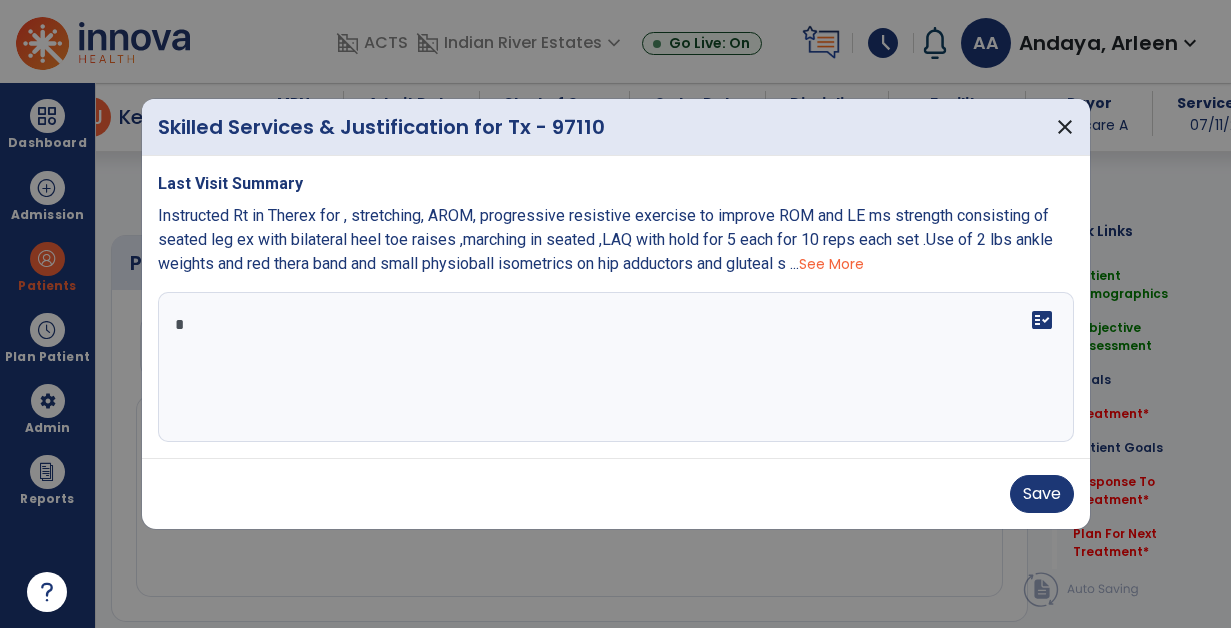 select on "*" 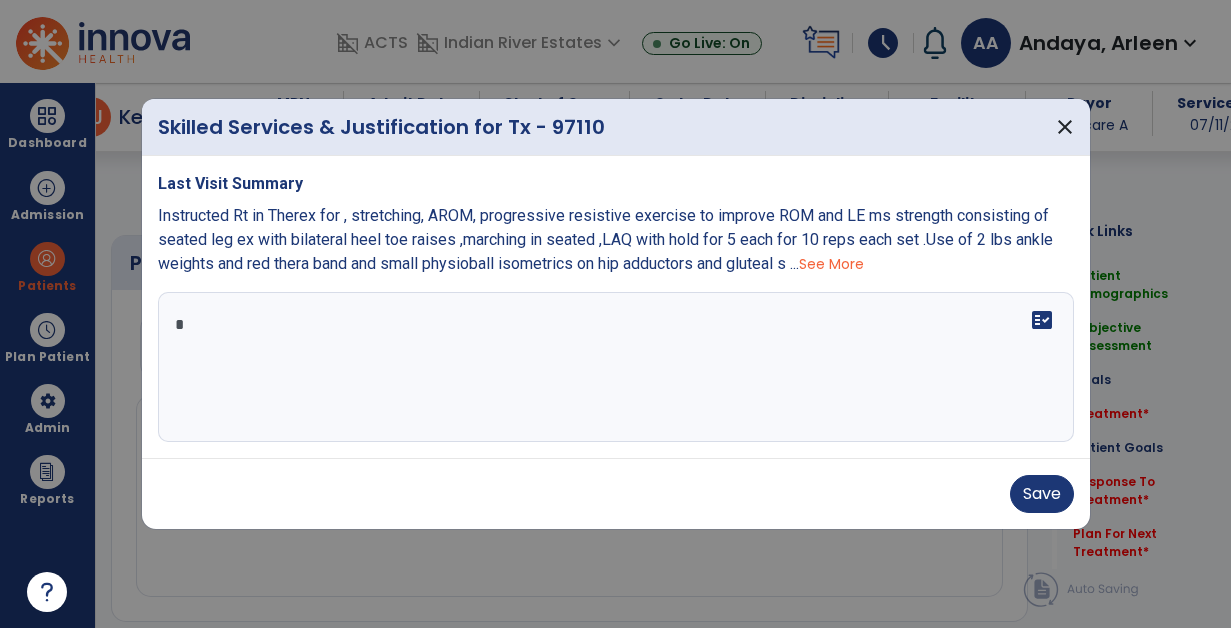 scroll, scrollTop: 0, scrollLeft: 0, axis: both 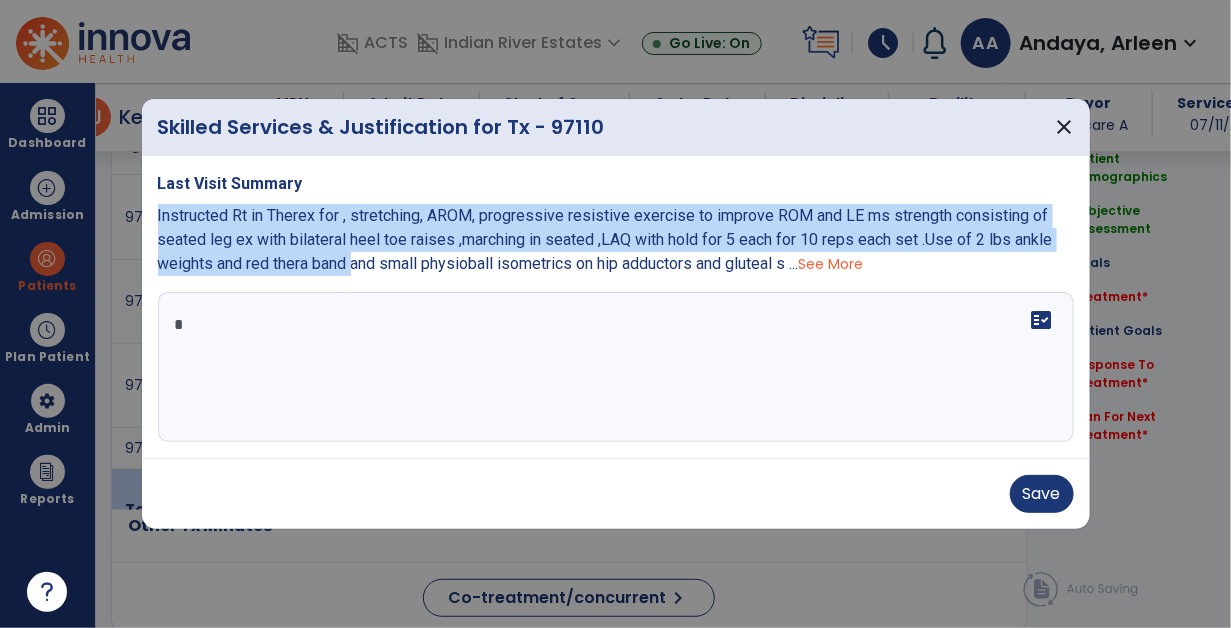 drag, startPoint x: 151, startPoint y: 214, endPoint x: 359, endPoint y: 266, distance: 214.40149 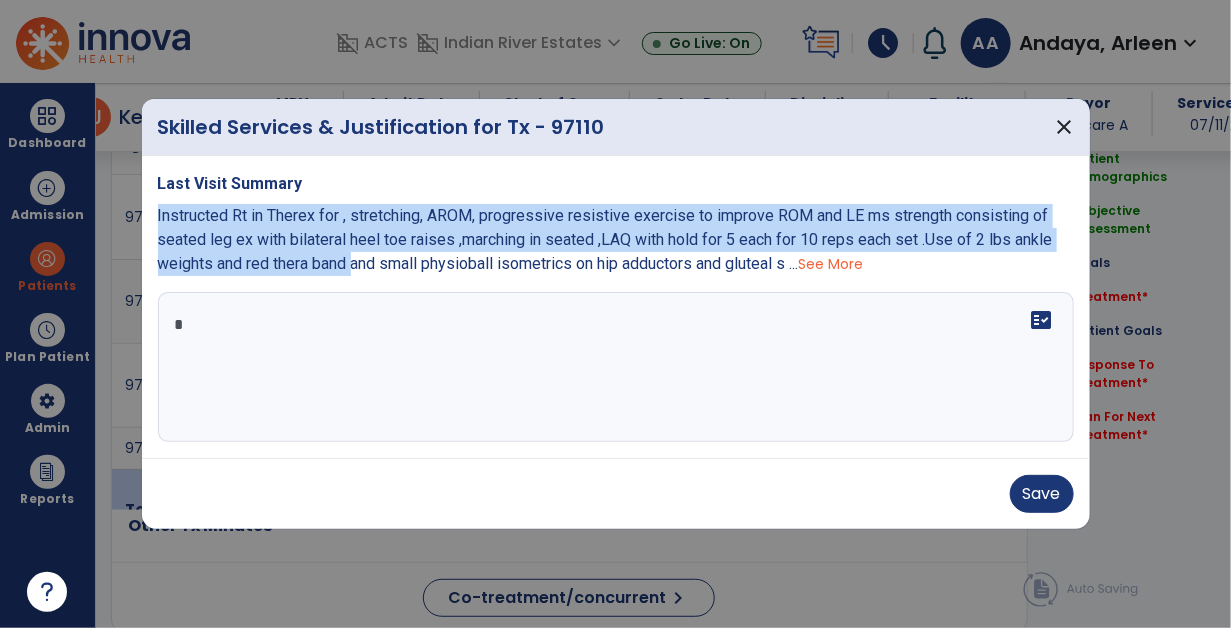 click on "Last Visit Summary Instructed Rt in Therex for , stretching, AROM, progressive resistive exercise to improve  ROM and LE ms strength consisting of seated leg ex with bilateral heel toe raises ,marching in seated ,LAQ with hold for 5 each for 10 reps each set .Use of 2 lbs ankle weights  and red thera band and small physioball isometrics on hip adductors and gluteal s ...  See More       fact_check" at bounding box center (616, 307) 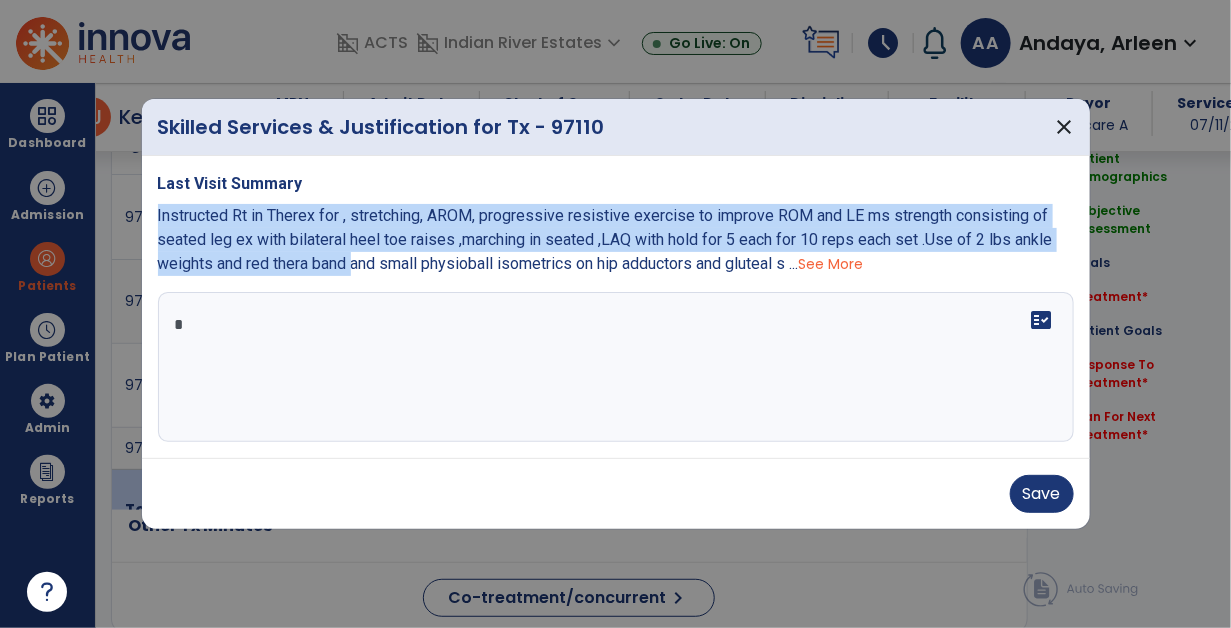 copy on "Instructed Rt in Therex for , stretching, AROM, progressive resistive exercise to improve ROM and LE ms strength consisting of seated leg ex with bilateral heel toe raises ,marching in seated ,LAQ with hold for 5 each for 10 reps each set .Use of 2 lbs ankle weights and red thera band" 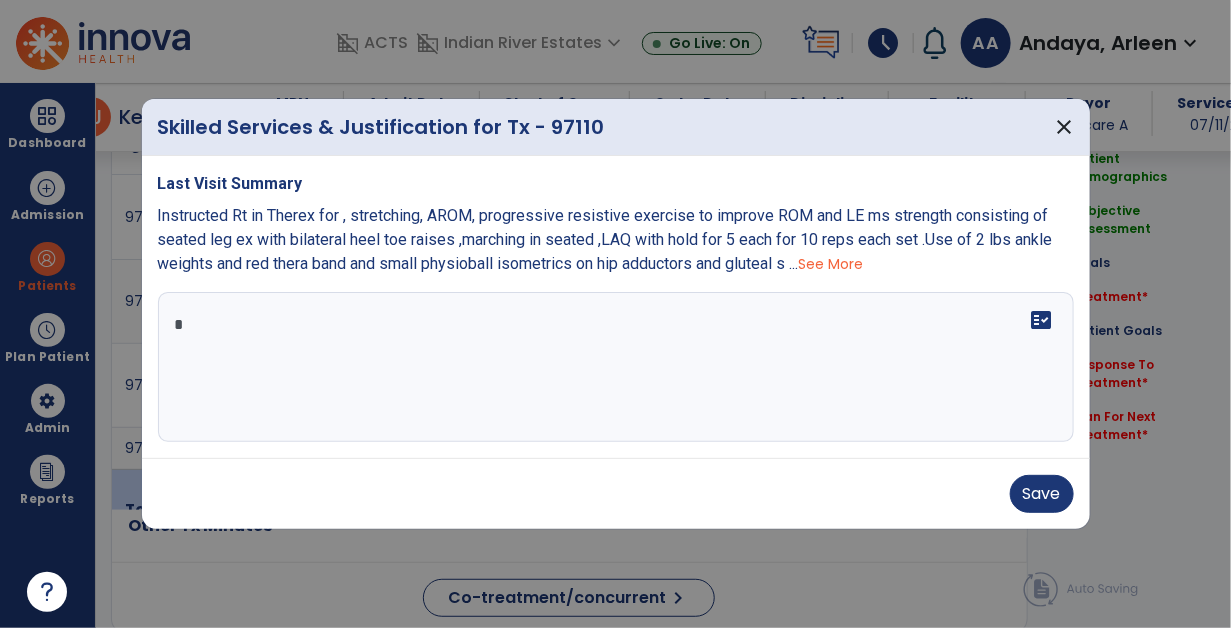 click at bounding box center (616, 367) 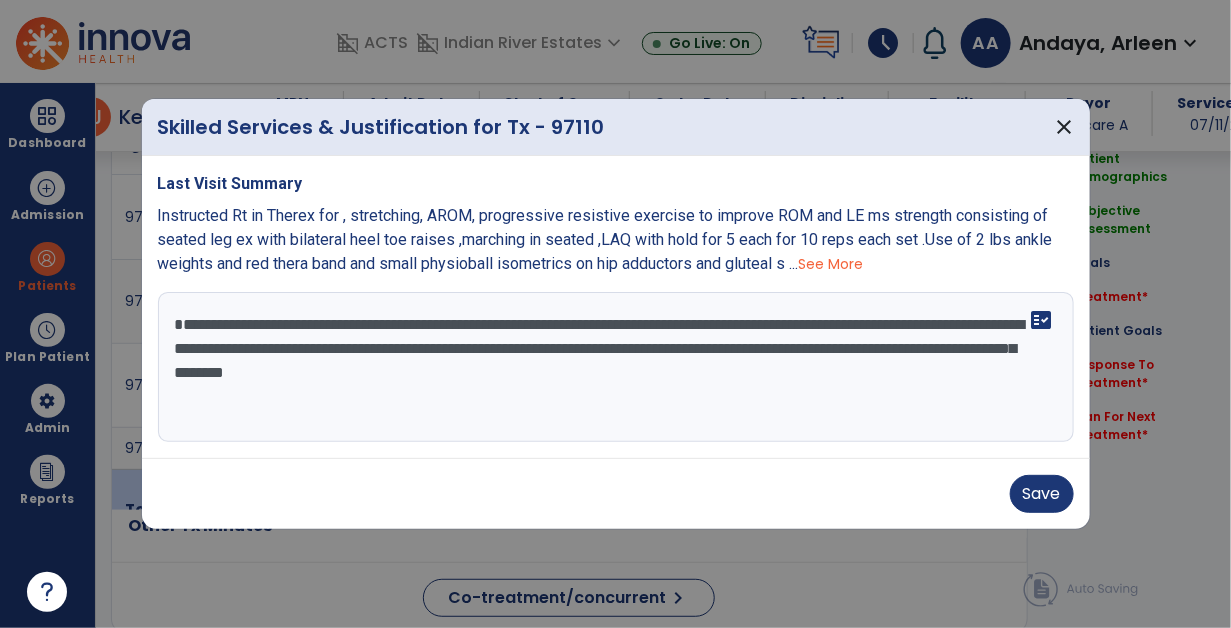 click on "**********" at bounding box center [616, 367] 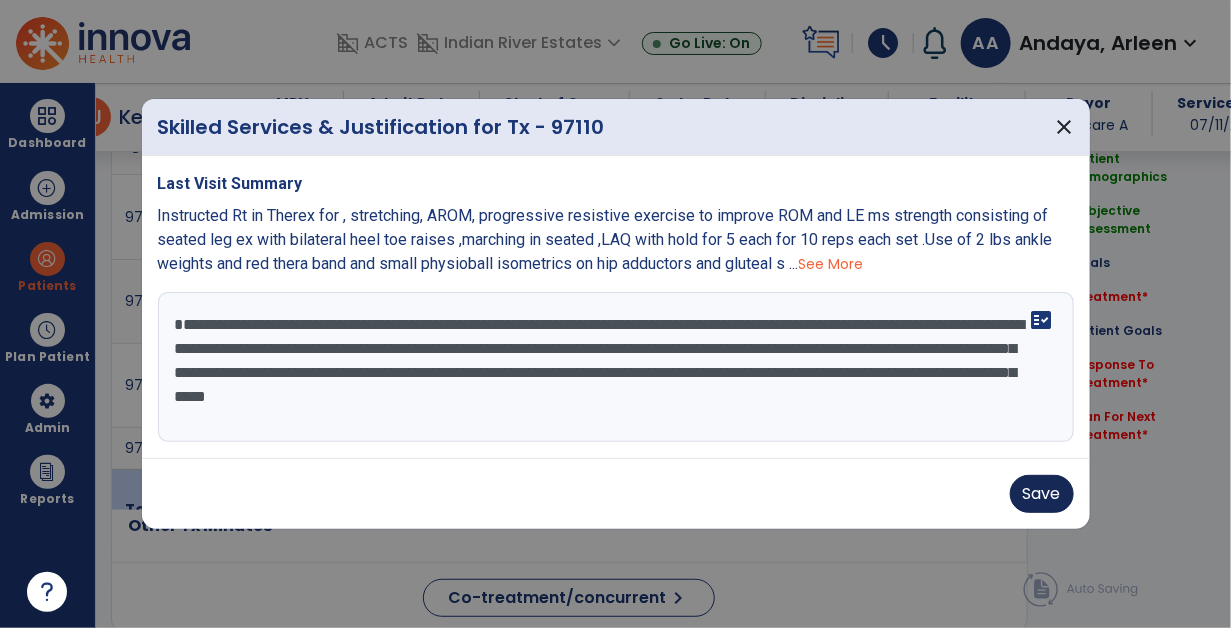 type on "**********" 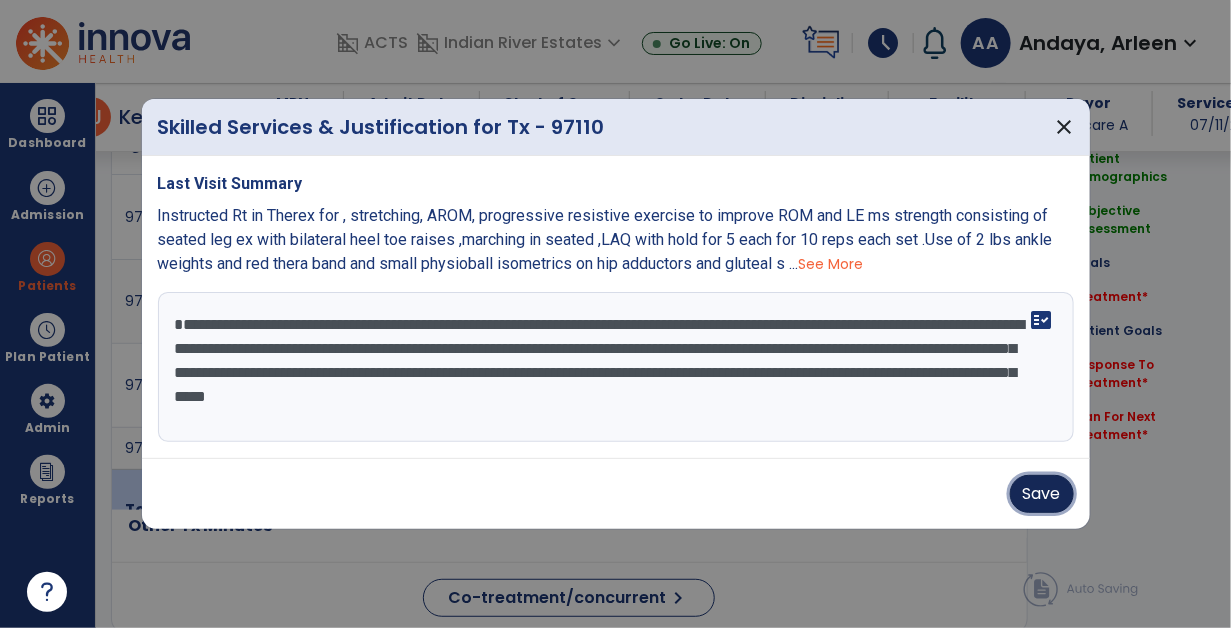 click on "Save" at bounding box center (1042, 494) 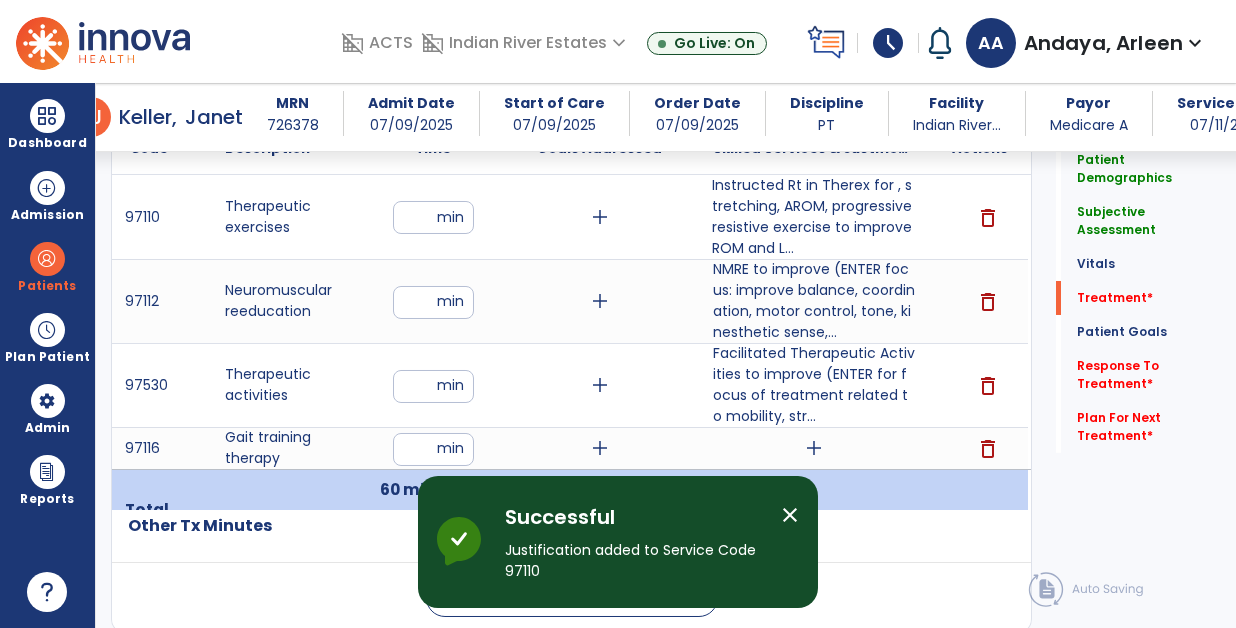 click on "add" at bounding box center [814, 448] 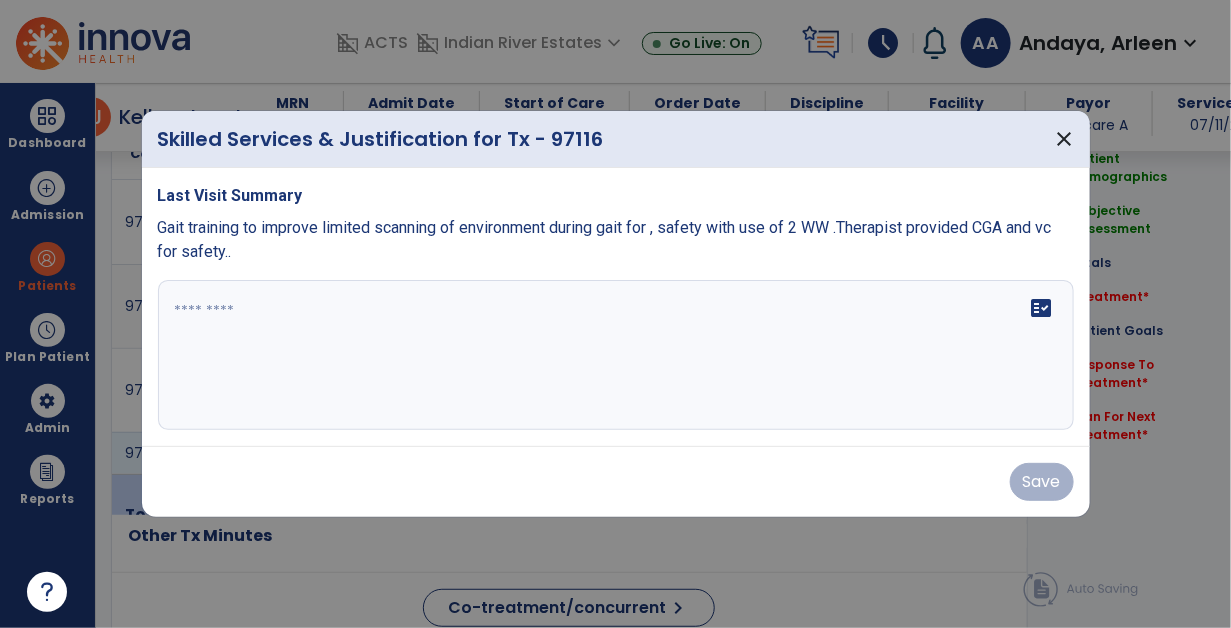 scroll, scrollTop: 1291, scrollLeft: 0, axis: vertical 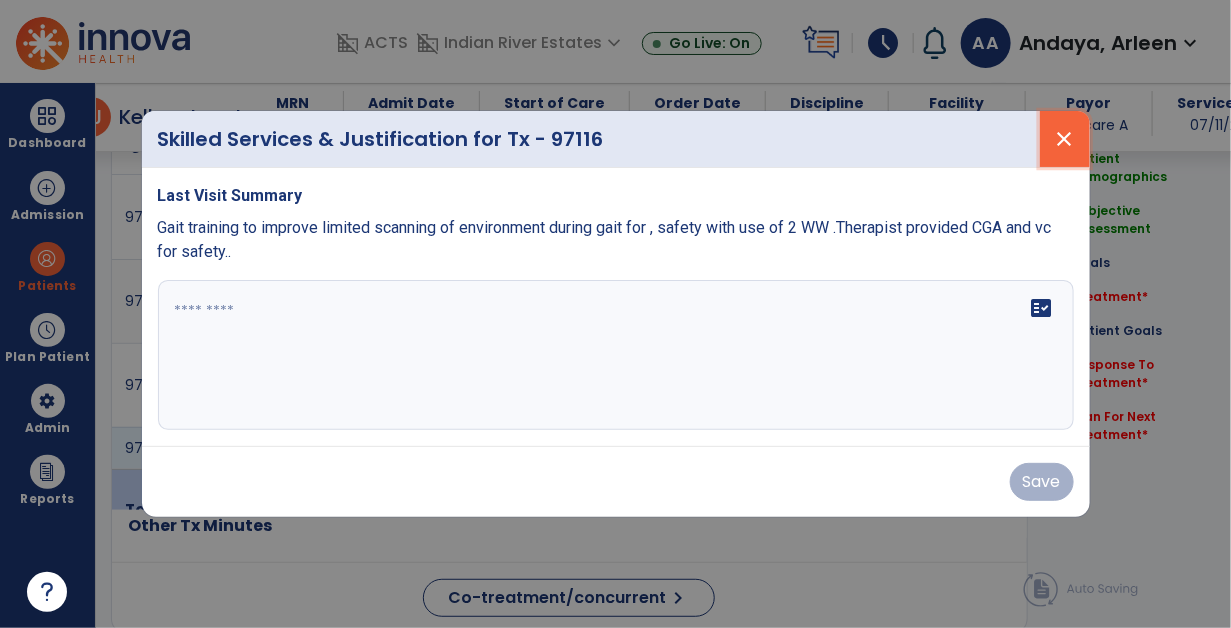 click on "close" at bounding box center (1065, 139) 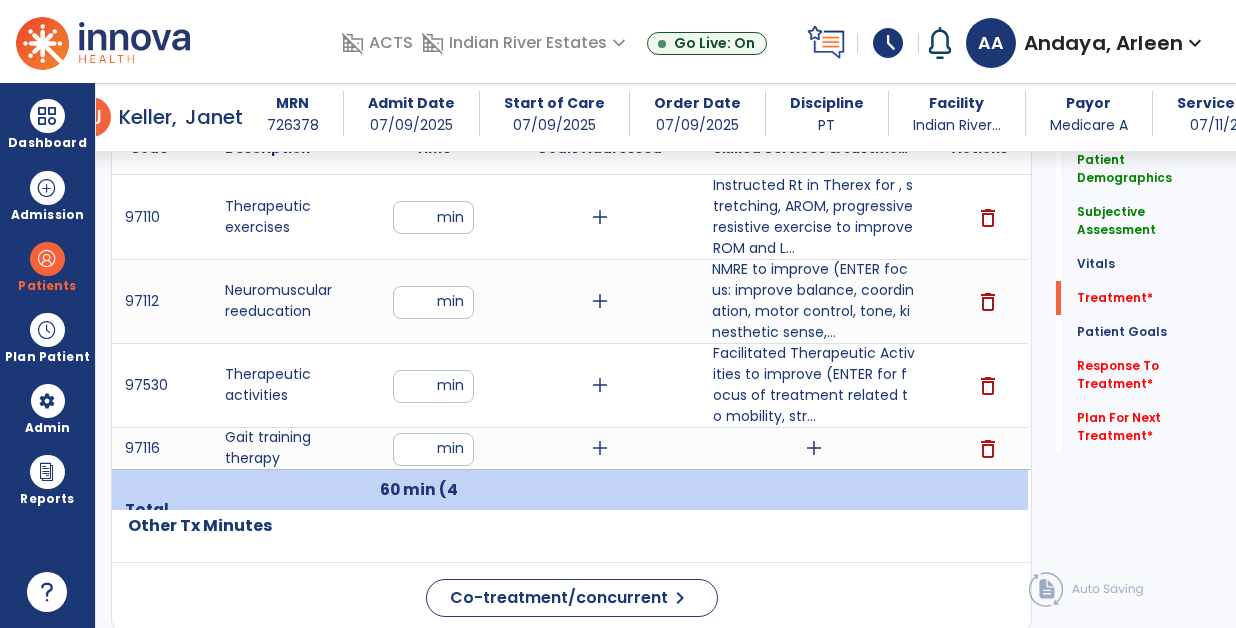 click on "NMRE to improve (ENTER focus: improve balance, coordination, motor control, tone, kinesthetic sense,..." at bounding box center (814, 301) 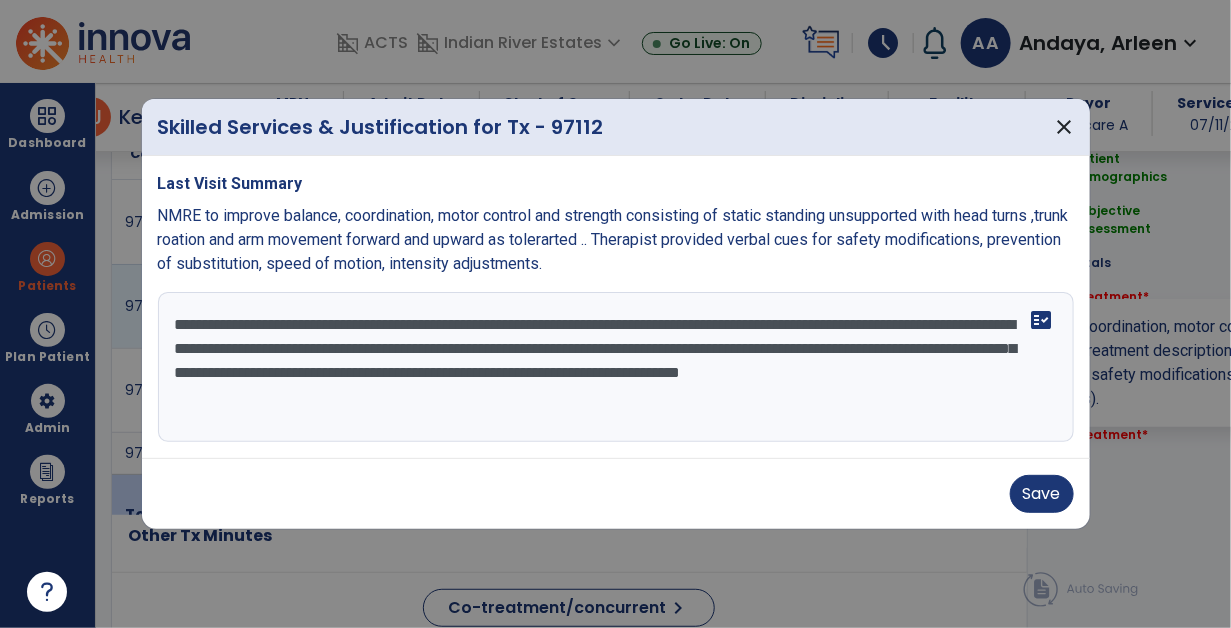 scroll, scrollTop: 1291, scrollLeft: 0, axis: vertical 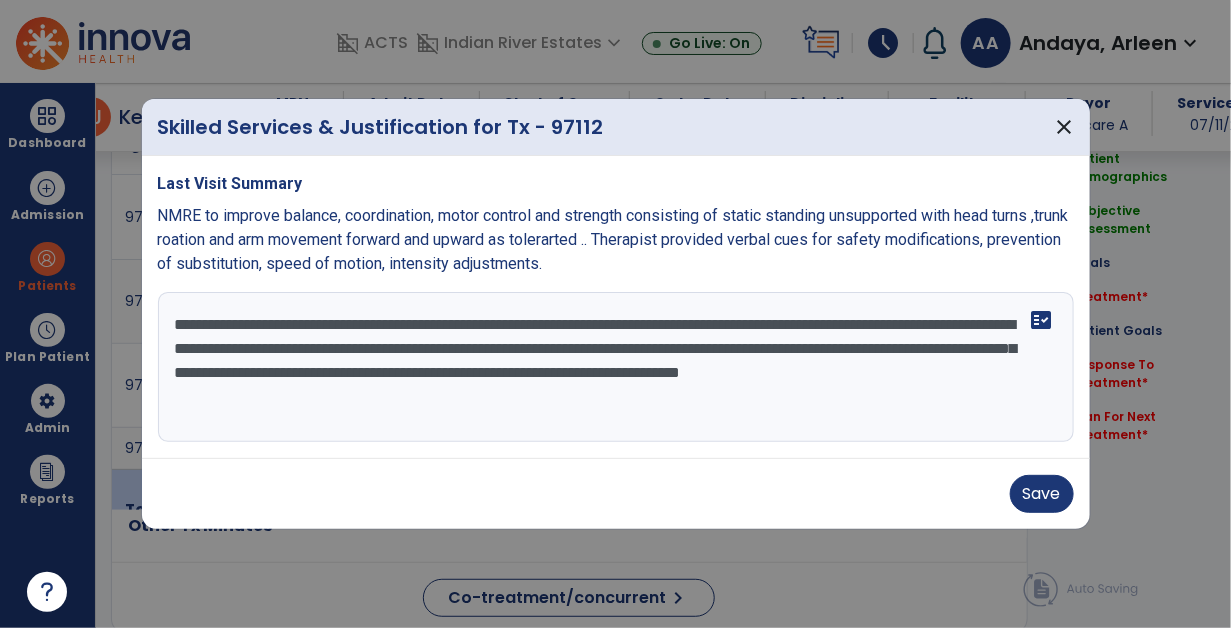 click on "**********" at bounding box center (616, 367) 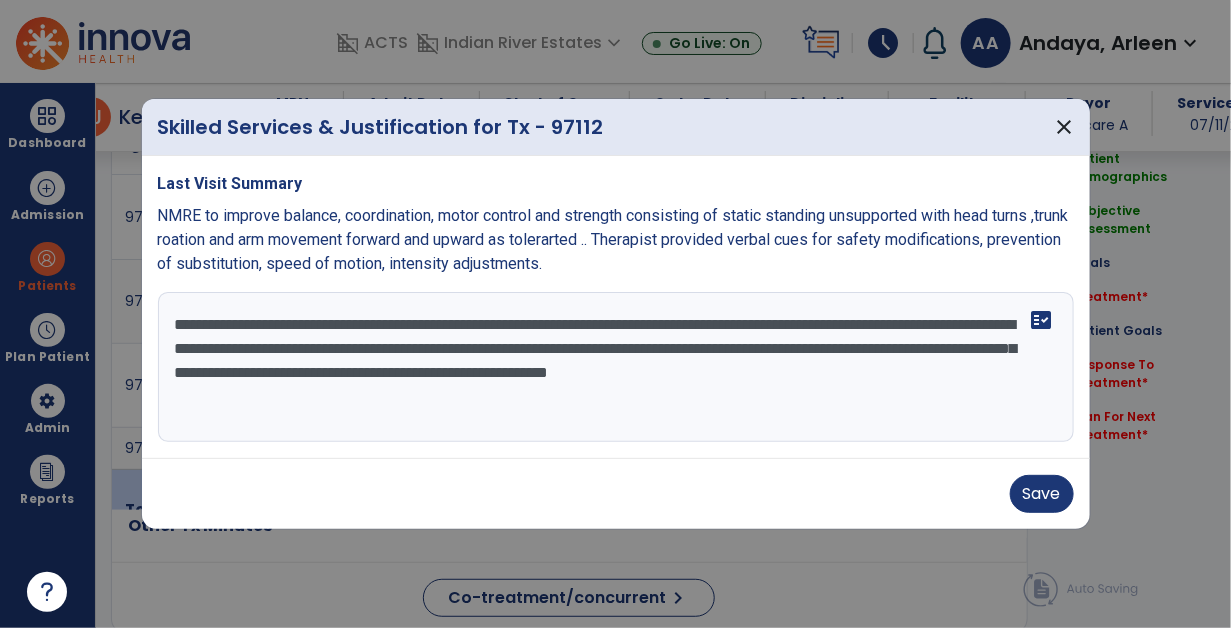 click on "**********" at bounding box center (616, 367) 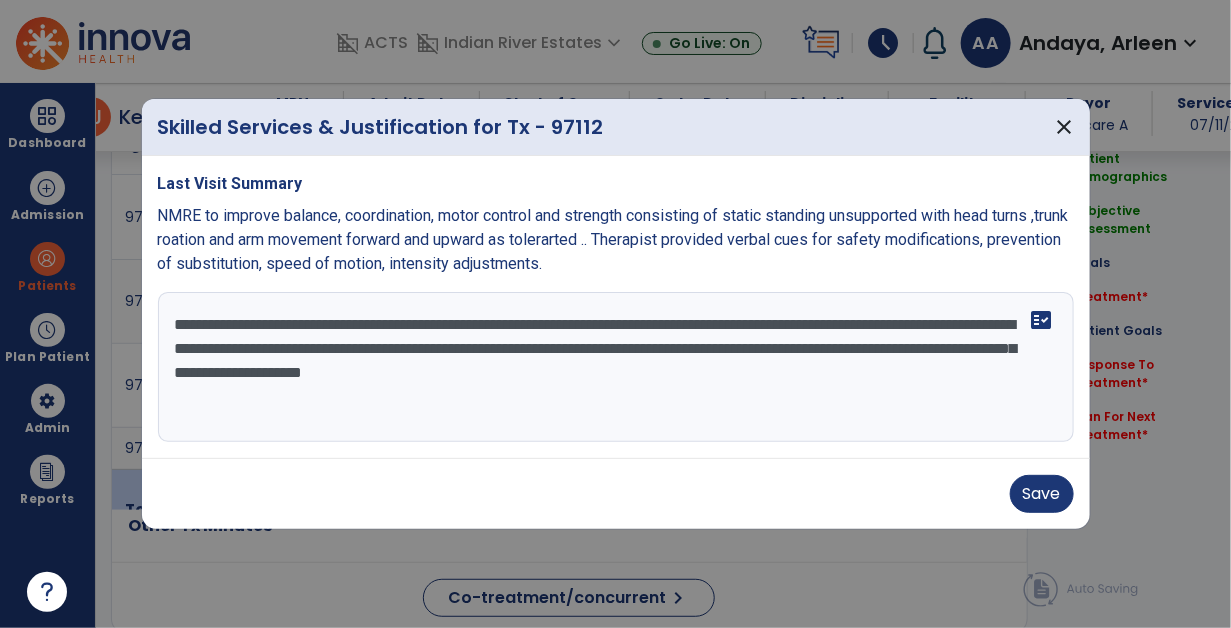 click on "**********" at bounding box center (616, 367) 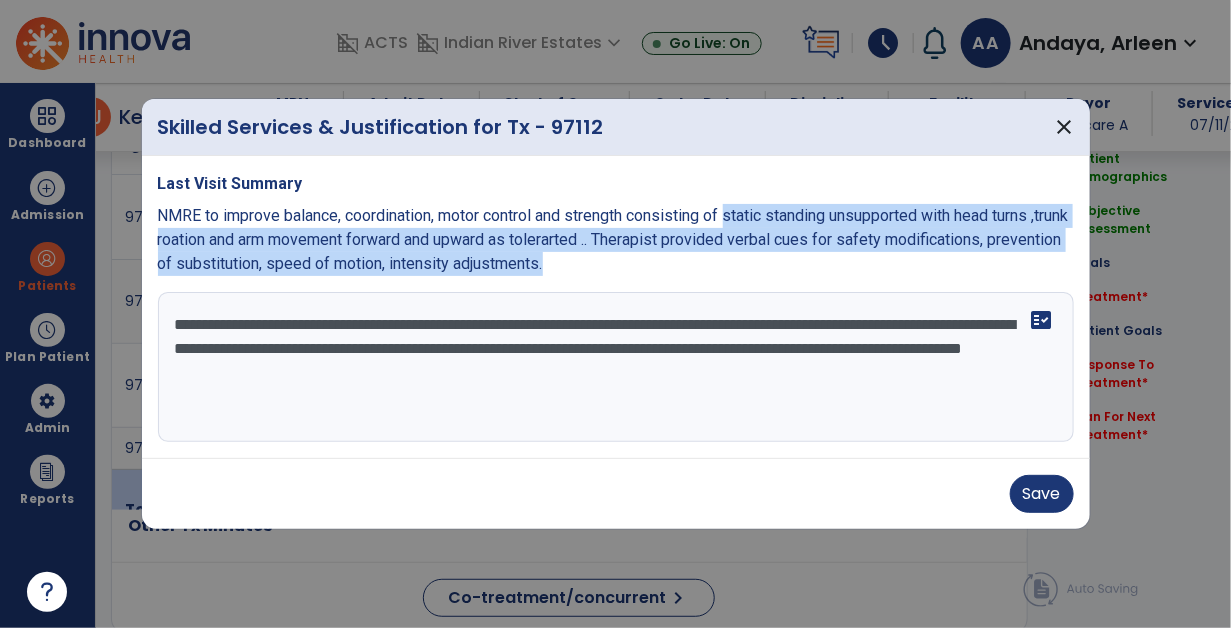 drag, startPoint x: 738, startPoint y: 209, endPoint x: 925, endPoint y: 265, distance: 195.20502 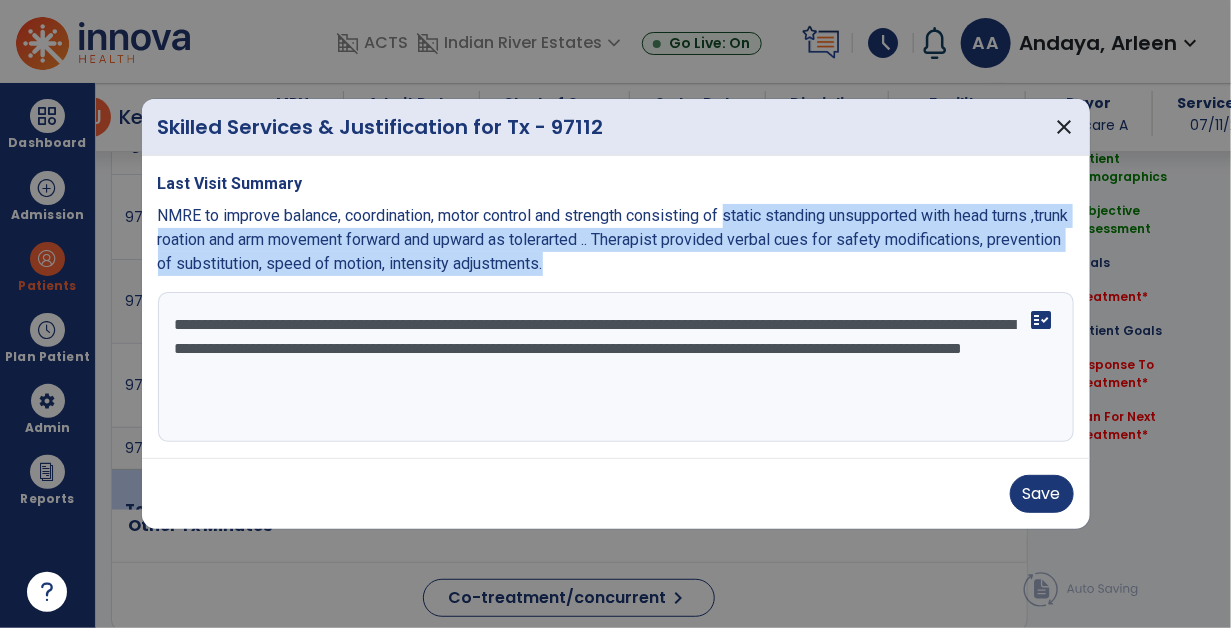 copy on "static standing unsupported with head turns ,trunk roation and arm movement forward and upward as tolerarted .. Therapist provided verbal cues for safety modifications, prevention of substitution, speed of motion, intensity adjustments." 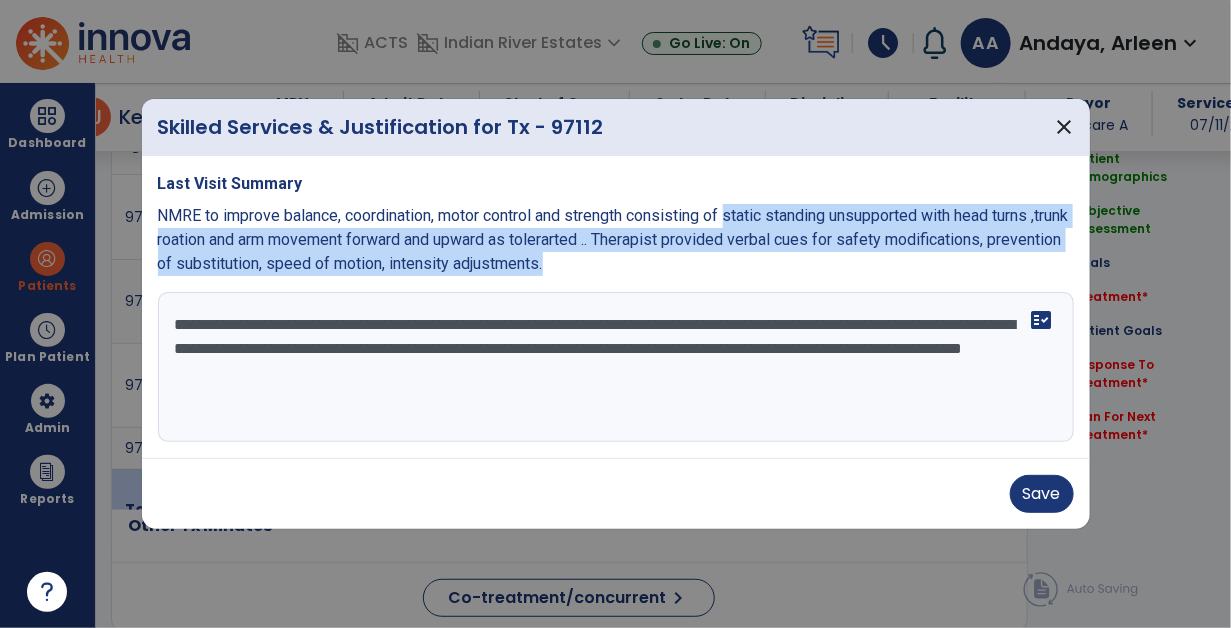 click on "**********" at bounding box center (616, 367) 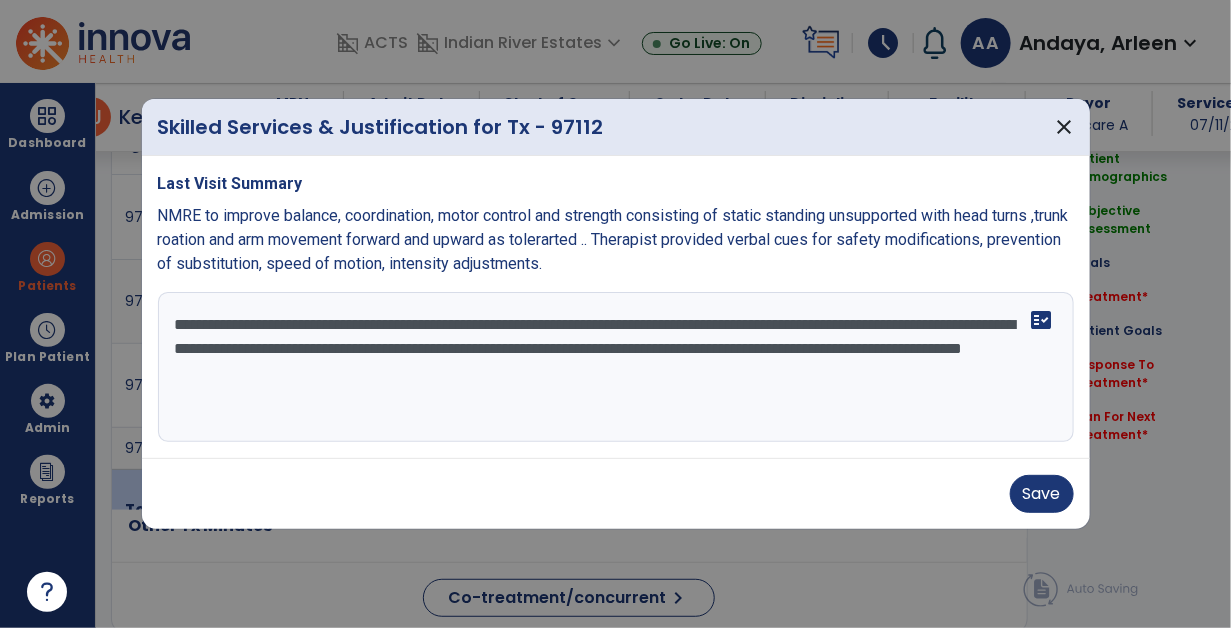 click on "**********" at bounding box center (616, 367) 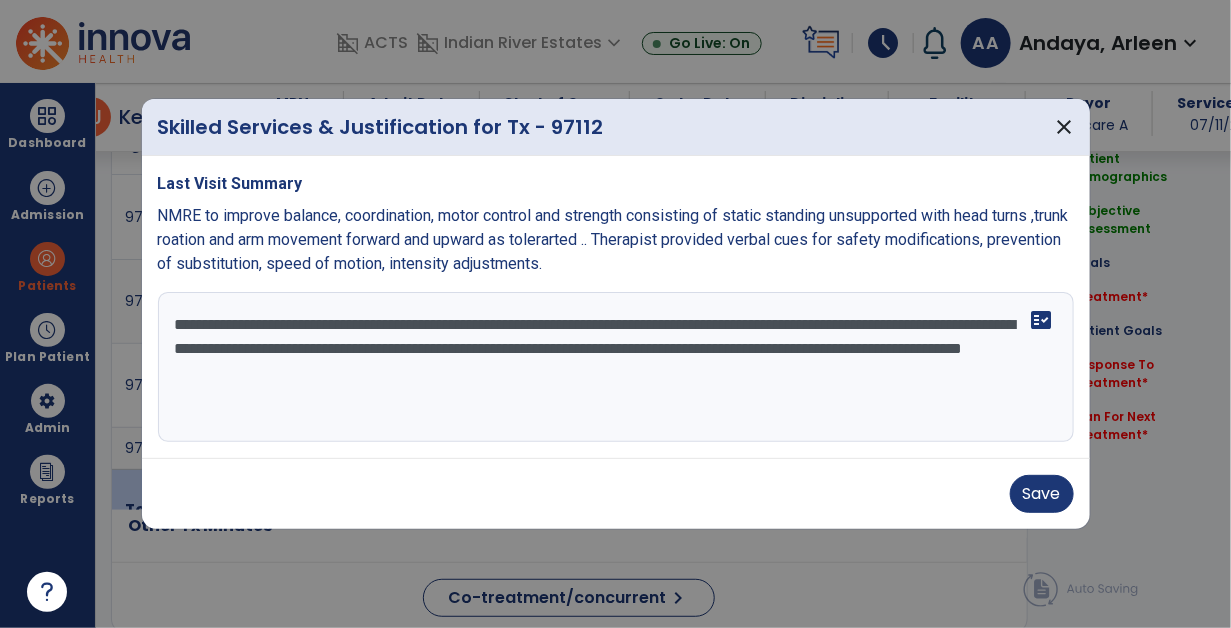 click on "**********" at bounding box center [616, 367] 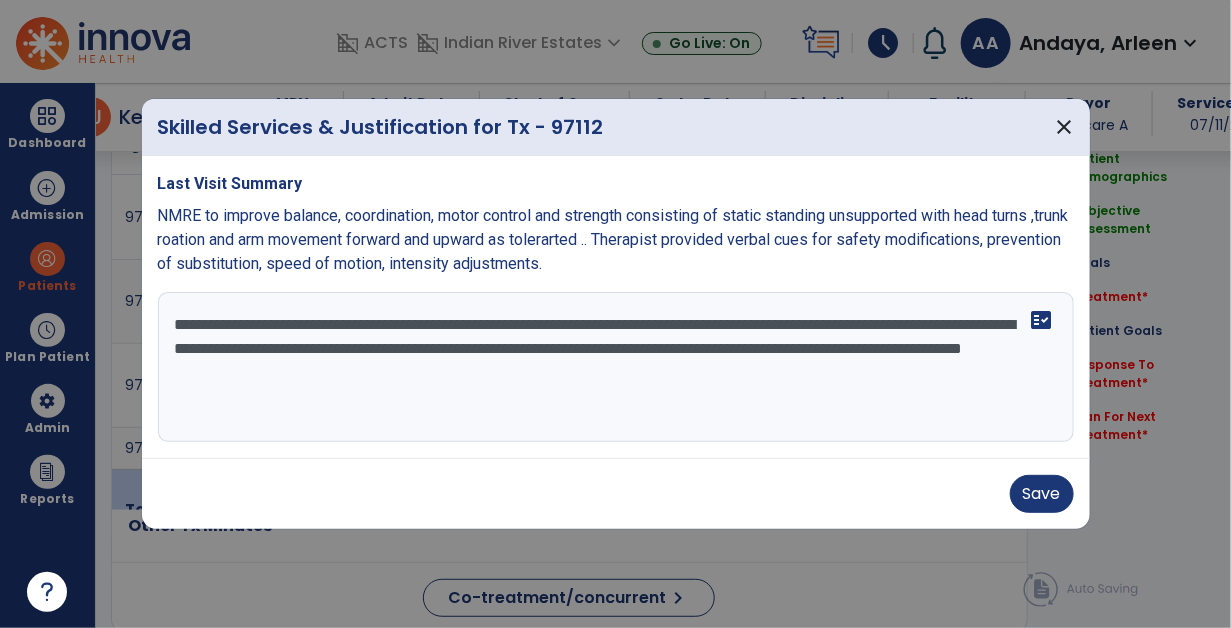 click on "**********" at bounding box center (616, 367) 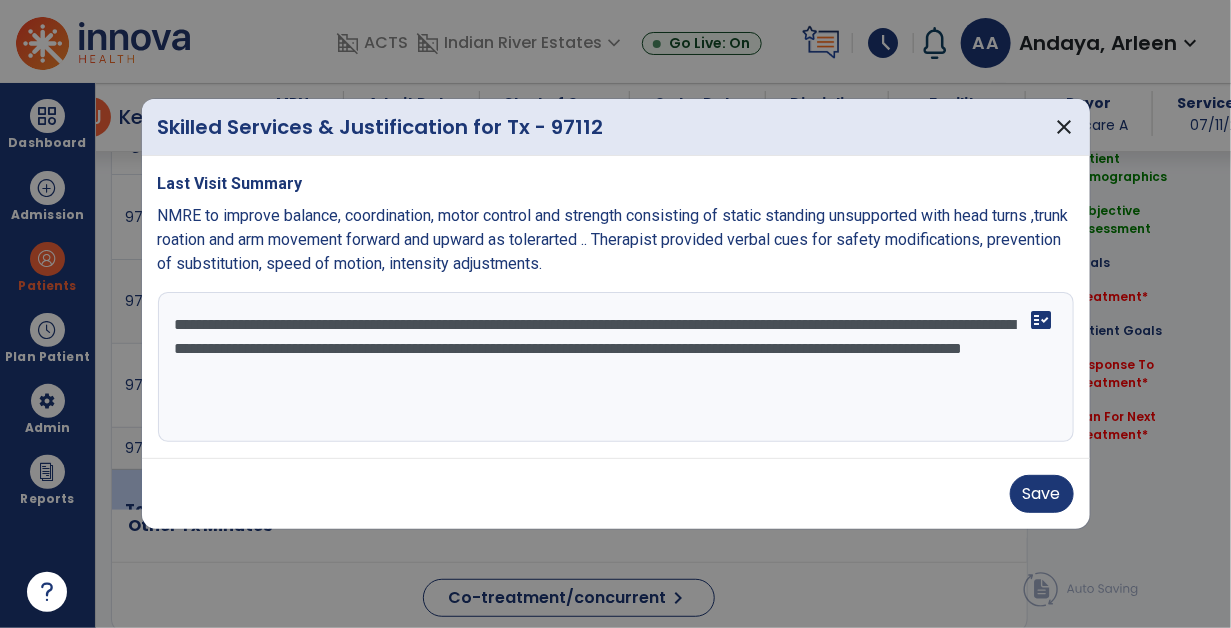 click on "**********" at bounding box center (616, 367) 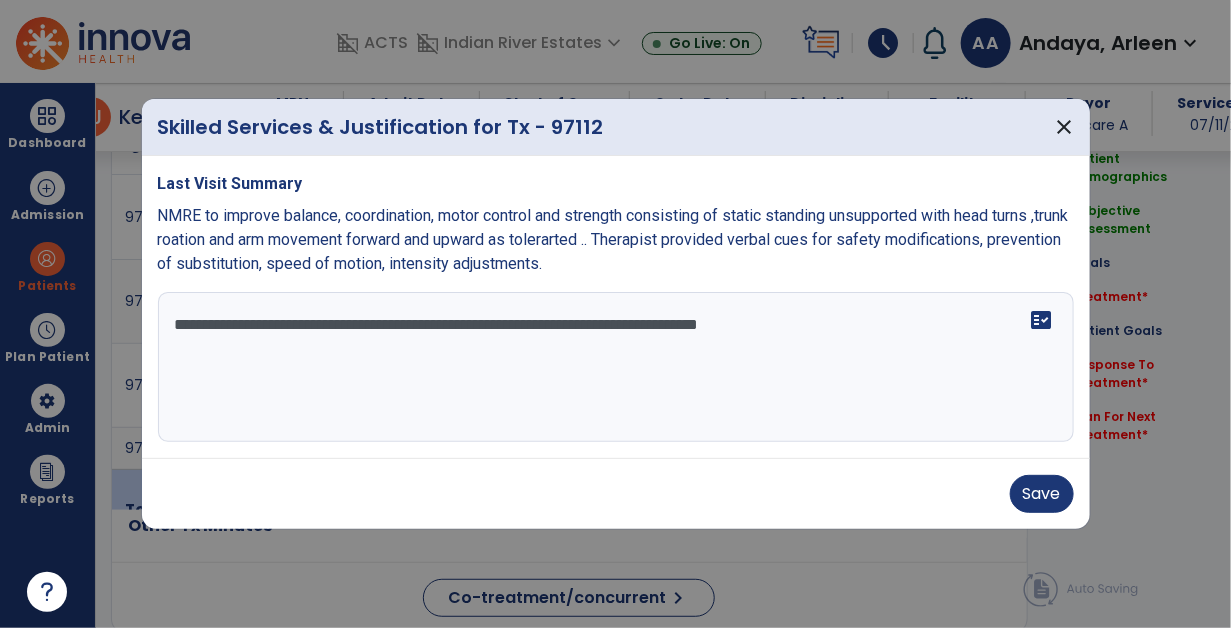paste on "**********" 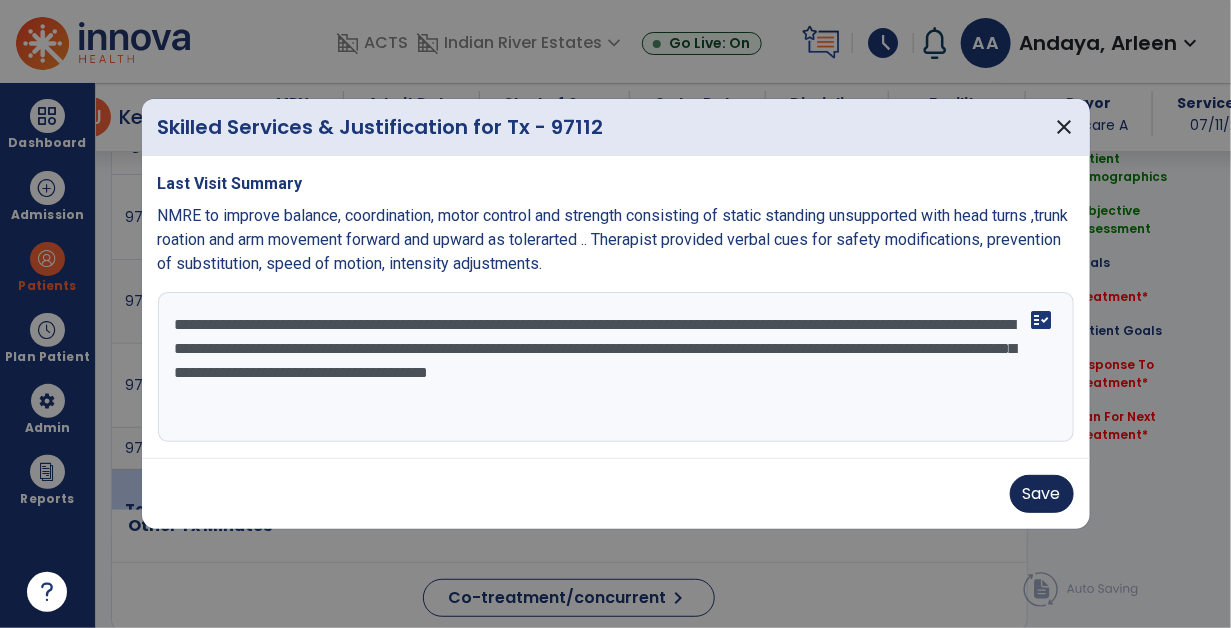 type on "**********" 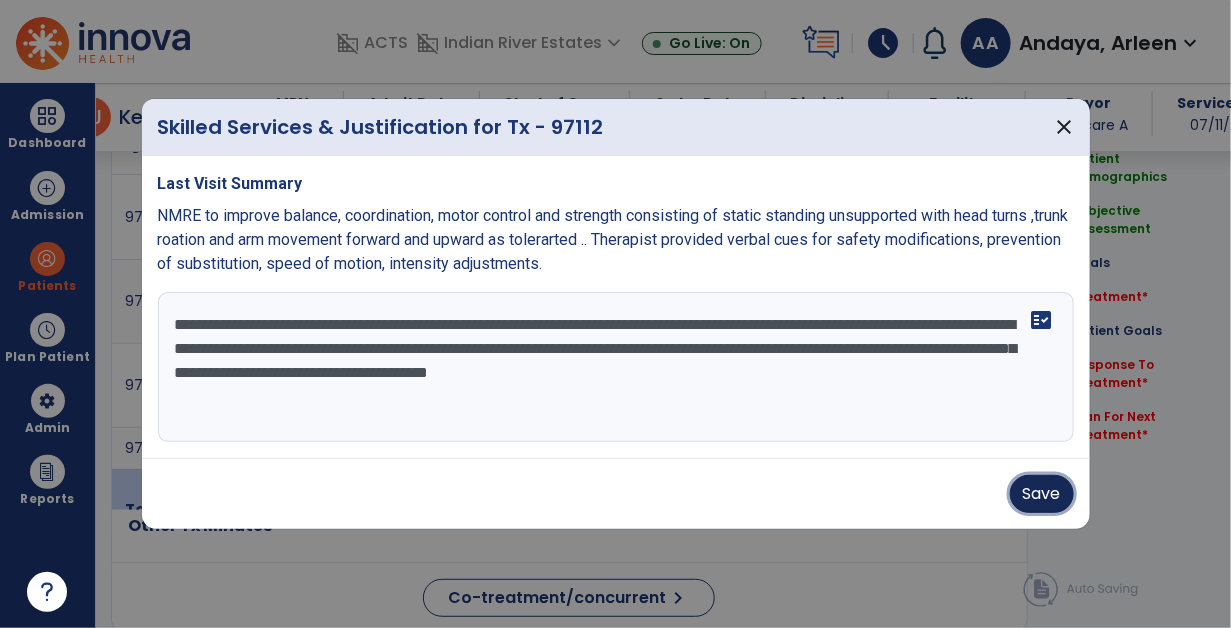 click on "Save" at bounding box center (1042, 494) 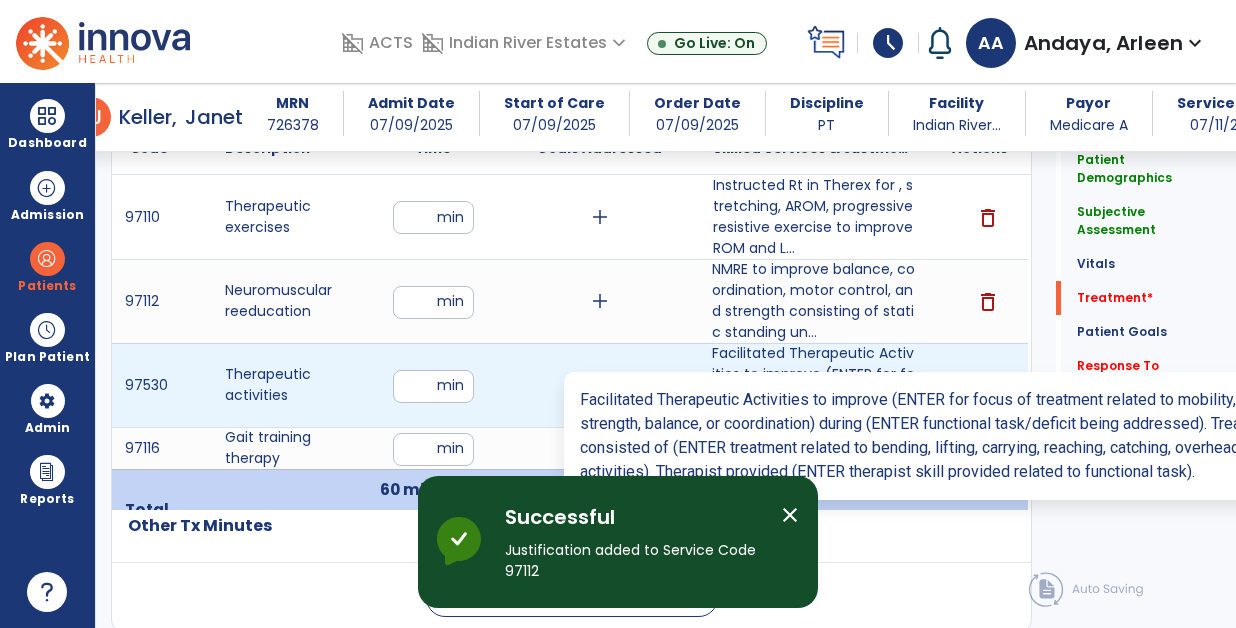 click on "Facilitated Therapeutic Activities to improve (ENTER for focus of treatment related to mobility, str..." at bounding box center (814, 385) 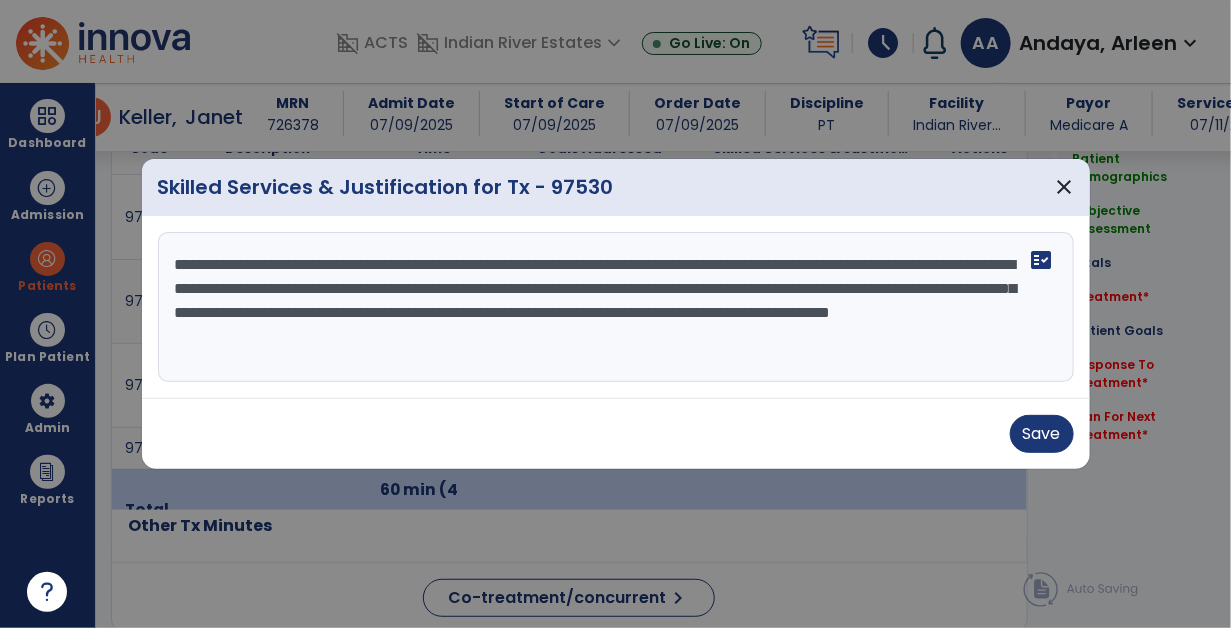 scroll, scrollTop: 1291, scrollLeft: 0, axis: vertical 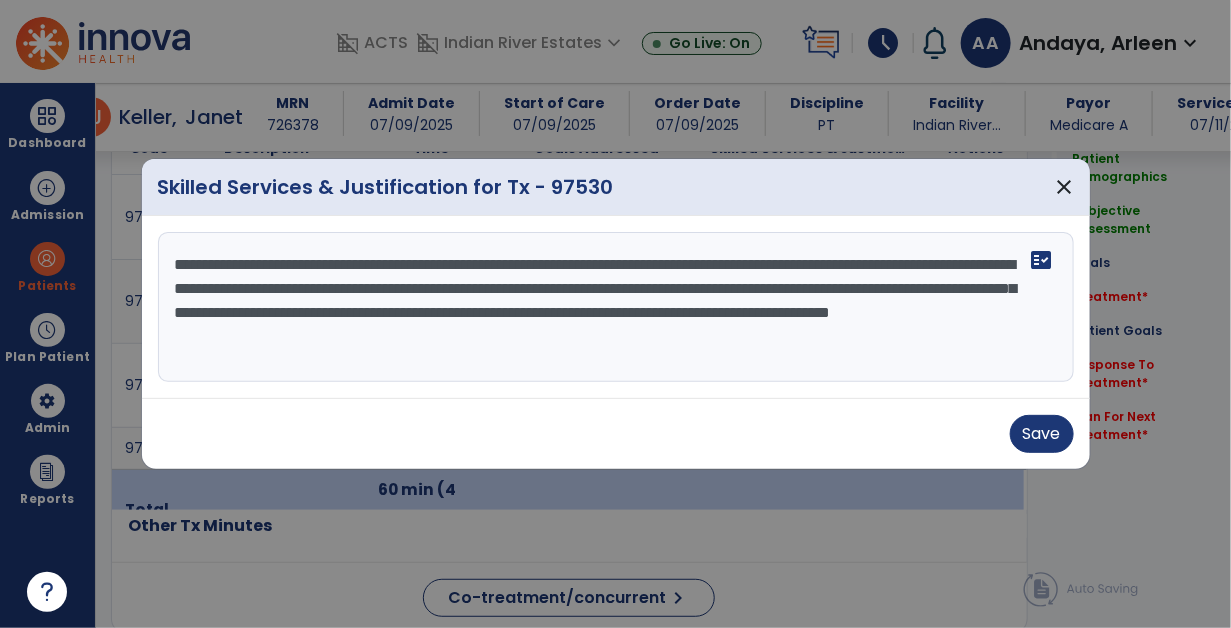 click on "**********" at bounding box center [616, 307] 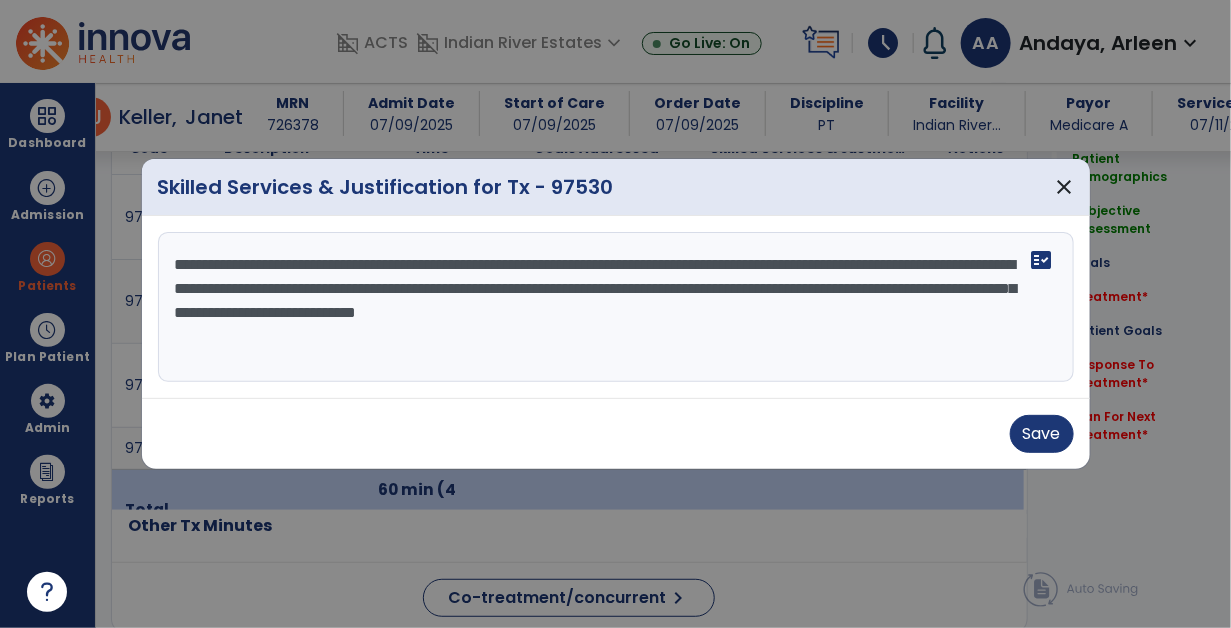 click on "**********" at bounding box center (616, 307) 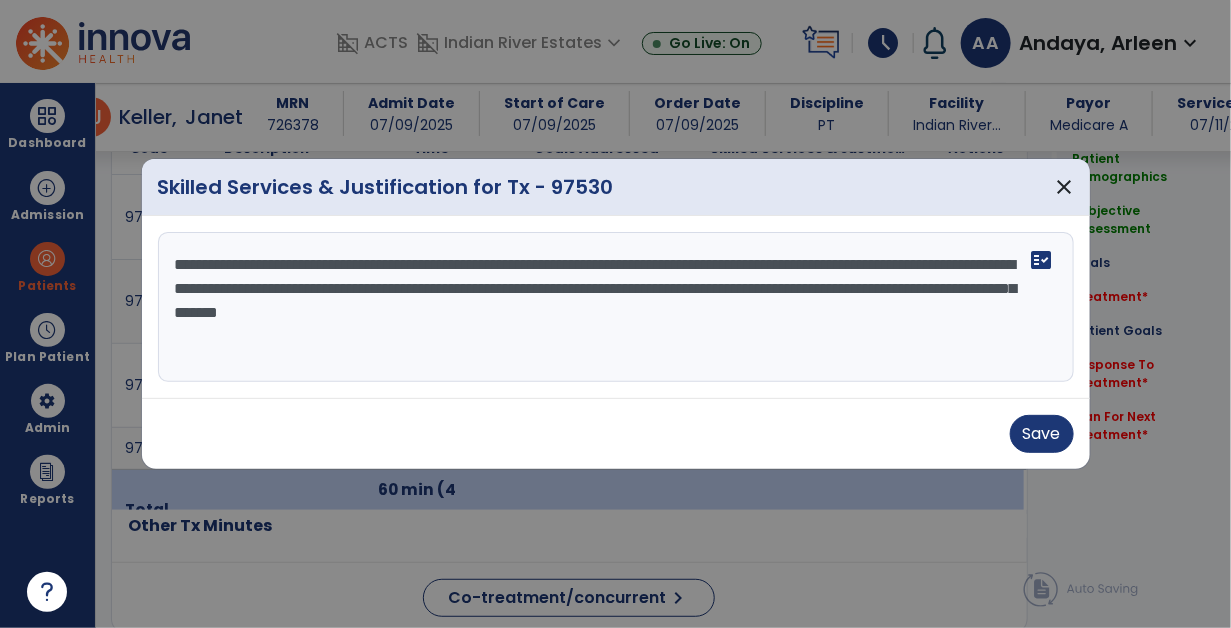 click on "**********" at bounding box center (616, 307) 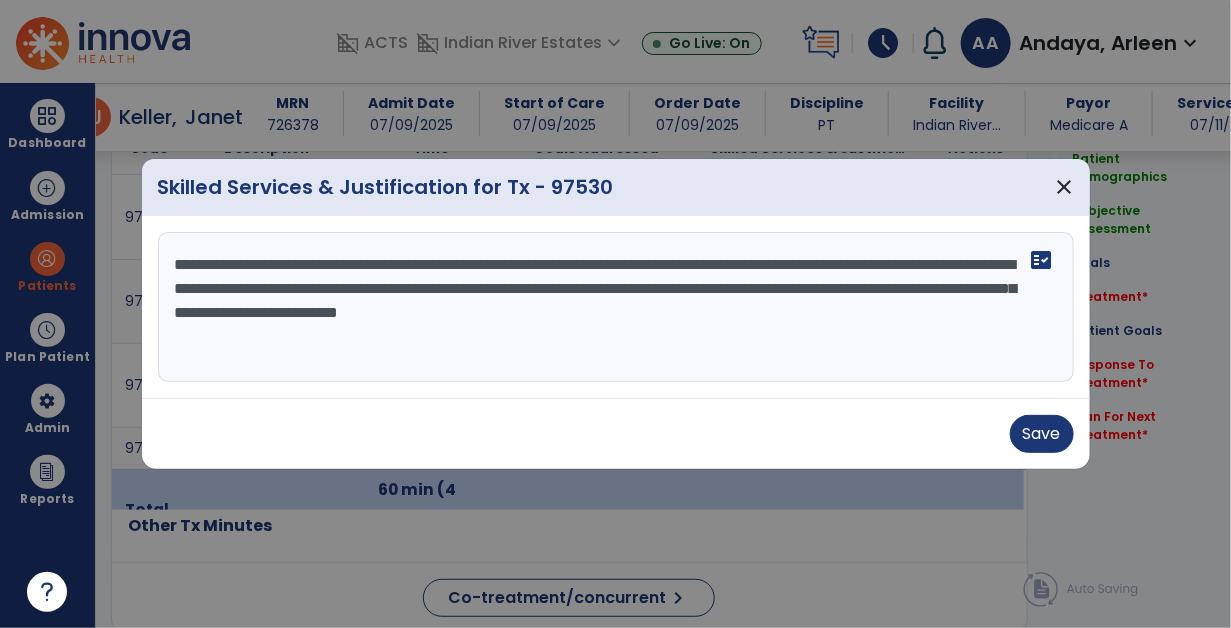 click on "**********" at bounding box center [616, 307] 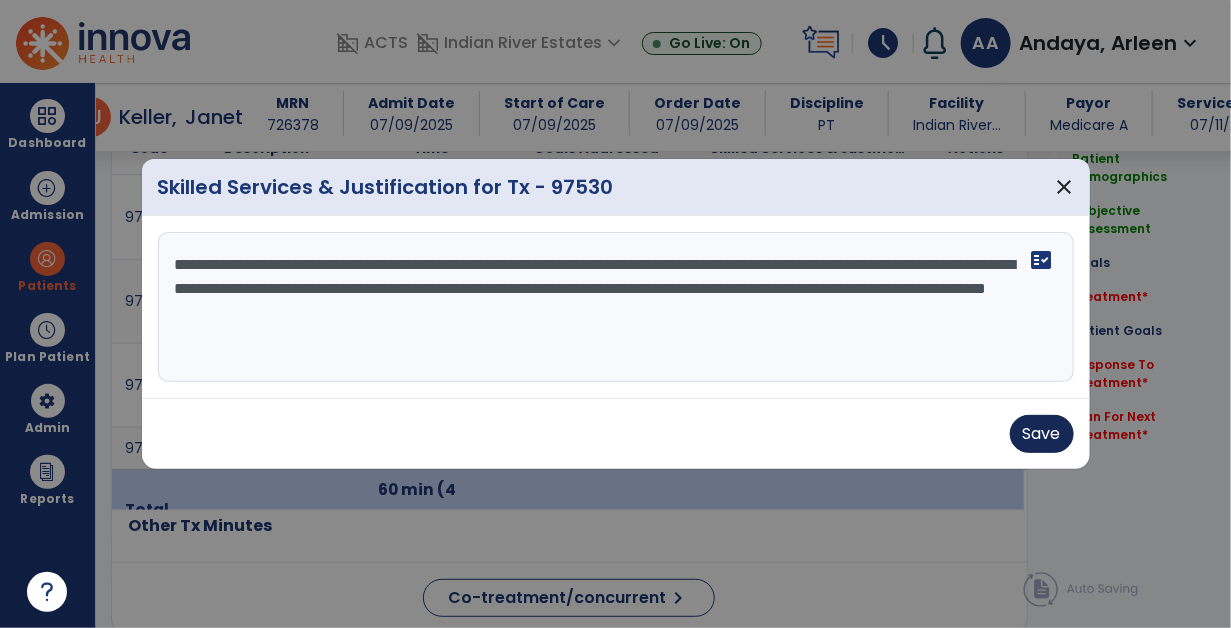 type on "**********" 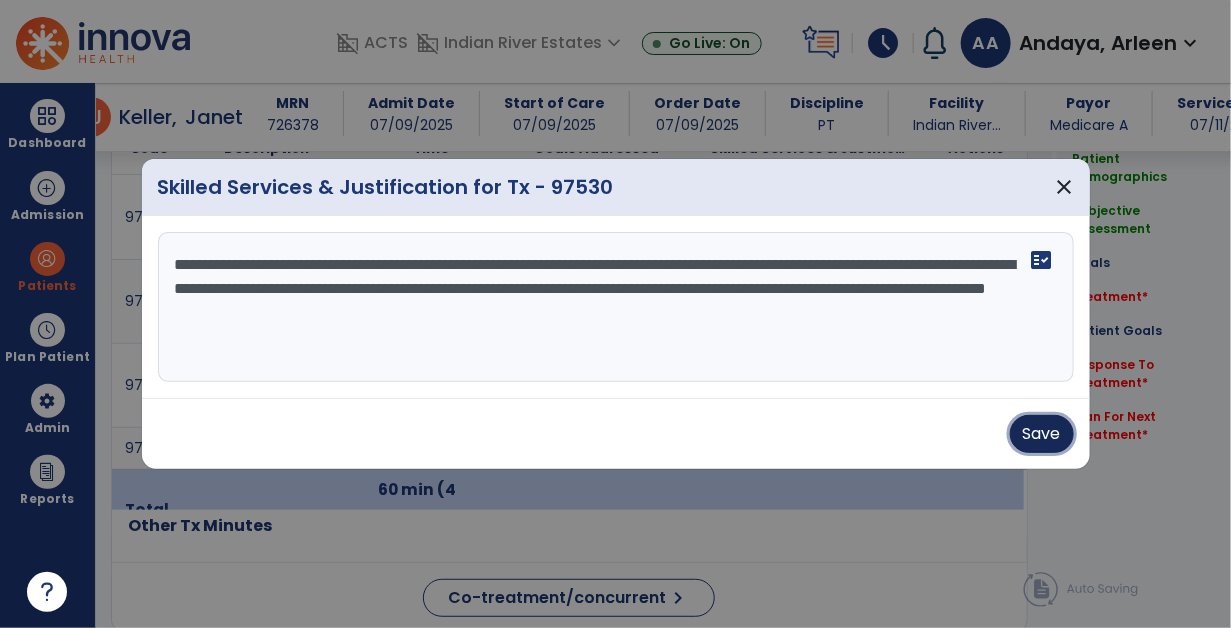 click on "Save" at bounding box center (1042, 434) 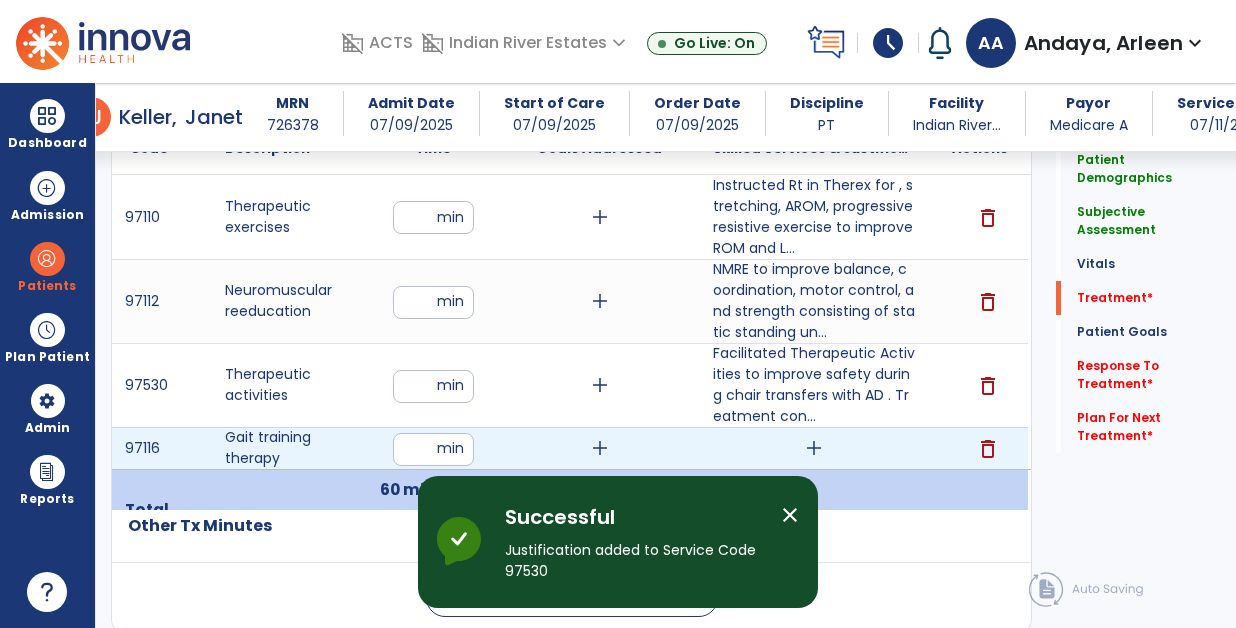 click on "add" at bounding box center (814, 448) 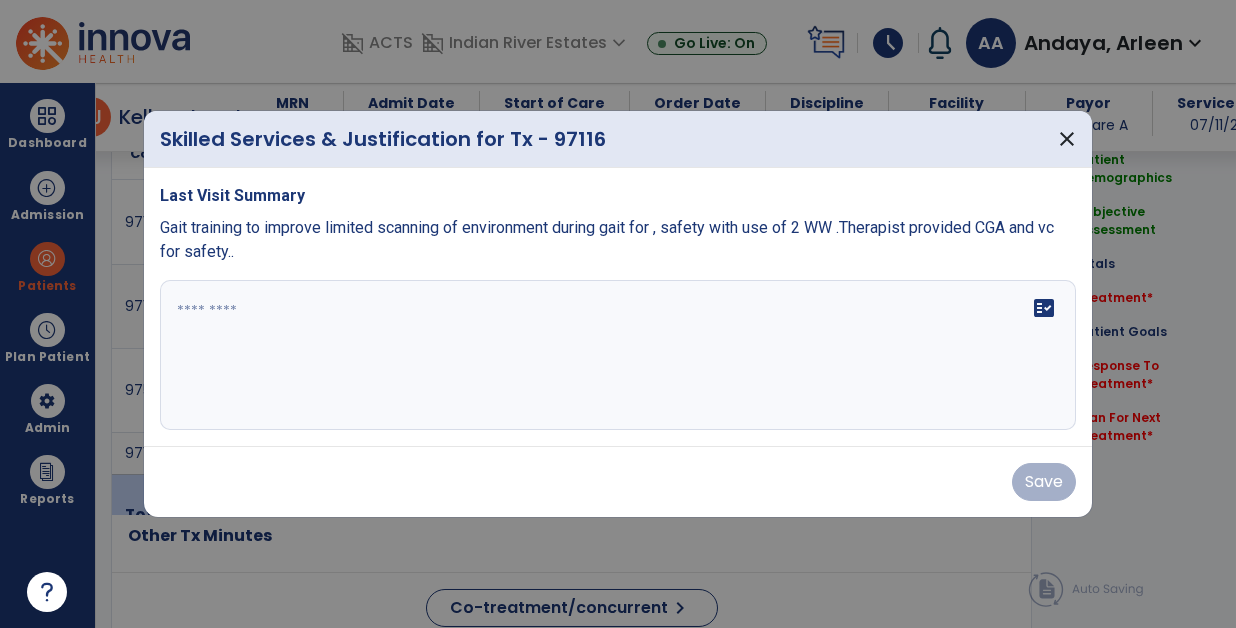 scroll, scrollTop: 1291, scrollLeft: 0, axis: vertical 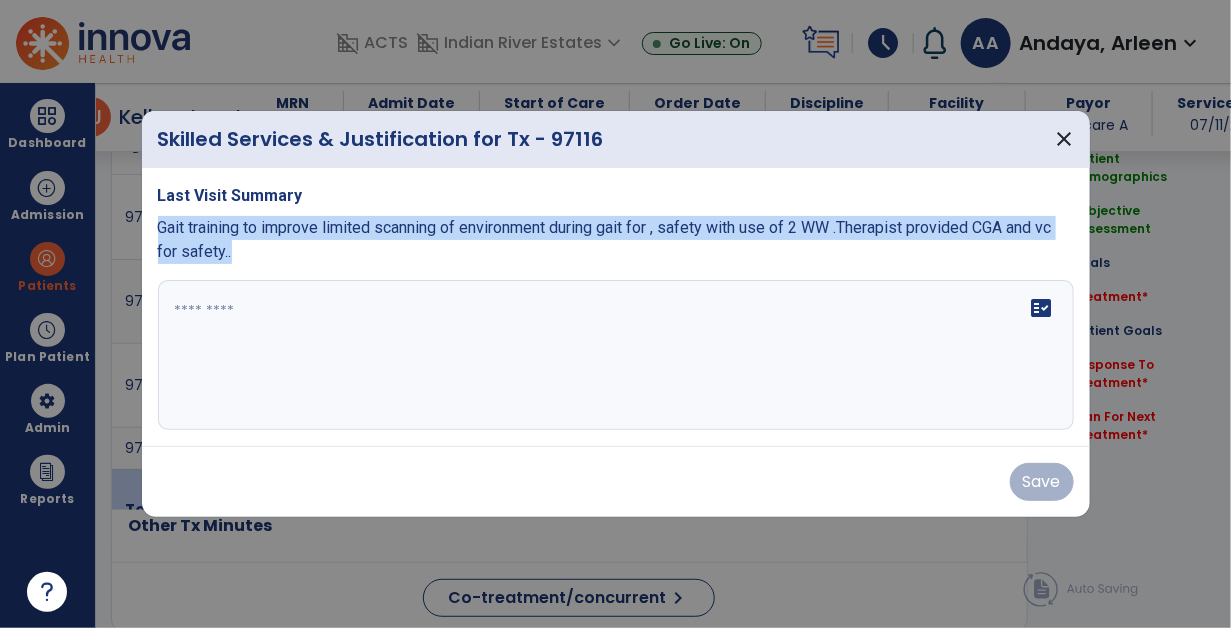 drag, startPoint x: 156, startPoint y: 223, endPoint x: 331, endPoint y: 262, distance: 179.29306 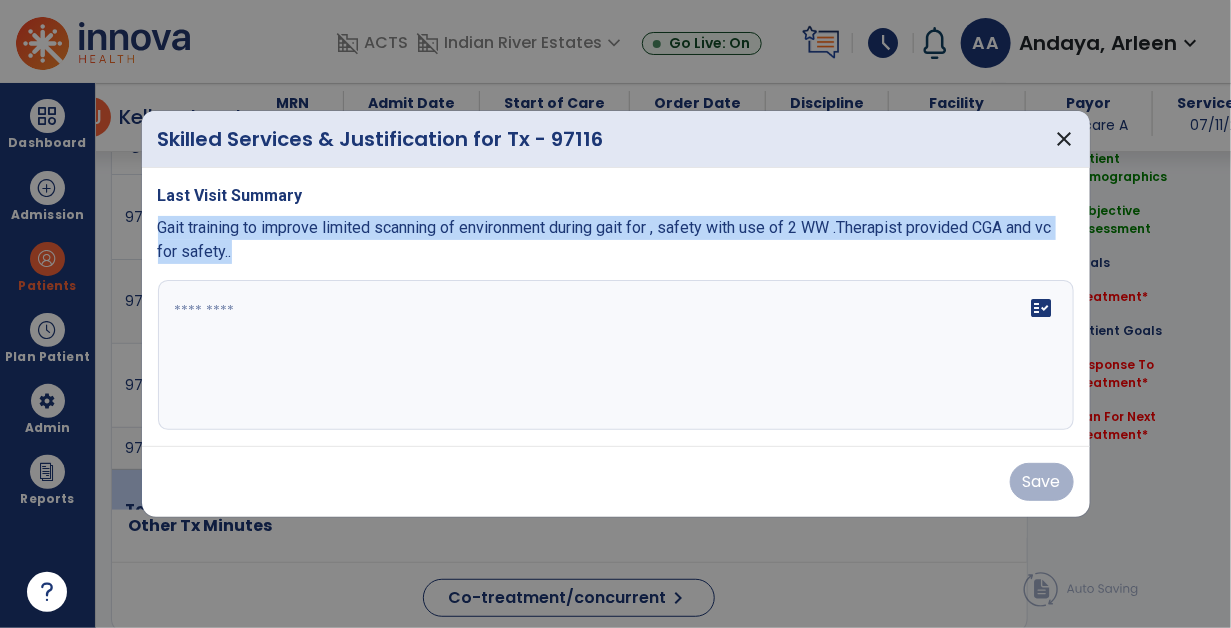 click on "Last Visit Summary Gait training to improve limited scanning of environment during gait for , safety with use of 2 WW .Therapist provided  CGA and vc for safety..     fact_check" at bounding box center (616, 307) 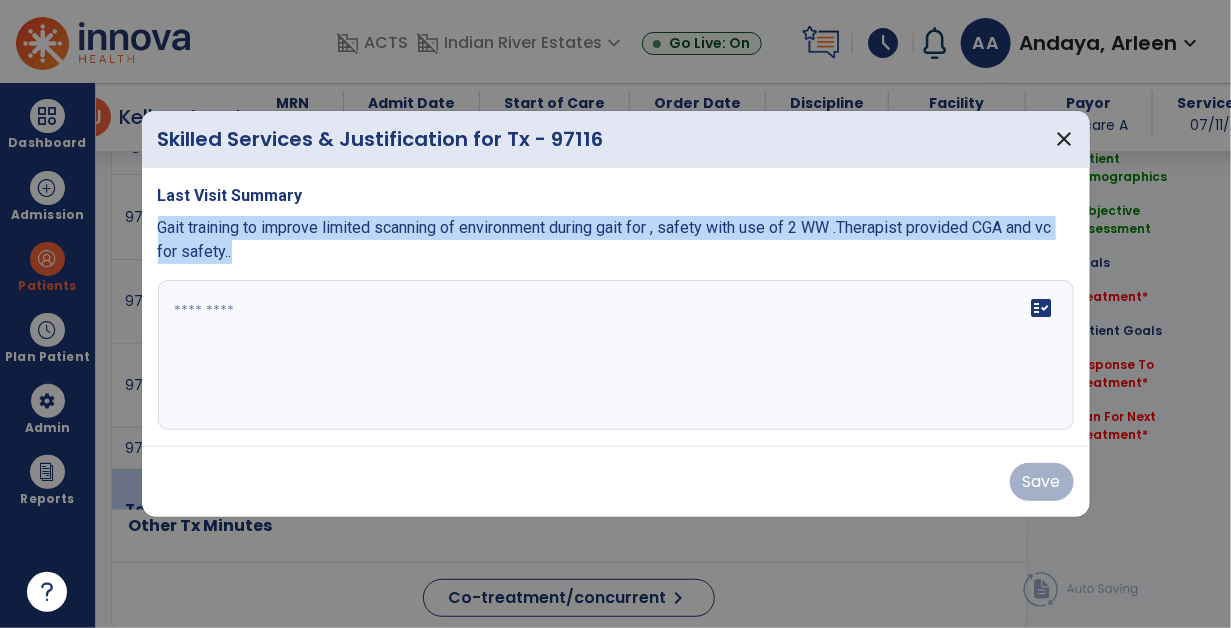 copy on "Gait training to improve limited scanning of environment during gait for , safety with use of 2 WW .Therapist provided  CGA and vc for safety.." 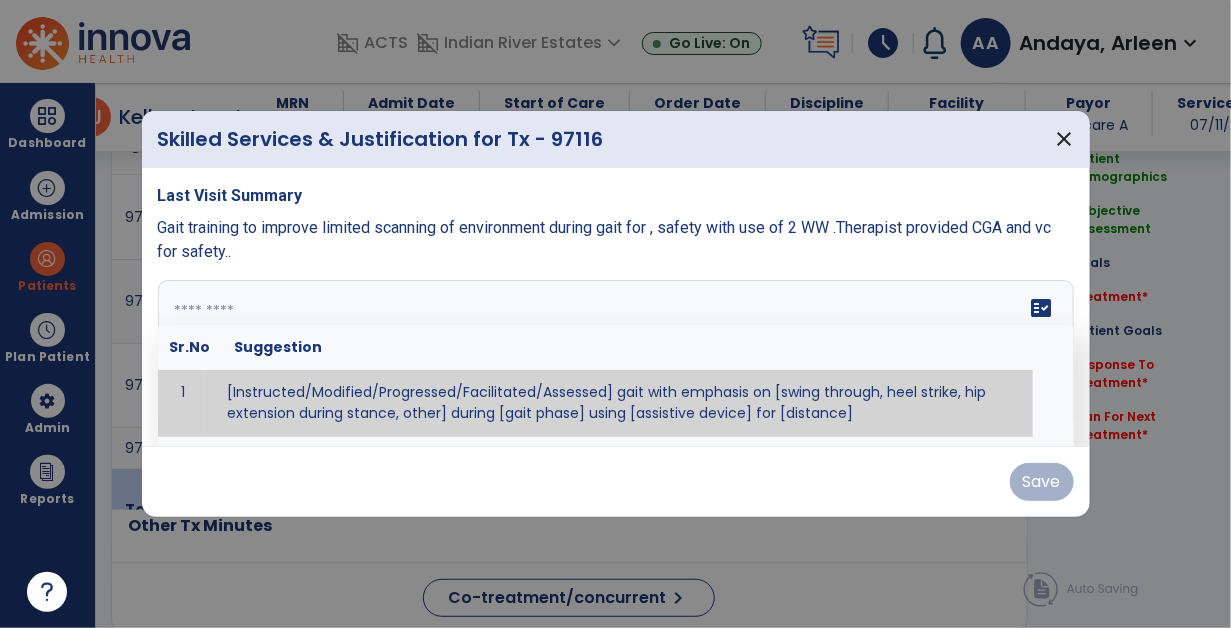 click at bounding box center [616, 355] 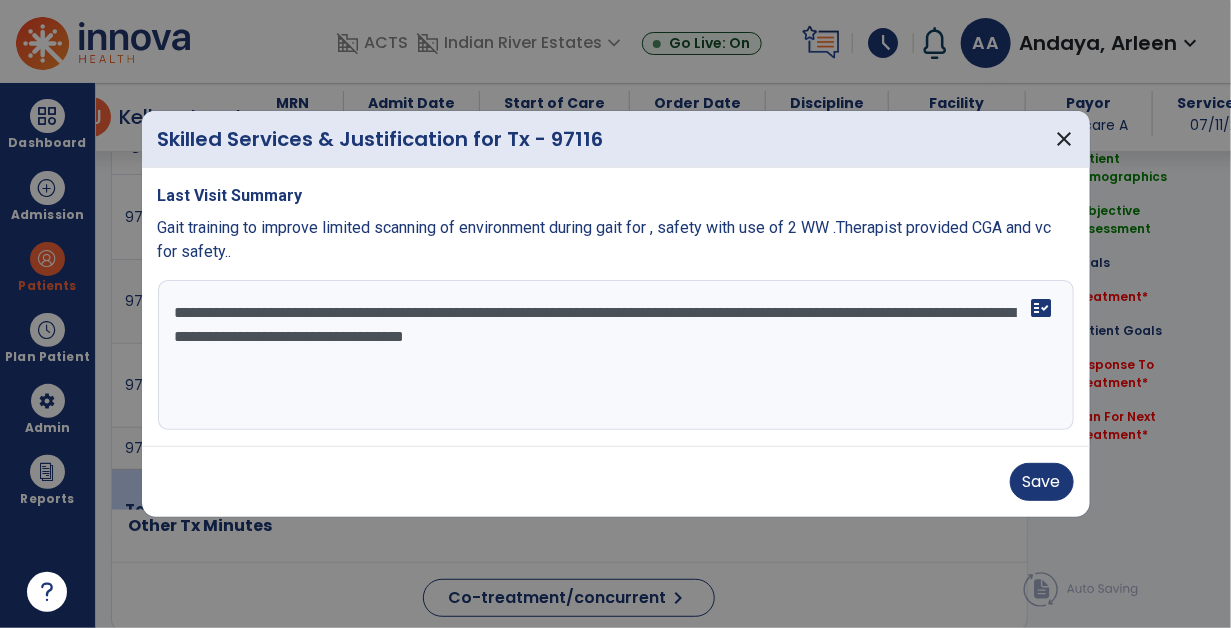 click on "**********" at bounding box center [616, 355] 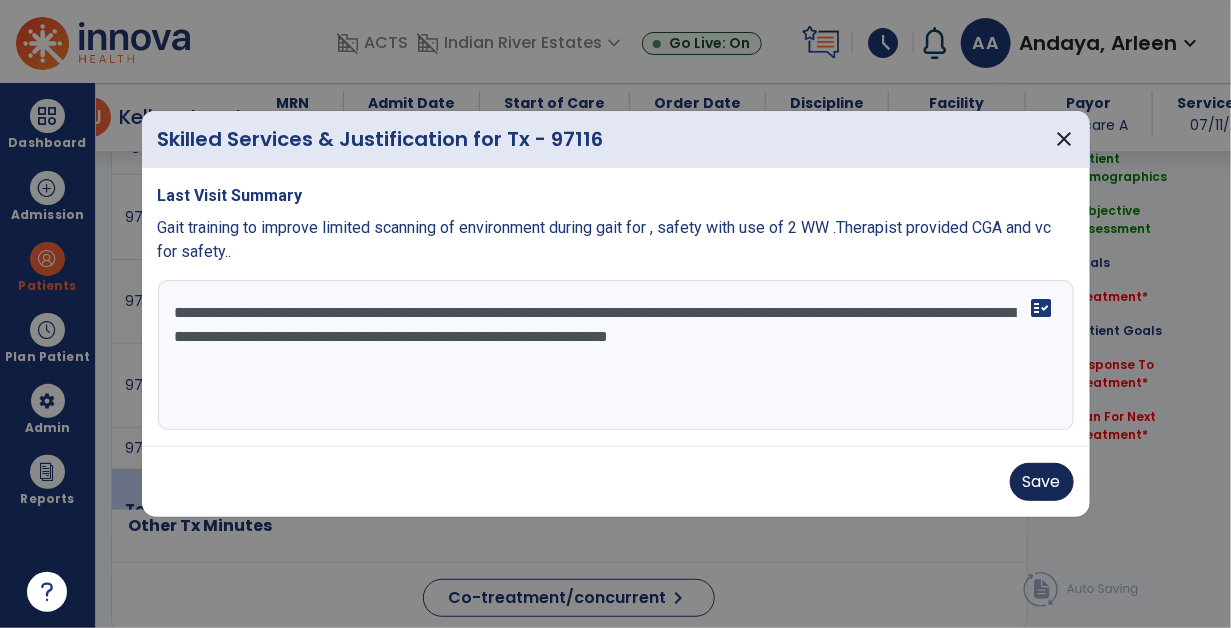 type on "**********" 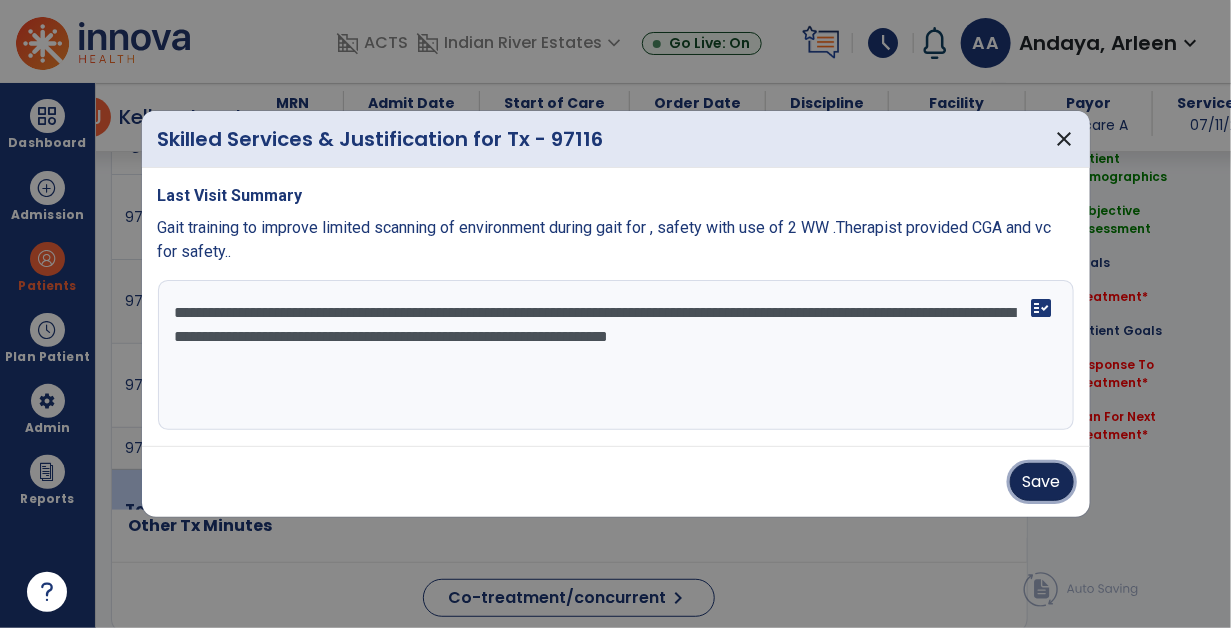 click on "Save" at bounding box center [1042, 482] 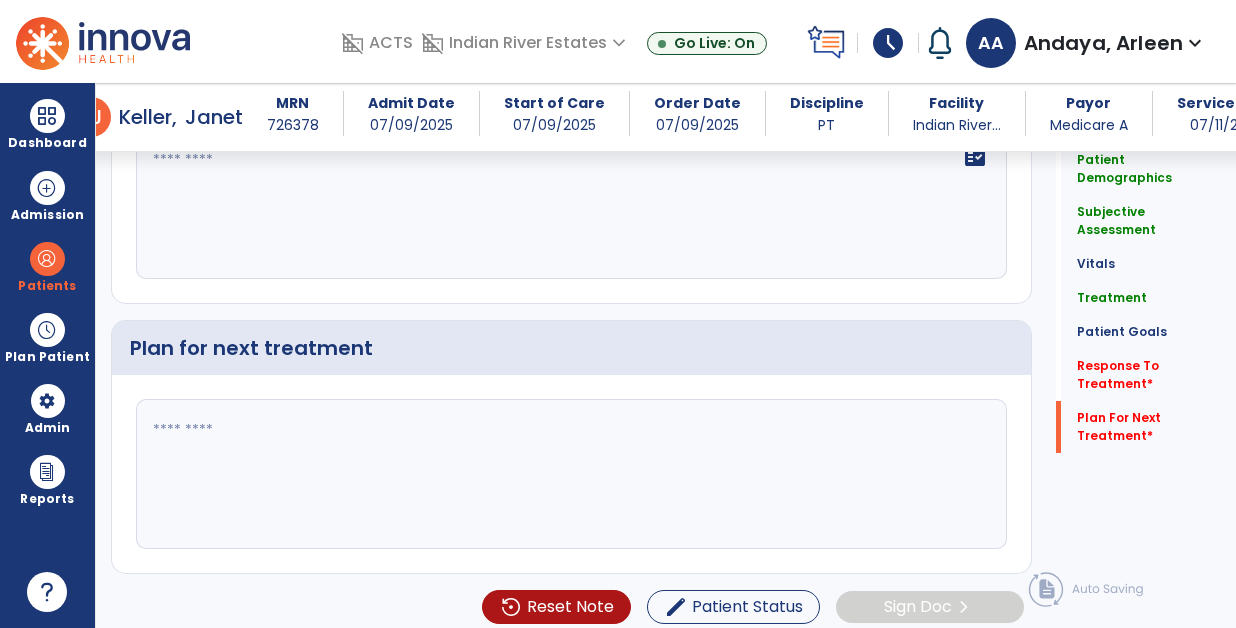scroll, scrollTop: 2640, scrollLeft: 0, axis: vertical 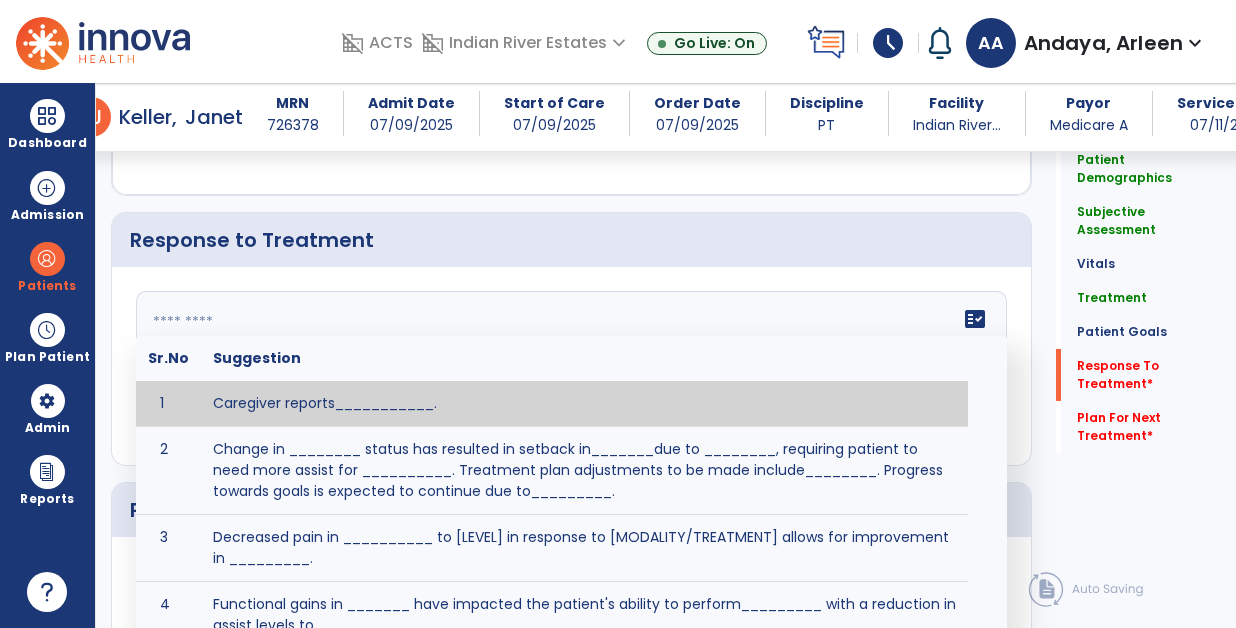 click on "fact_check  Sr.No Suggestion 1 Caregiver reports___________. 2 Change in ________ status has resulted in setback in_______due to ________, requiring patient to need more assist for __________.   Treatment plan adjustments to be made include________.  Progress towards goals is expected to continue due to_________. 3 Decreased pain in __________ to [LEVEL] in response to [MODALITY/TREATMENT] allows for improvement in _________. 4 Functional gains in _______ have impacted the patient's ability to perform_________ with a reduction in assist levels to_________. 5 Functional progress this week has been significant due to__________. 6 Gains in ________ have improved the patient's ability to perform ______with decreased levels of assist to___________. 7 Improvement in ________allows patient to tolerate higher levels of challenges in_________. 8 Pain in [AREA] has decreased to [LEVEL] in response to [TREATMENT/MODALITY], allowing fore ease in completing__________. 9 10 11 12 13 14 15 16 17 18 19 20 21" 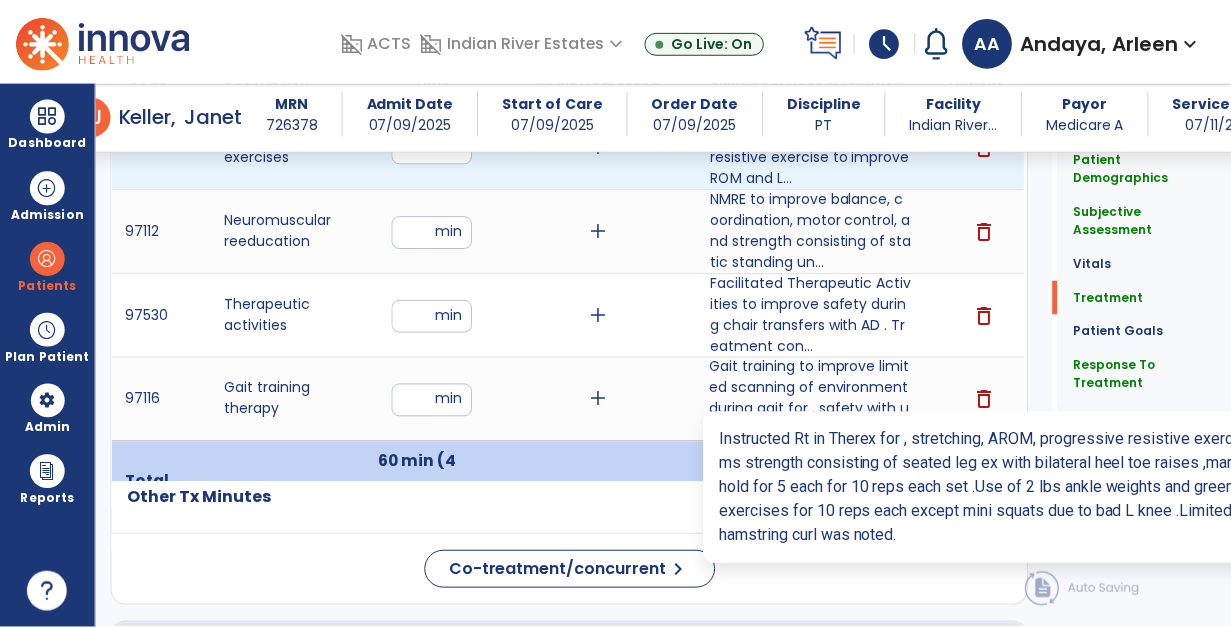 scroll, scrollTop: 1363, scrollLeft: 0, axis: vertical 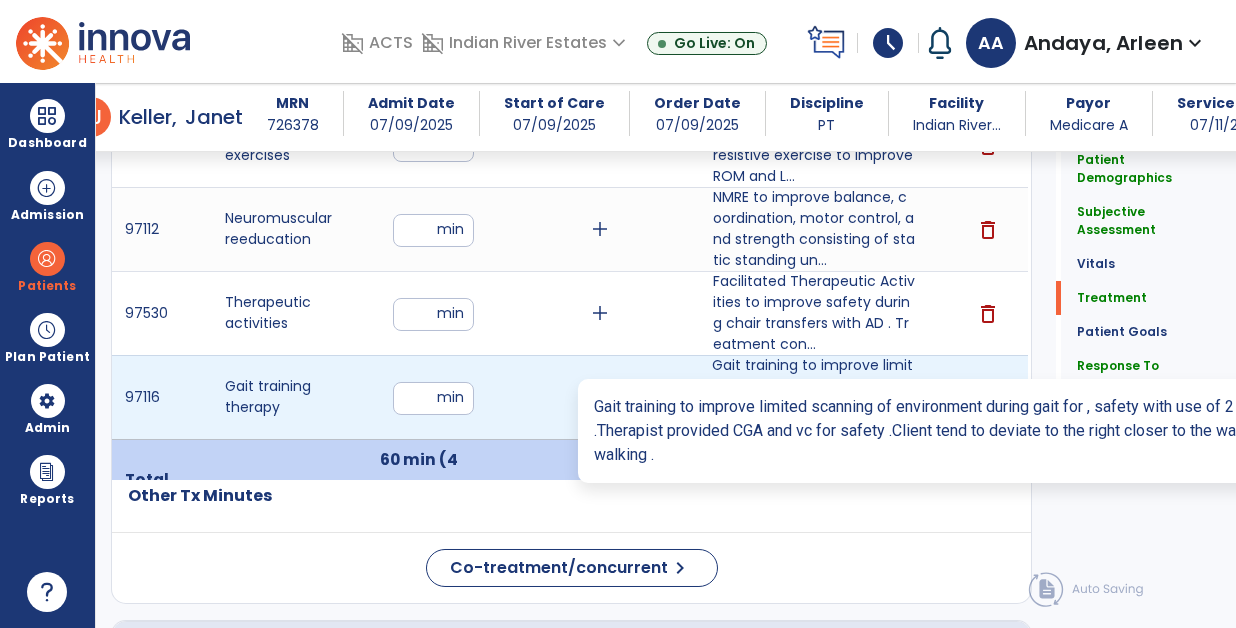 type on "******" 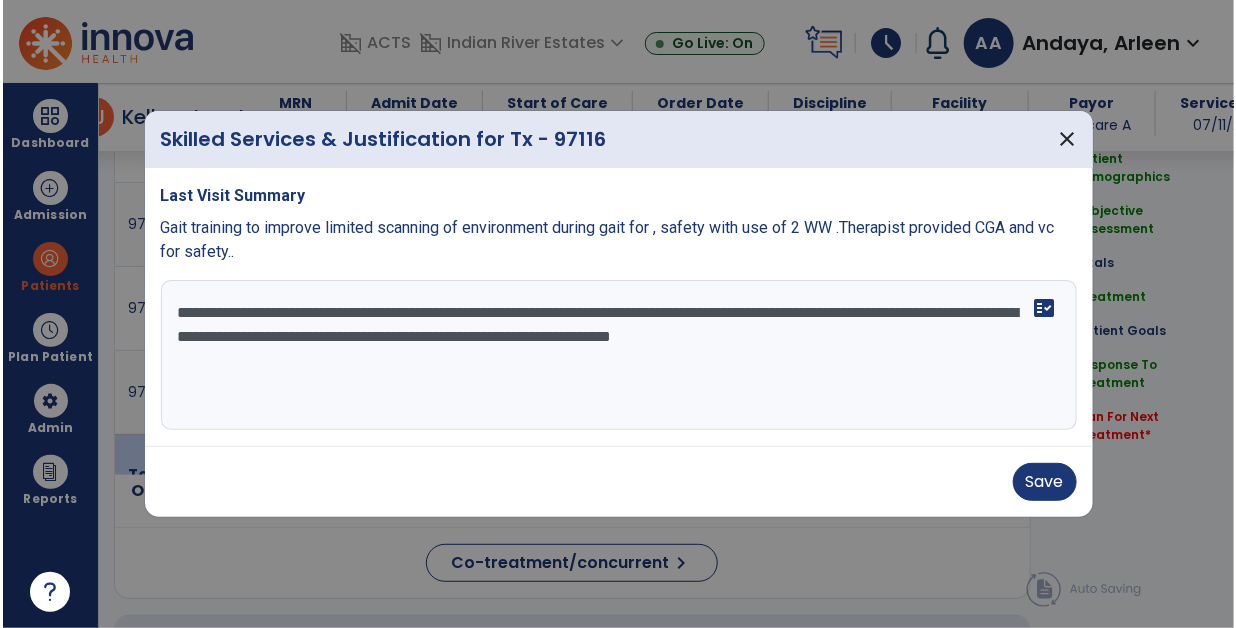 scroll, scrollTop: 1363, scrollLeft: 0, axis: vertical 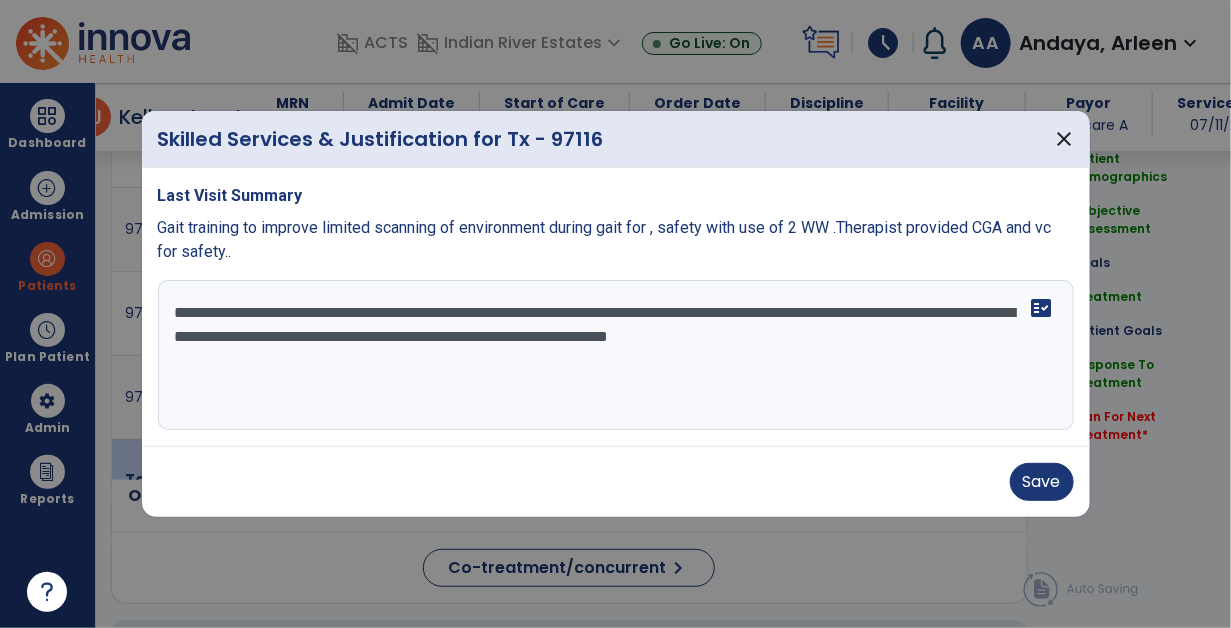 click on "**********" at bounding box center (616, 355) 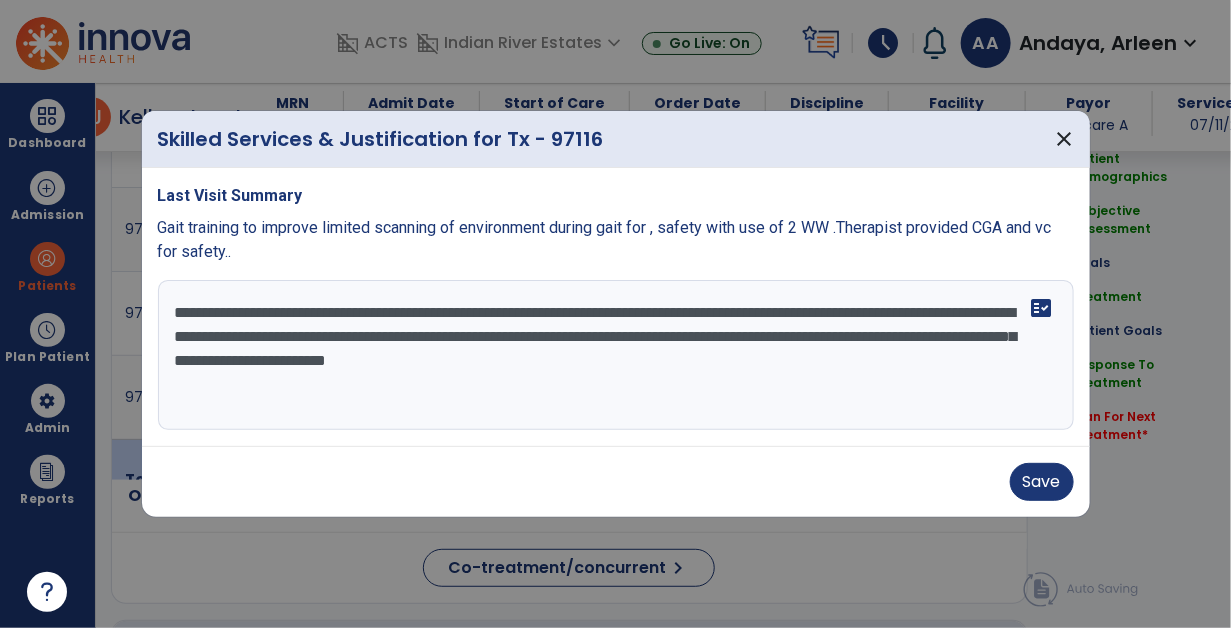 click on "**********" at bounding box center (616, 355) 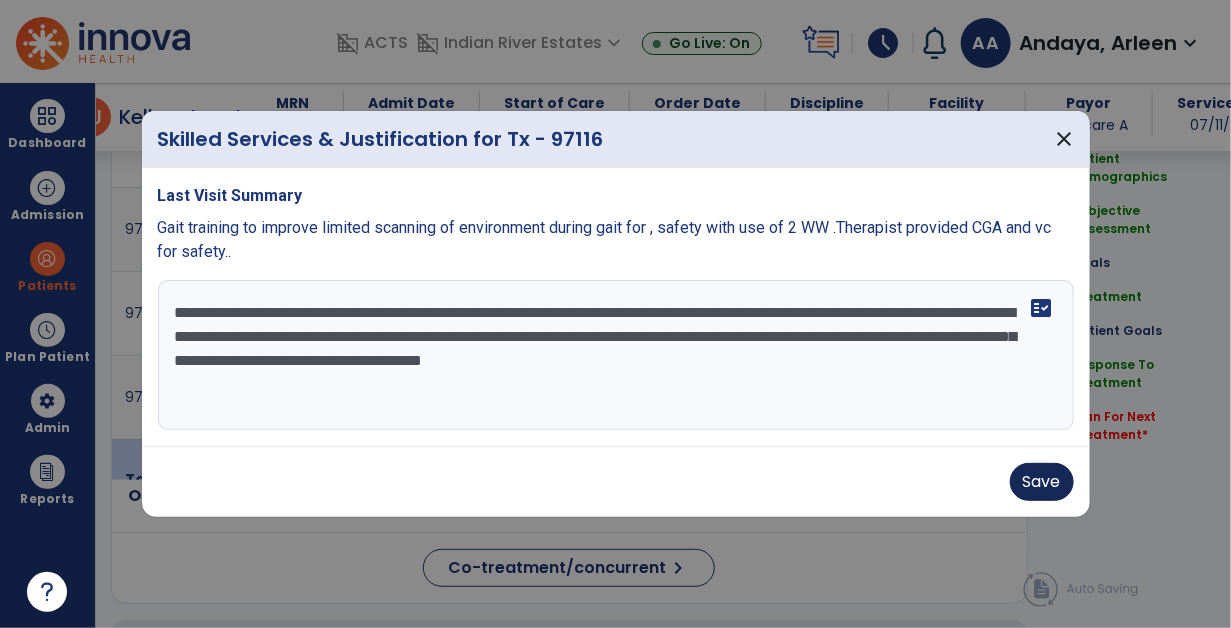 type on "**********" 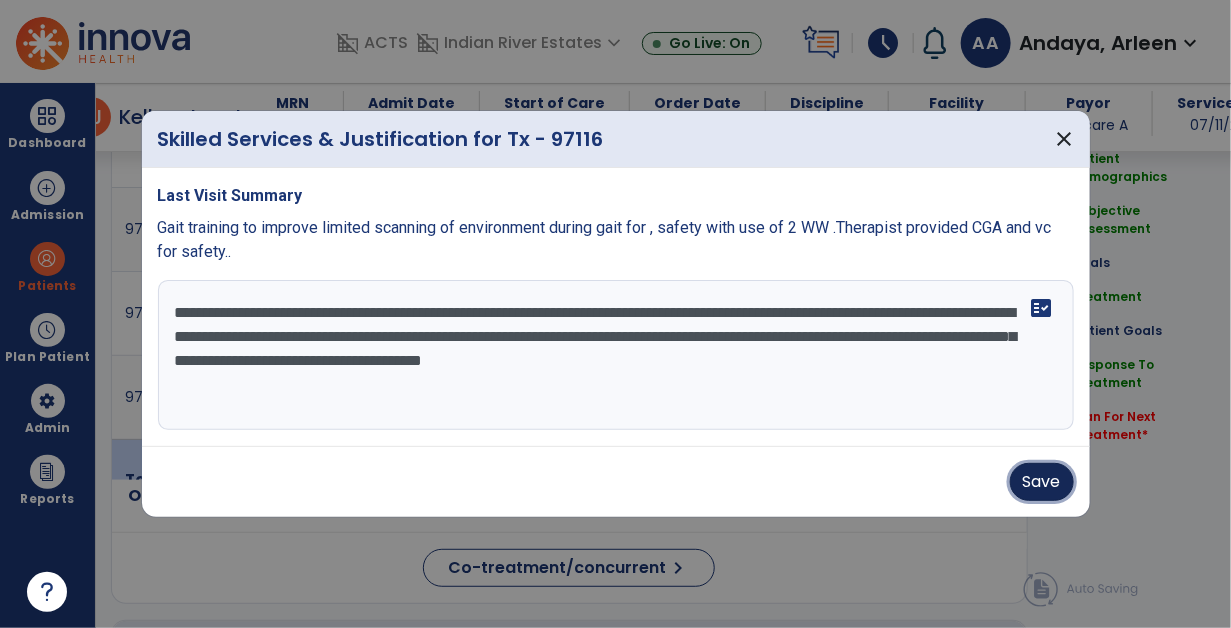 click on "Save" at bounding box center [1042, 482] 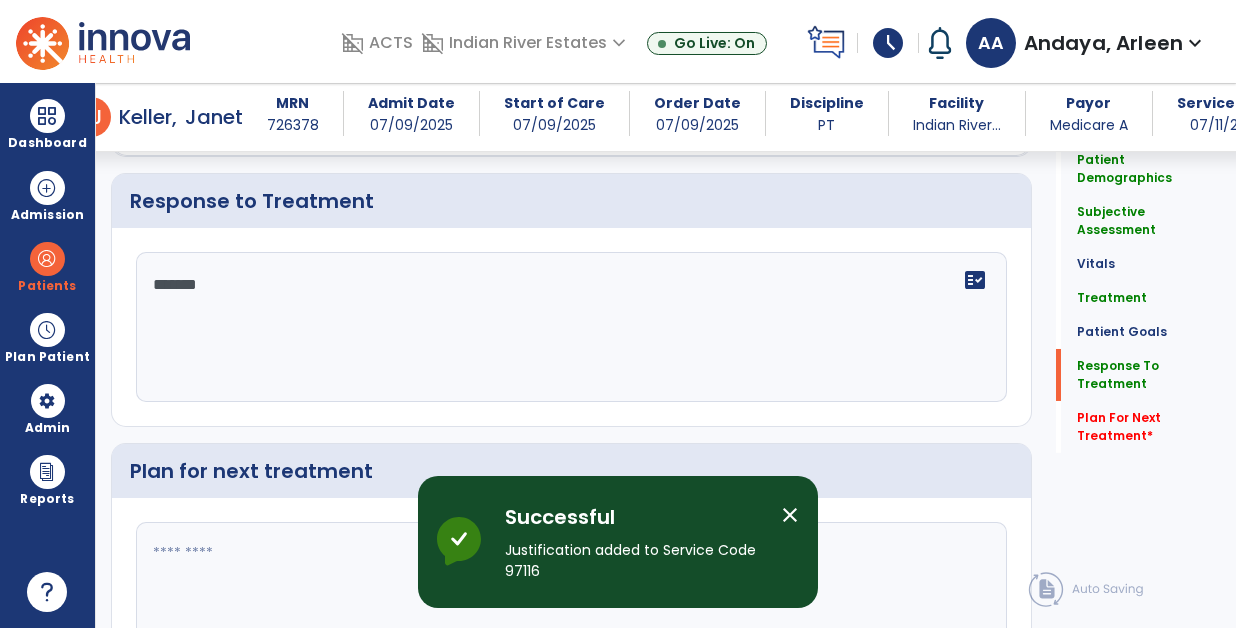 scroll, scrollTop: 2674, scrollLeft: 0, axis: vertical 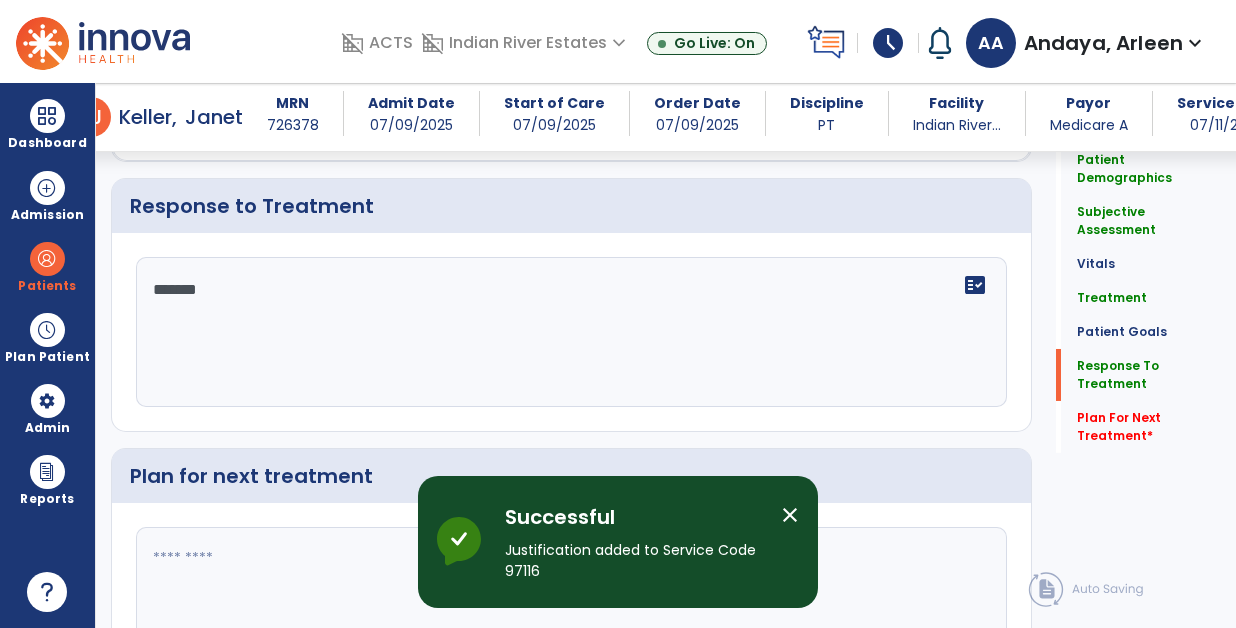 click on "******" 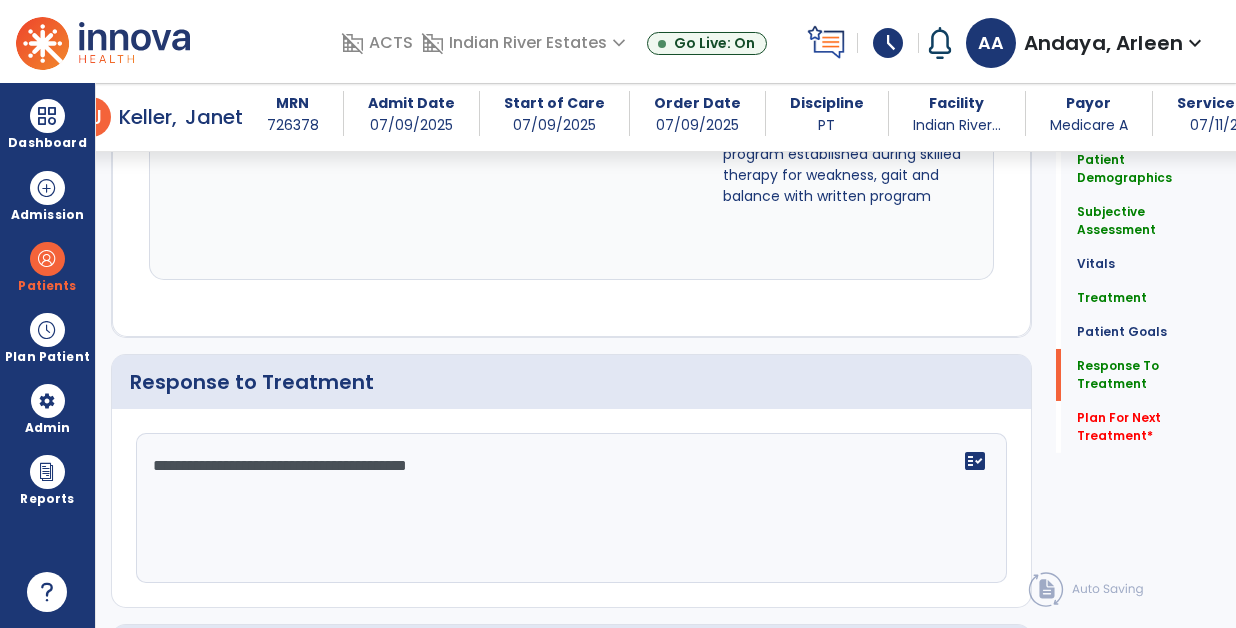 scroll, scrollTop: 2674, scrollLeft: 0, axis: vertical 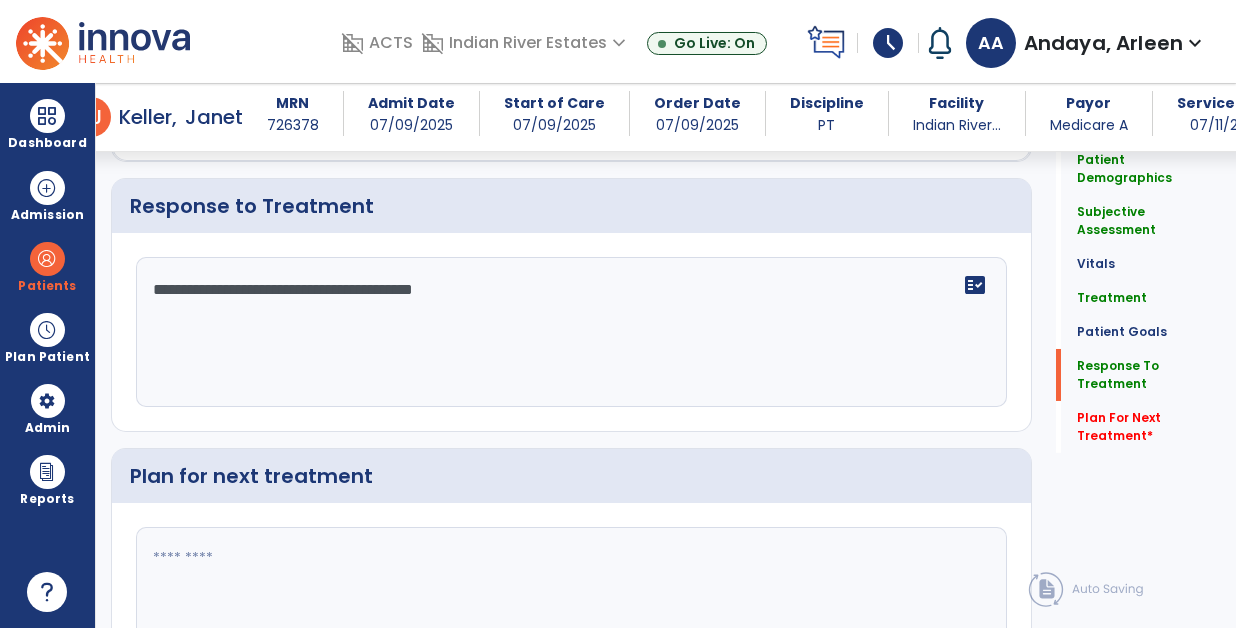 click on "**********" 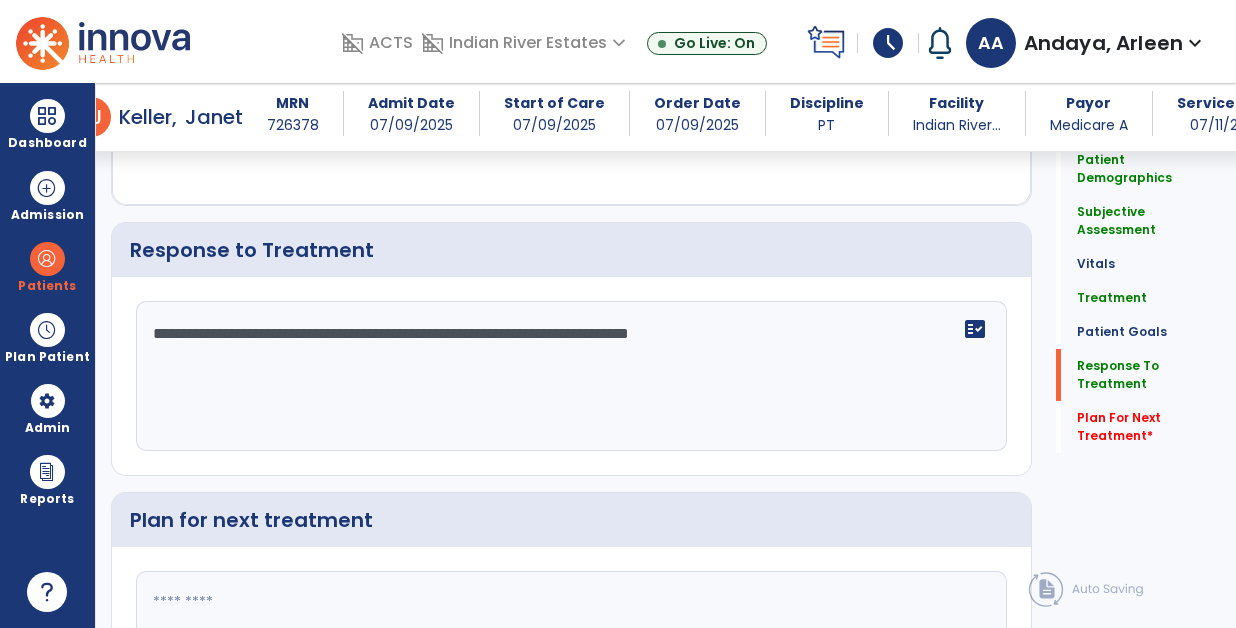 scroll, scrollTop: 2674, scrollLeft: 0, axis: vertical 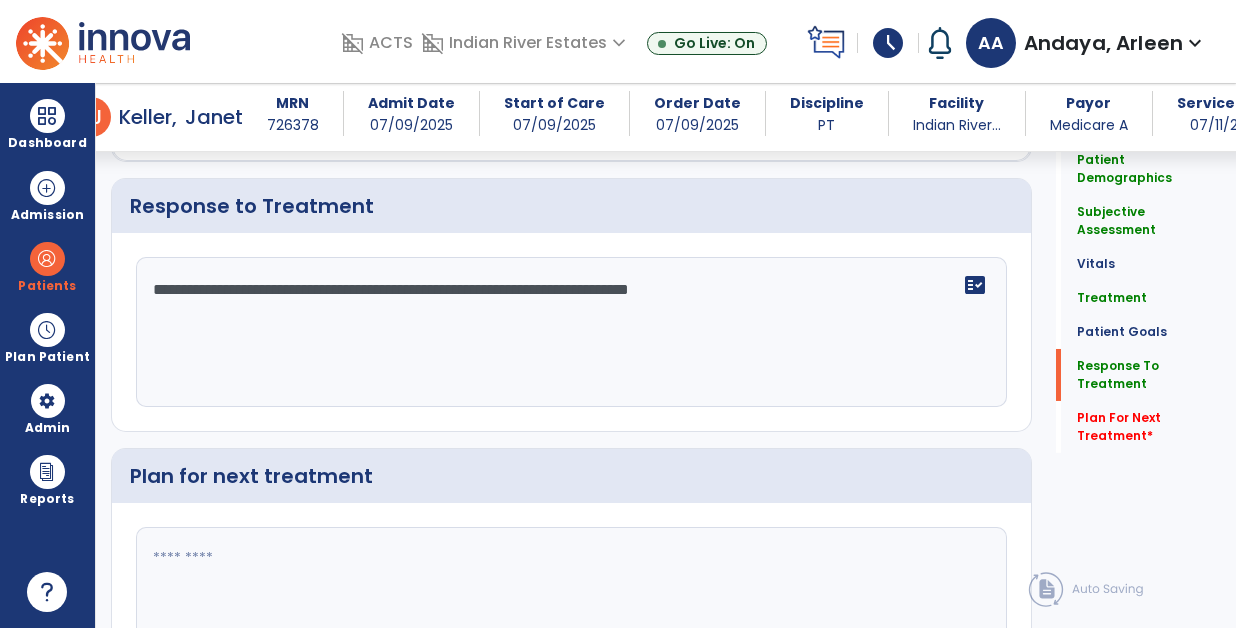 click on "**********" 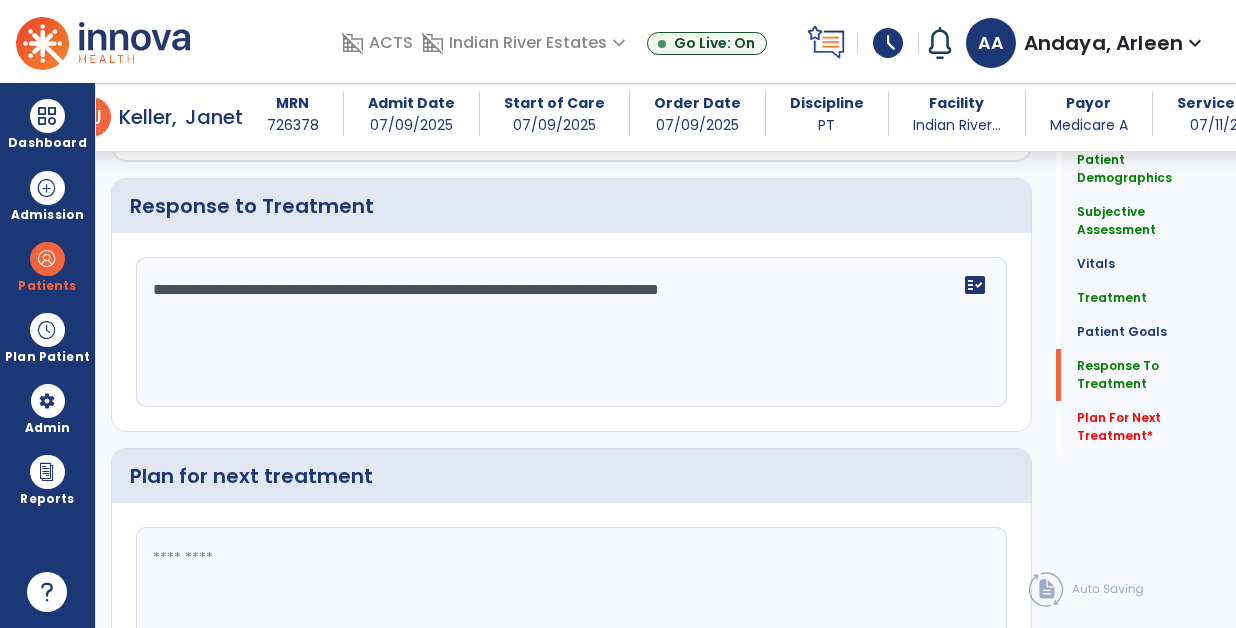 click on "**********" 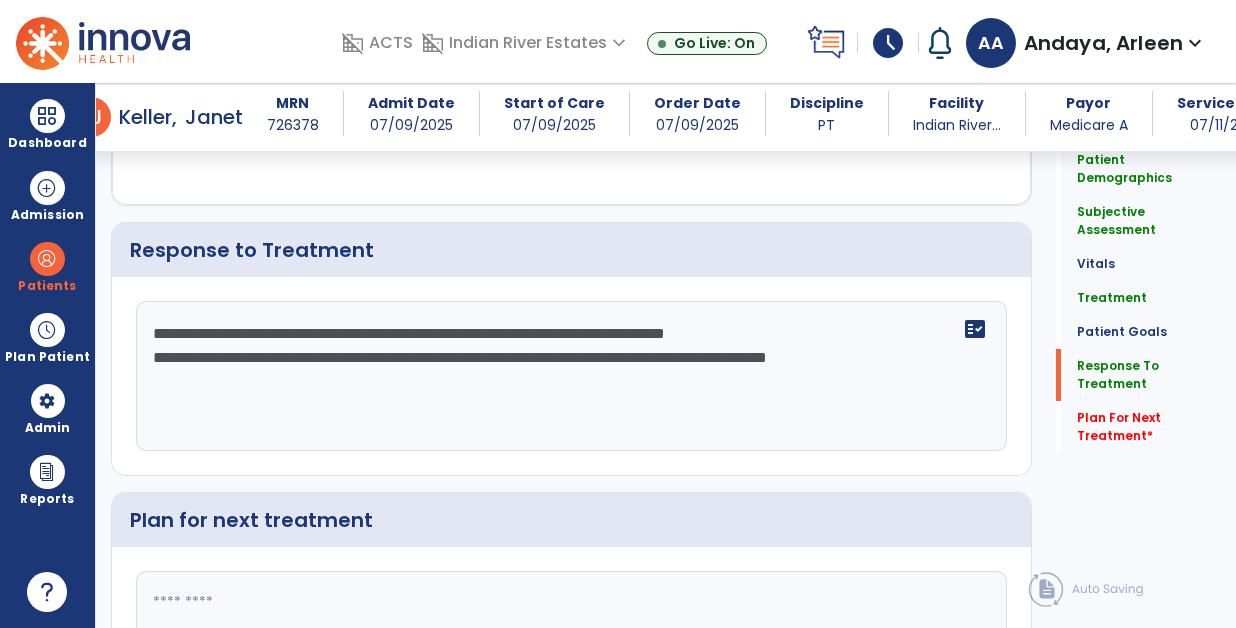 scroll, scrollTop: 2674, scrollLeft: 0, axis: vertical 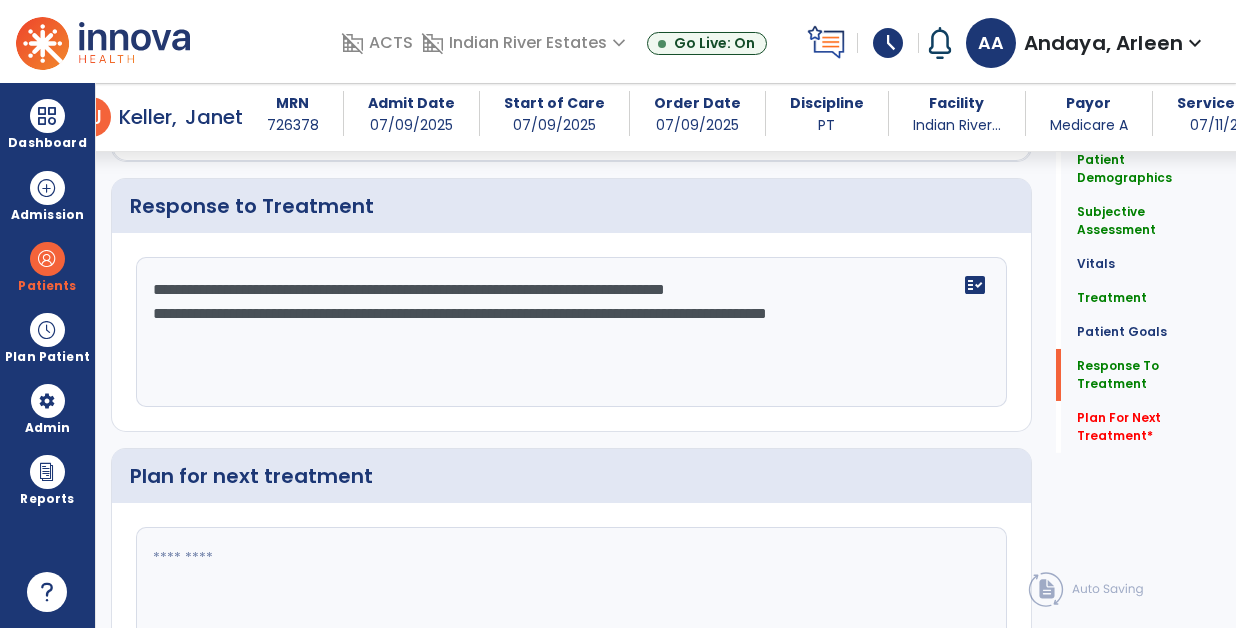 type on "**********" 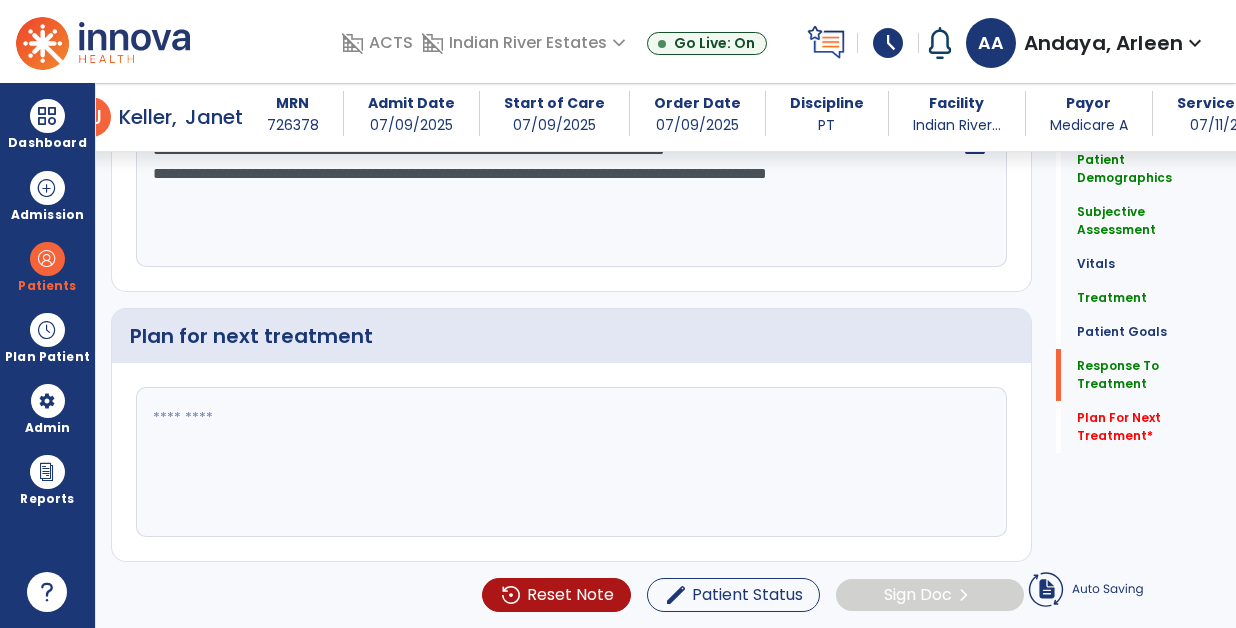 paste on "**********" 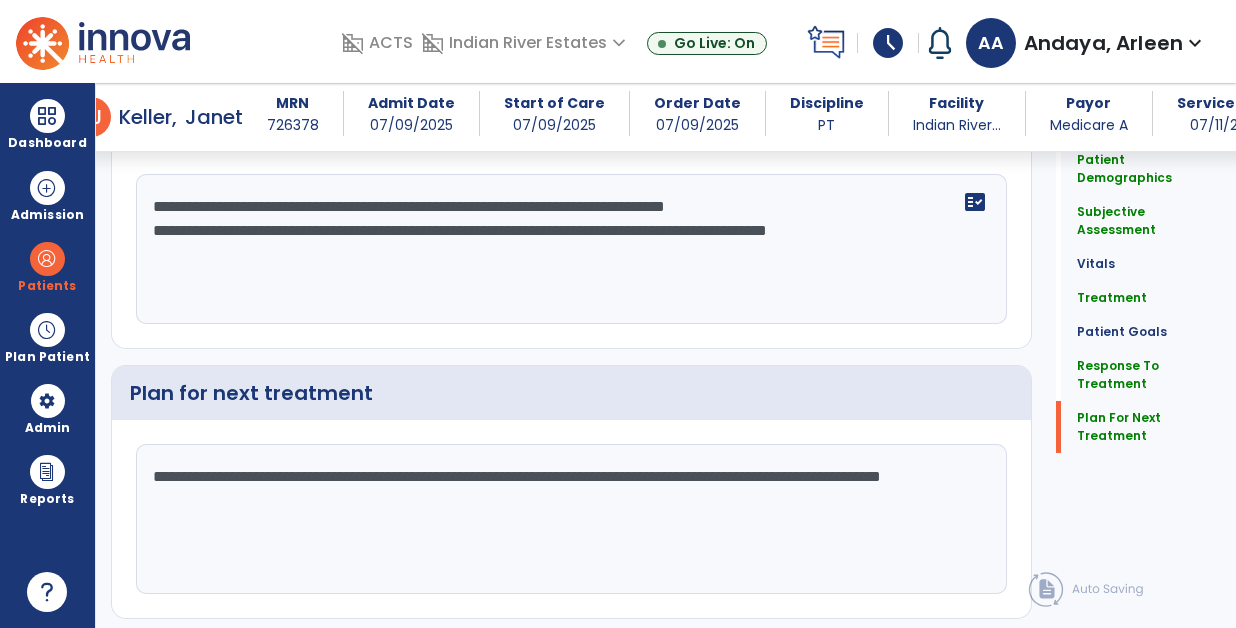 scroll, scrollTop: 2800, scrollLeft: 0, axis: vertical 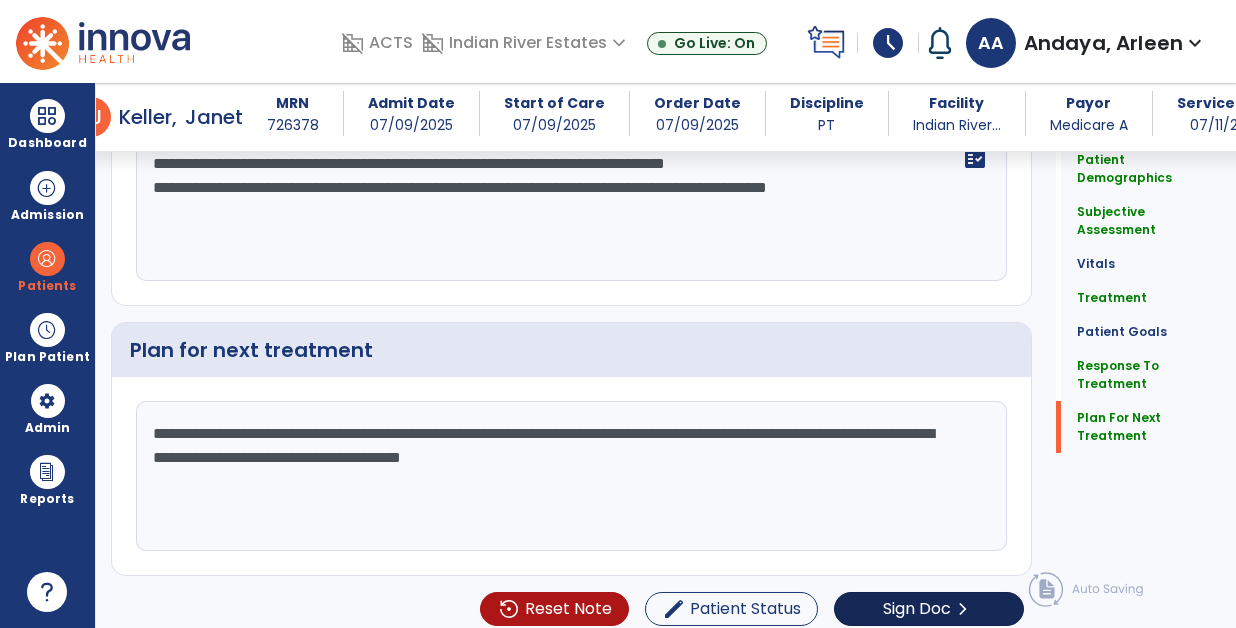 type on "**********" 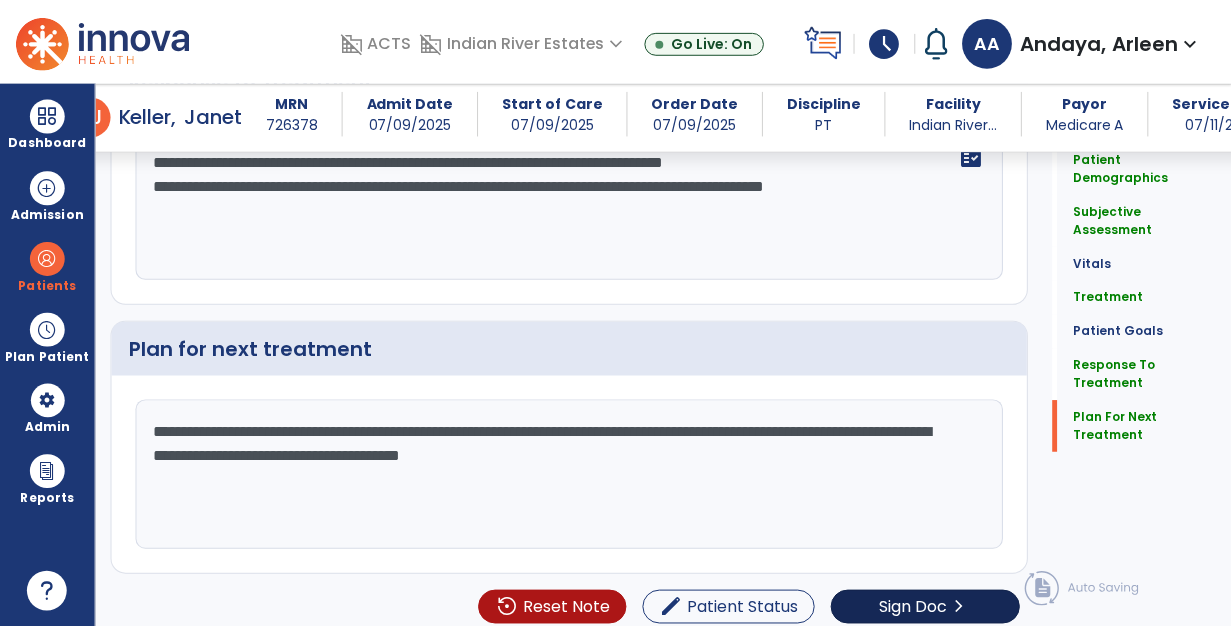 scroll, scrollTop: 2800, scrollLeft: 0, axis: vertical 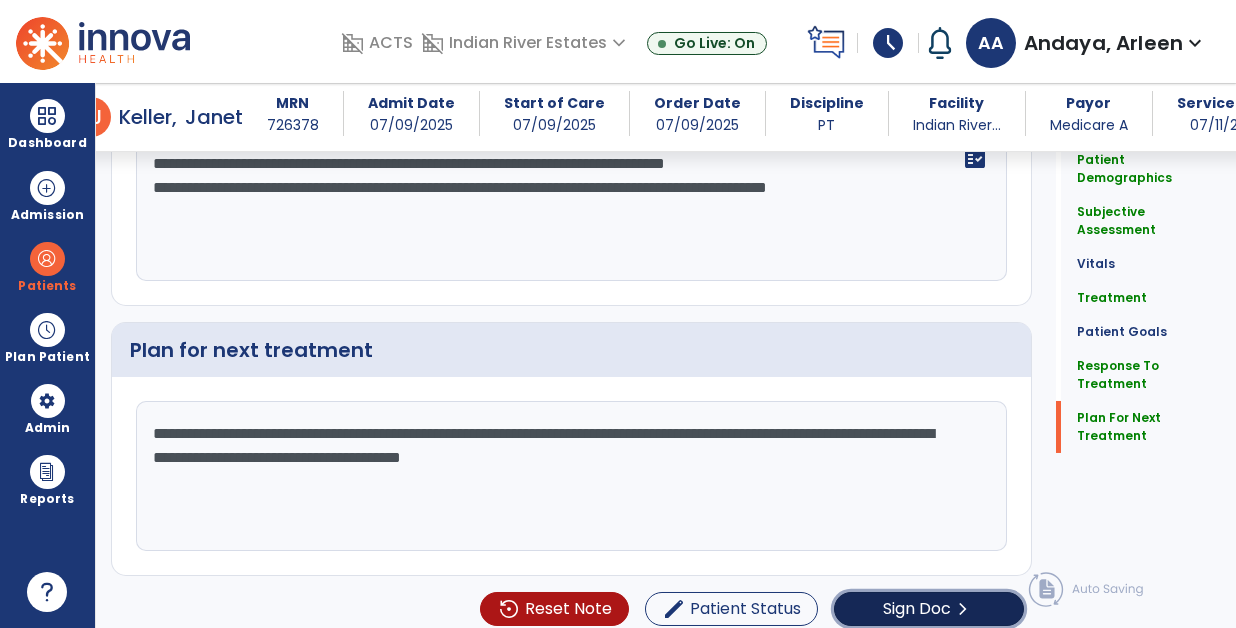 click on "Sign Doc" 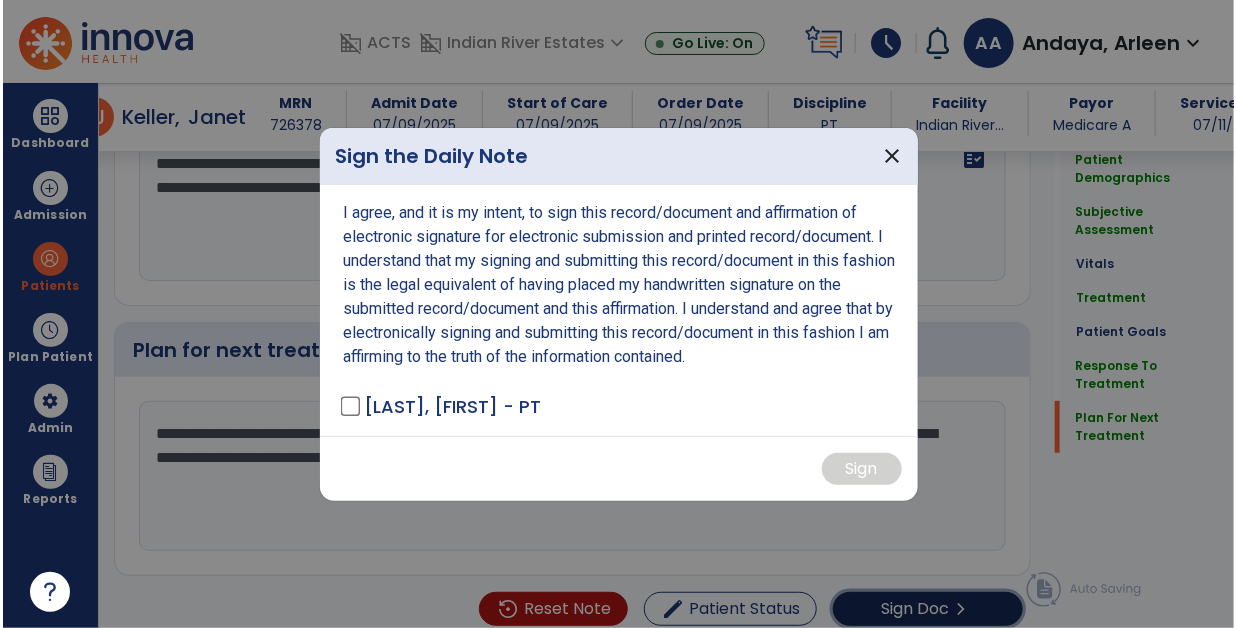 scroll, scrollTop: 2800, scrollLeft: 0, axis: vertical 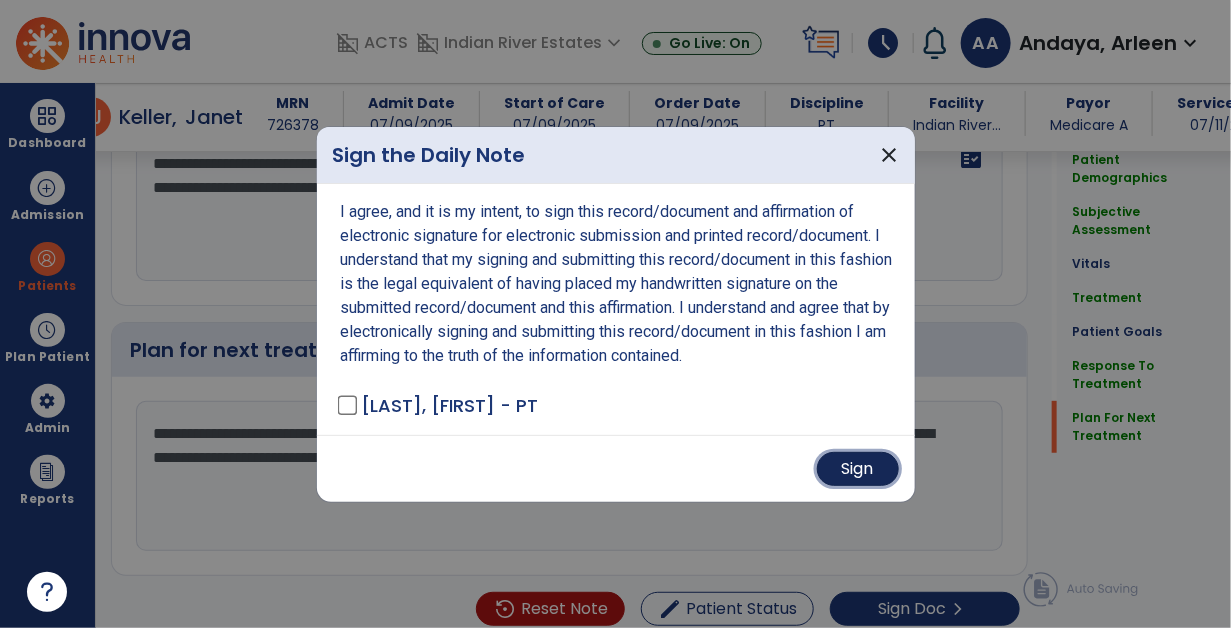 click on "Sign" at bounding box center (858, 469) 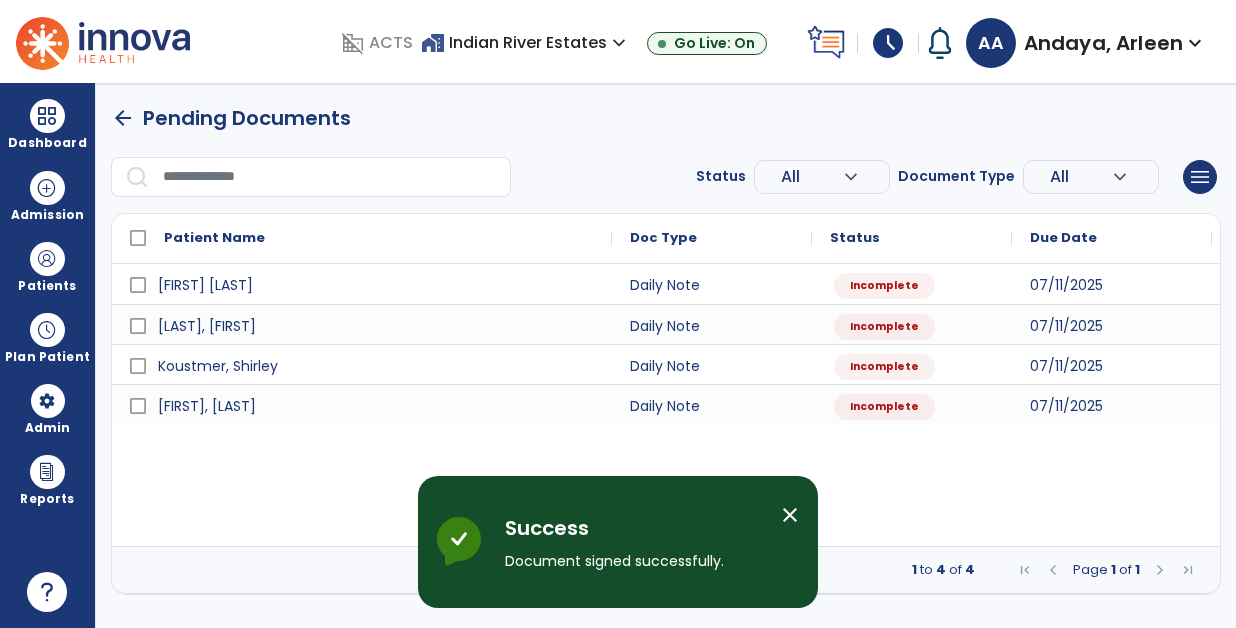 scroll, scrollTop: 0, scrollLeft: 0, axis: both 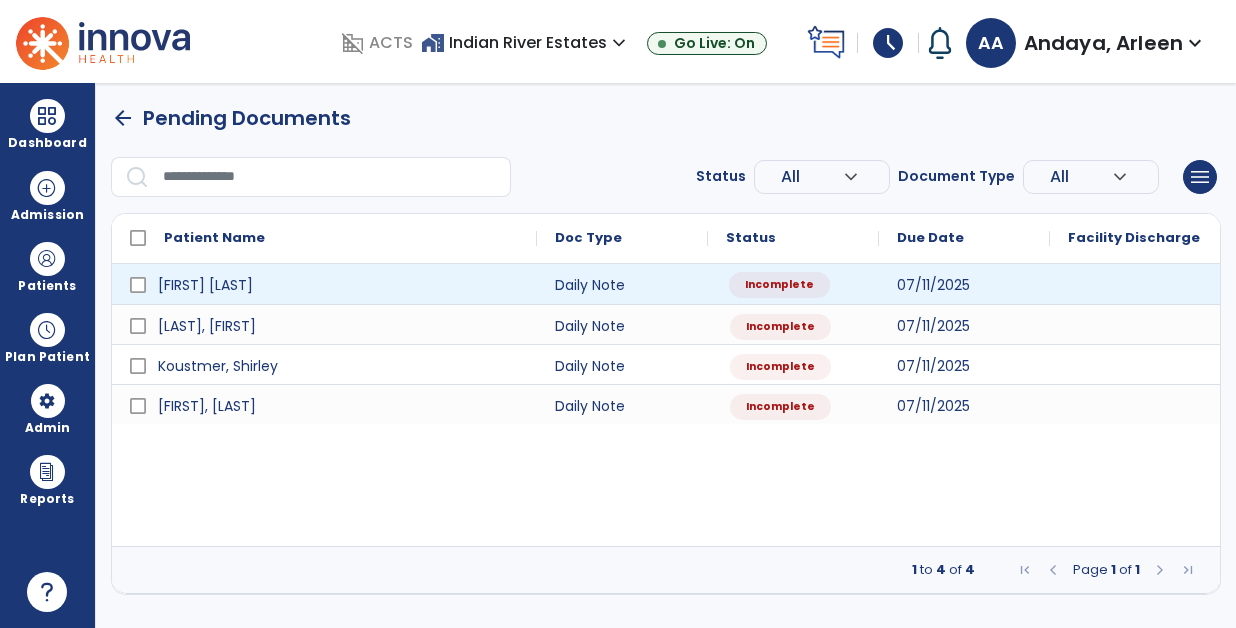 click on "Incomplete" at bounding box center (779, 285) 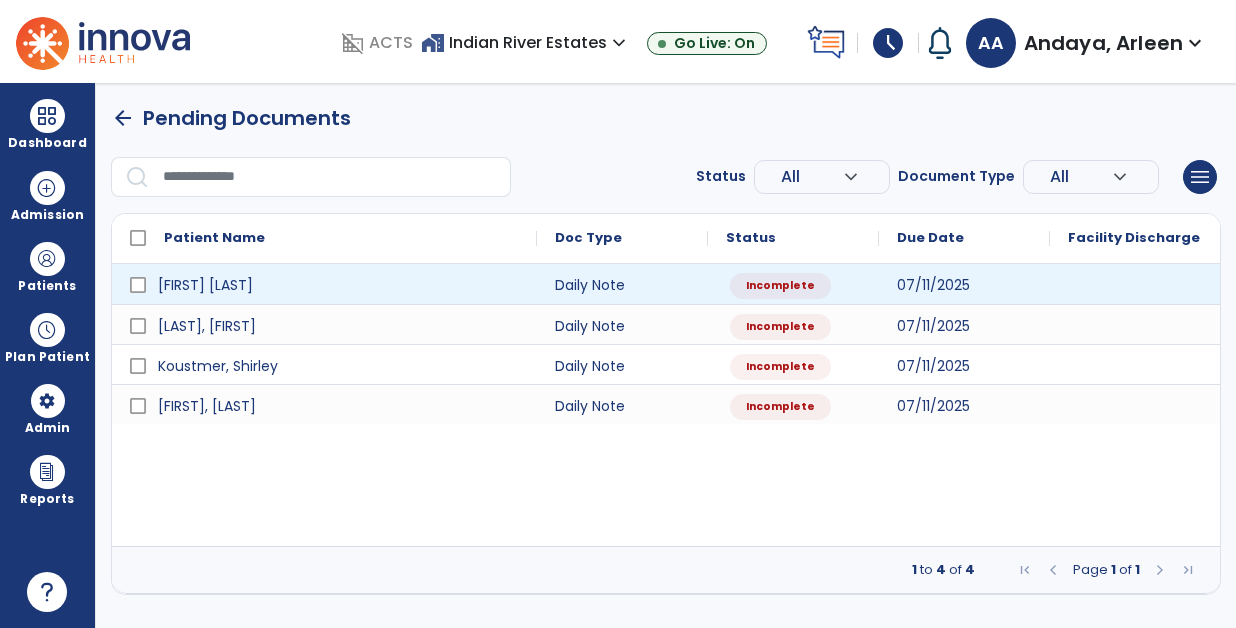 select on "*" 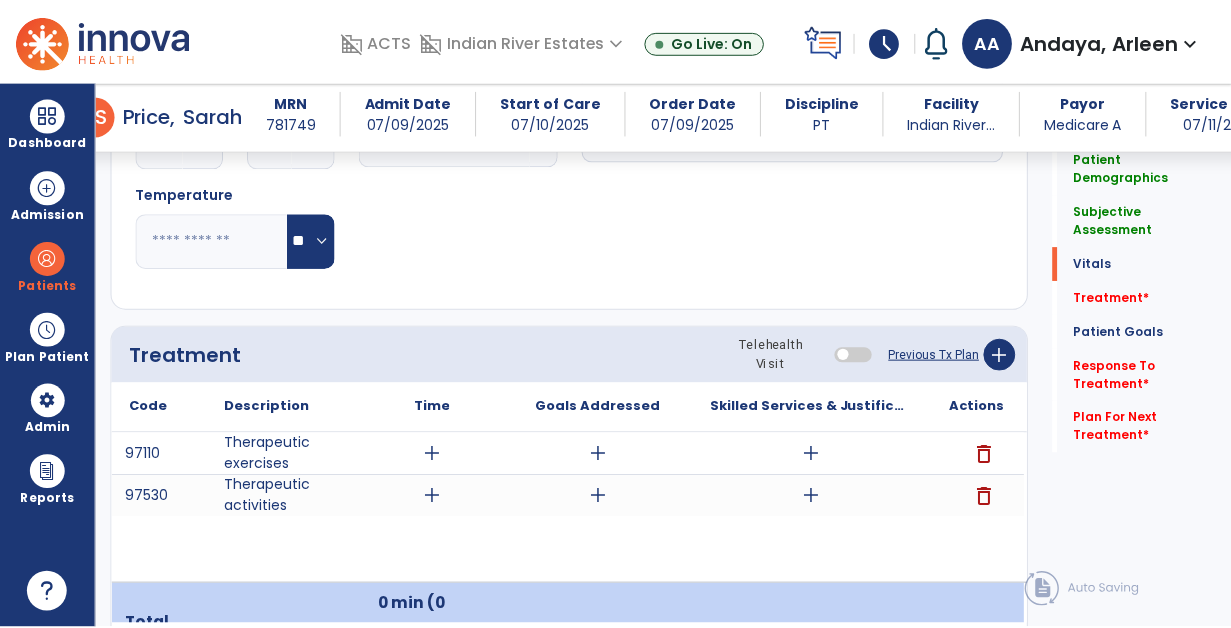 scroll, scrollTop: 1045, scrollLeft: 0, axis: vertical 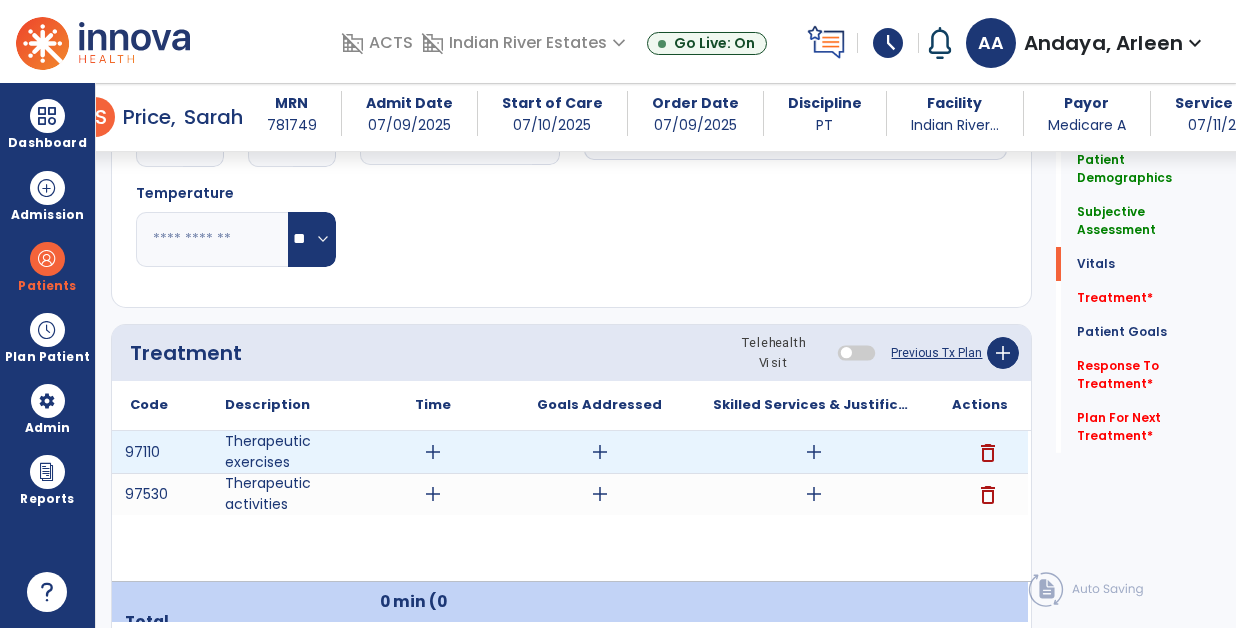 click on "add" at bounding box center [433, 452] 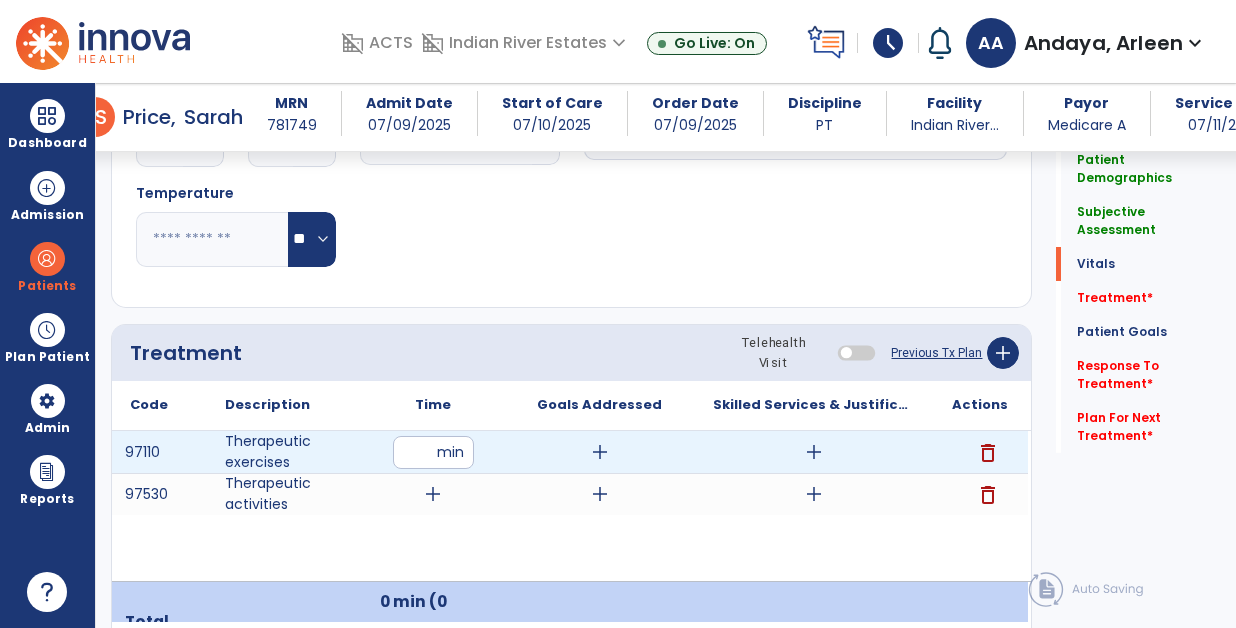 type on "**" 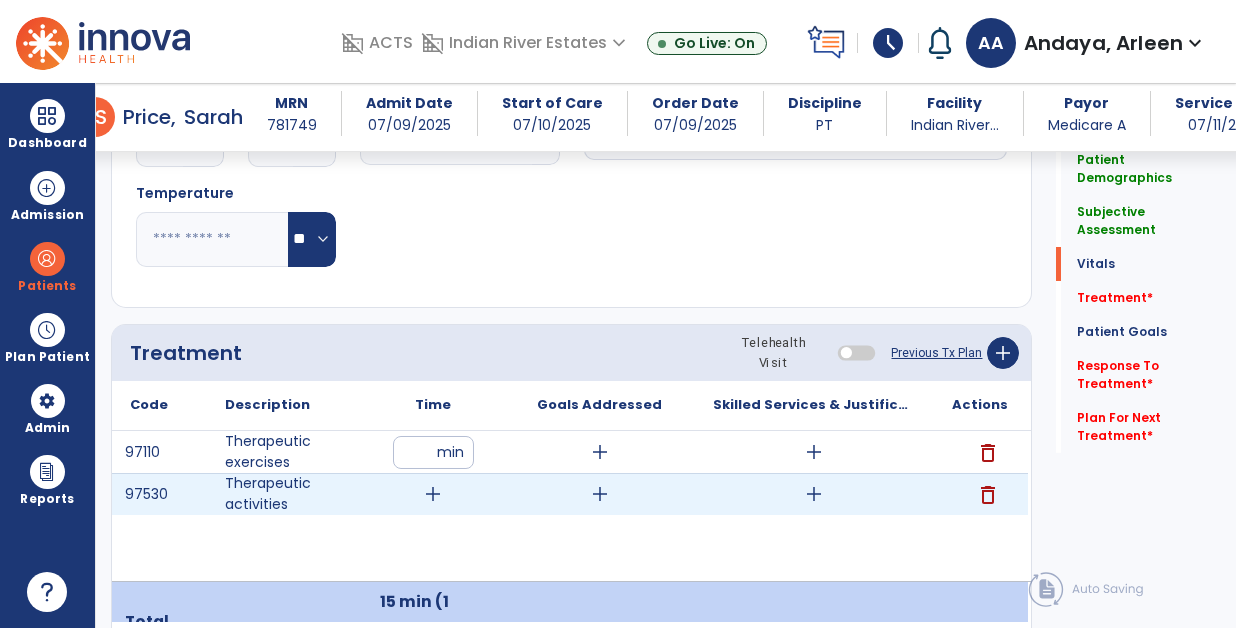 click on "add" at bounding box center (433, 494) 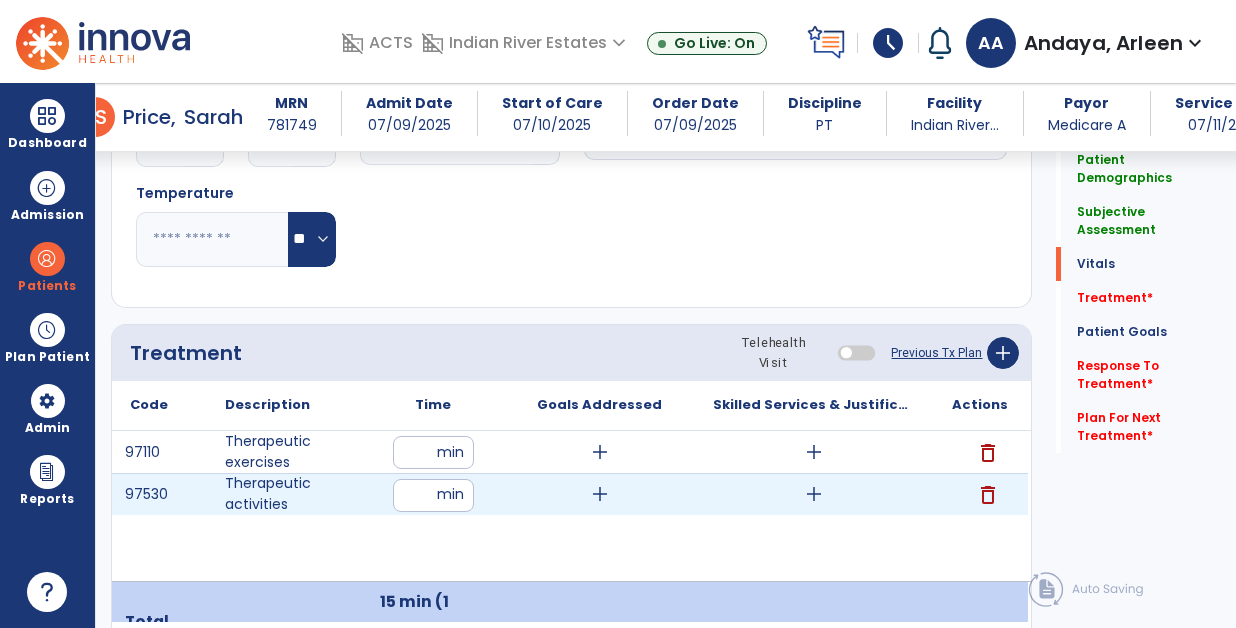 type on "**" 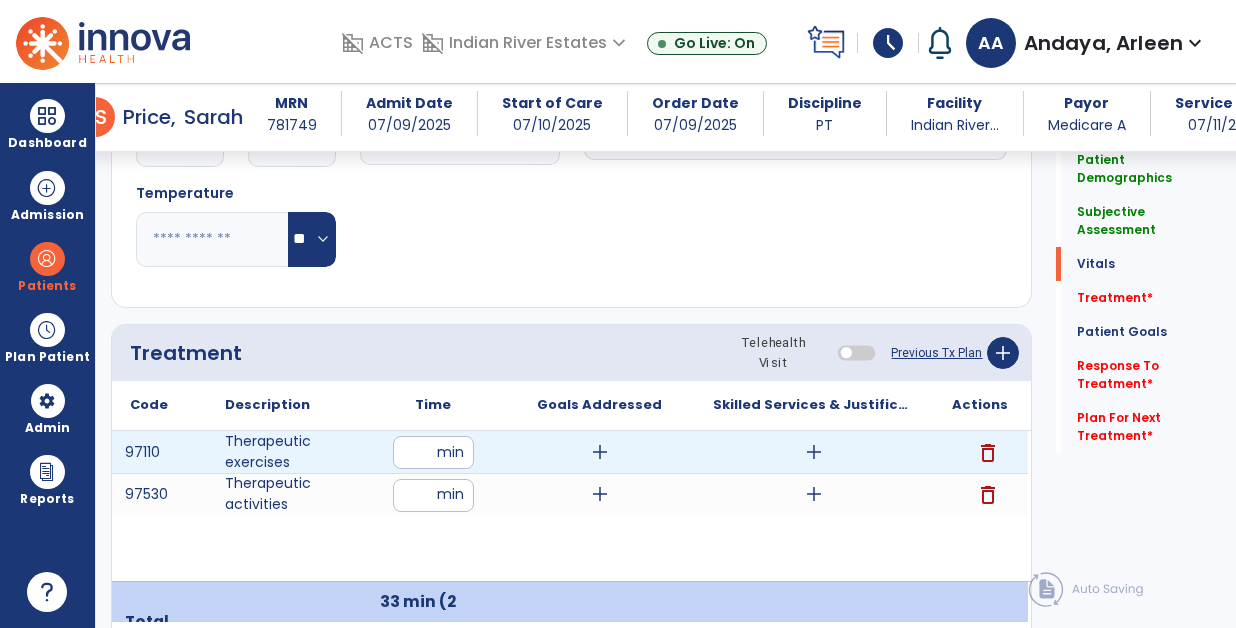 click on "**" at bounding box center (433, 452) 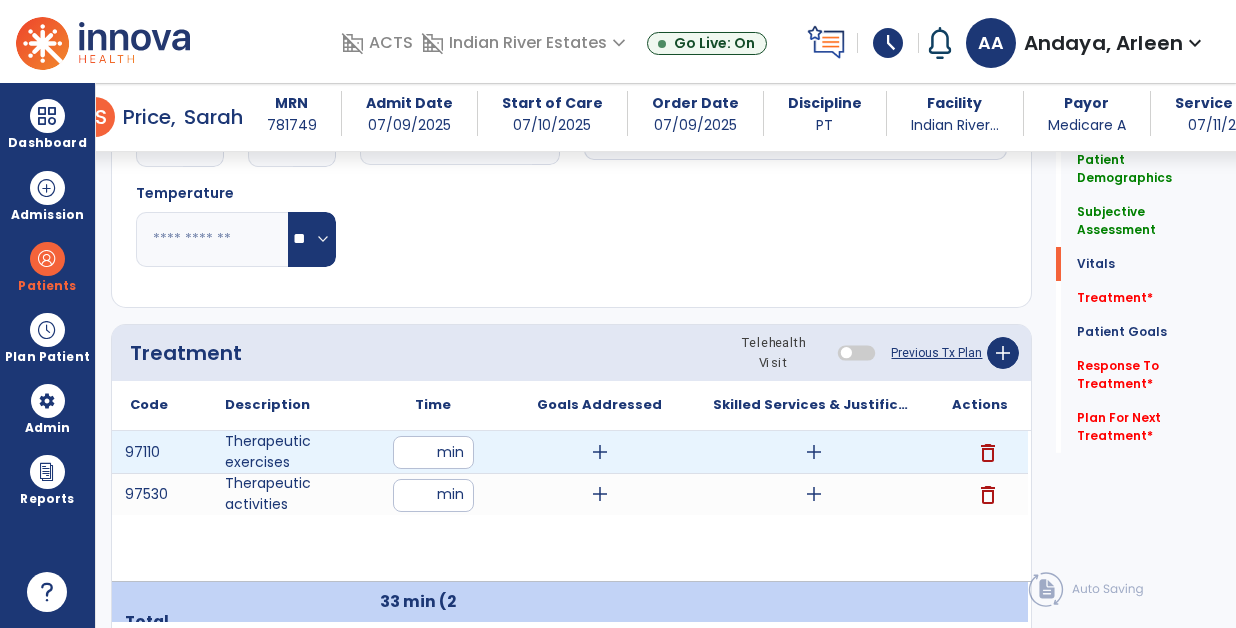 type on "*" 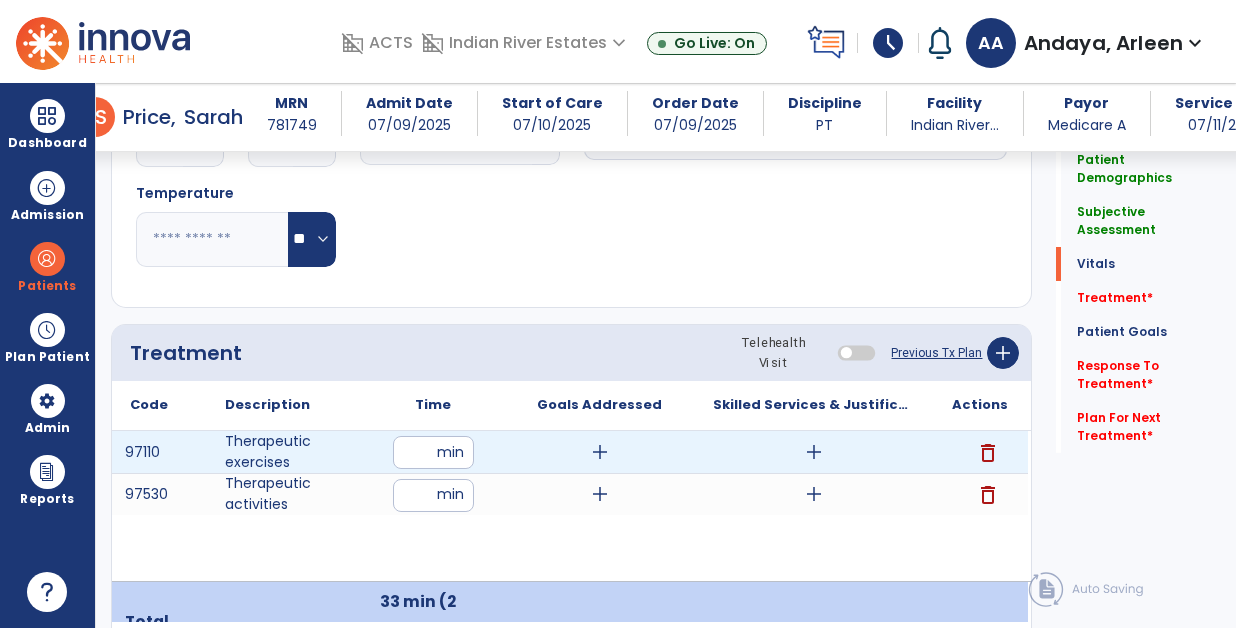 type on "**" 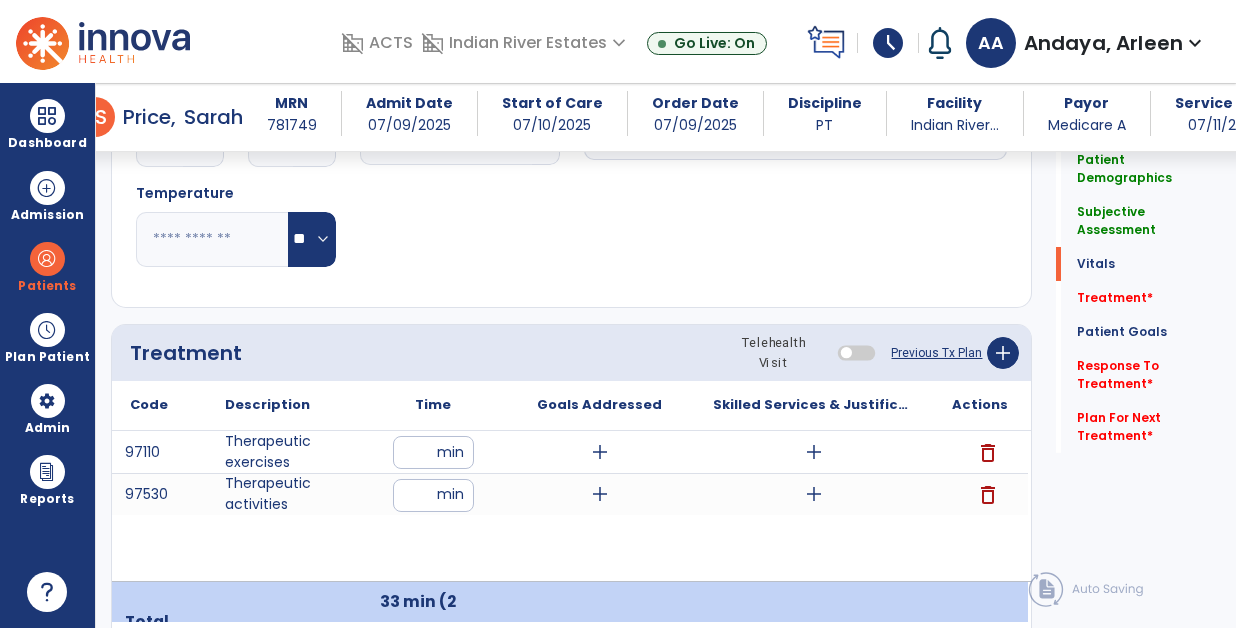 click on "97110  Therapeutic exercises  ** min add add delete 97530  Therapeutic activities  ** min add add delete" at bounding box center (570, 506) 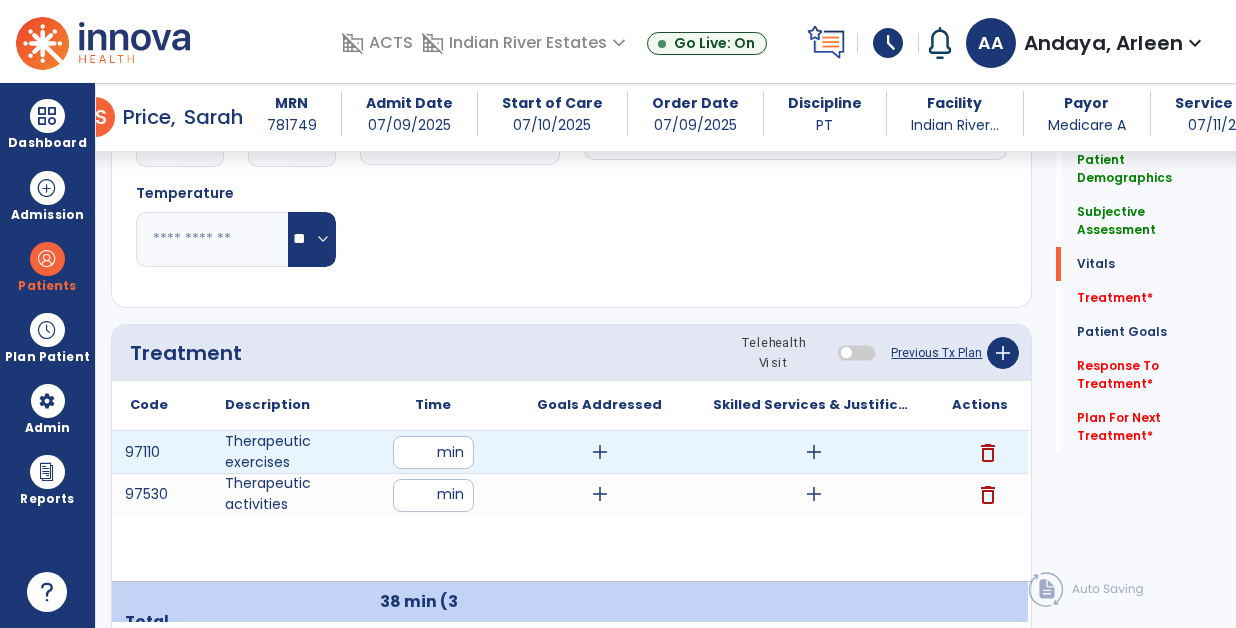 click on "add" at bounding box center [814, 452] 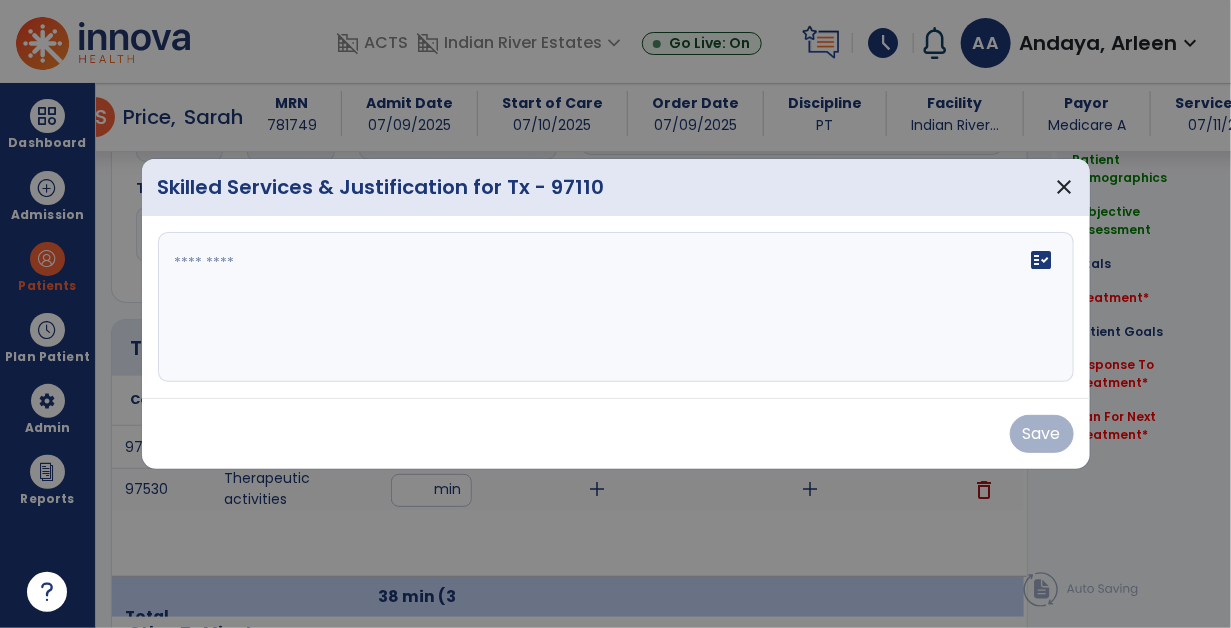 scroll, scrollTop: 1045, scrollLeft: 0, axis: vertical 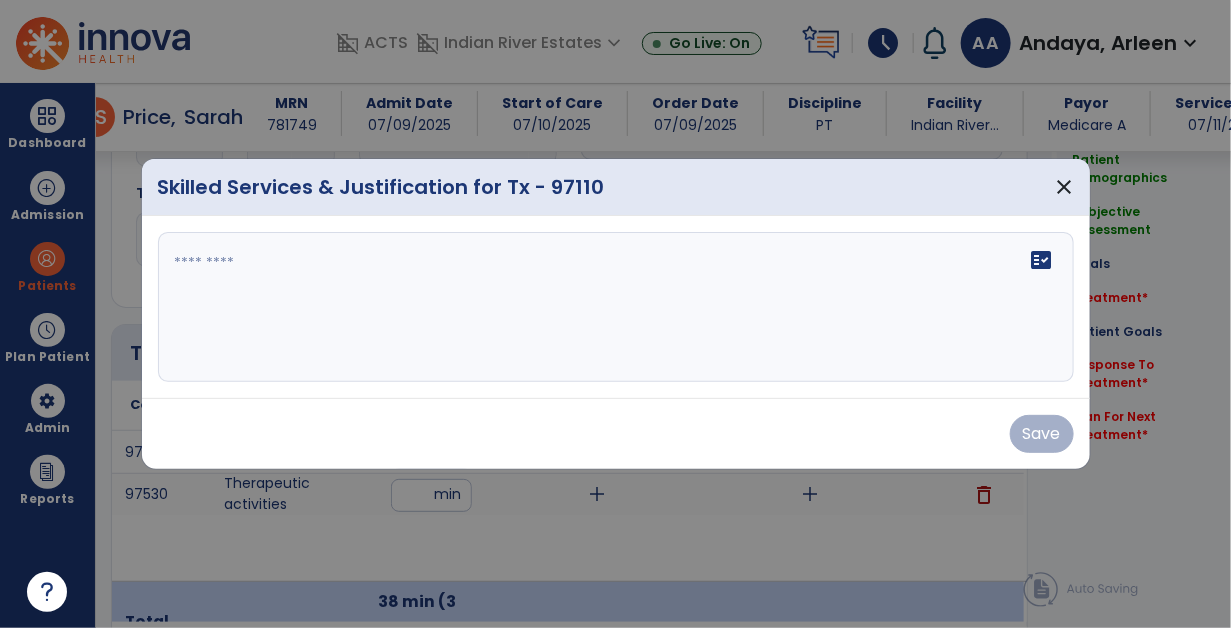 click 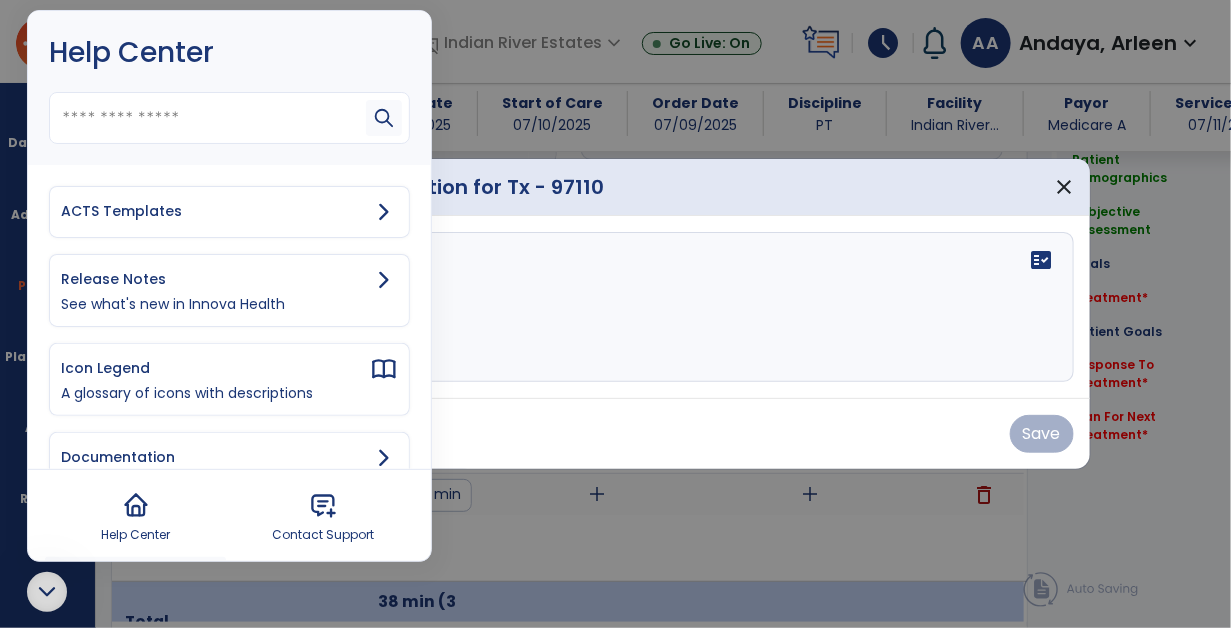 click on "ACTS Templates" at bounding box center [229, 212] 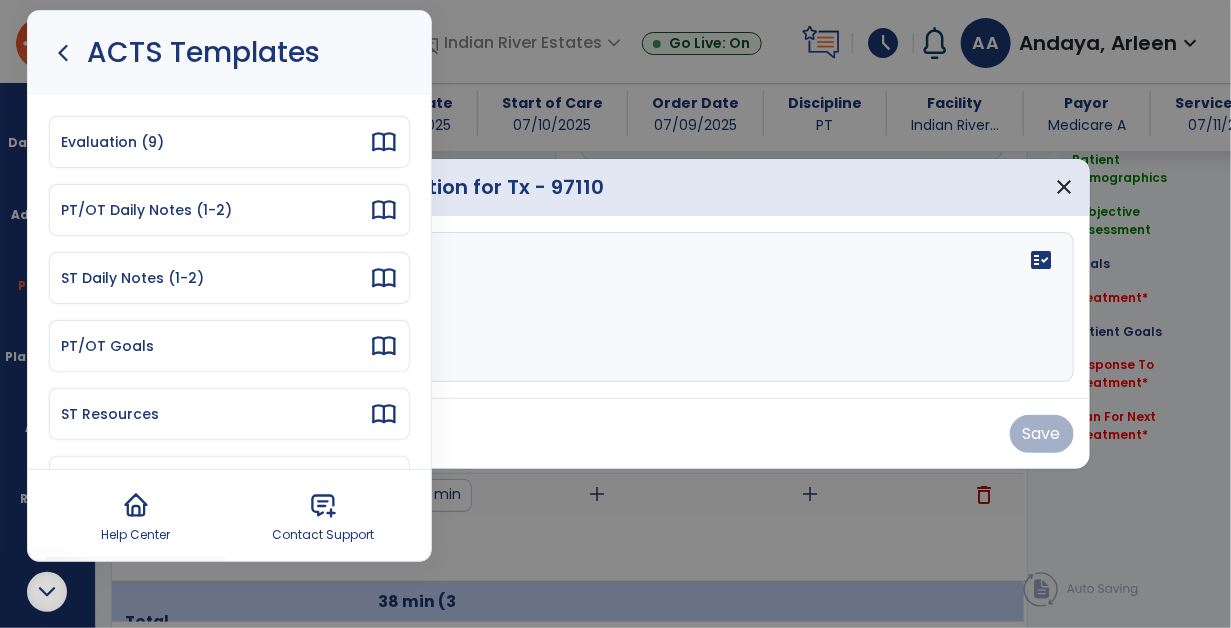 click on "PT/OT Daily Notes (1-2)" at bounding box center [229, 210] 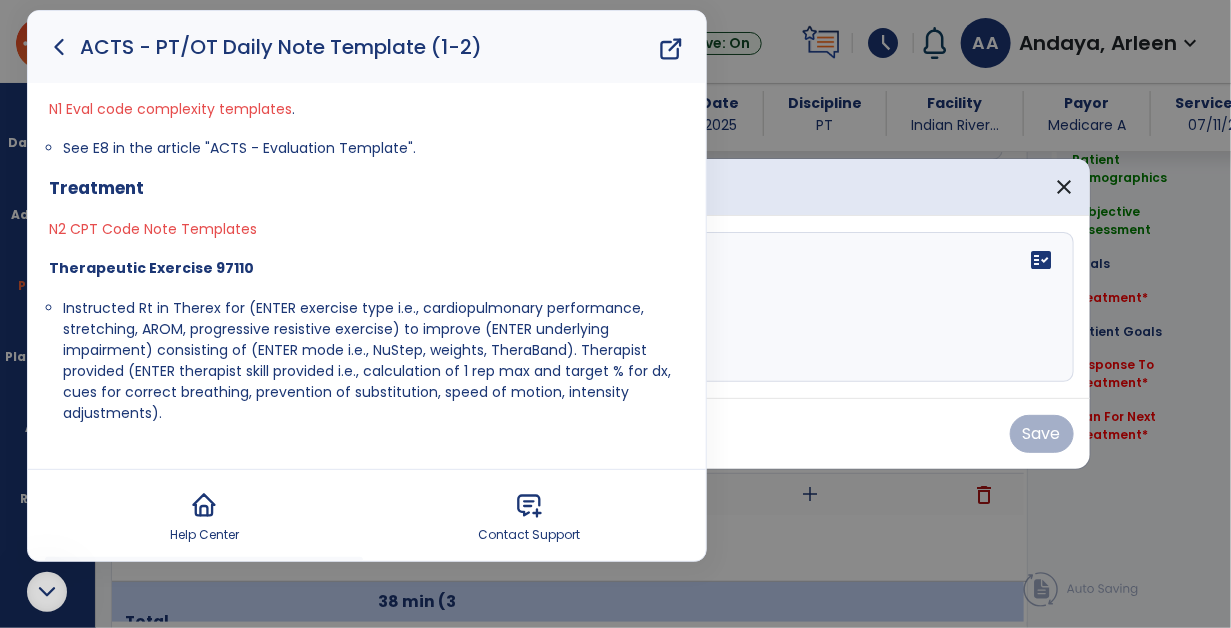 scroll, scrollTop: 153, scrollLeft: 0, axis: vertical 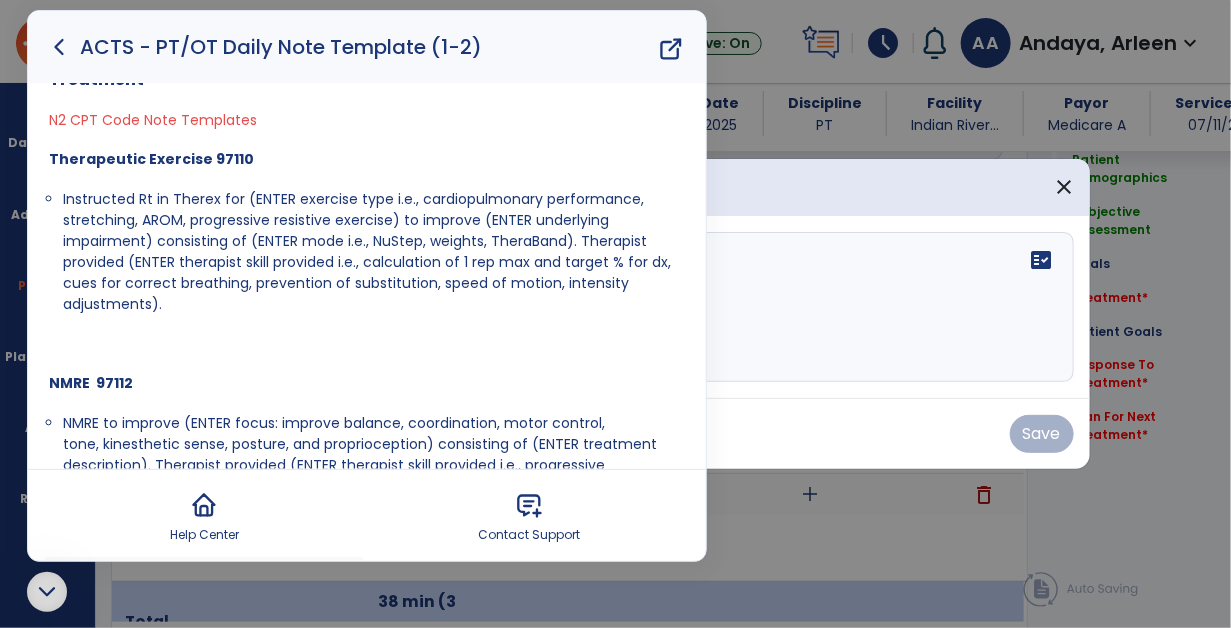 drag, startPoint x: 111, startPoint y: 194, endPoint x: 198, endPoint y: 315, distance: 149.0302 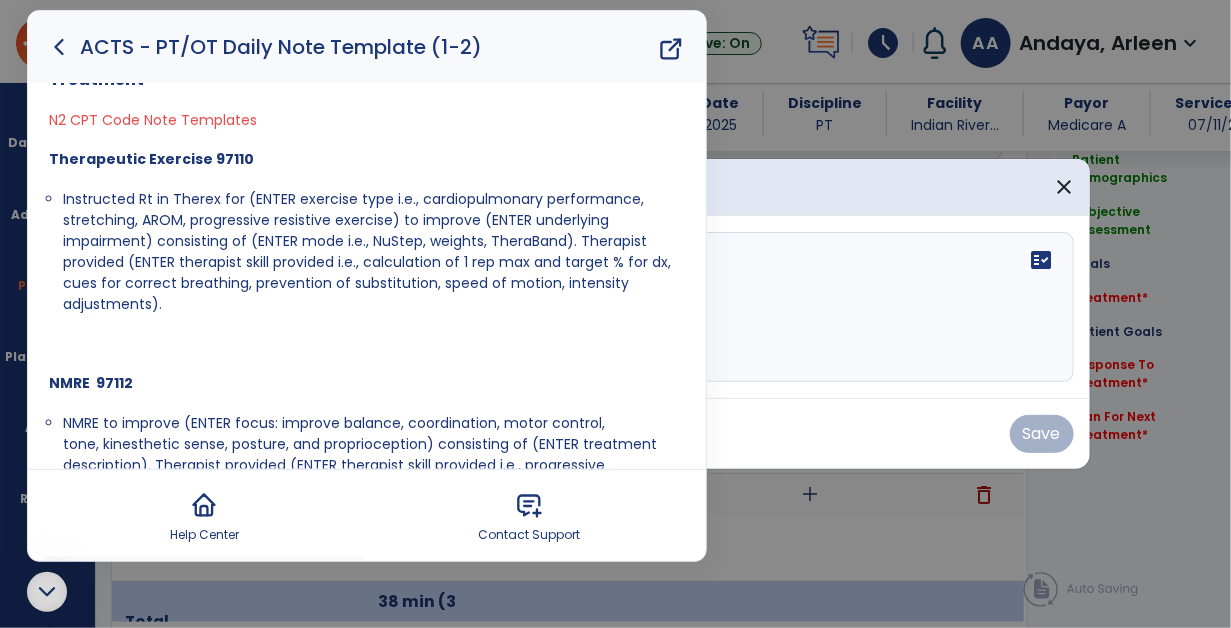 click 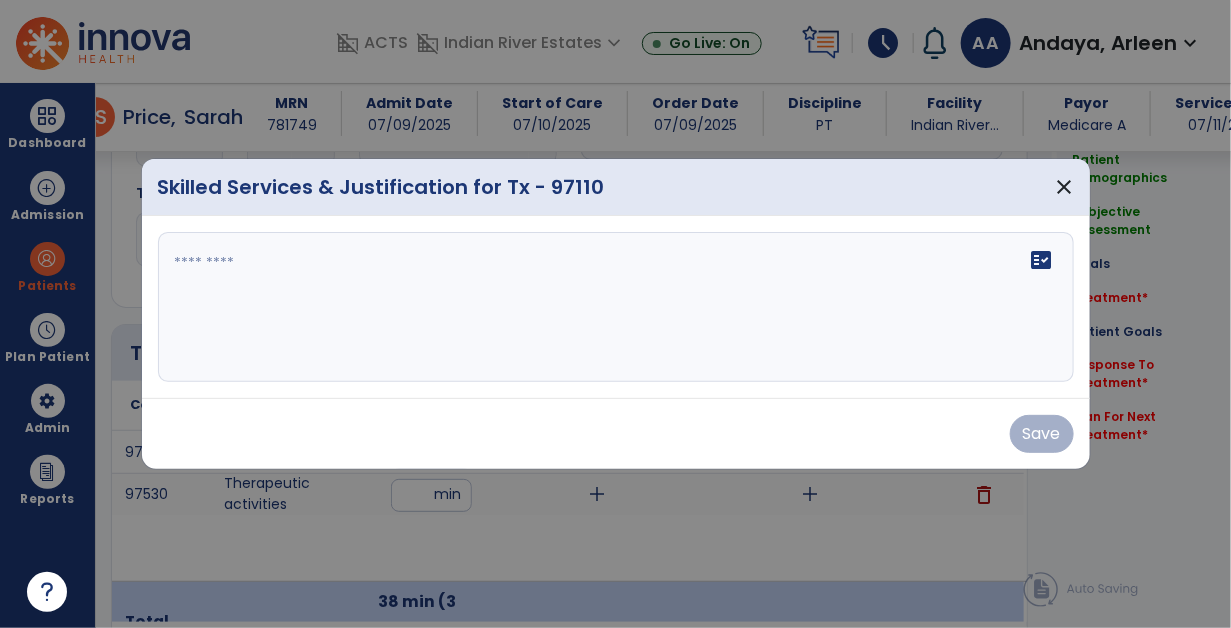 scroll, scrollTop: 0, scrollLeft: 0, axis: both 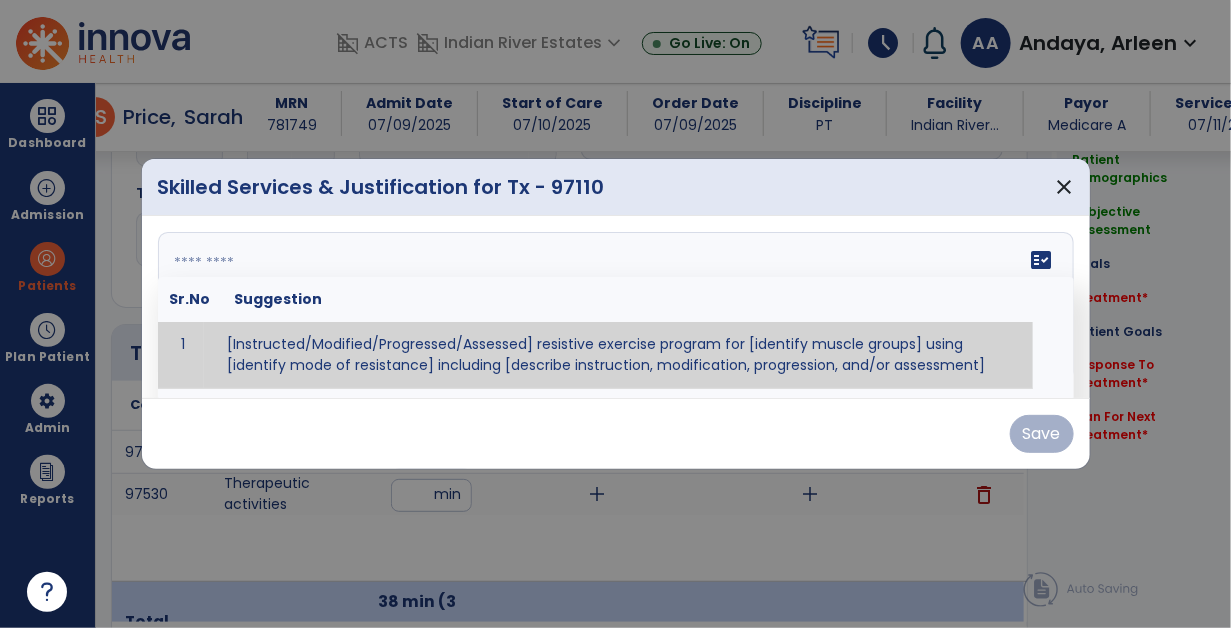 click on "fact_check  Sr.No Suggestion 1 [Instructed/Modified/Progressed/Assessed] resistive exercise program for [identify muscle groups] using [identify mode of resistance] including [describe instruction, modification, progression, and/or assessment] 2 [Instructed/Modified/Progressed/Assessed] aerobic exercise program using [identify equipment/mode] including [describe instruction, modification,progression, and/or assessment] 3 [Instructed/Modified/Progressed/Assessed] [PROM/A/AROM/AROM] program for [identify joint movements] using [contract-relax, over-pressure, inhibitory techniques, other] 4 [Assessed/Tested] aerobic capacity with administration of [aerobic capacity test]" at bounding box center [616, 307] 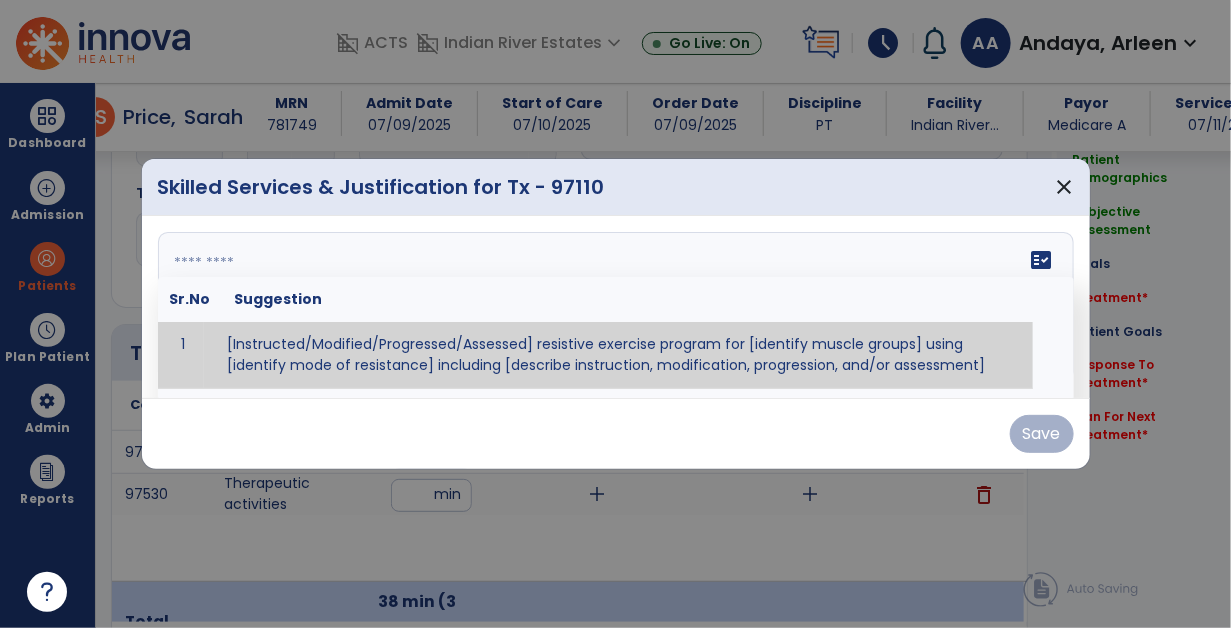 paste on "**********" 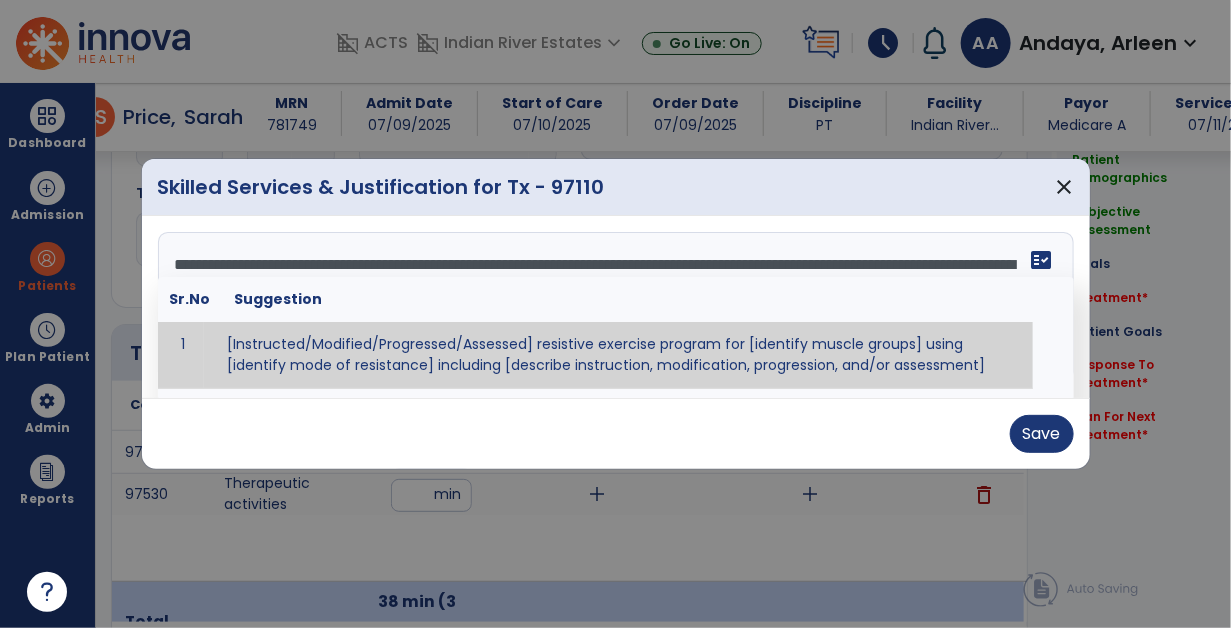 scroll, scrollTop: 14, scrollLeft: 0, axis: vertical 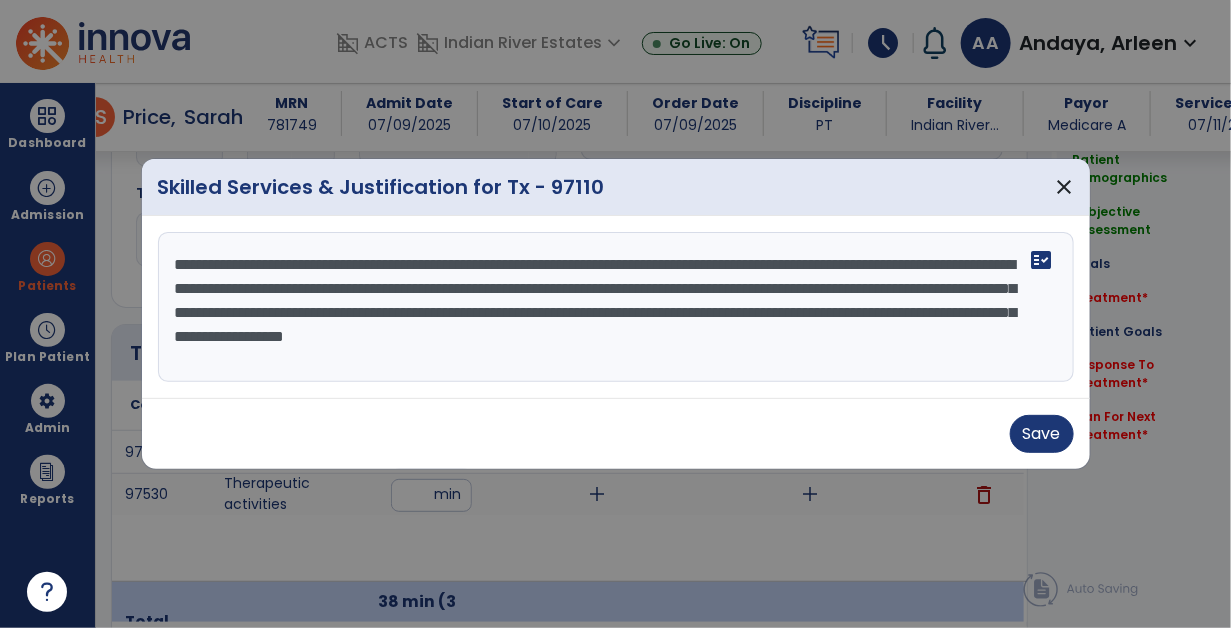 click on "**********" at bounding box center [616, 307] 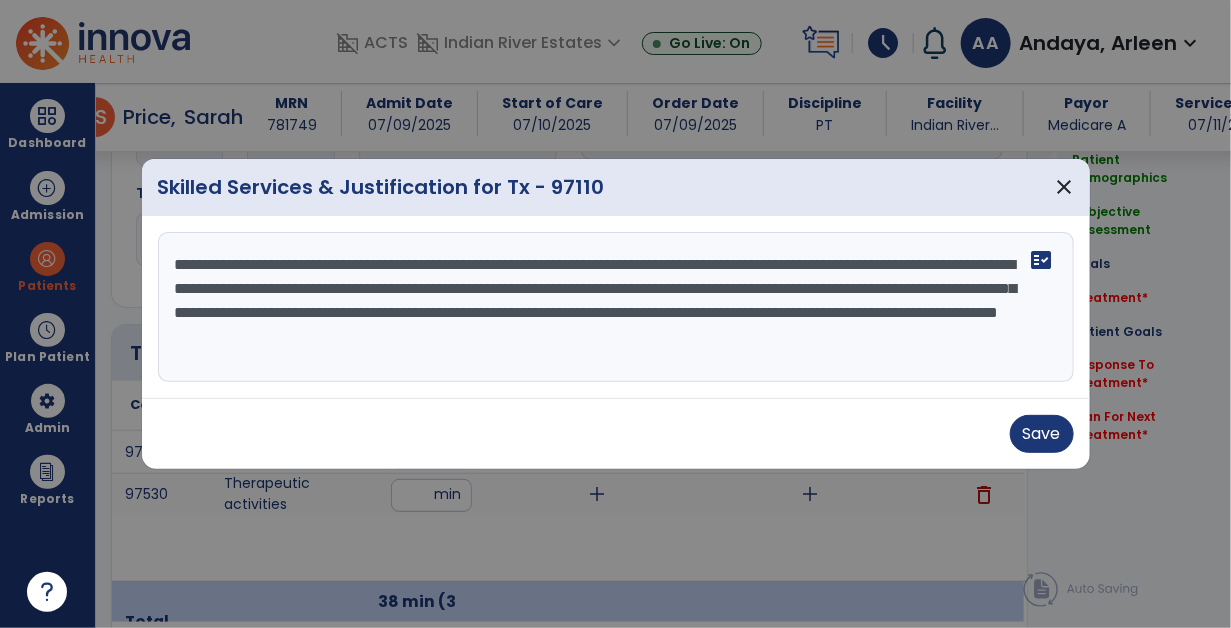 scroll, scrollTop: 0, scrollLeft: 0, axis: both 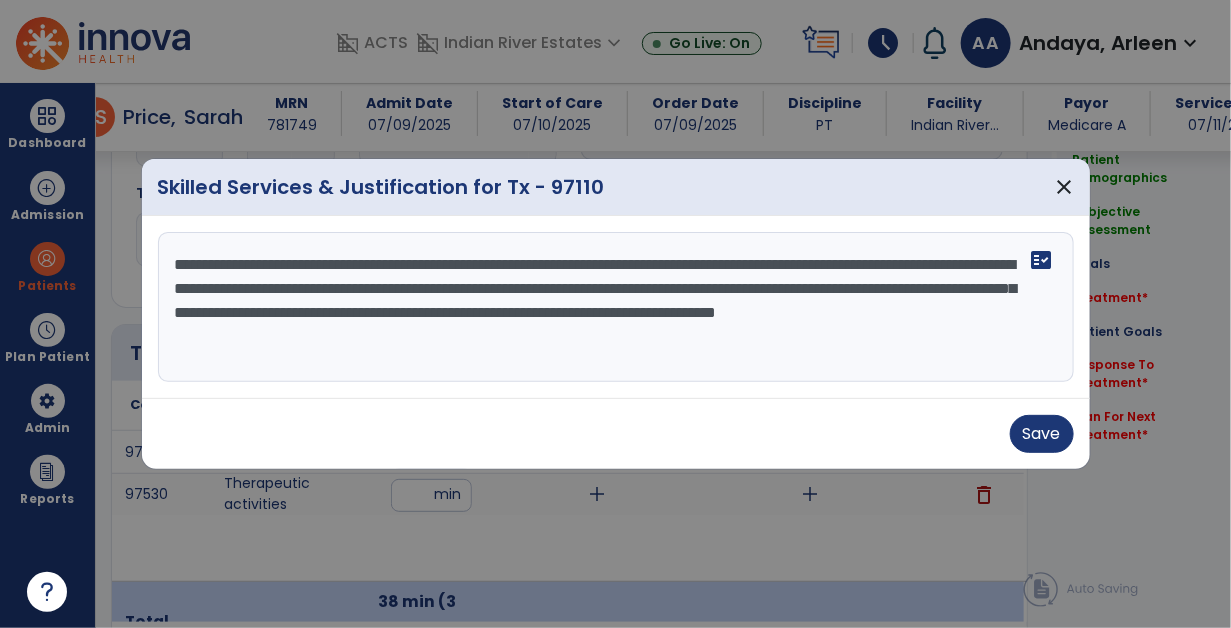 click on "**********" at bounding box center [616, 307] 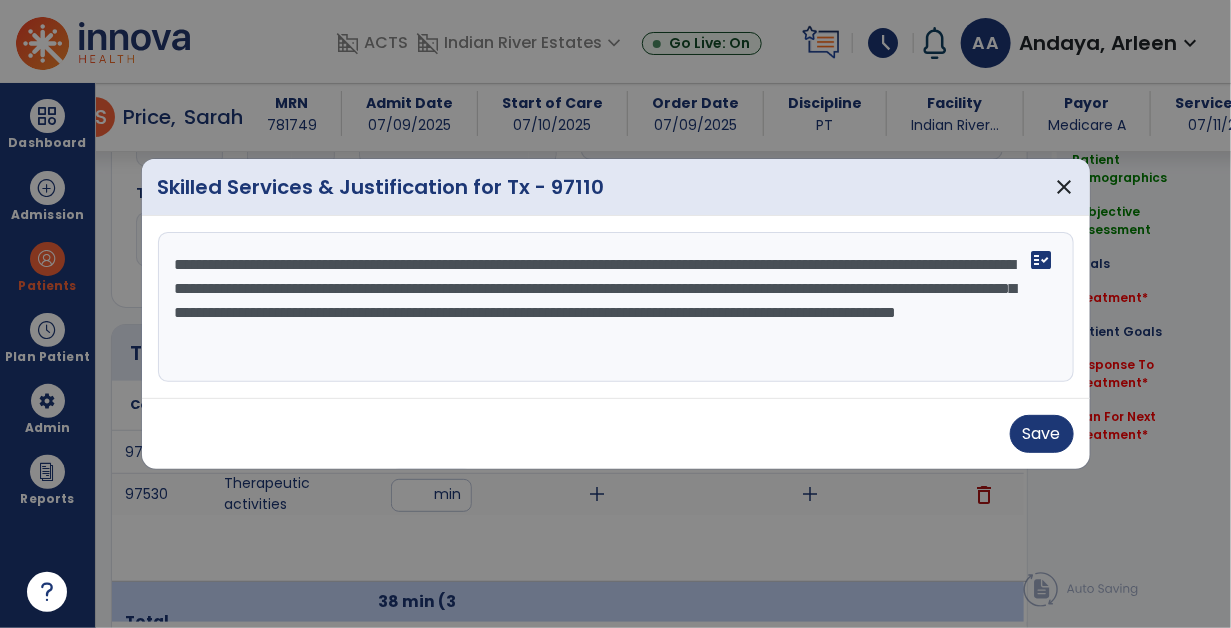click on "**********" at bounding box center (616, 307) 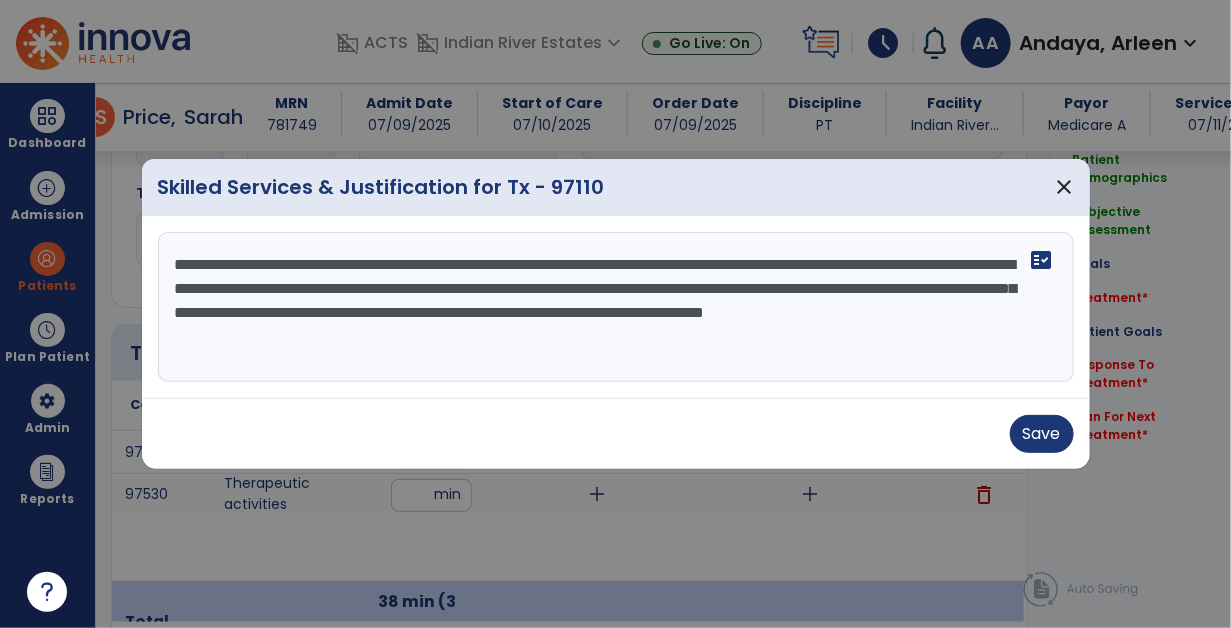 click on "**********" at bounding box center [616, 307] 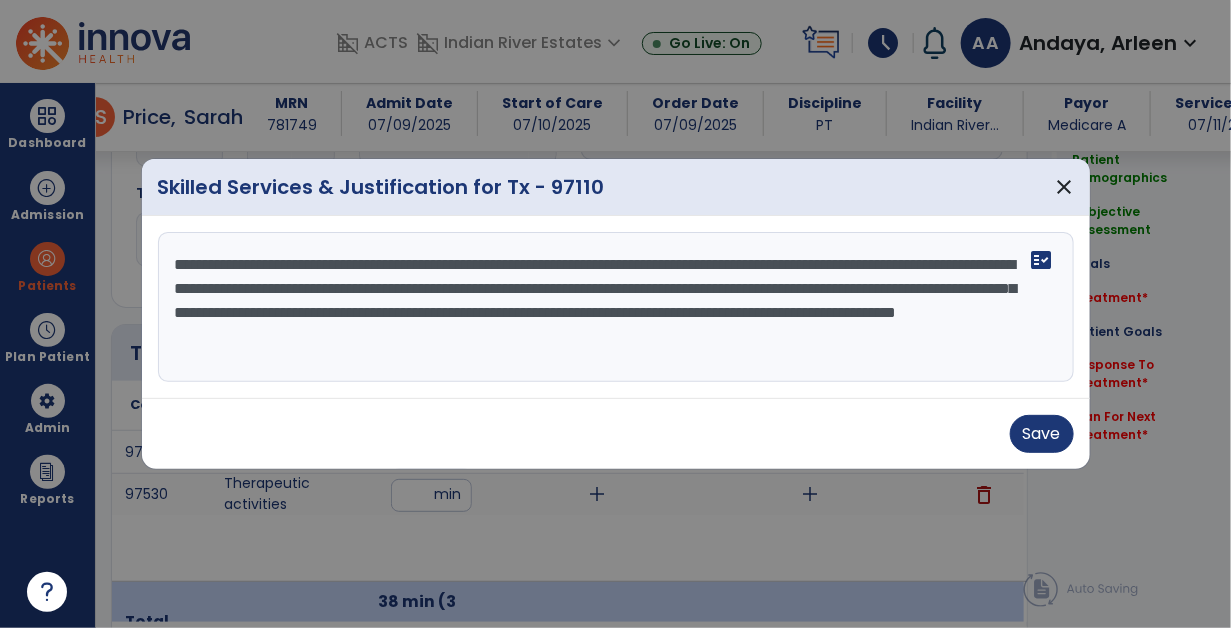 click on "**********" at bounding box center [616, 307] 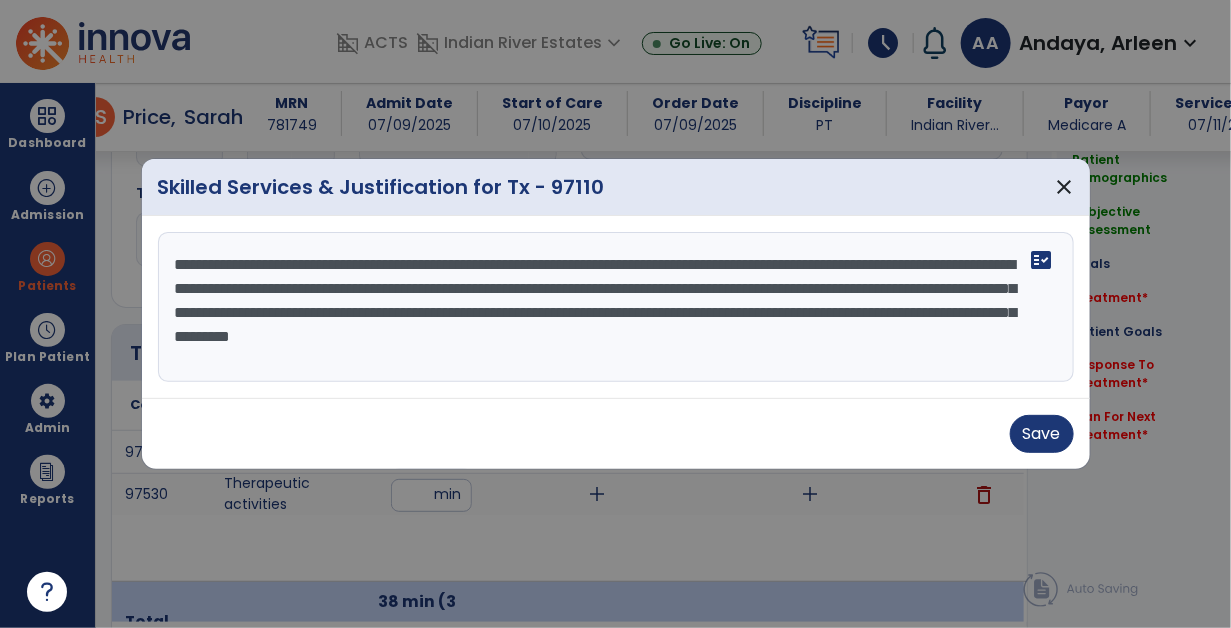 click on "**********" at bounding box center [616, 307] 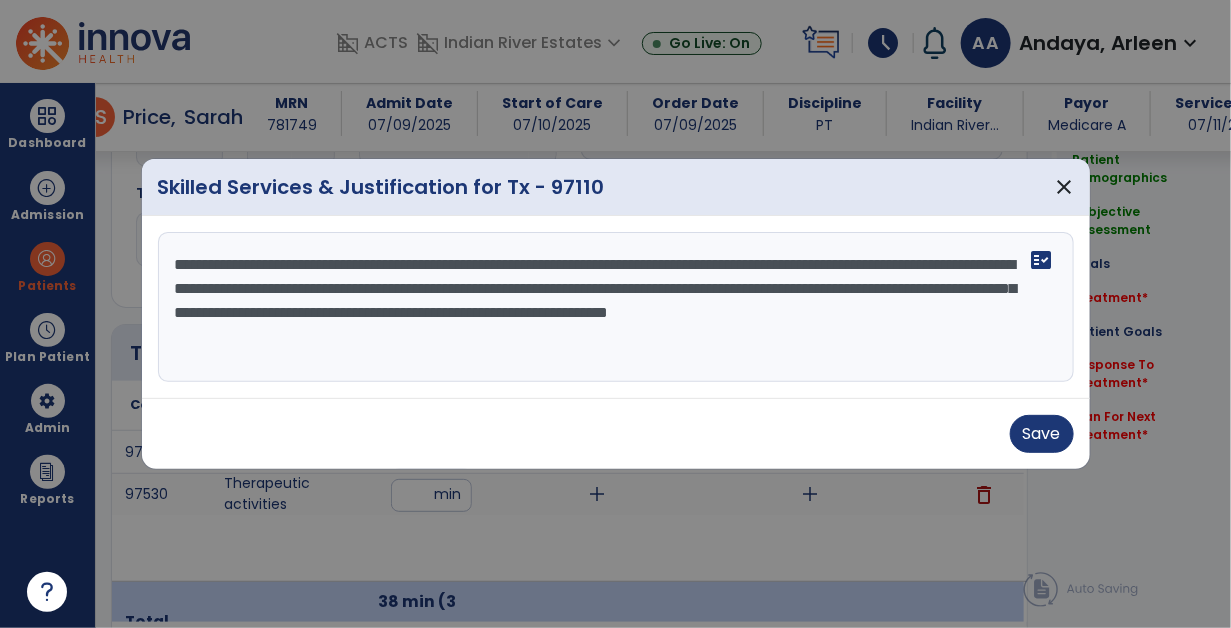 click on "**********" at bounding box center [616, 307] 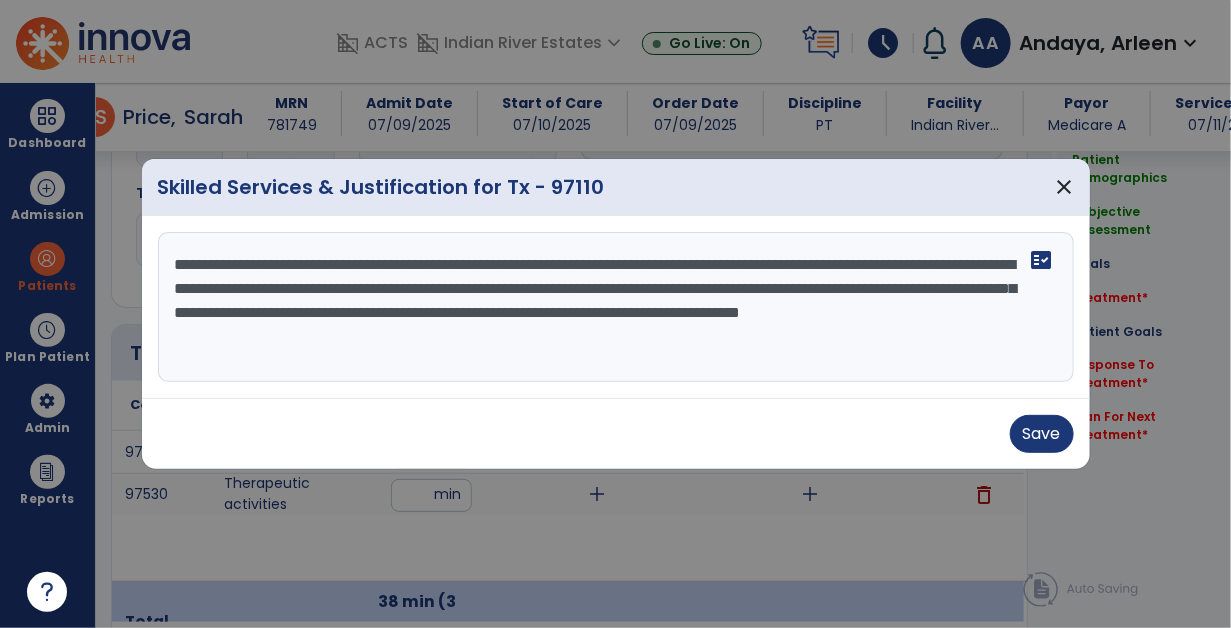 click on "**********" at bounding box center (616, 307) 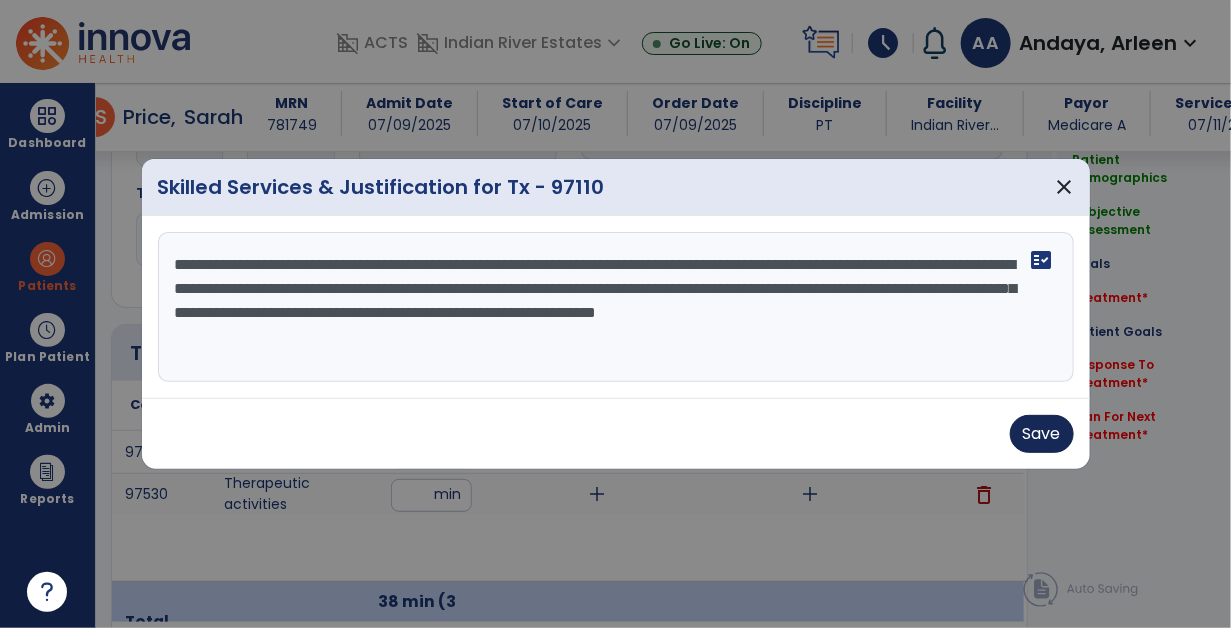 type on "**********" 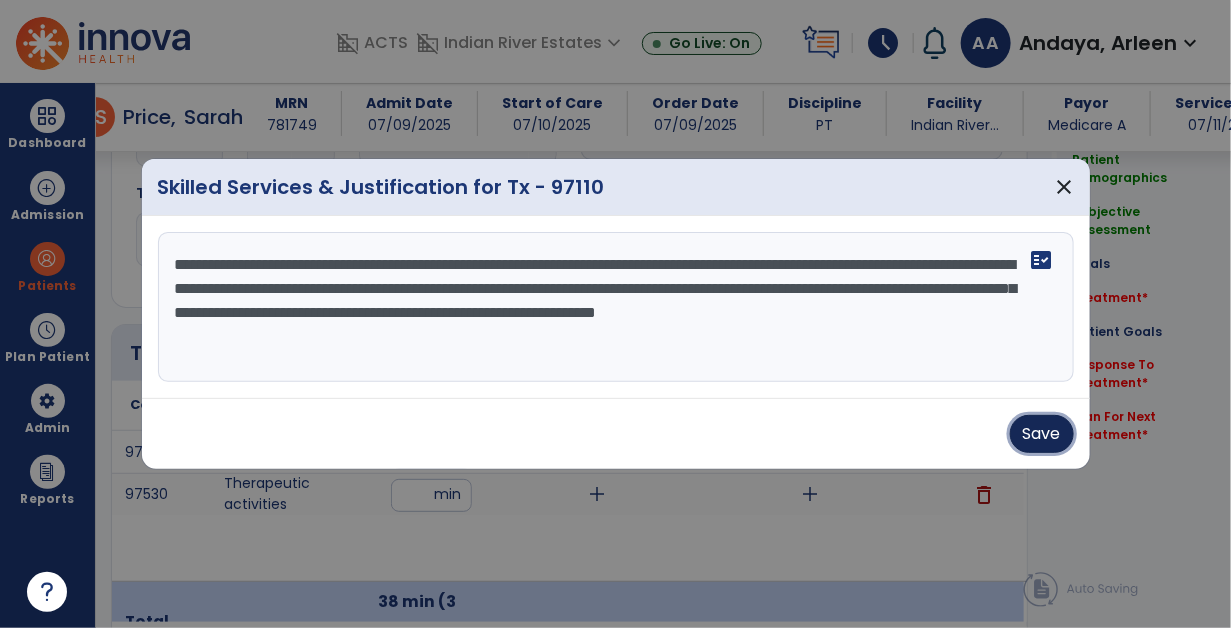 click on "Save" at bounding box center (1042, 434) 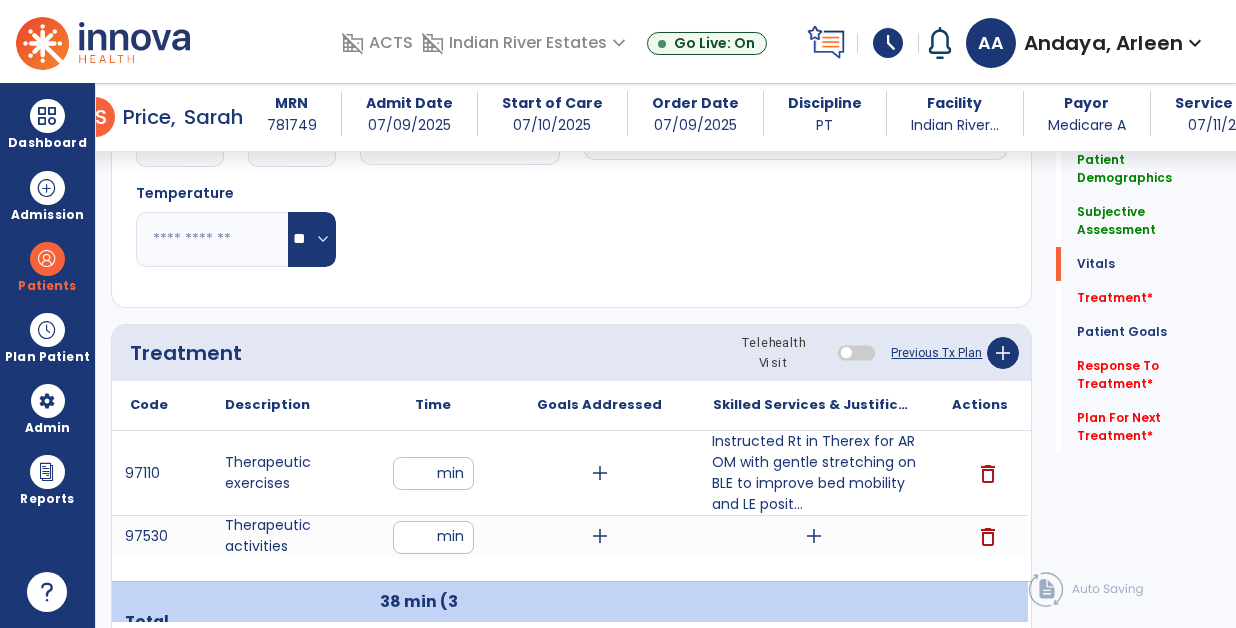 drag, startPoint x: 879, startPoint y: 374, endPoint x: 1080, endPoint y: 498, distance: 236.17155 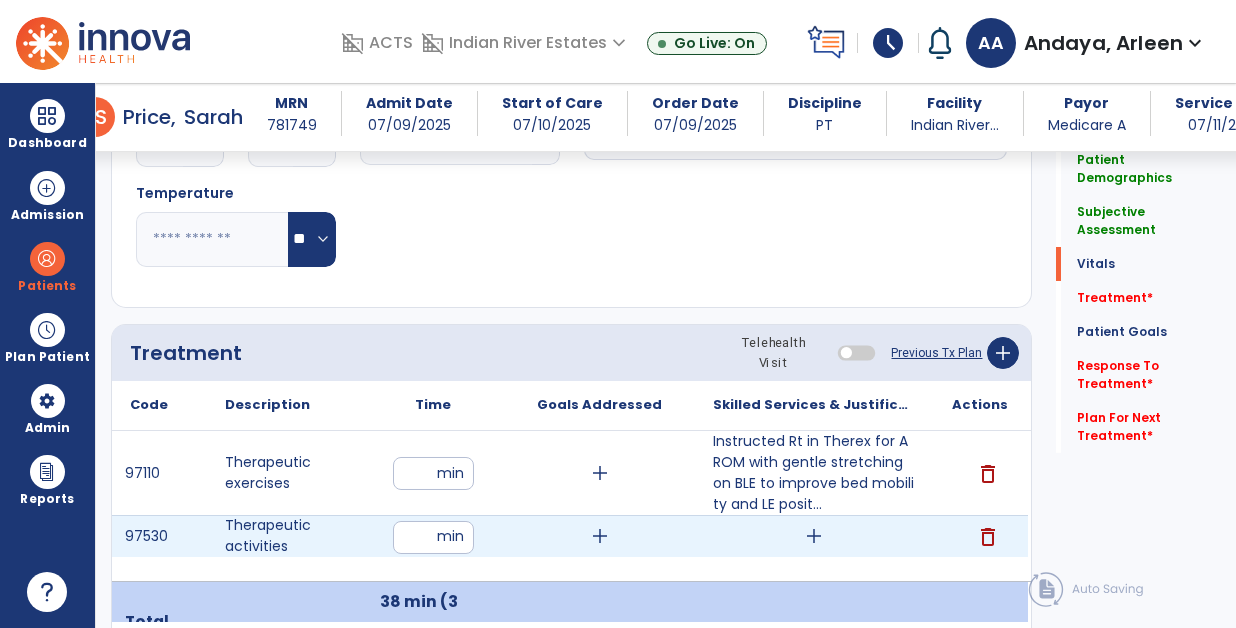 click on "add" at bounding box center [814, 536] 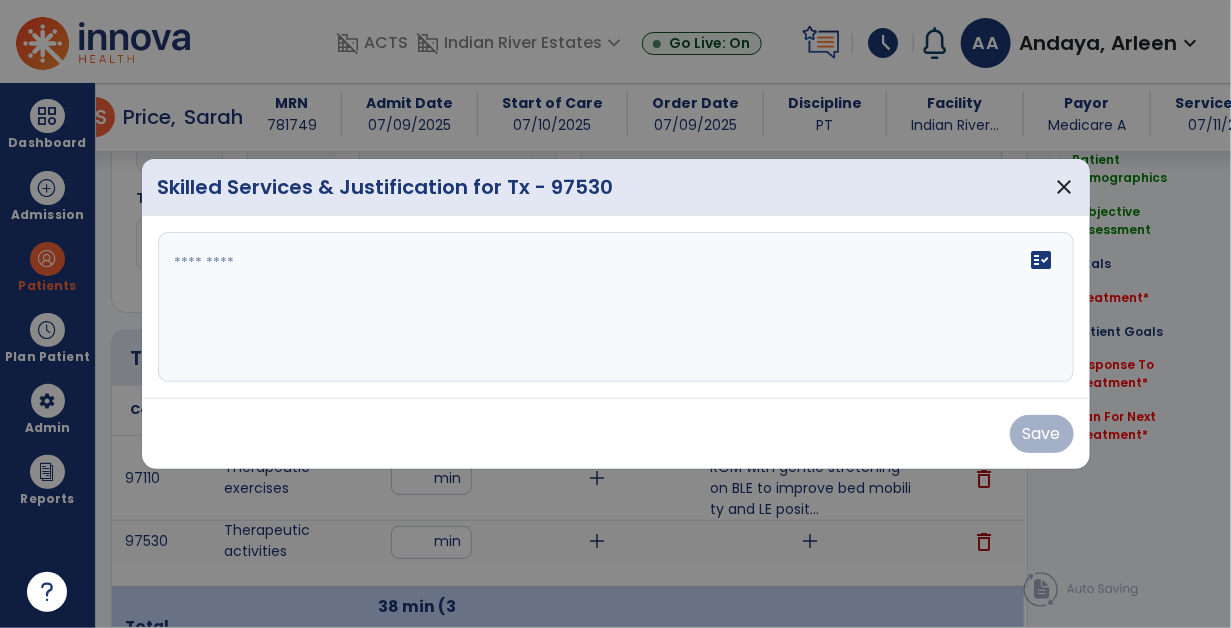 scroll, scrollTop: 1045, scrollLeft: 0, axis: vertical 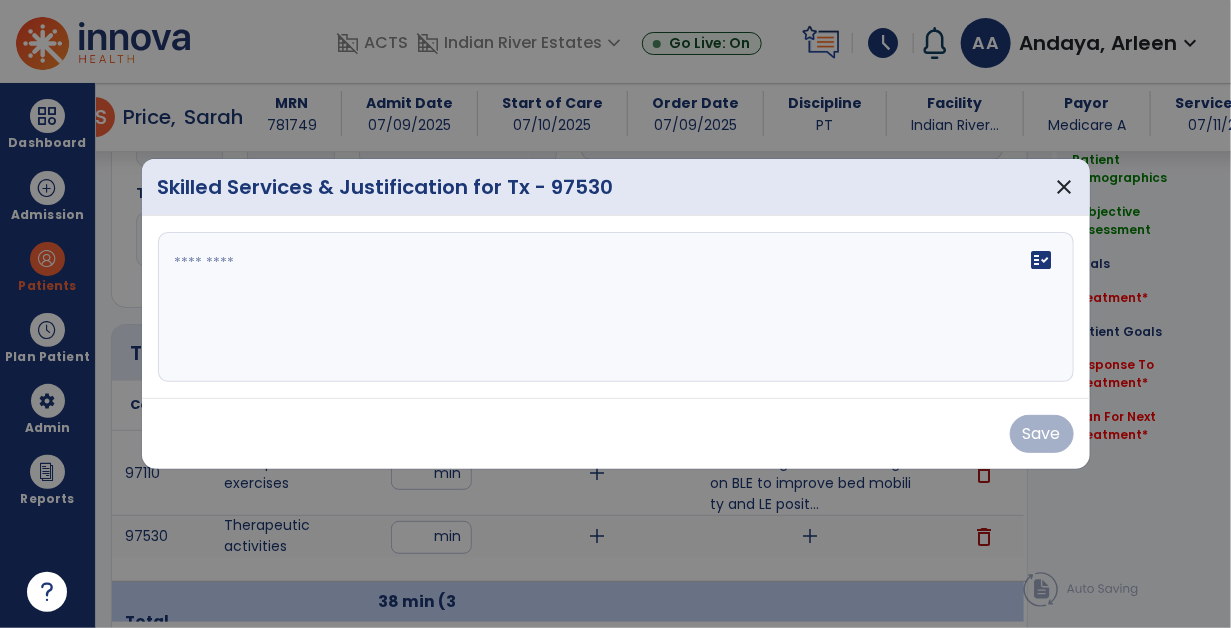 click 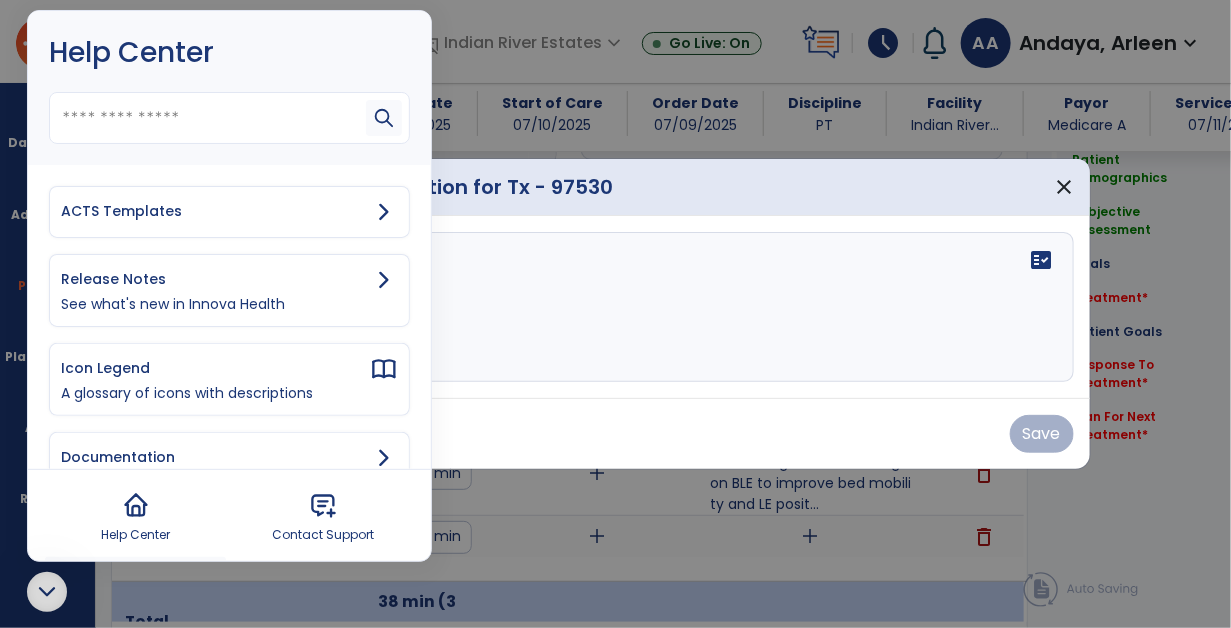 click on "ACTS Templates" at bounding box center (215, 211) 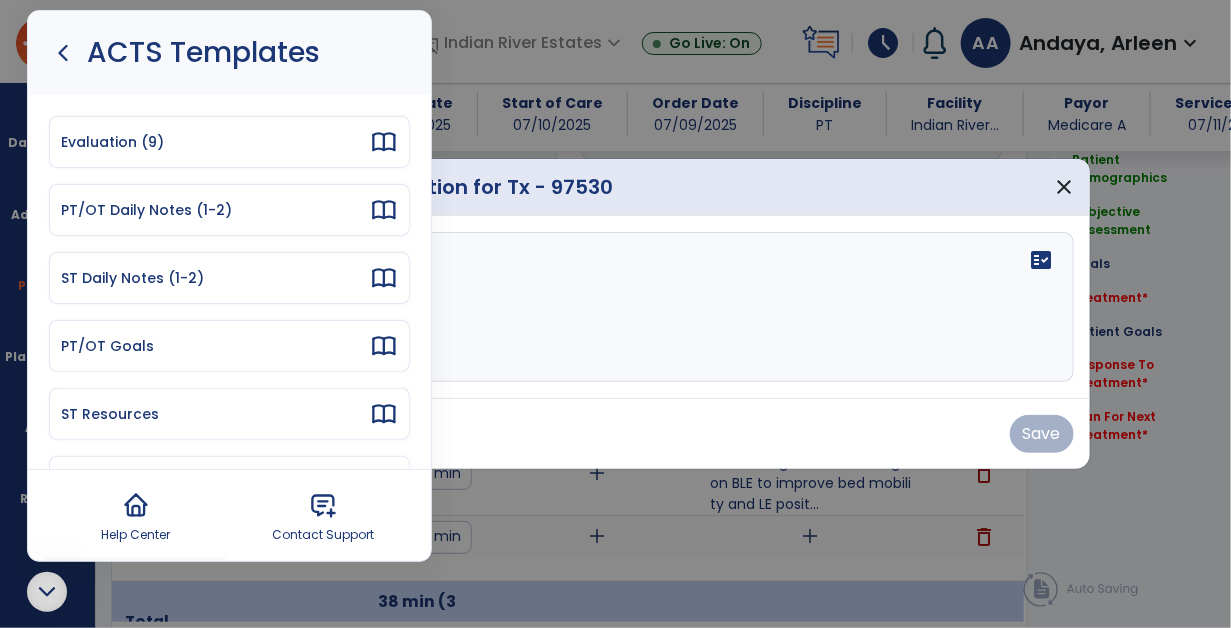 click on "PT/OT Daily Notes (1-2)" at bounding box center [215, 210] 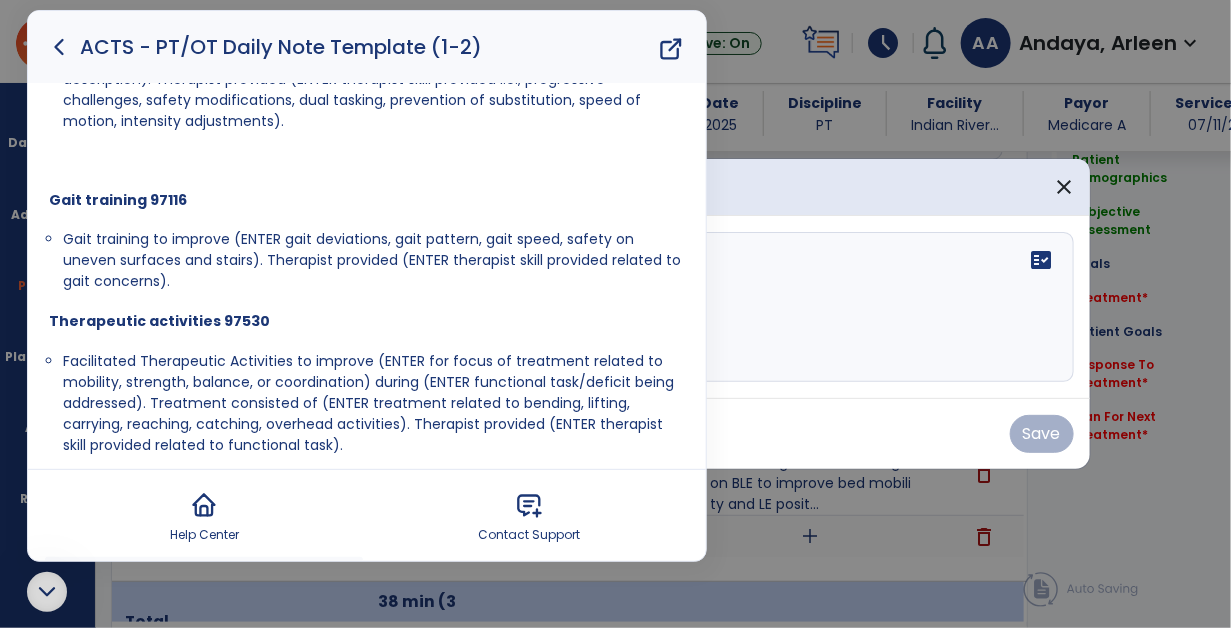 scroll, scrollTop: 650, scrollLeft: 0, axis: vertical 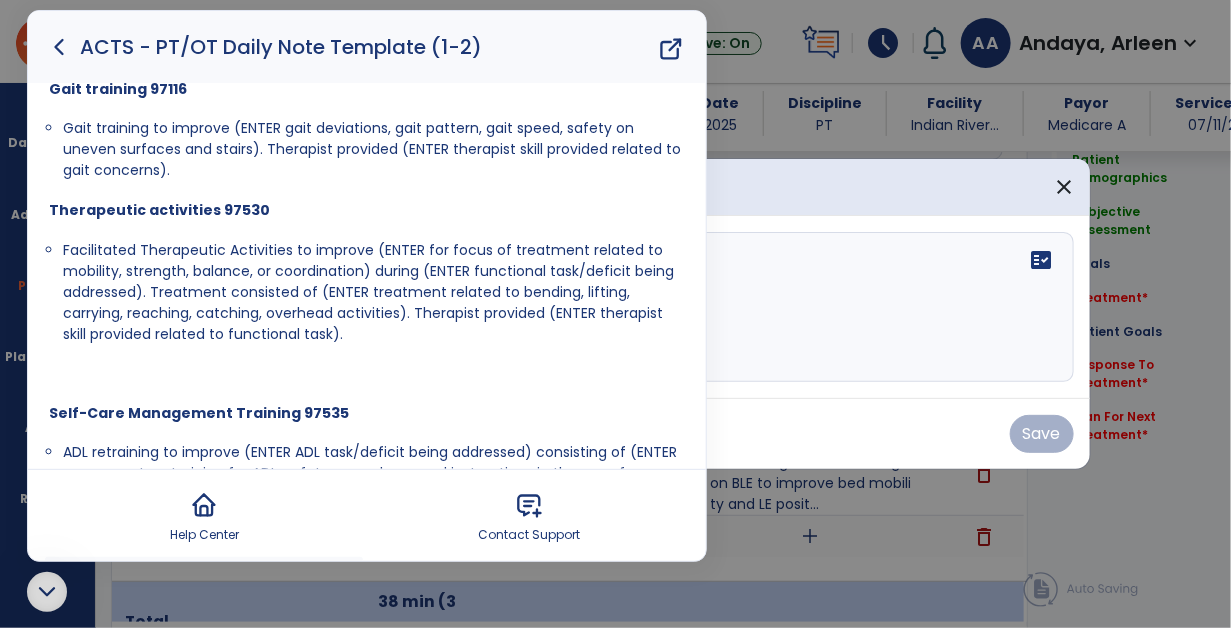 drag, startPoint x: 57, startPoint y: 245, endPoint x: 352, endPoint y: 331, distance: 307.28 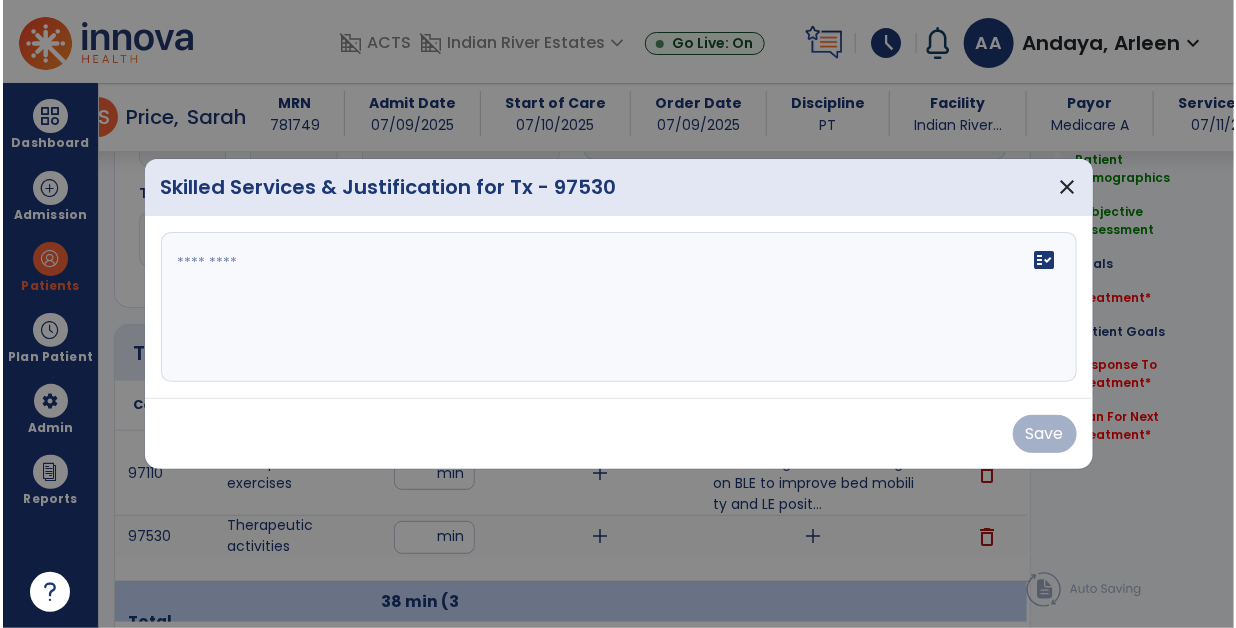 scroll, scrollTop: 0, scrollLeft: 0, axis: both 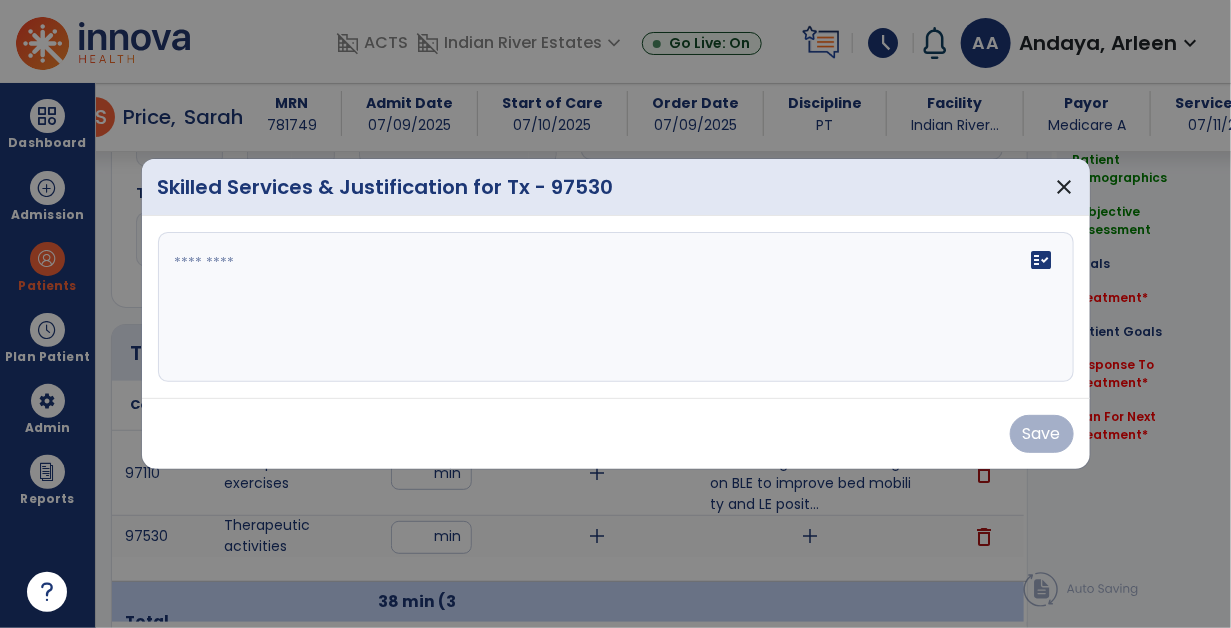 click on "fact_check" at bounding box center (616, 307) 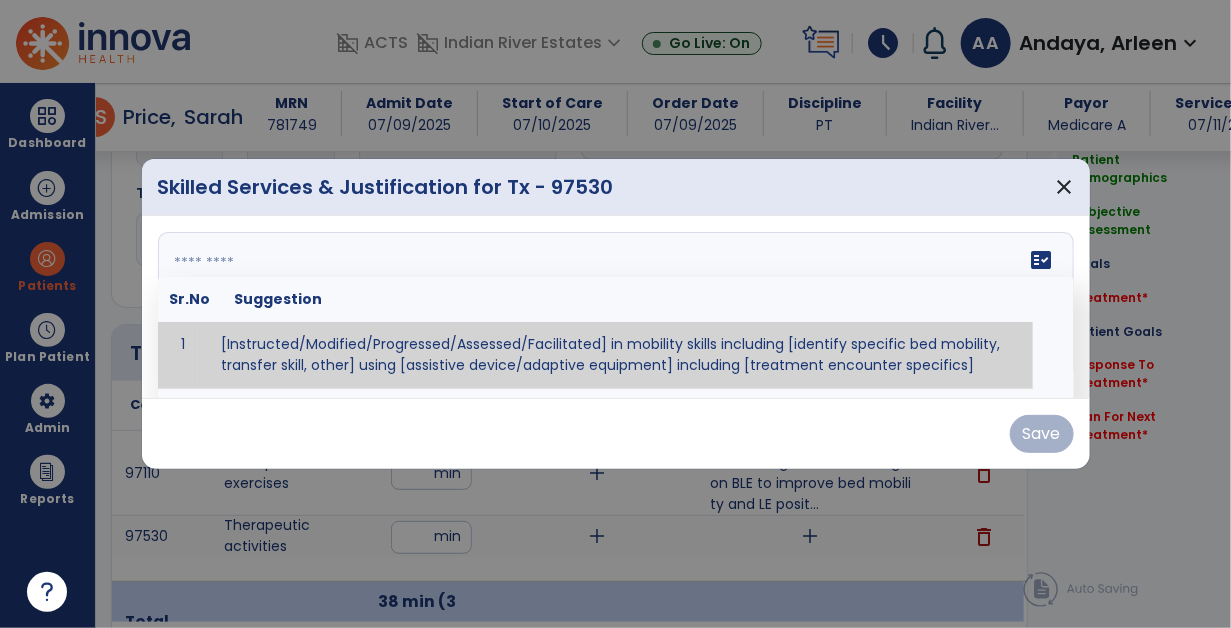paste on "**********" 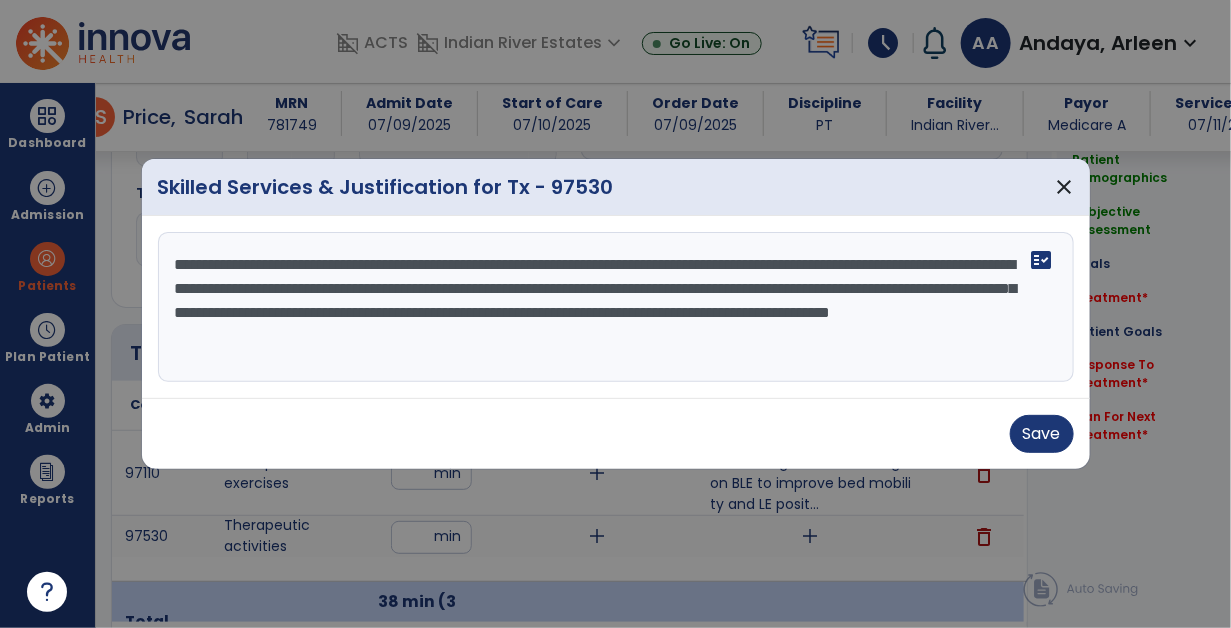 click on "**********" at bounding box center (616, 307) 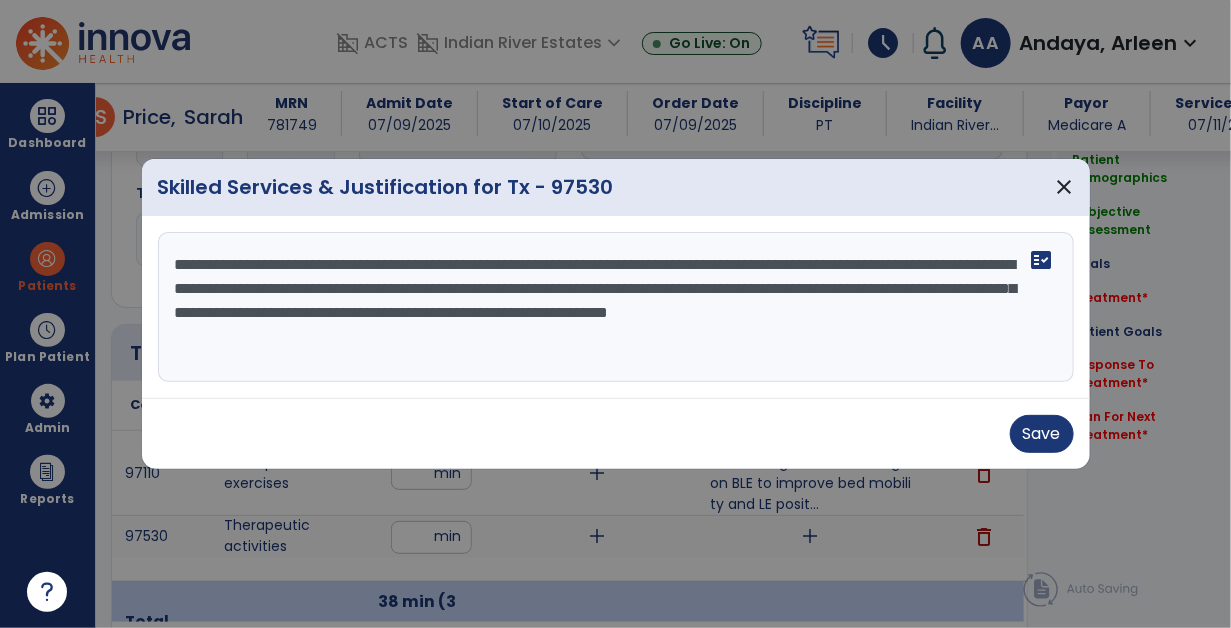 click on "**********" at bounding box center (616, 307) 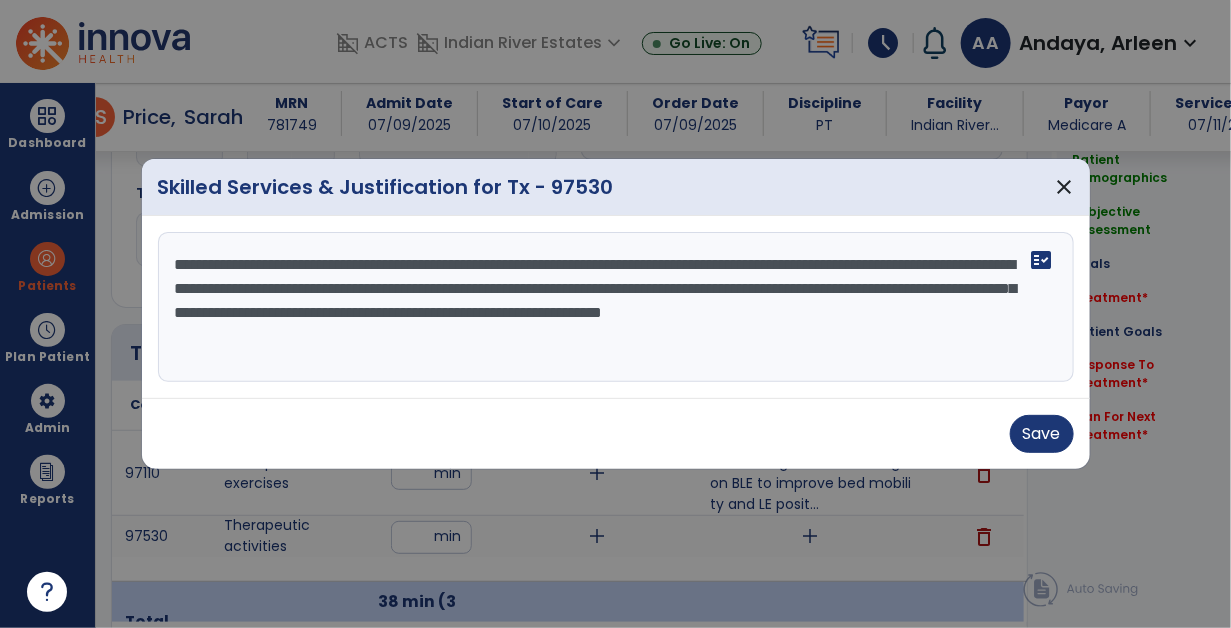 click on "**********" at bounding box center (616, 307) 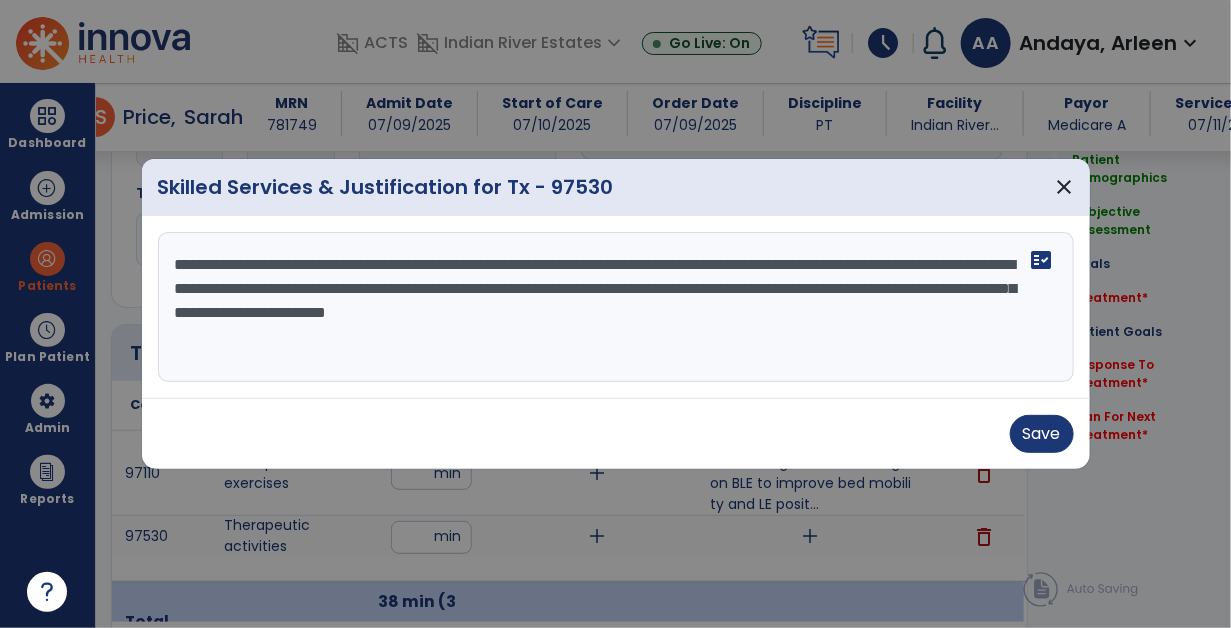 click on "**********" at bounding box center [616, 307] 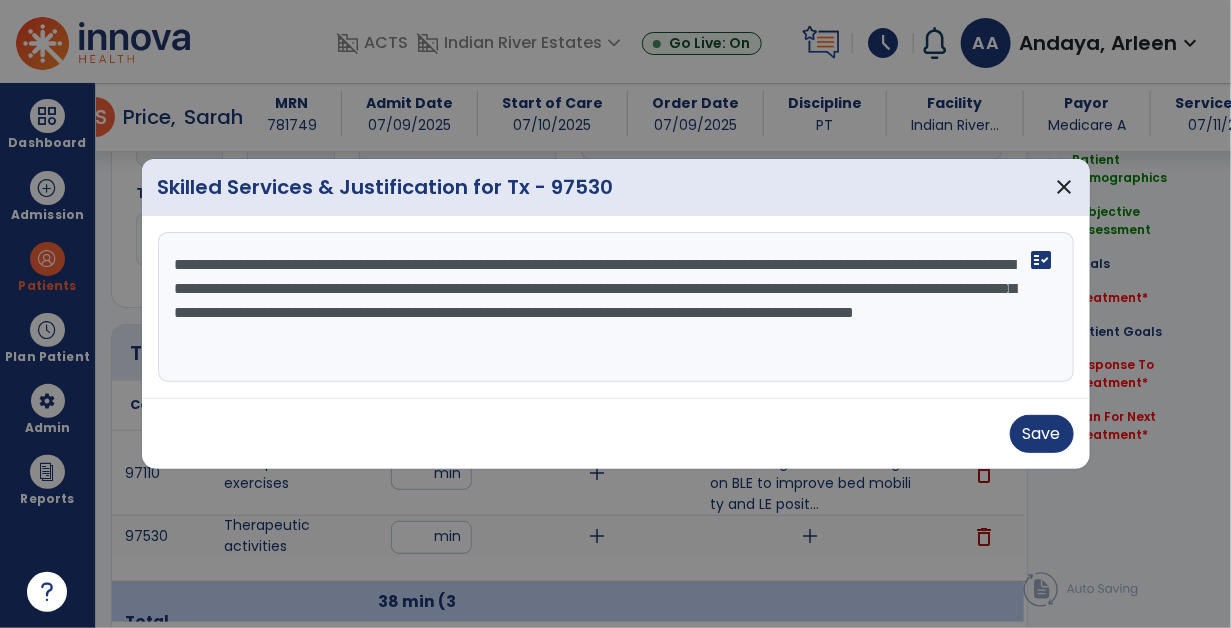 click on "**********" at bounding box center [616, 307] 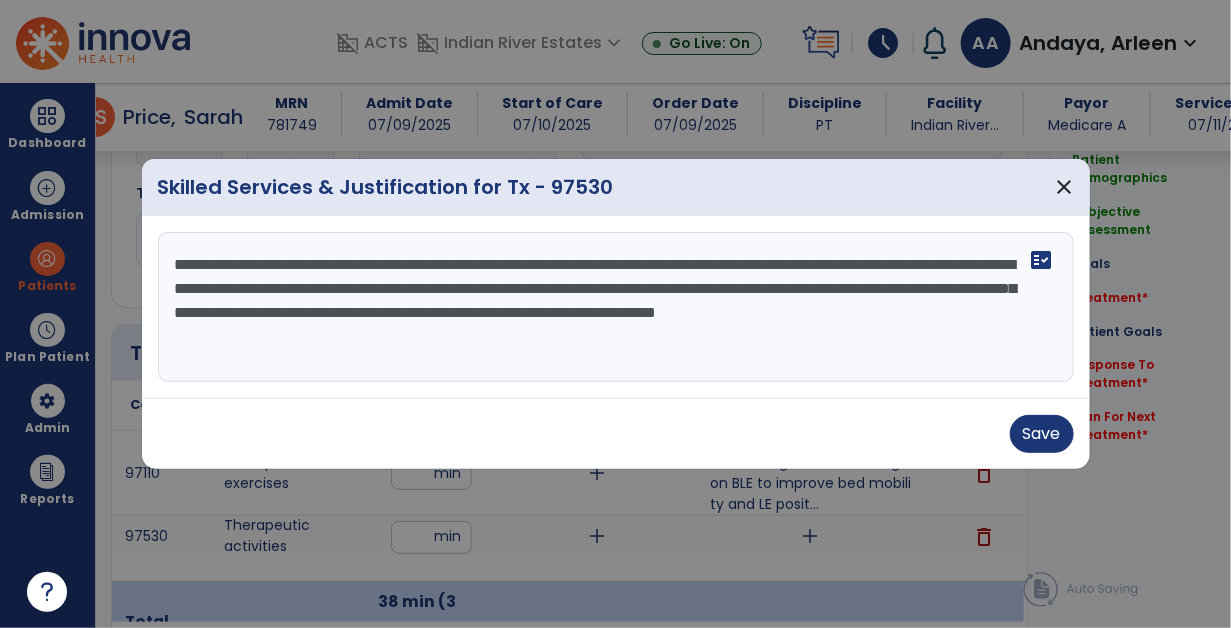 click on "**********" at bounding box center [616, 307] 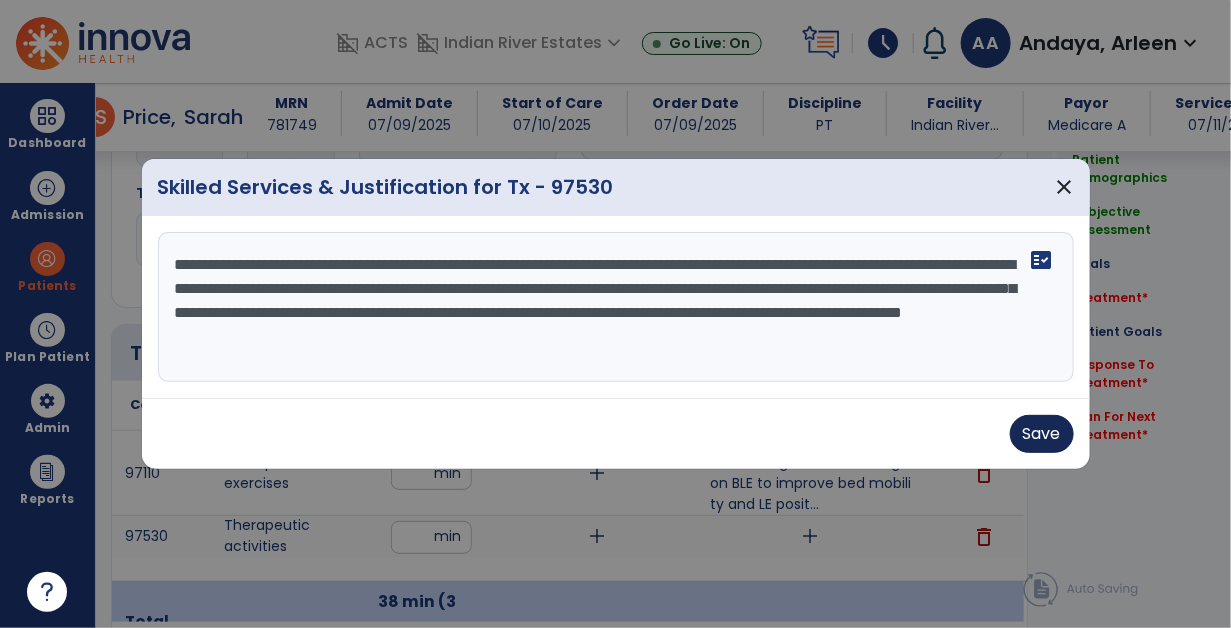 type on "**********" 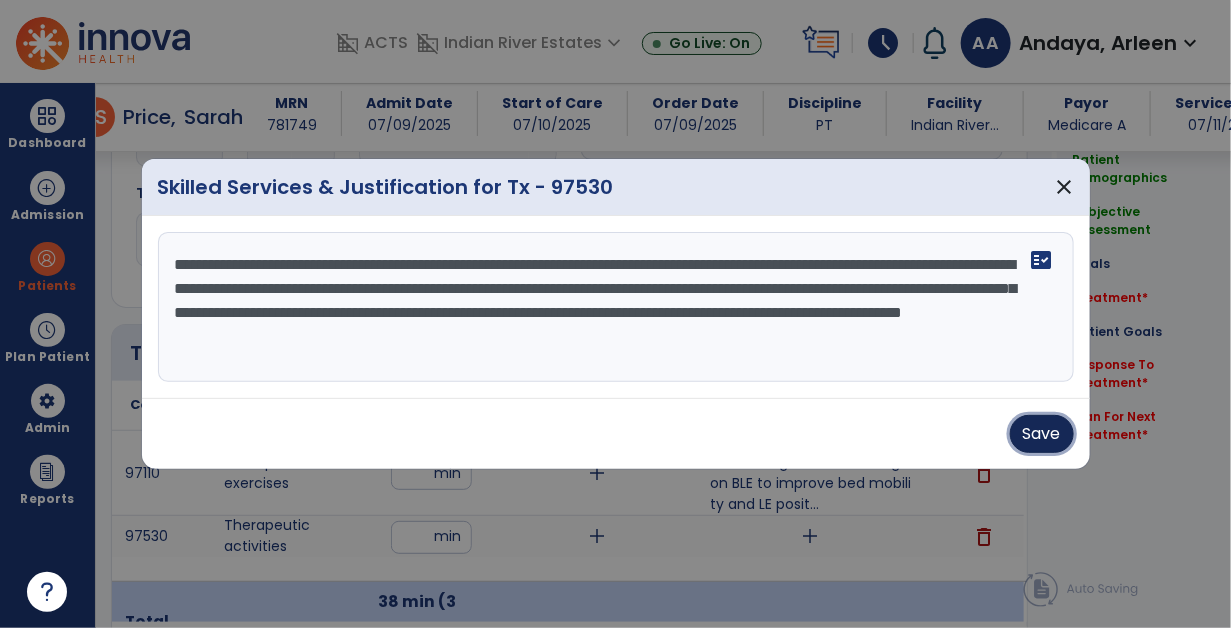 click on "Save" at bounding box center (1042, 434) 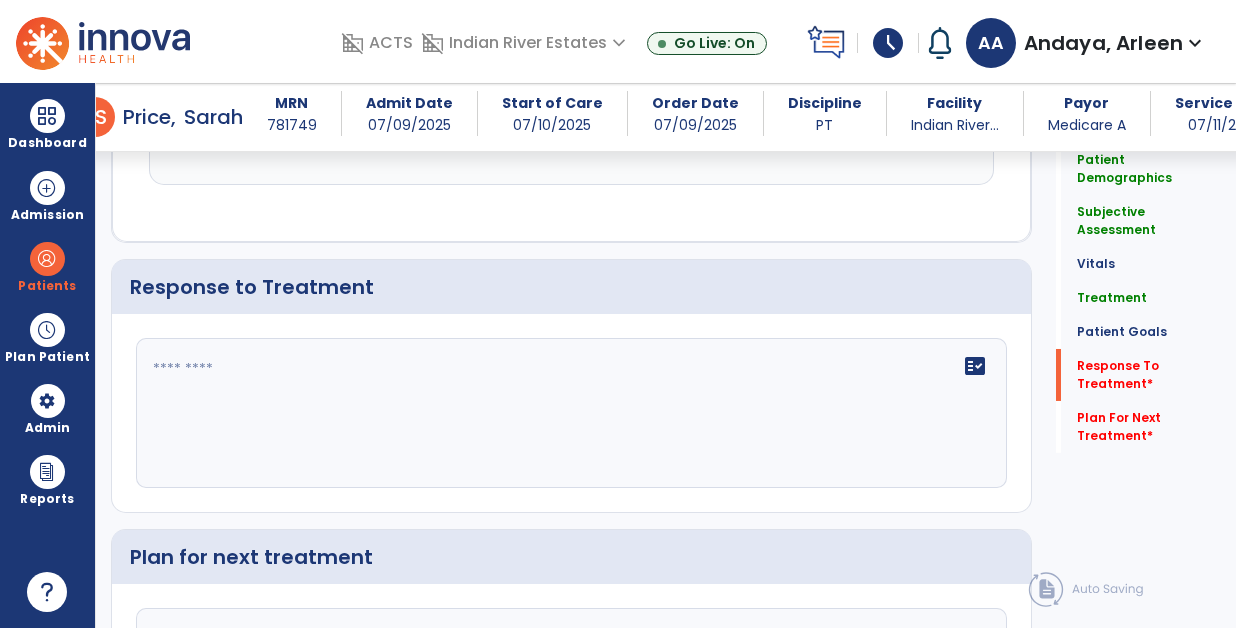 scroll, scrollTop: 2521, scrollLeft: 0, axis: vertical 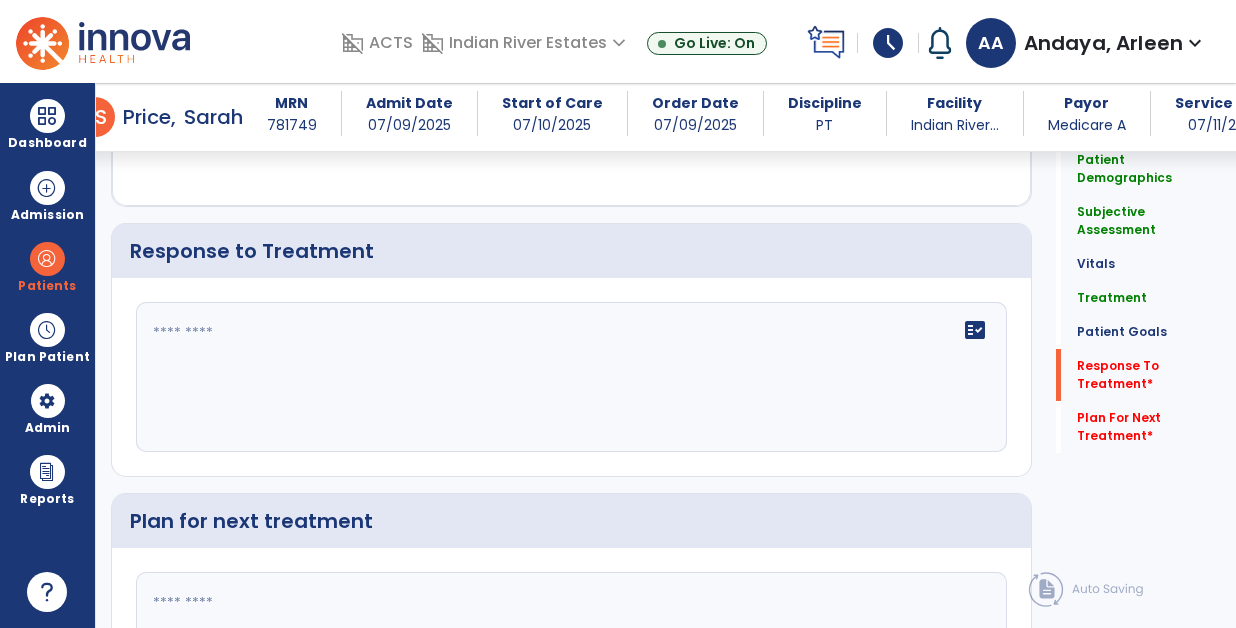 click on "fact_check" 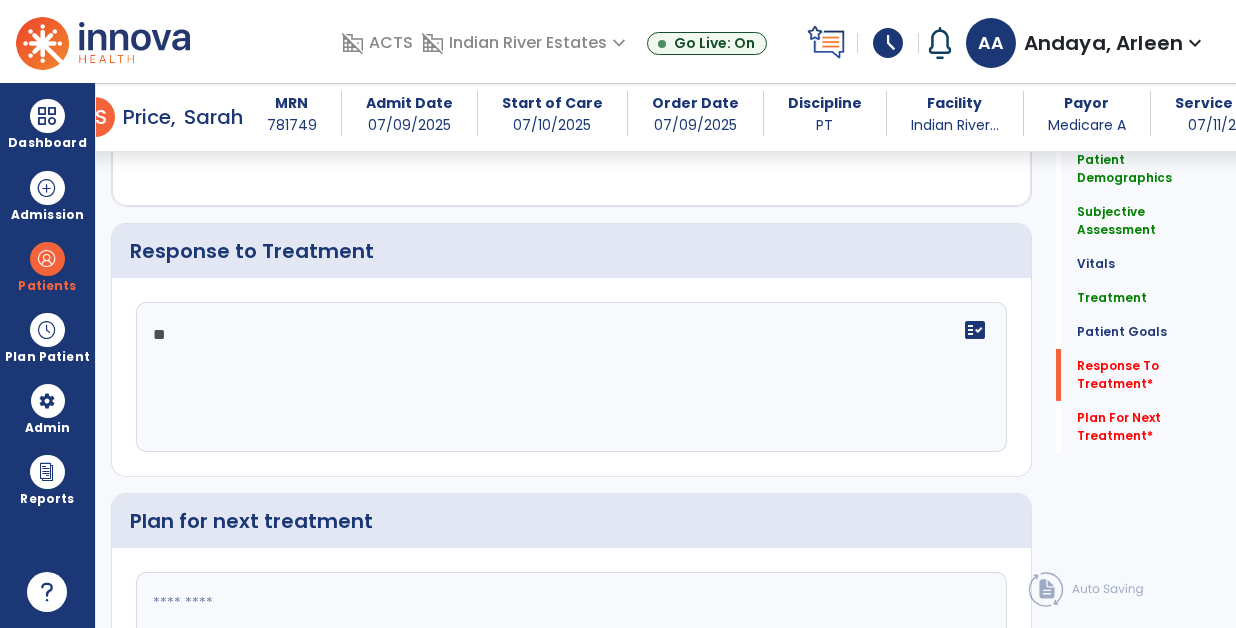 type on "*" 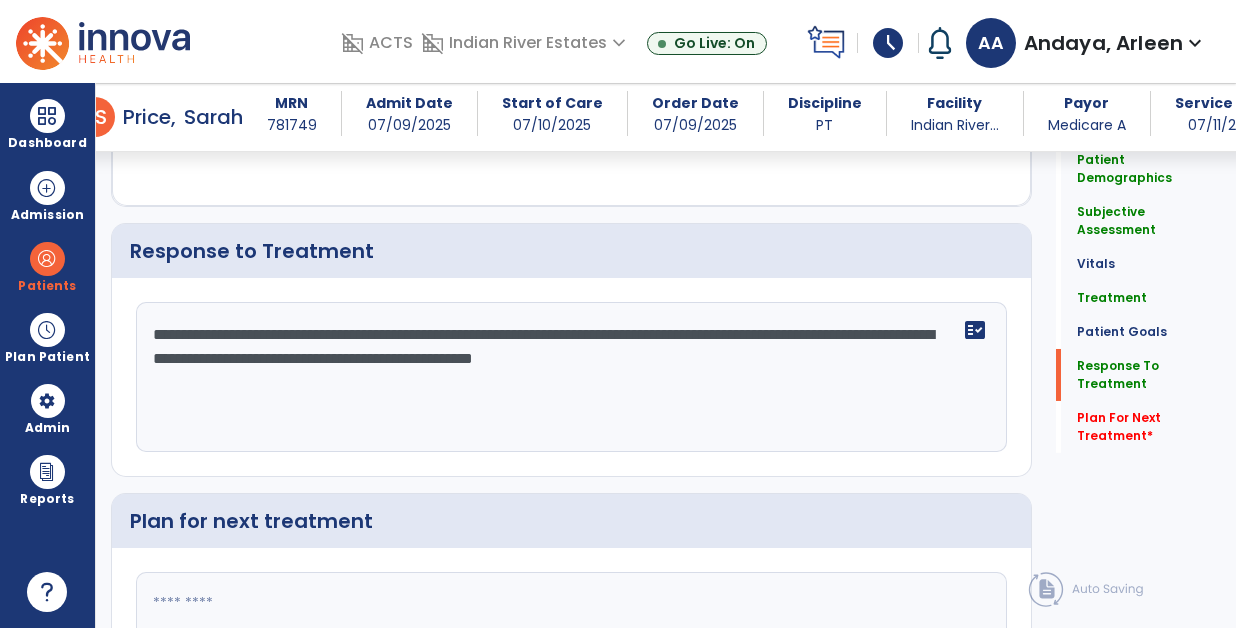 scroll, scrollTop: 2520, scrollLeft: 0, axis: vertical 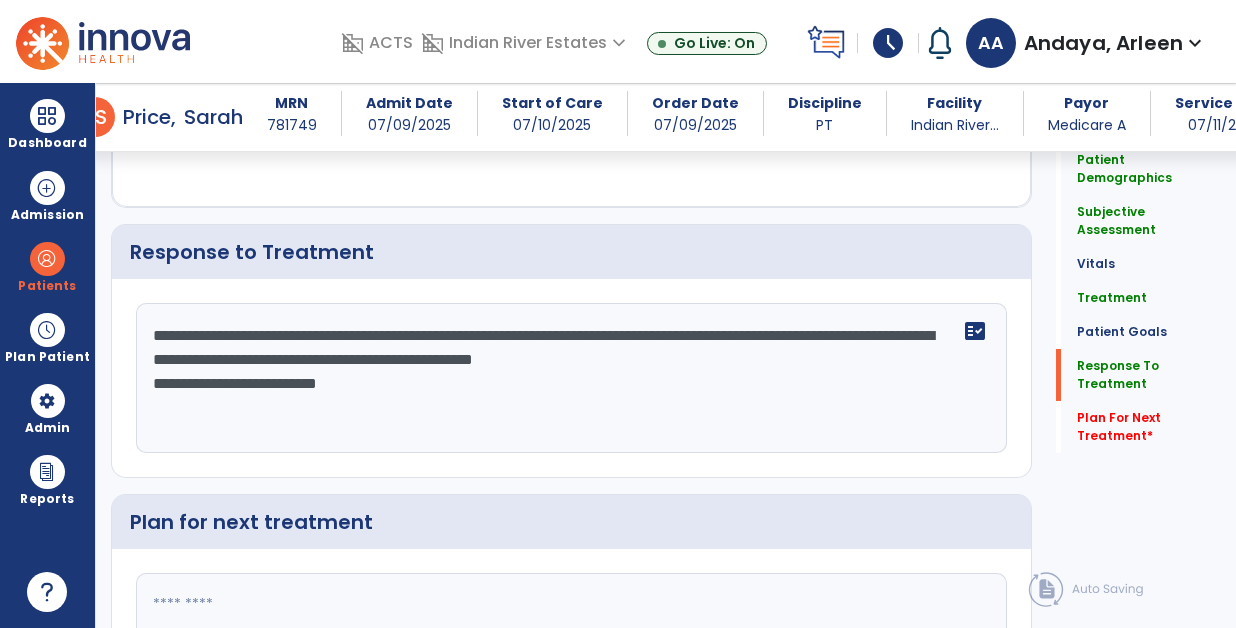 click on "**********" 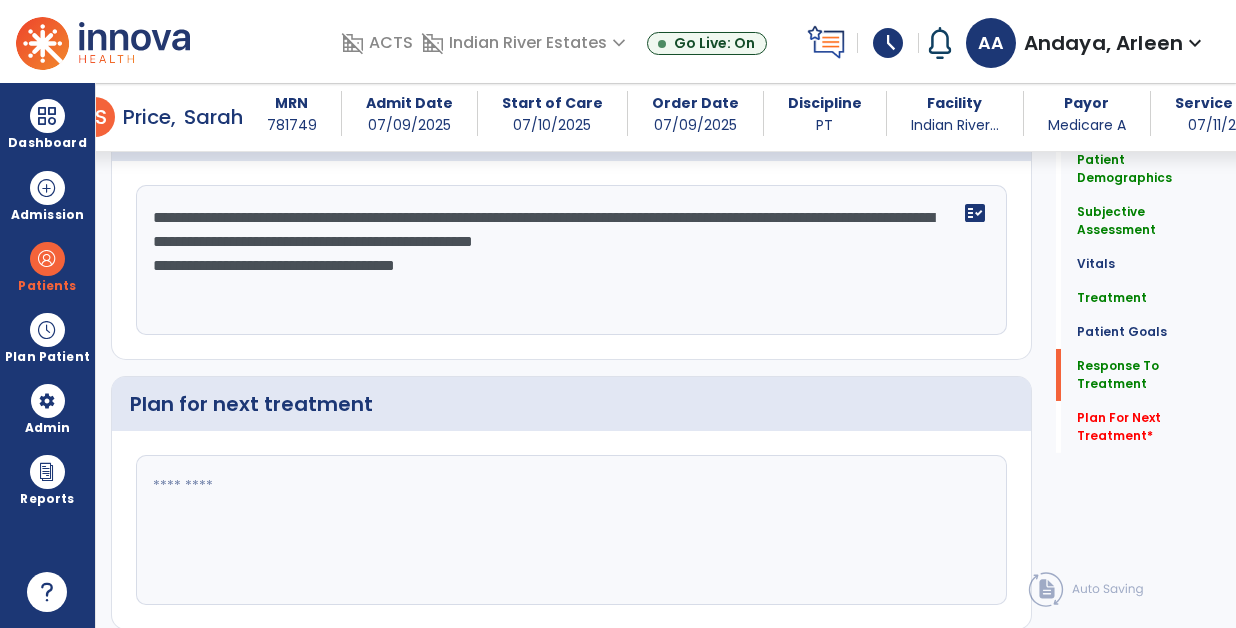 scroll, scrollTop: 2693, scrollLeft: 0, axis: vertical 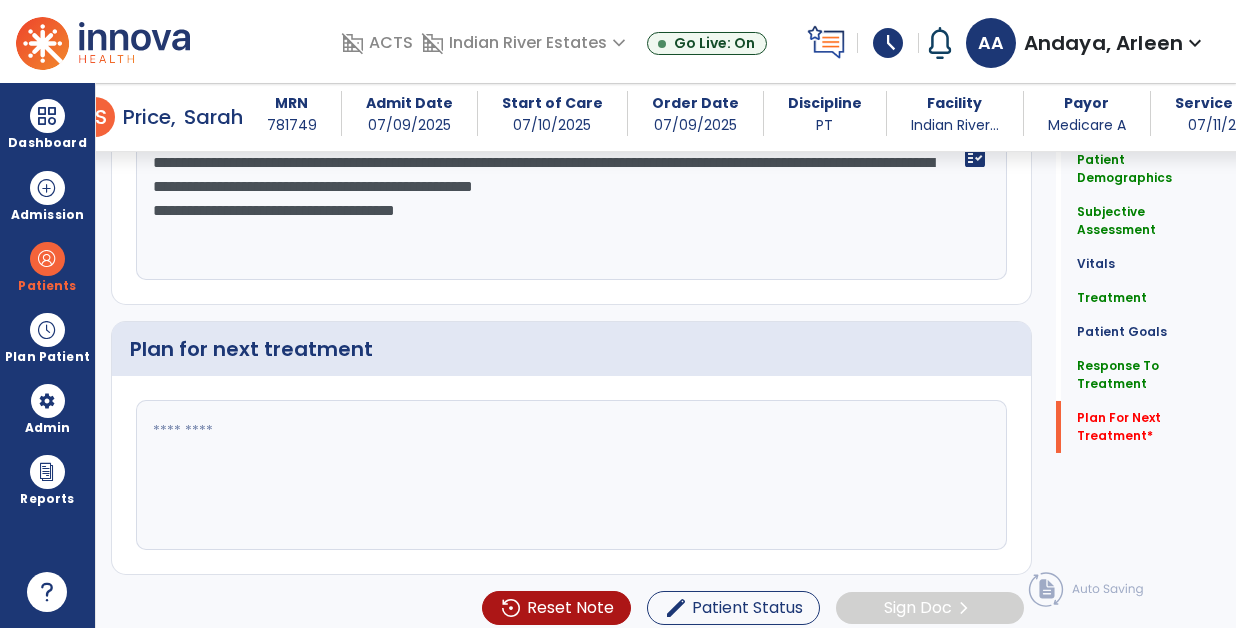 type on "**********" 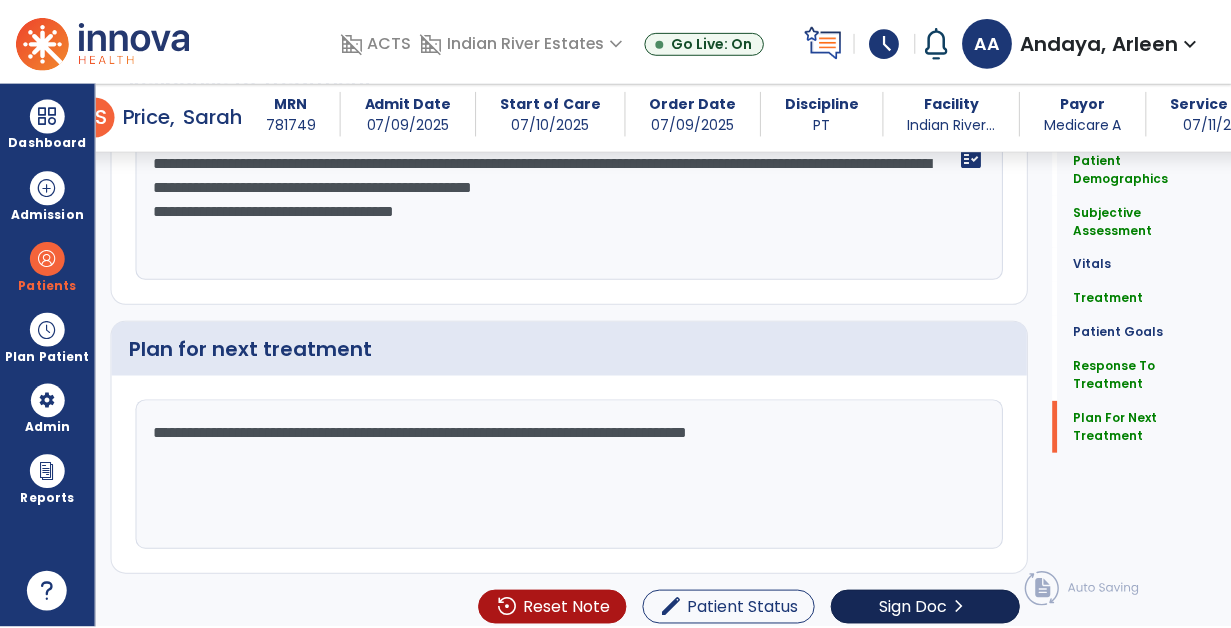 scroll, scrollTop: 2693, scrollLeft: 0, axis: vertical 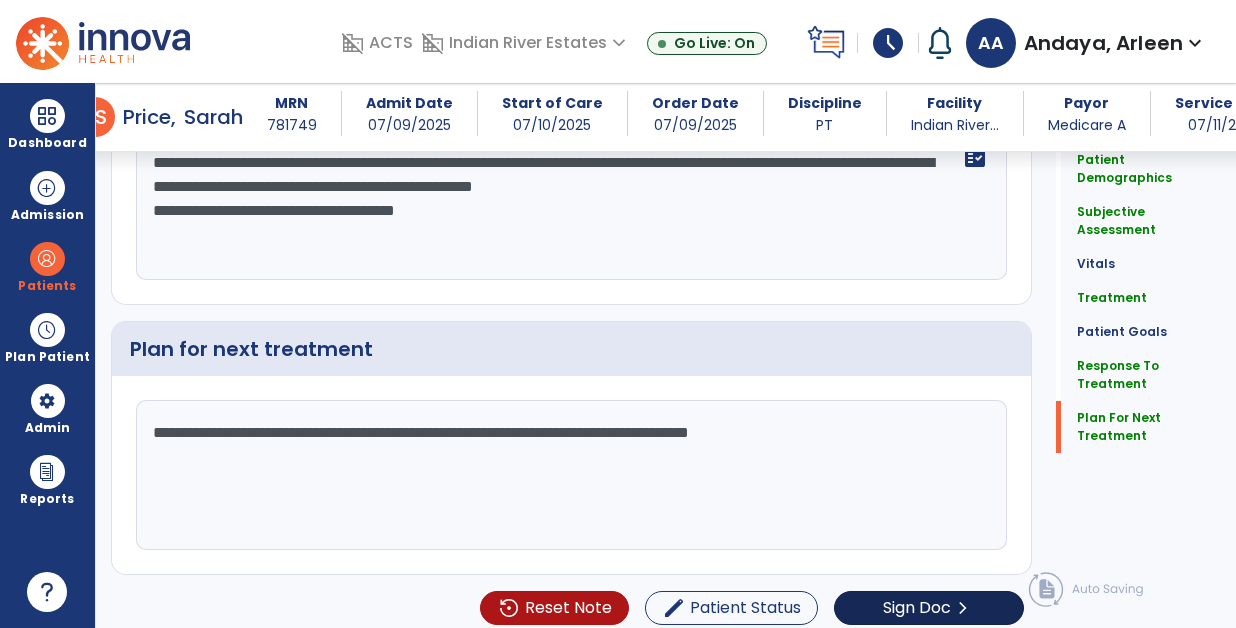 type on "**********" 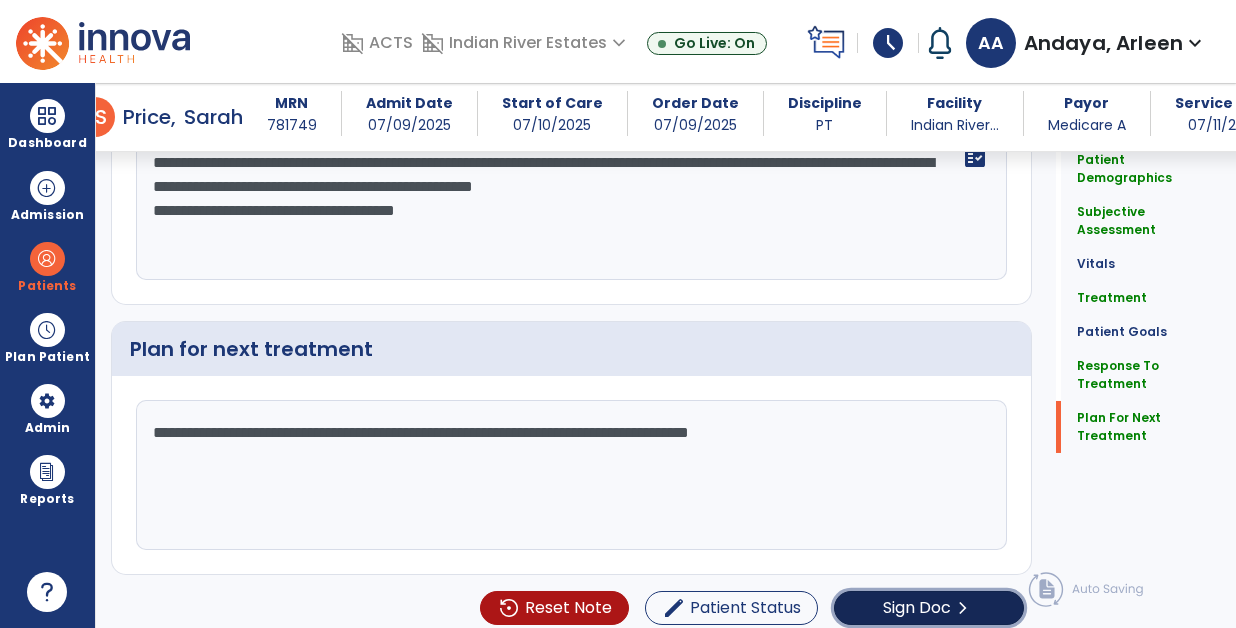click on "Sign Doc" 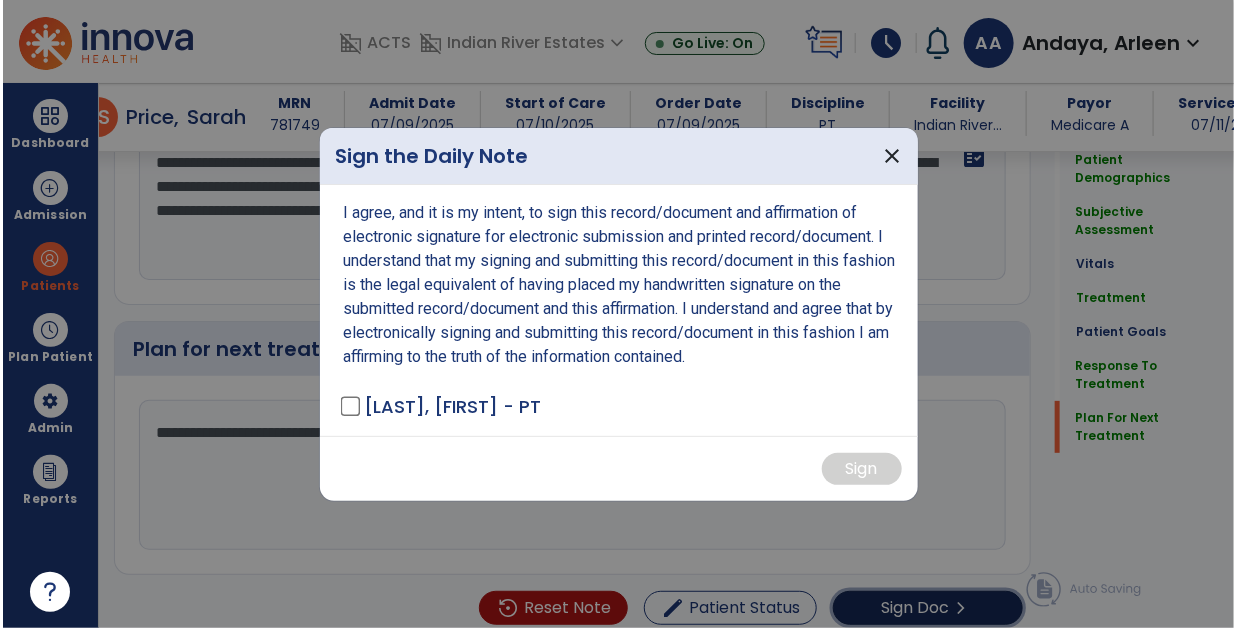 scroll, scrollTop: 2693, scrollLeft: 0, axis: vertical 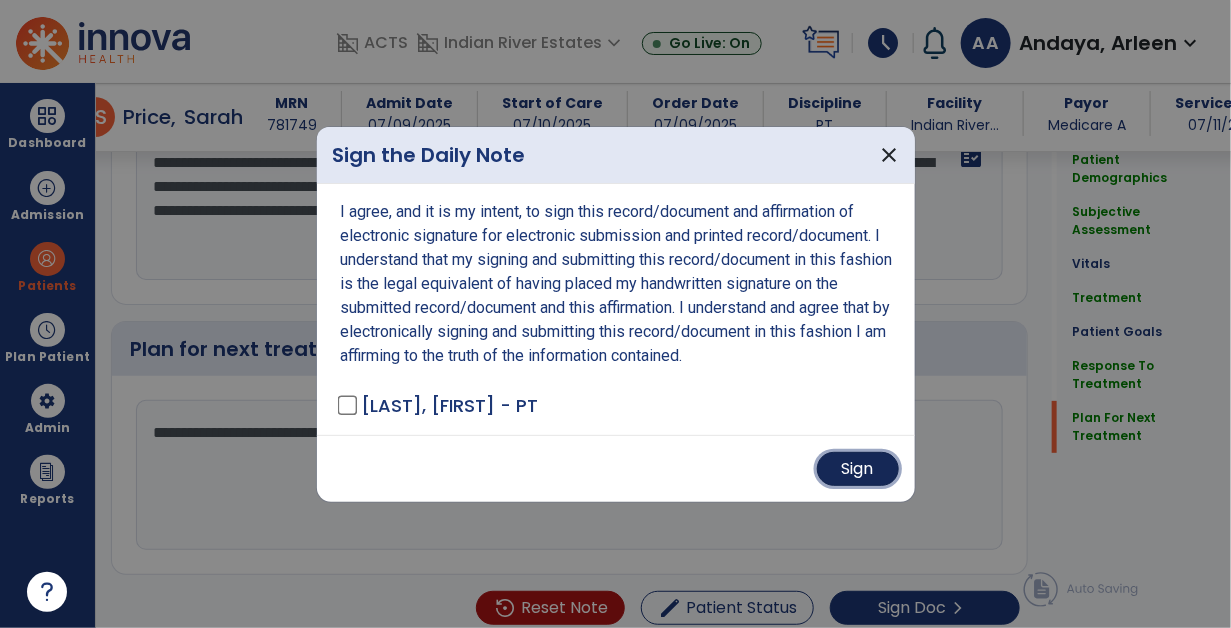 click on "Sign" at bounding box center (858, 469) 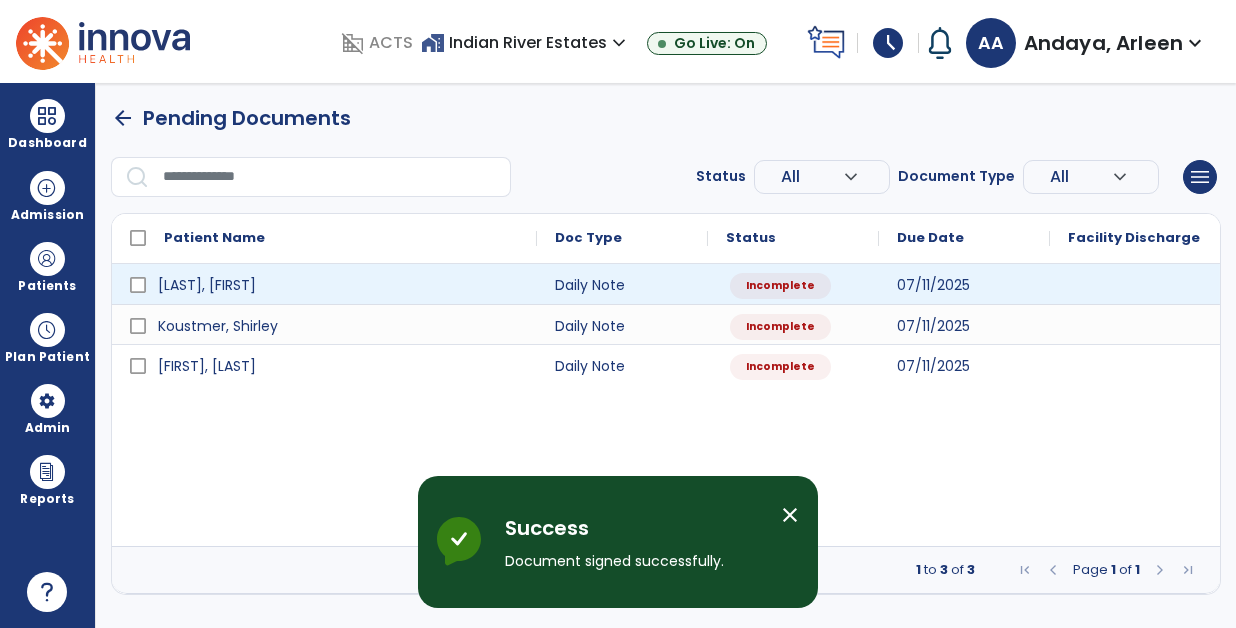 scroll, scrollTop: 0, scrollLeft: 0, axis: both 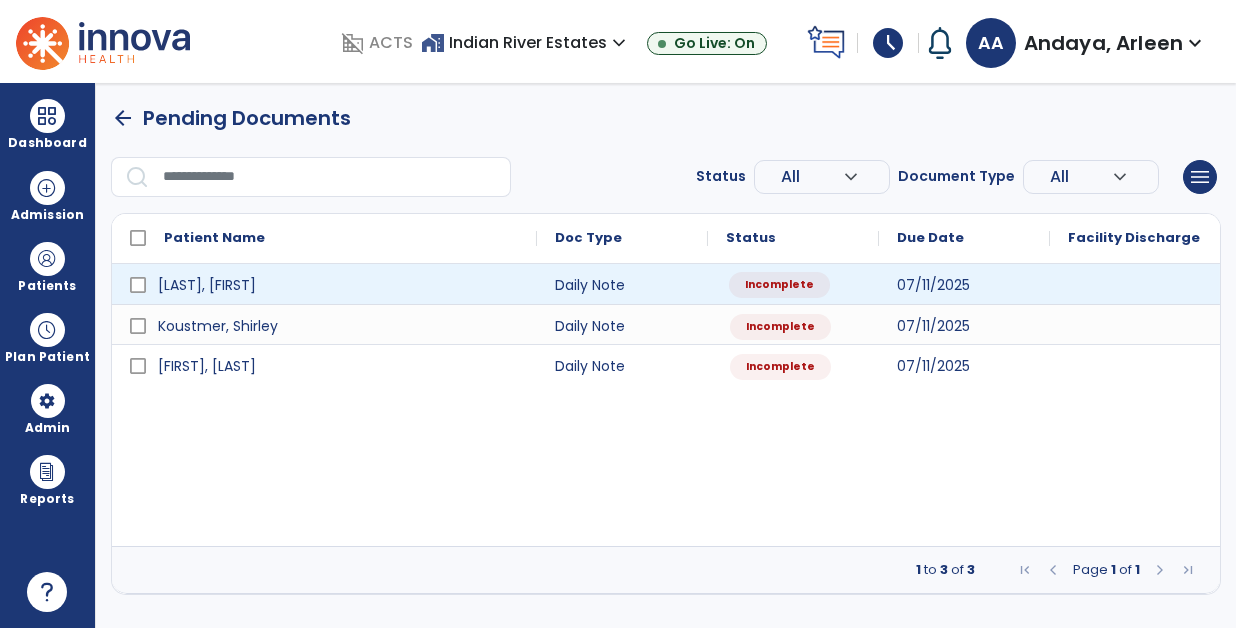 click on "Incomplete" at bounding box center [779, 285] 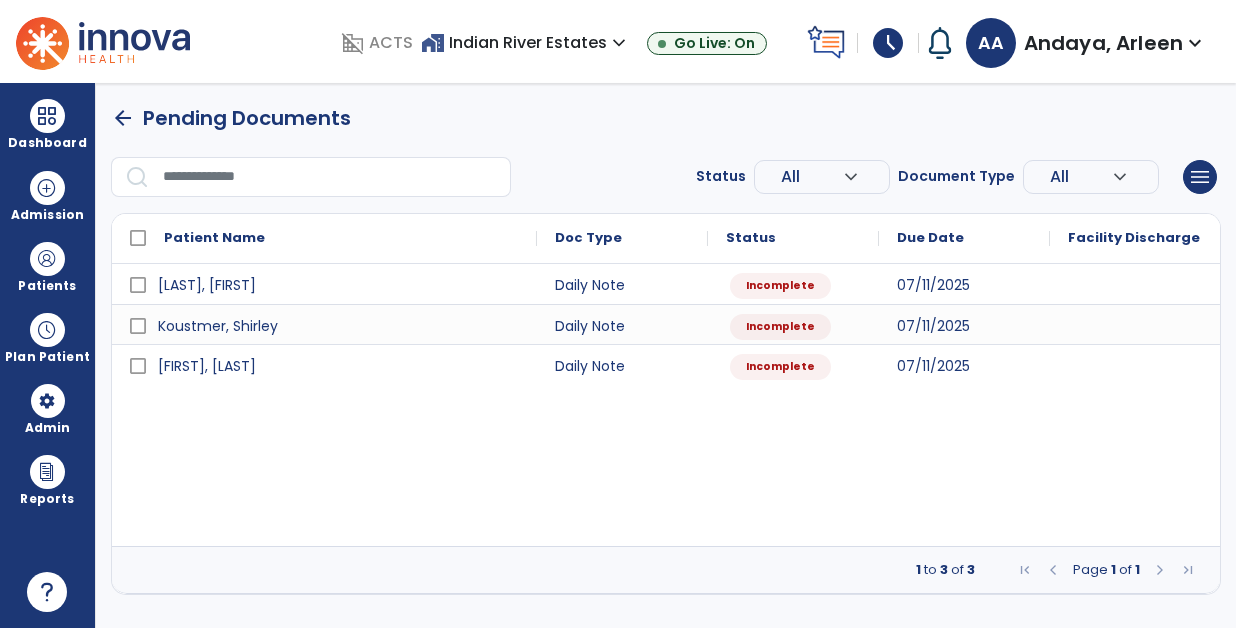 select on "*" 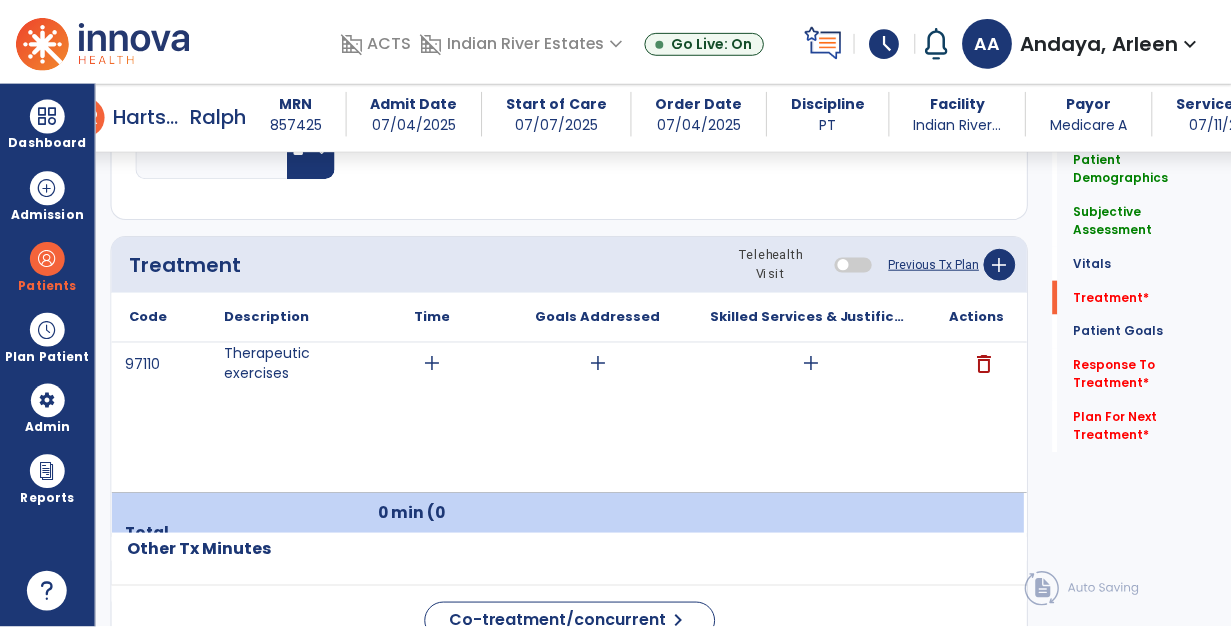 scroll, scrollTop: 1125, scrollLeft: 0, axis: vertical 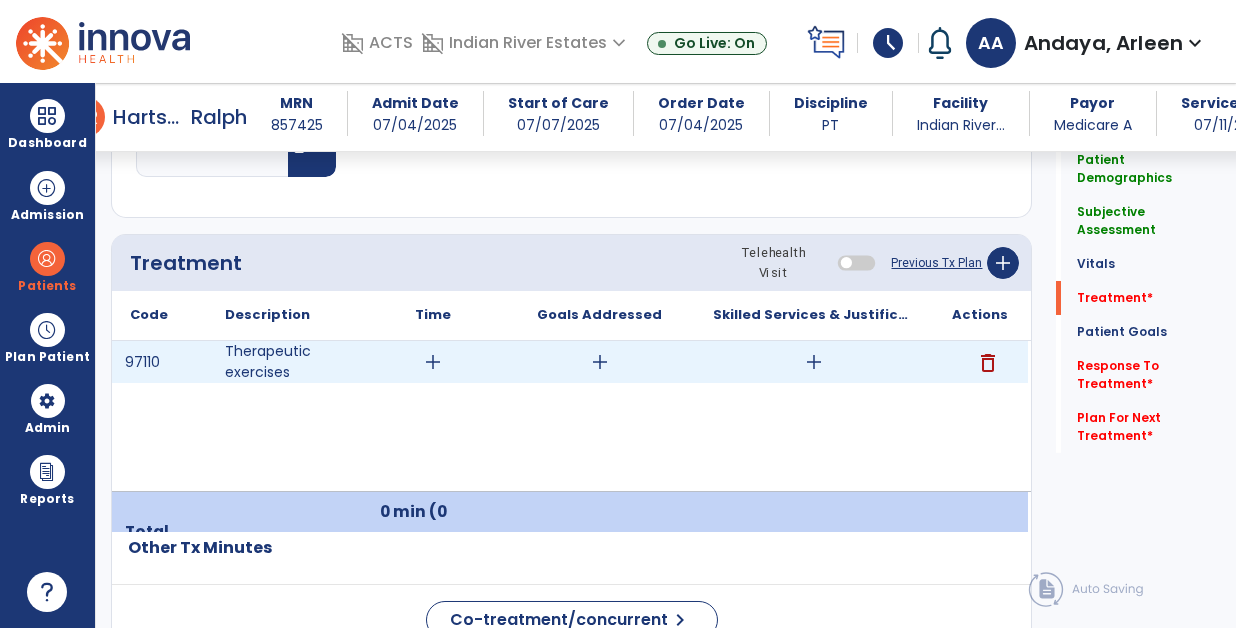 click on "add" at bounding box center (433, 362) 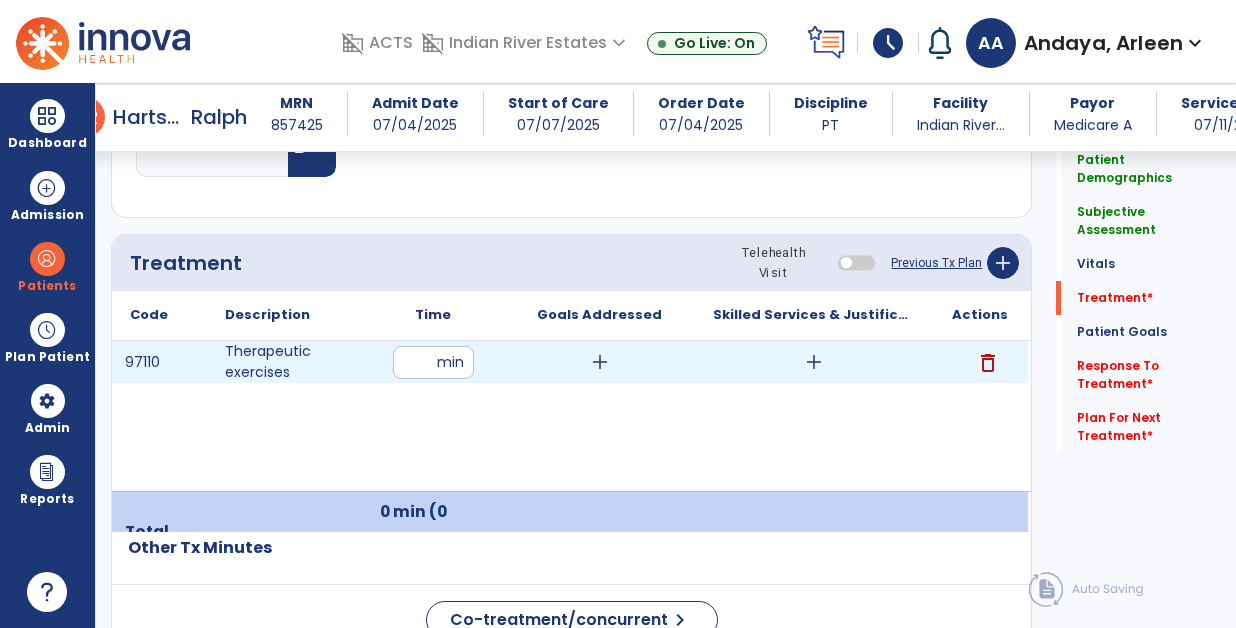 type on "*" 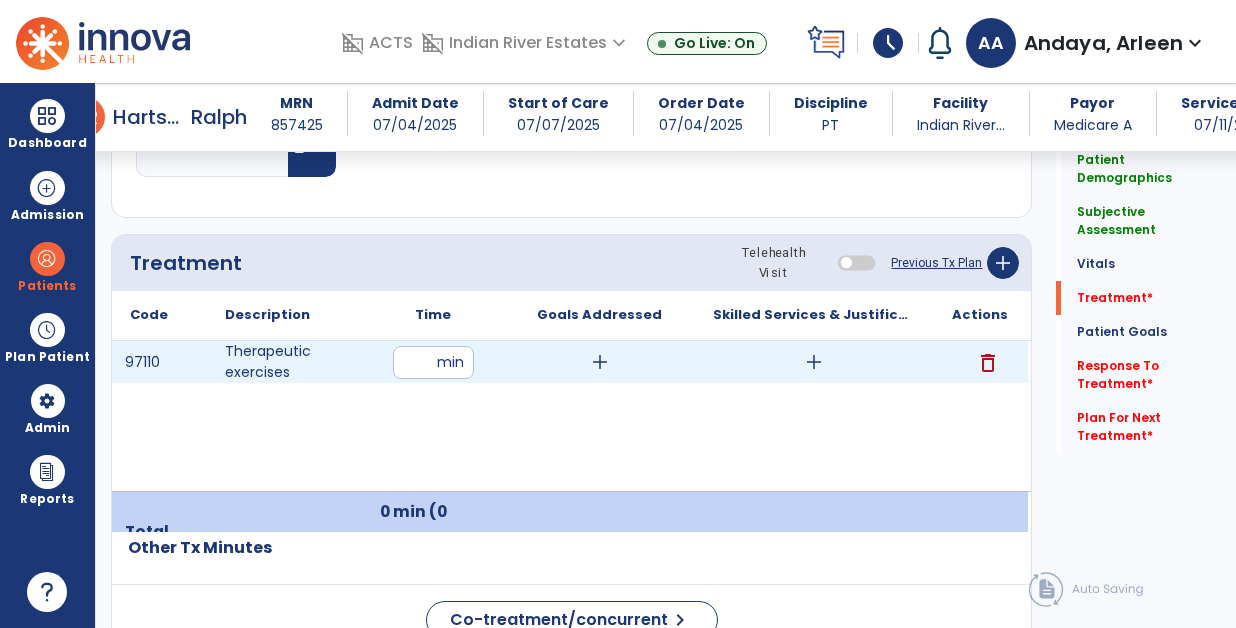 type on "**" 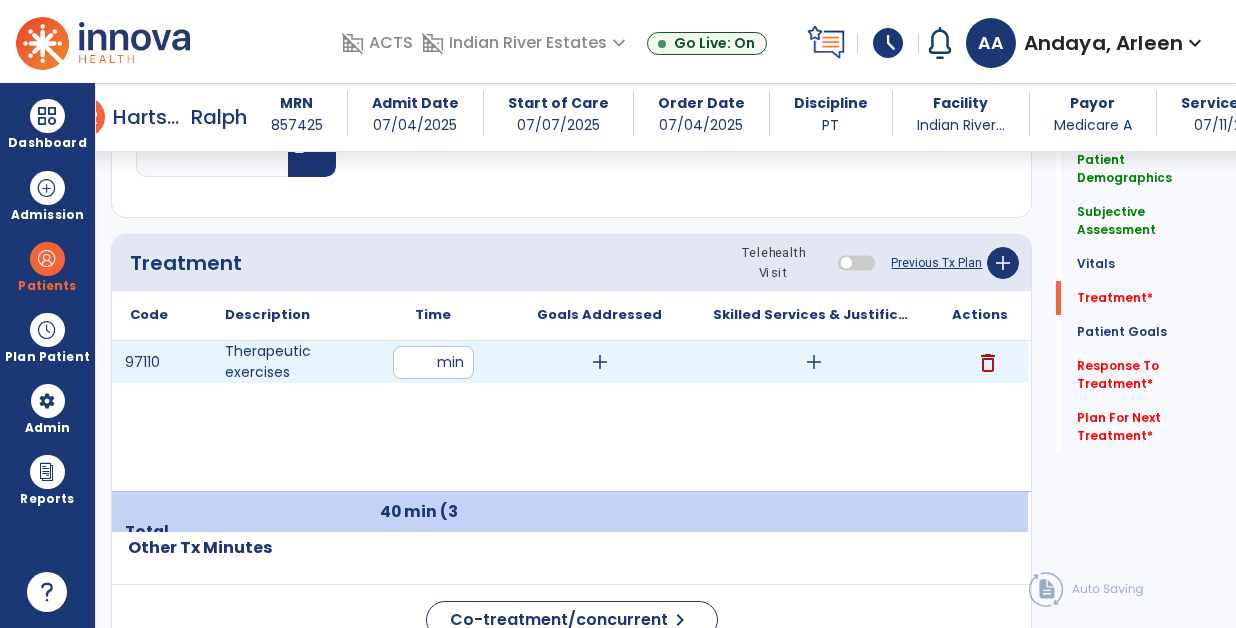 click on "add" at bounding box center (814, 362) 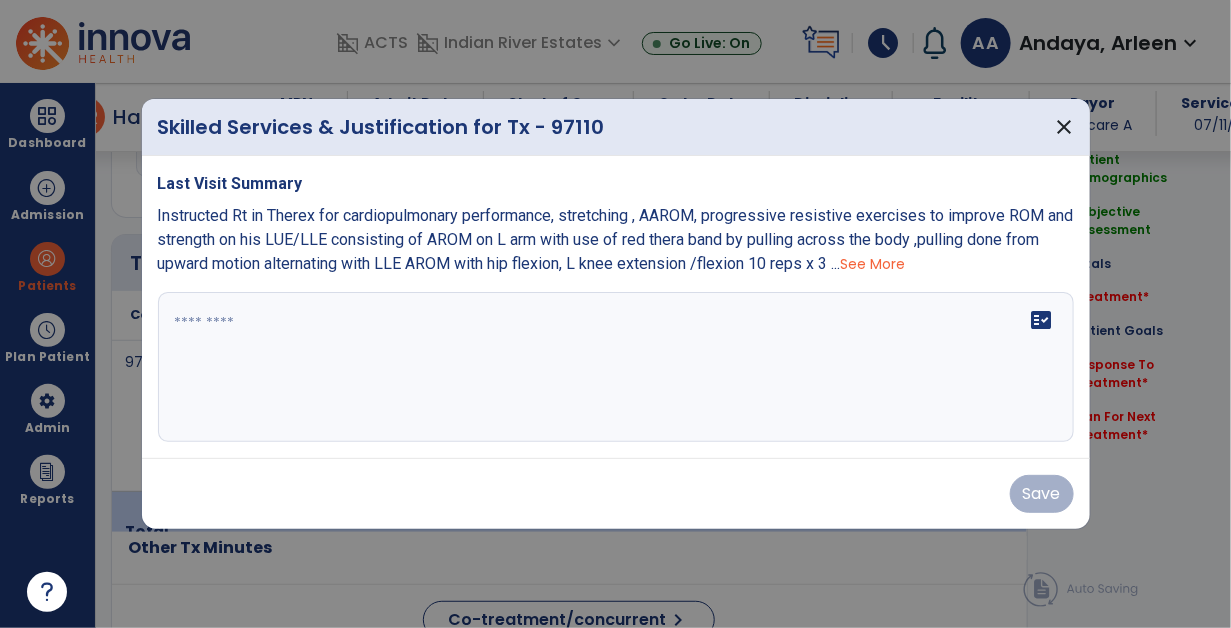 scroll, scrollTop: 1125, scrollLeft: 0, axis: vertical 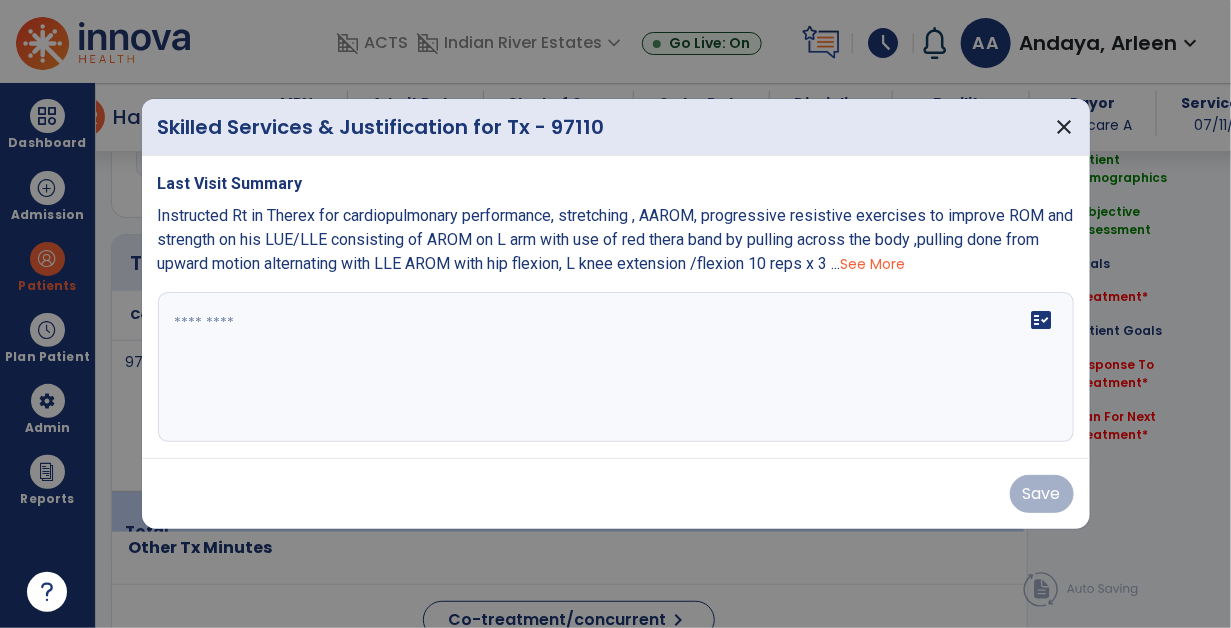 click on "See More" at bounding box center (873, 264) 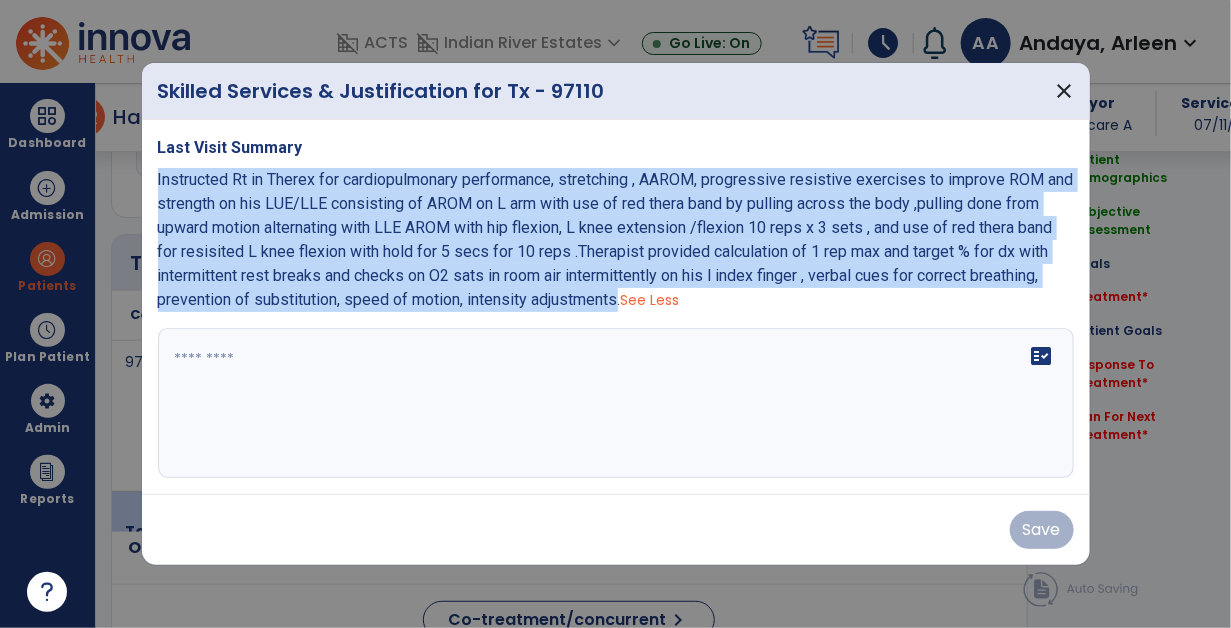 drag, startPoint x: 152, startPoint y: 173, endPoint x: 699, endPoint y: 299, distance: 561.32434 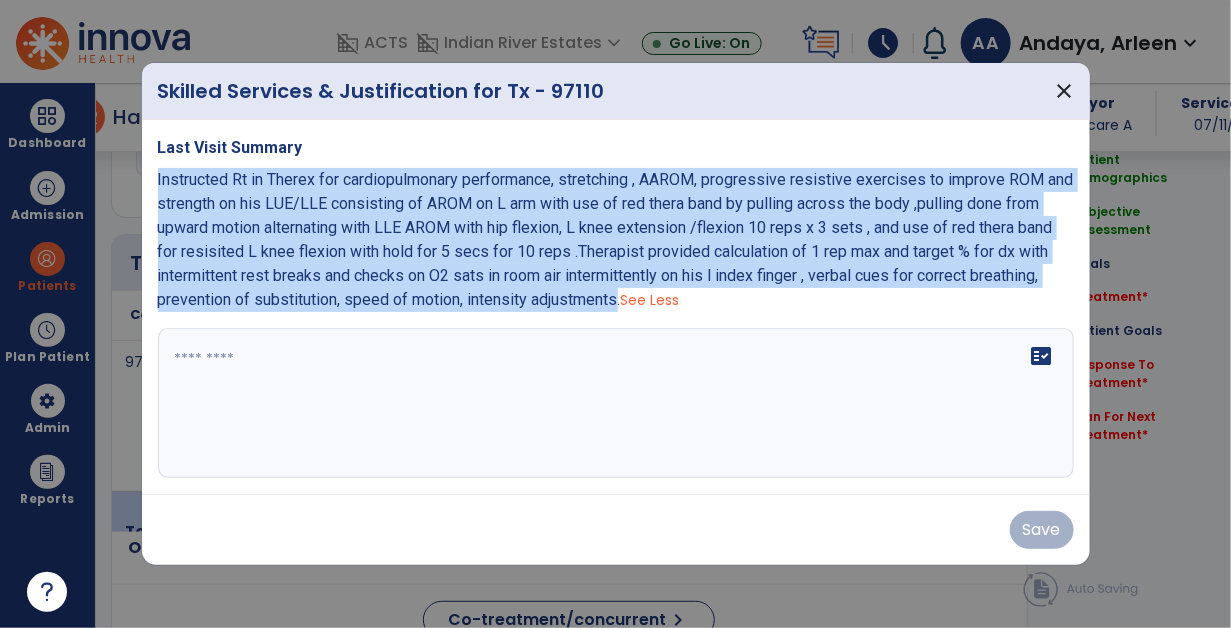 click on "Last Visit Summary Instructed Rt in Therex for cardiopulmonary performance, stretching , AAROM, progressive resistive exercises to improve ROM and strength on his LUE/LLE  consisting of AROM on L arm with use of red thera band by pulling across the body ,pulling done from upward motion  alternating with LLE AROM with hip flexion, L knee extension /flexion 10 reps x 3 sets , and use of red thera band for resisited L knee flexion with hold for 5 secs for 10 reps .Therapist provided  calculation of 1 rep max and target % for dx with intermittent rest breaks and checks on O2 sats in room air intermittently on his l index finger , verbal cues for correct breathing, prevention of substitution, speed of motion, intensity adjustments.
See Less   fact_check" at bounding box center [616, 307] 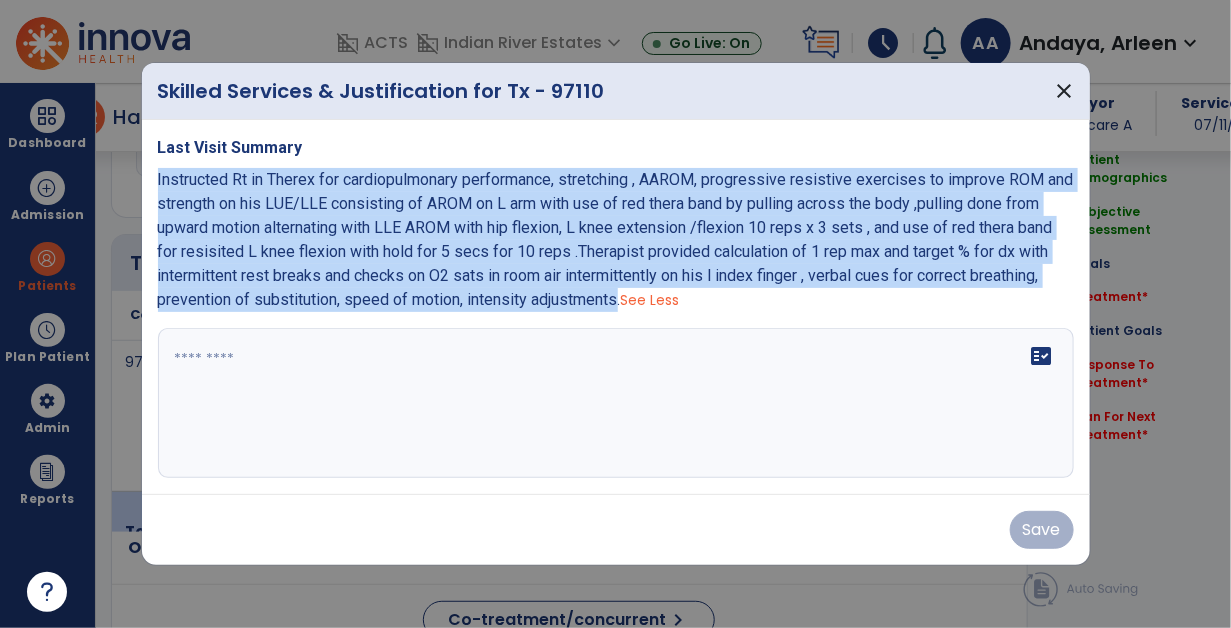 copy on "Instructed Rt in Therex for cardiopulmonary performance, stretching , AAROM, progressive resistive exercises to improve ROM and strength on his LUE/LLE consisting of AROM on L arm with use of red thera band by pulling across the body ,pulling done from upward motion alternating with LLE AROM with hip flexion, L knee extension /flexion 10 reps x 3 sets , and use of red thera band for resisited L knee flexion with hold for 5 secs for 10 reps .Therapist provided calculation of 1 rep max and target % for dx with intermittent rest breaks and checks on O2 sats in room air intermittently on his l index finger , verbal cues for correct breathing, prevention of substitution, speed of motion, intensity adjustments" 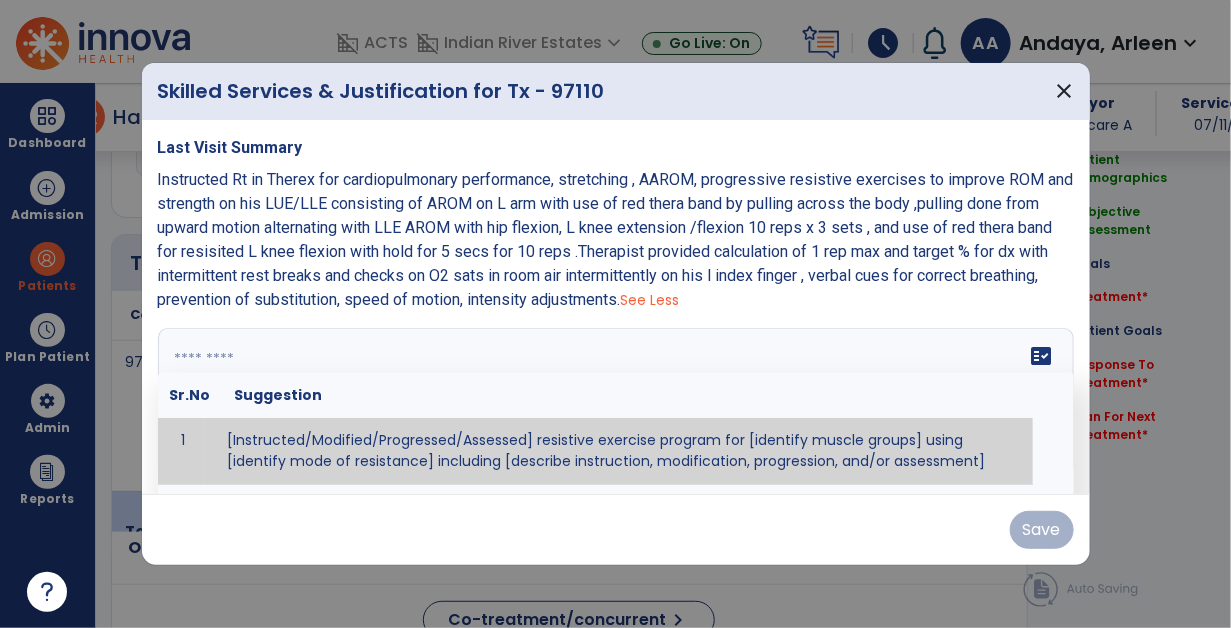 click on "fact_check  Sr.No Suggestion 1 [Instructed/Modified/Progressed/Assessed] resistive exercise program for [identify muscle groups] using [identify mode of resistance] including [describe instruction, modification, progression, and/or assessment] 2 [Instructed/Modified/Progressed/Assessed] aerobic exercise program using [identify equipment/mode] including [describe instruction, modification,progression, and/or assessment] 3 [Instructed/Modified/Progressed/Assessed] [PROM/A/AROM/AROM] program for [identify joint movements] using [contract-relax, over-pressure, inhibitory techniques, other] 4 [Assessed/Tested] aerobic capacity with administration of [aerobic capacity test]" at bounding box center (616, 403) 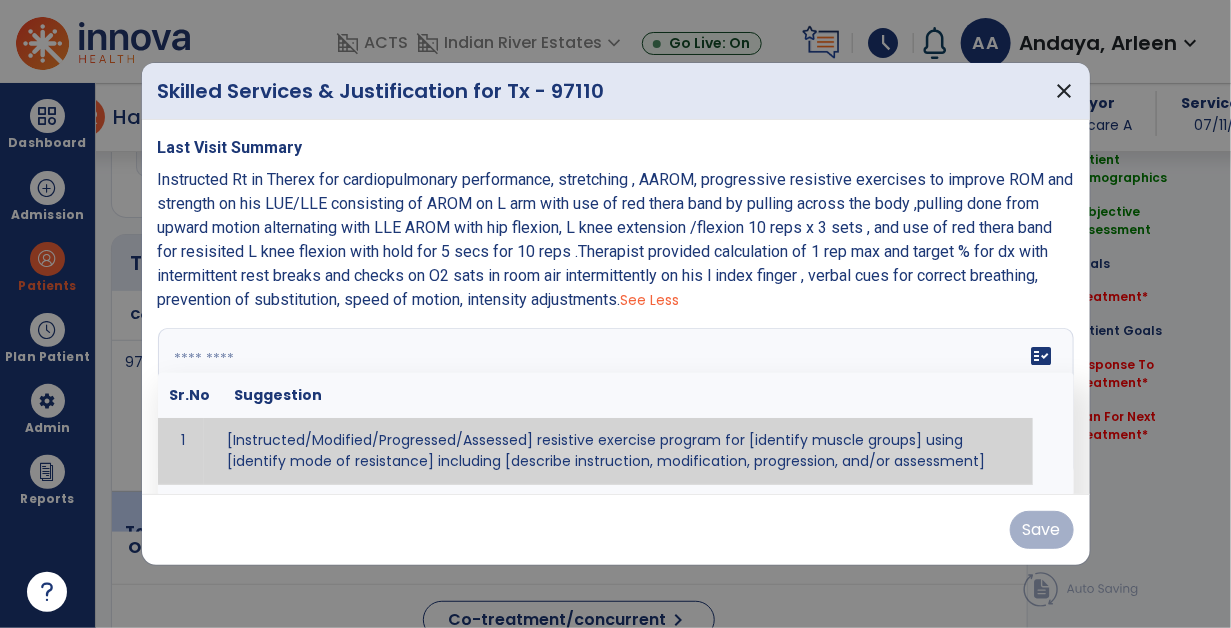 paste on "**********" 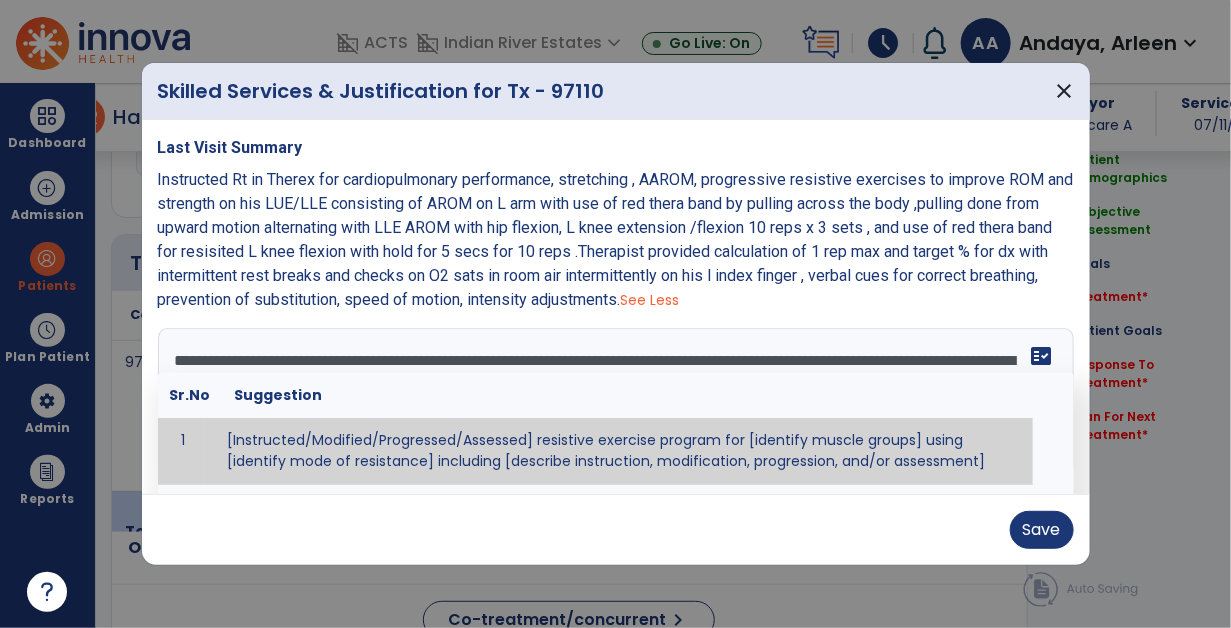 scroll, scrollTop: 38, scrollLeft: 0, axis: vertical 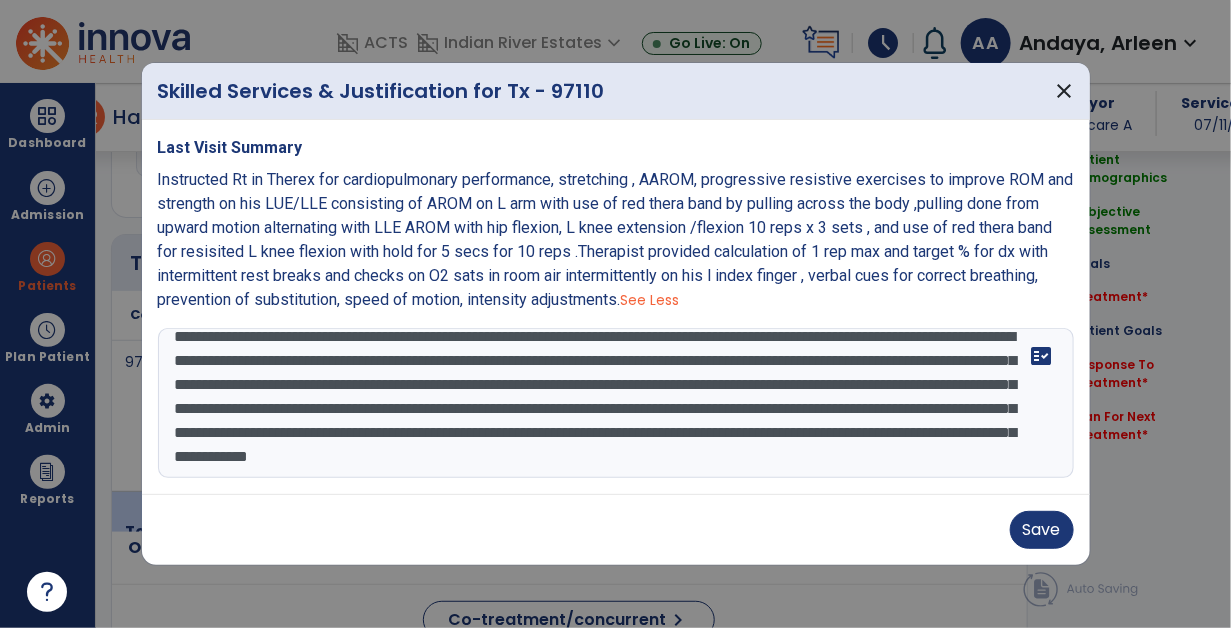 click on "**********" at bounding box center (616, 403) 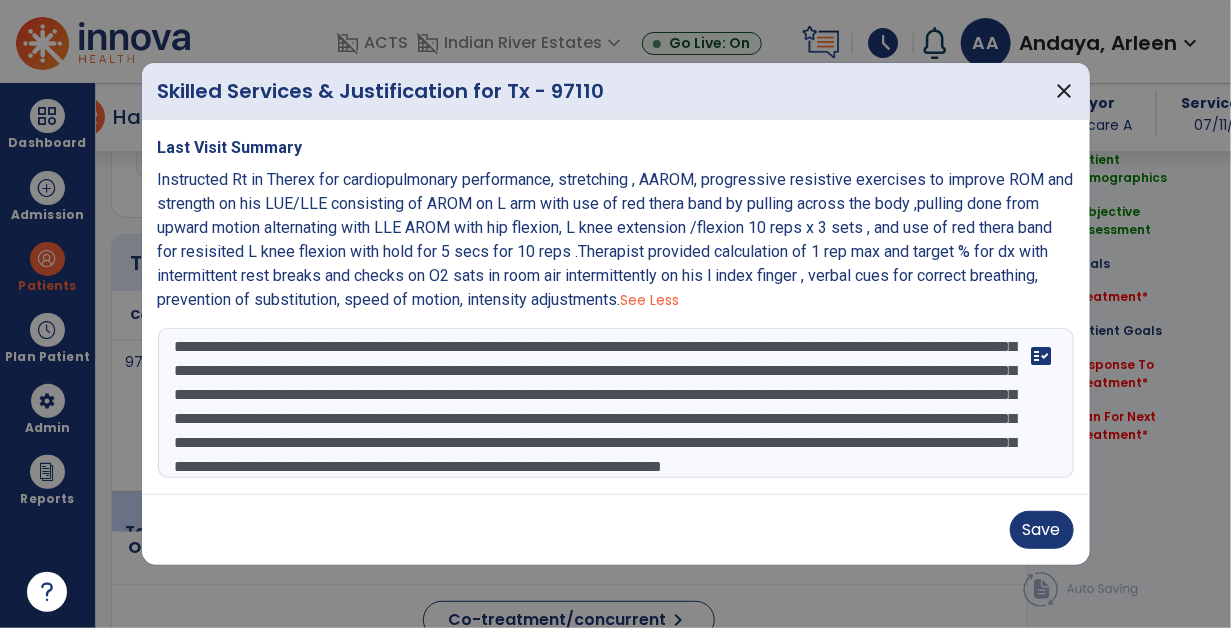 scroll, scrollTop: 96, scrollLeft: 0, axis: vertical 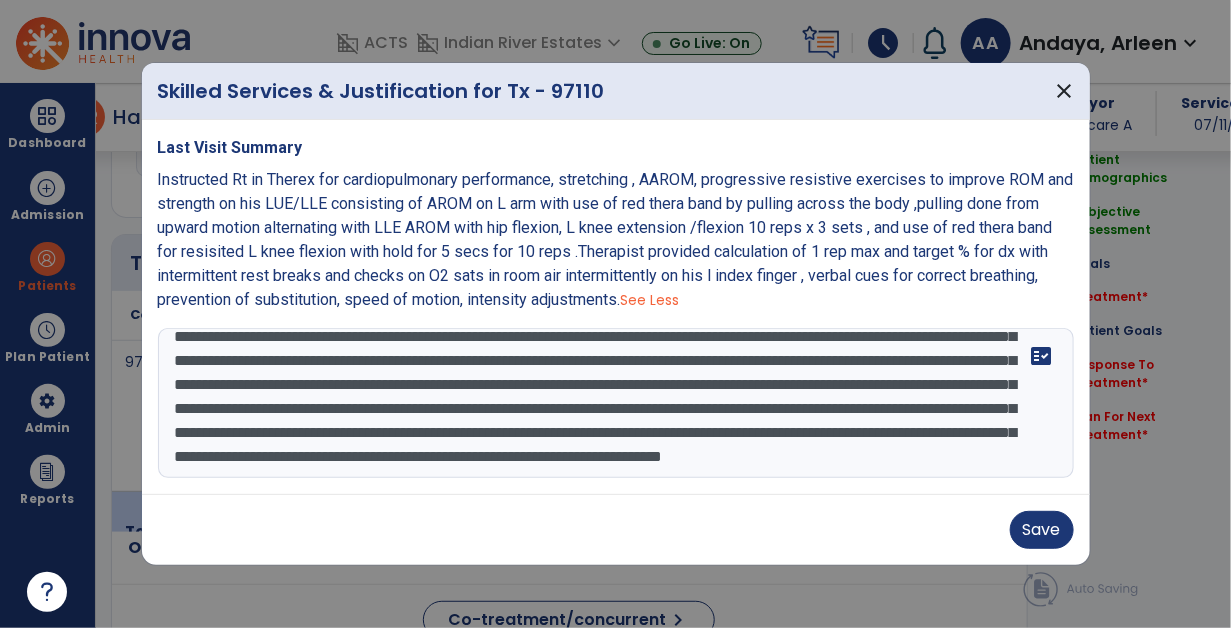click on "**********" at bounding box center (616, 403) 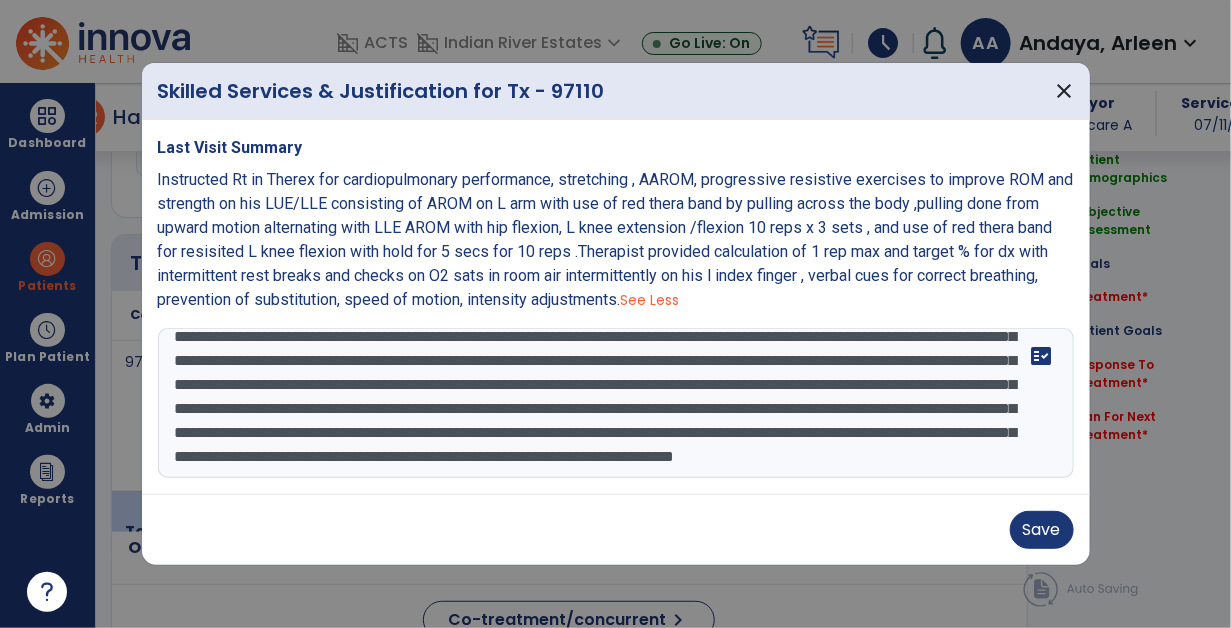 scroll, scrollTop: 110, scrollLeft: 0, axis: vertical 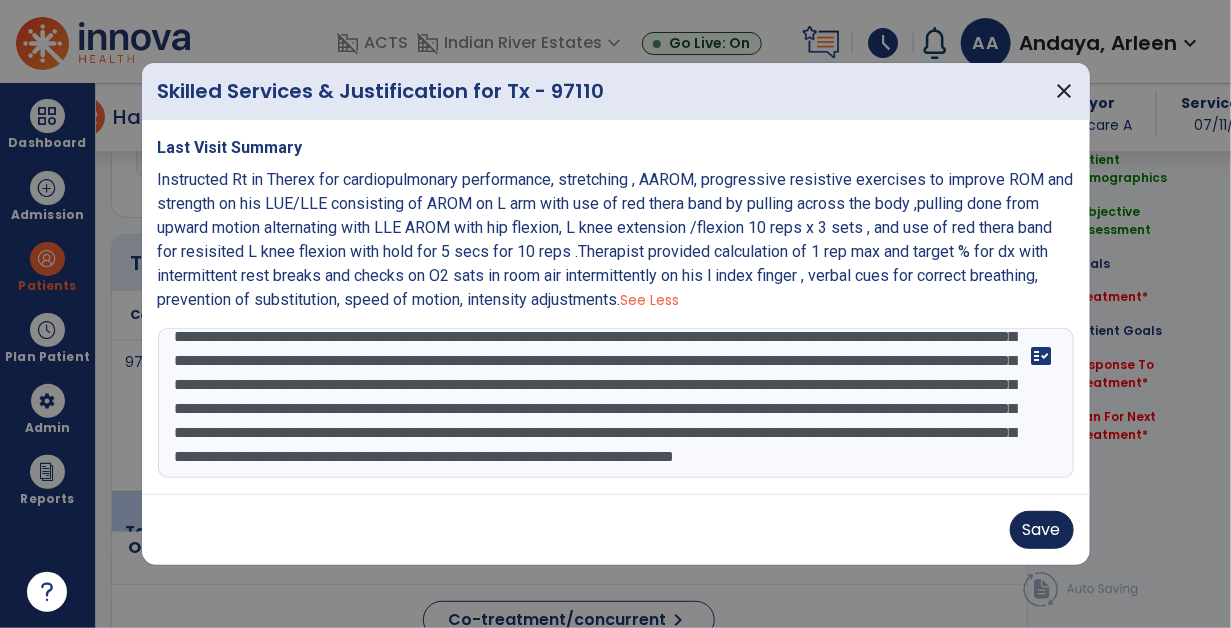 type on "**********" 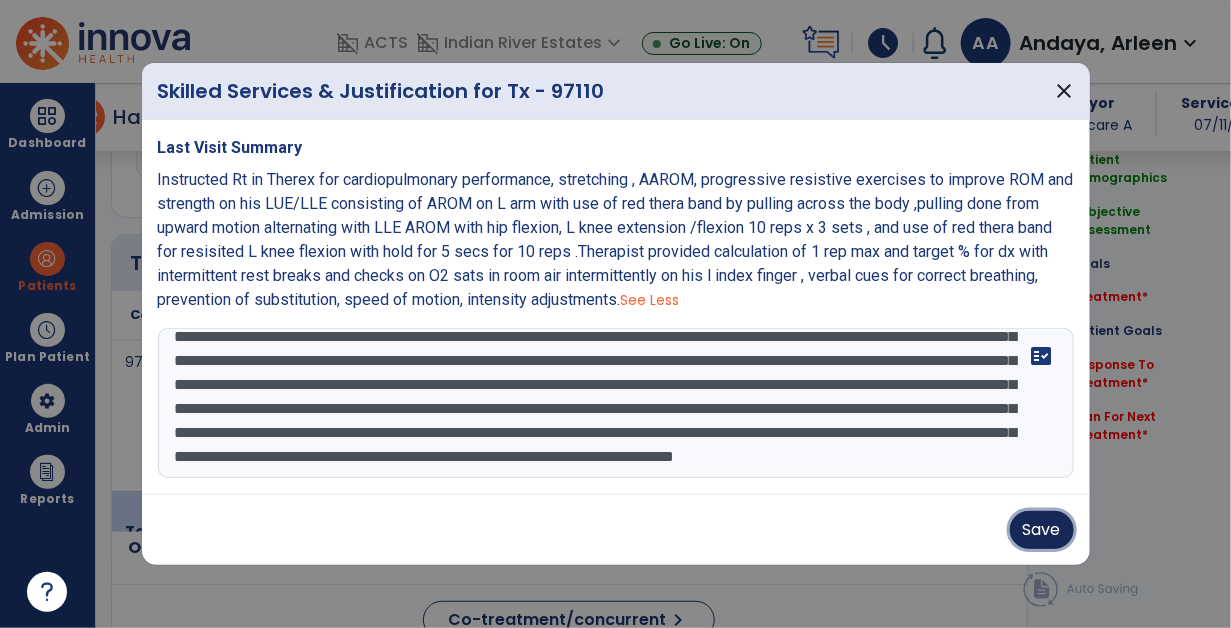 click on "Save" at bounding box center [1042, 530] 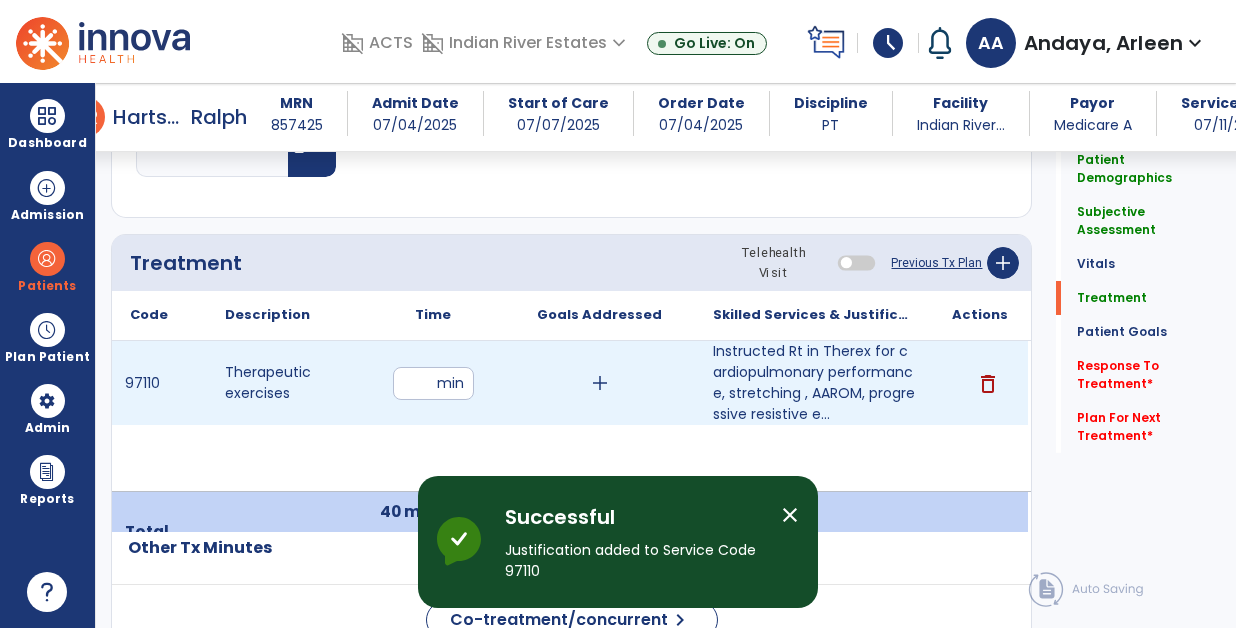 click on "**" at bounding box center [433, 383] 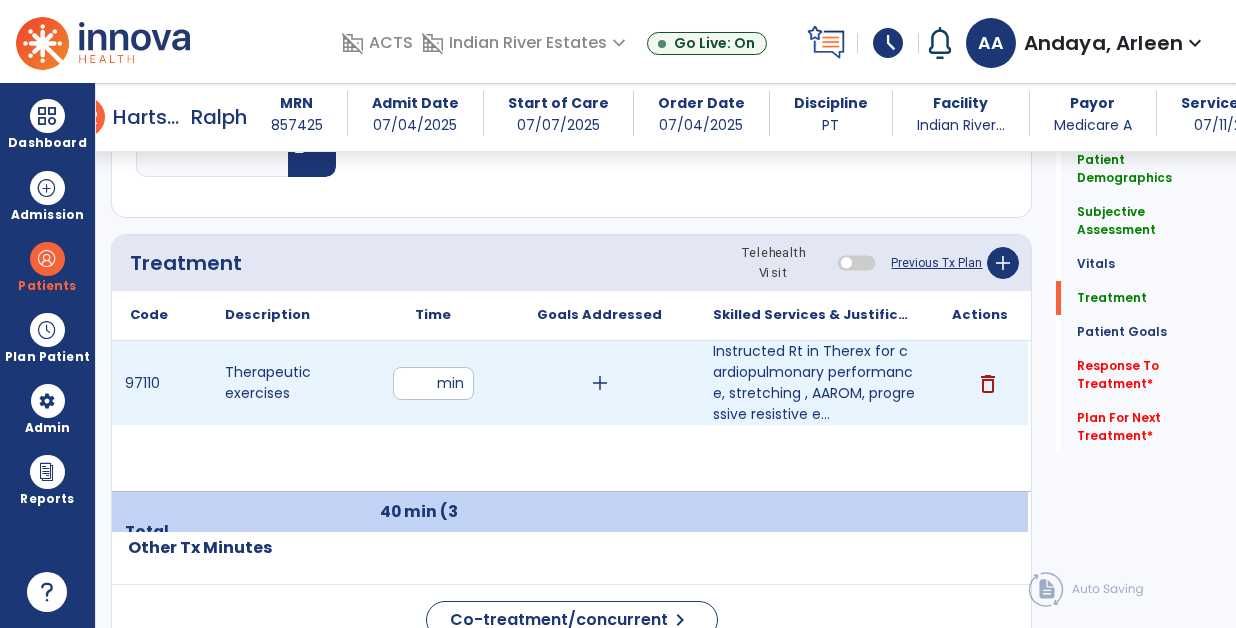 type on "*" 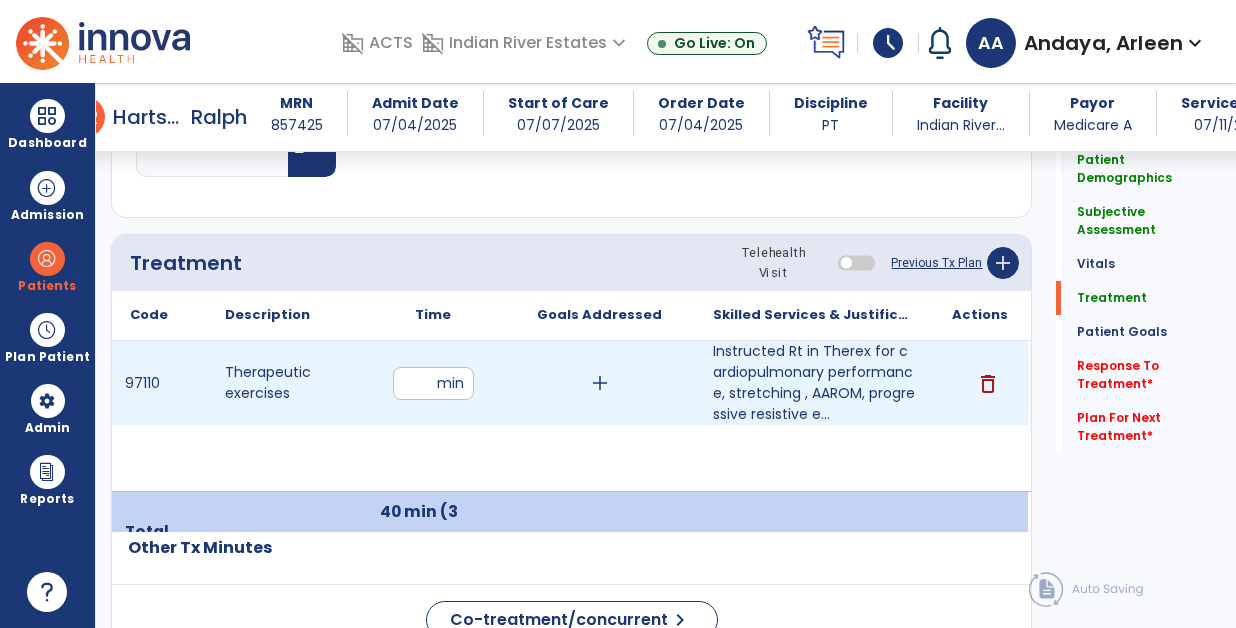 type on "**" 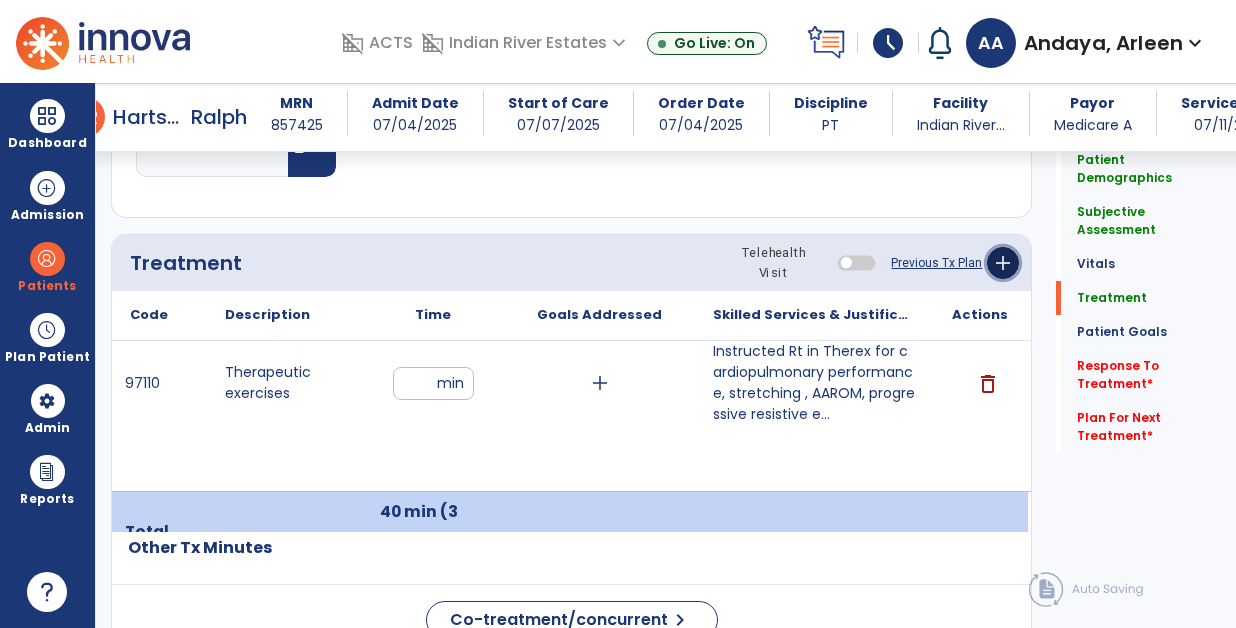 click on "add" 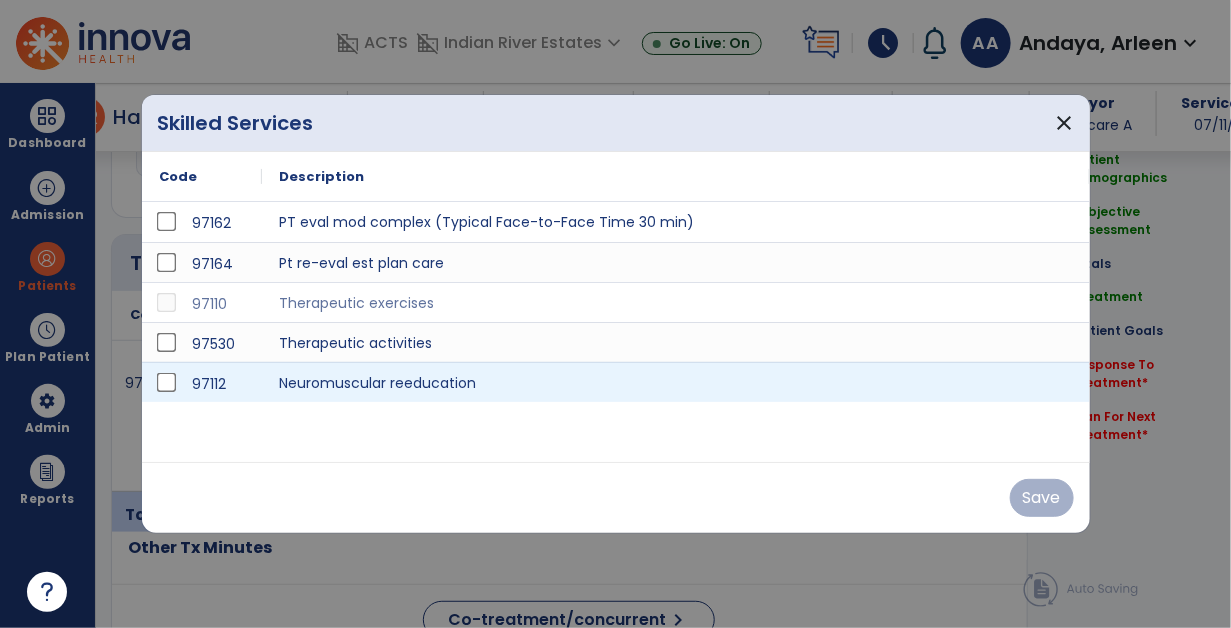 scroll, scrollTop: 1125, scrollLeft: 0, axis: vertical 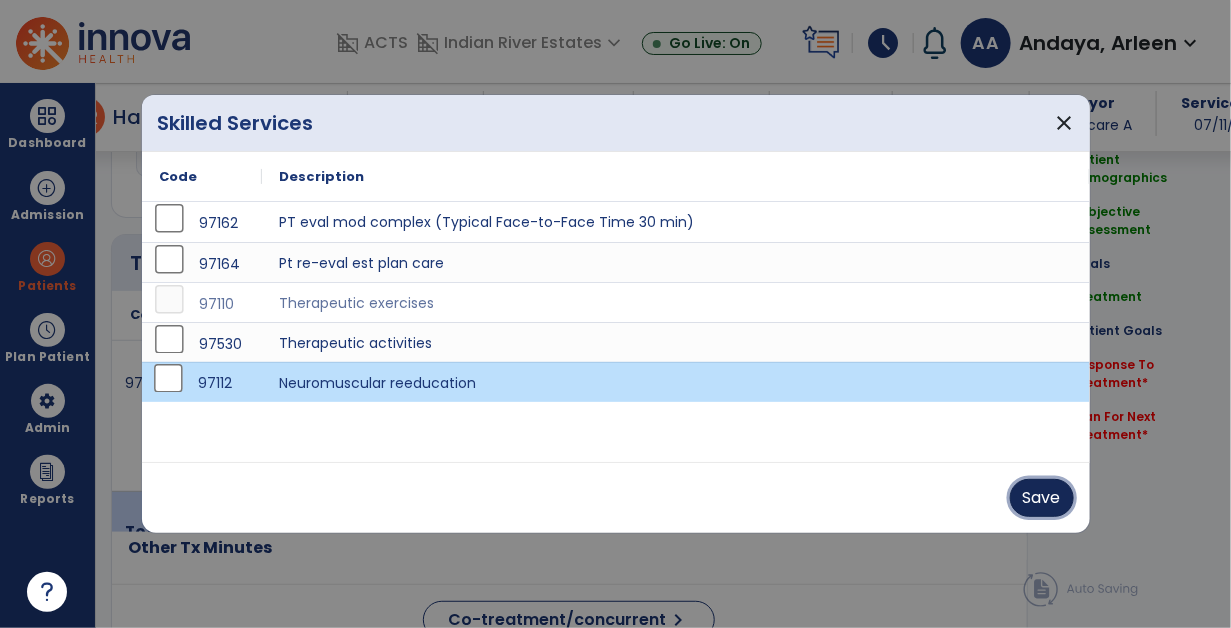 click on "Save" at bounding box center (1042, 498) 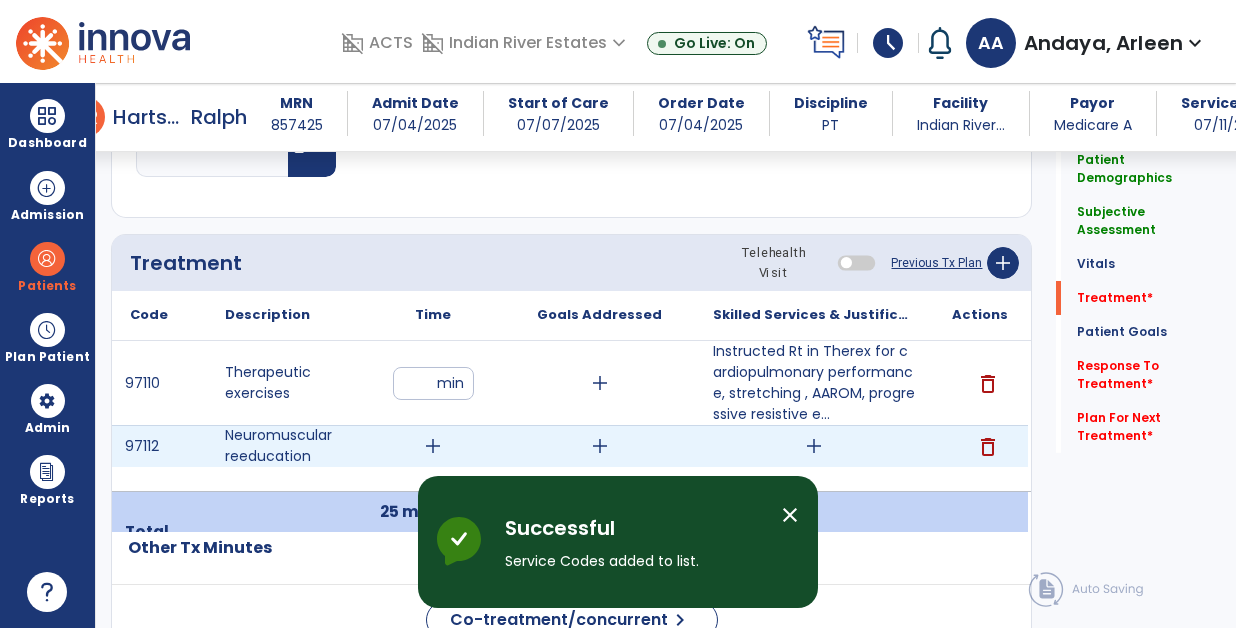 click on "add" at bounding box center (433, 446) 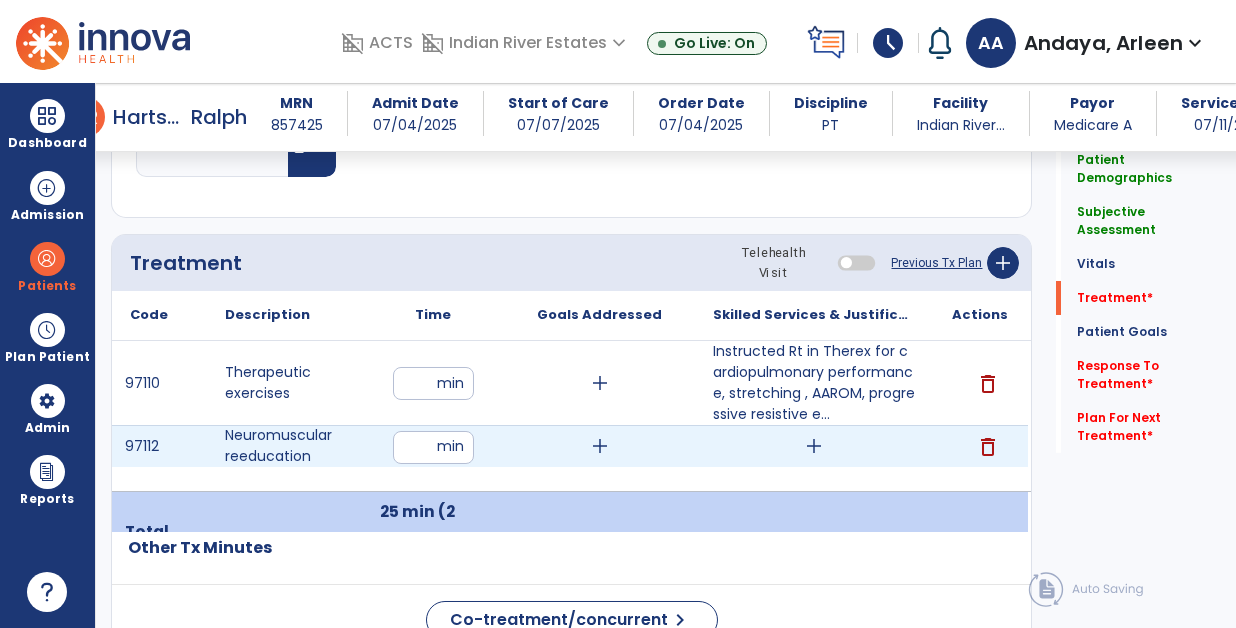 type on "**" 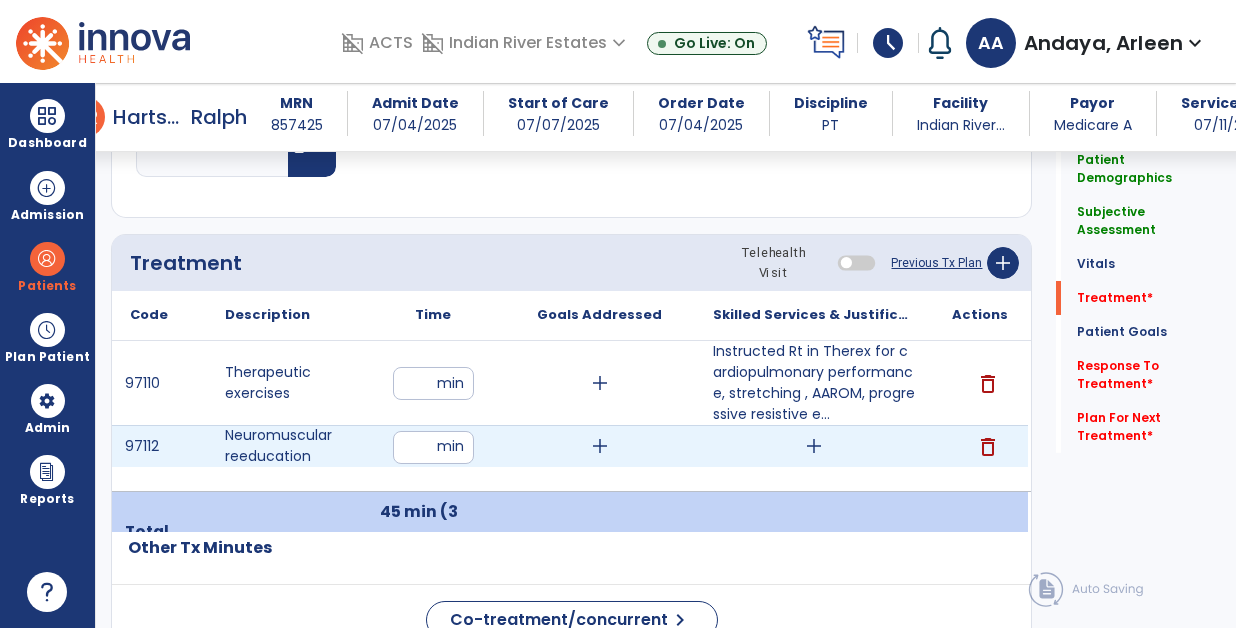 click on "add" at bounding box center (814, 446) 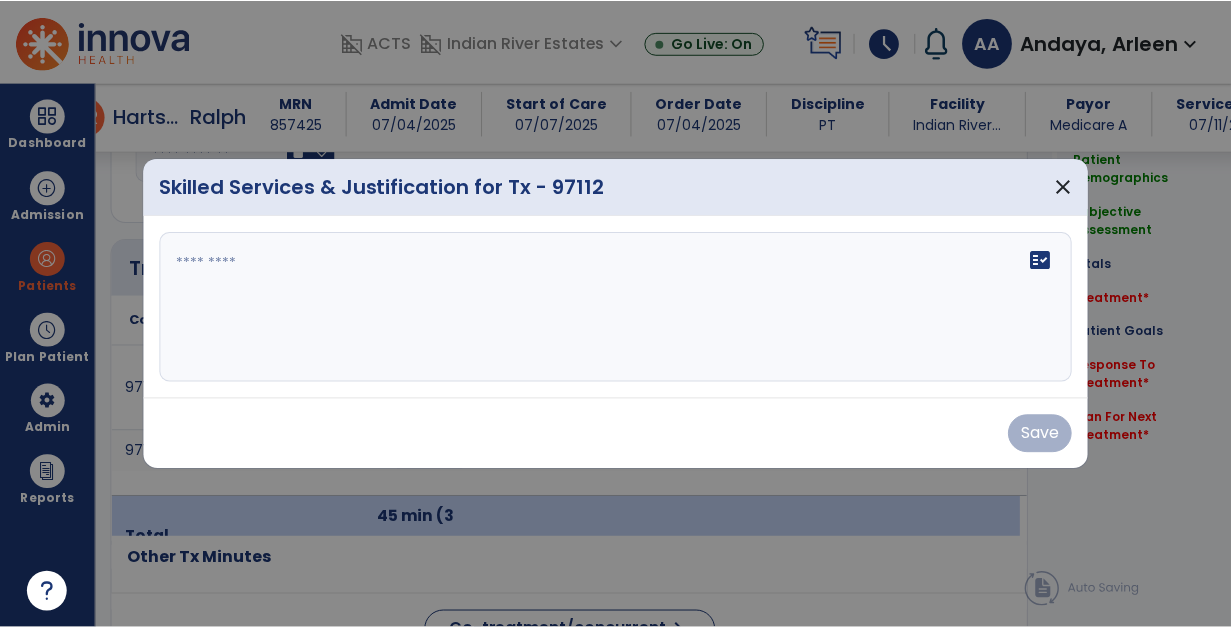 scroll, scrollTop: 1125, scrollLeft: 0, axis: vertical 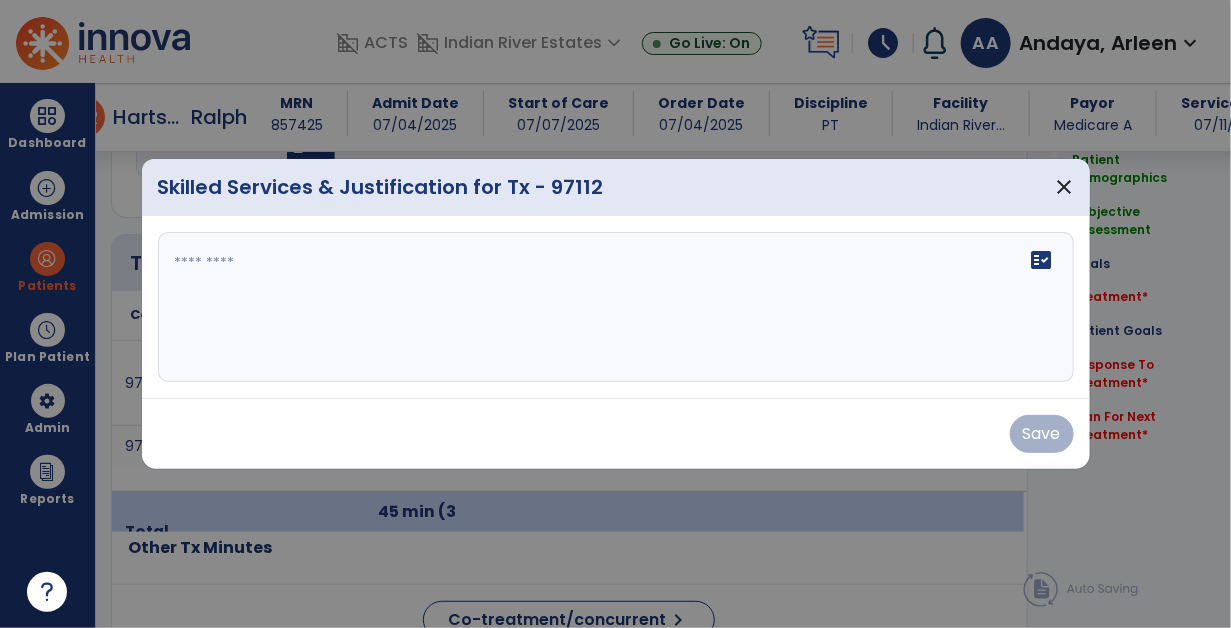 click 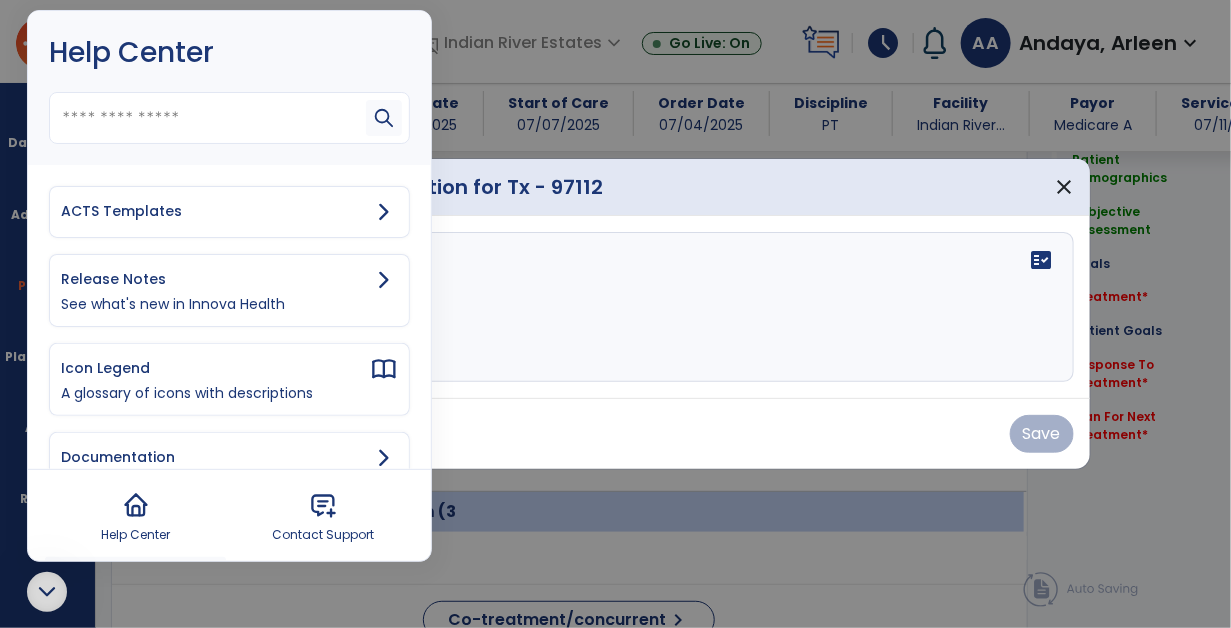 click on "ACTS Templates" at bounding box center [215, 211] 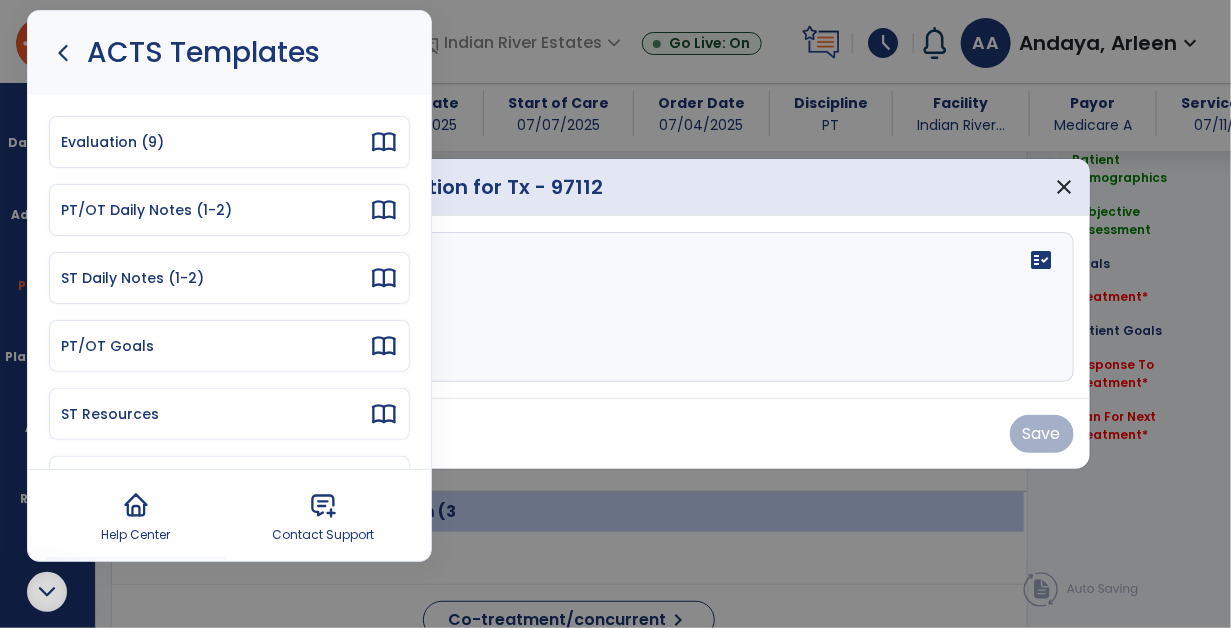 click on "PT/OT Daily Notes (1-2)" at bounding box center (215, 210) 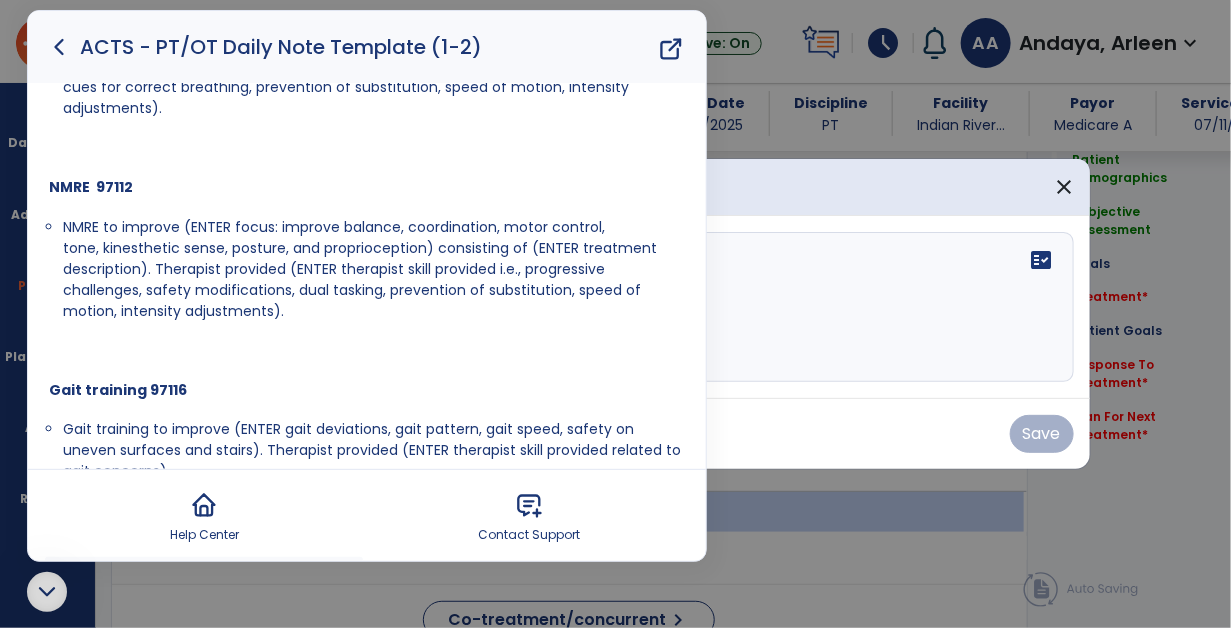 scroll, scrollTop: 342, scrollLeft: 0, axis: vertical 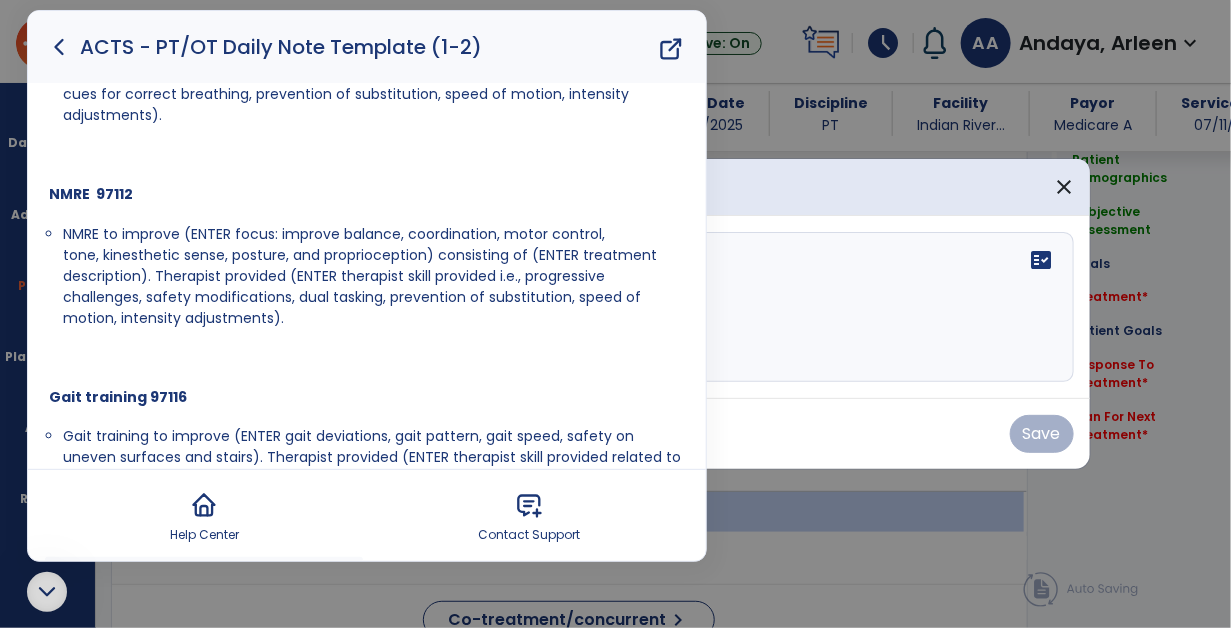 drag, startPoint x: 58, startPoint y: 225, endPoint x: 322, endPoint y: 327, distance: 283.01944 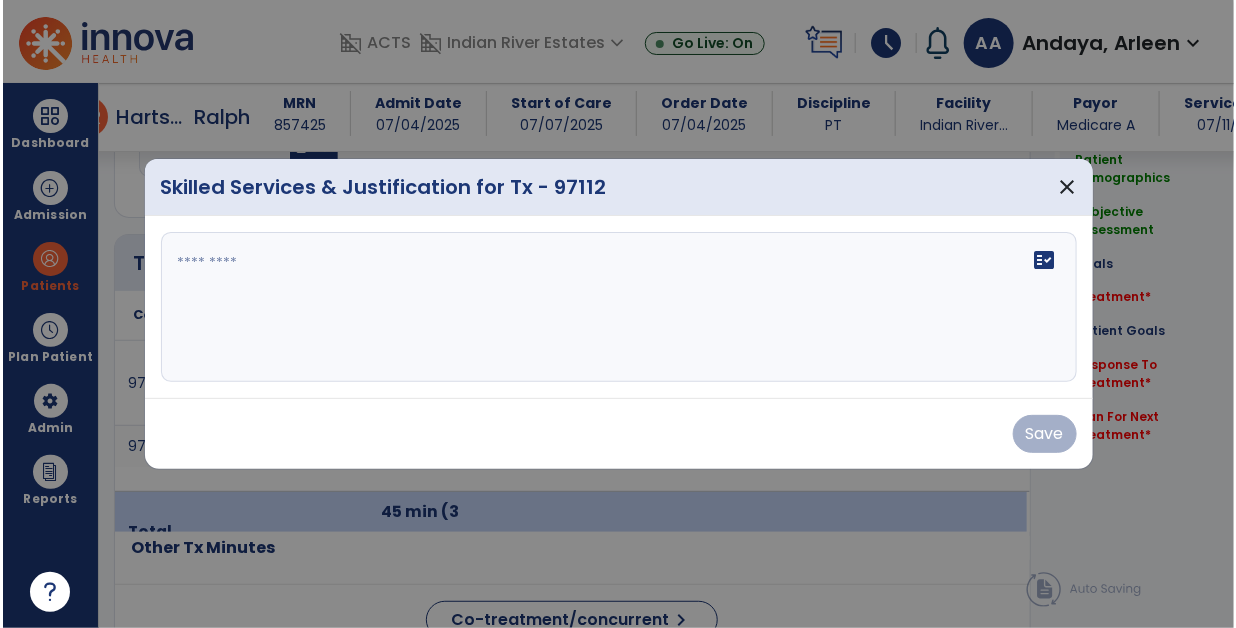 scroll, scrollTop: 0, scrollLeft: 0, axis: both 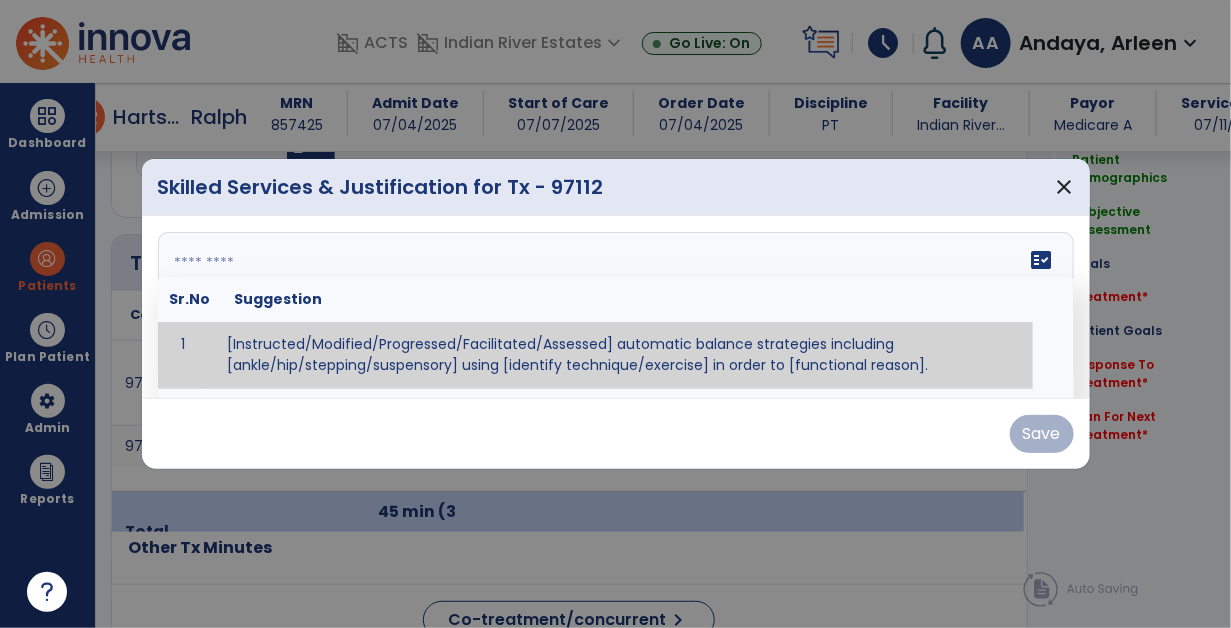 click on "fact_check  Sr.No Suggestion 1 [Instructed/Modified/Progressed/Facilitated/Assessed] automatic balance strategies including [ankle/hip/stepping/suspensory] using [identify technique/exercise] in order to [functional reason]. 2 [Instructed/Modified/Progressed/Facilitated/Assessed] sensory integration techniques including [visual inhibition/somatosensory inhibition/visual excitatory/somatosensory excitatory/vestibular excitatory] using [identify technique/exercise] in order to [functional reason]. 3 [Instructed/Modified/Progressed/Facilitated/Assessed] visual input including [oculomotor exercises, smooth pursuits, saccades, visual field, other] in order to [functional reasons]. 4 [Instructed/Modified/Progressed/Assessed] somatosensory techniques including [joint compression, proprioceptive activities, other] in order to [functional reasons]. 5 [Instructed/Modified/Progressed/Assessed] vestibular techniques including [gaze stabilization, Brandt-Darhoff, Epley, other] in order to [functional reasons]. 6 7" at bounding box center [616, 307] 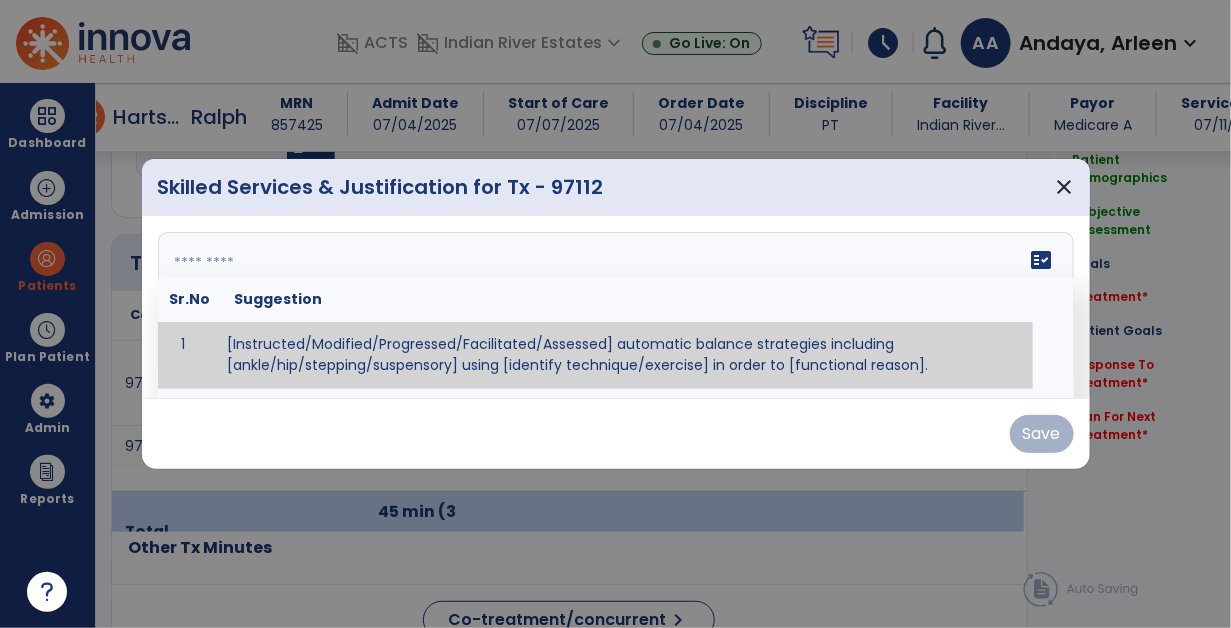 paste on "**********" 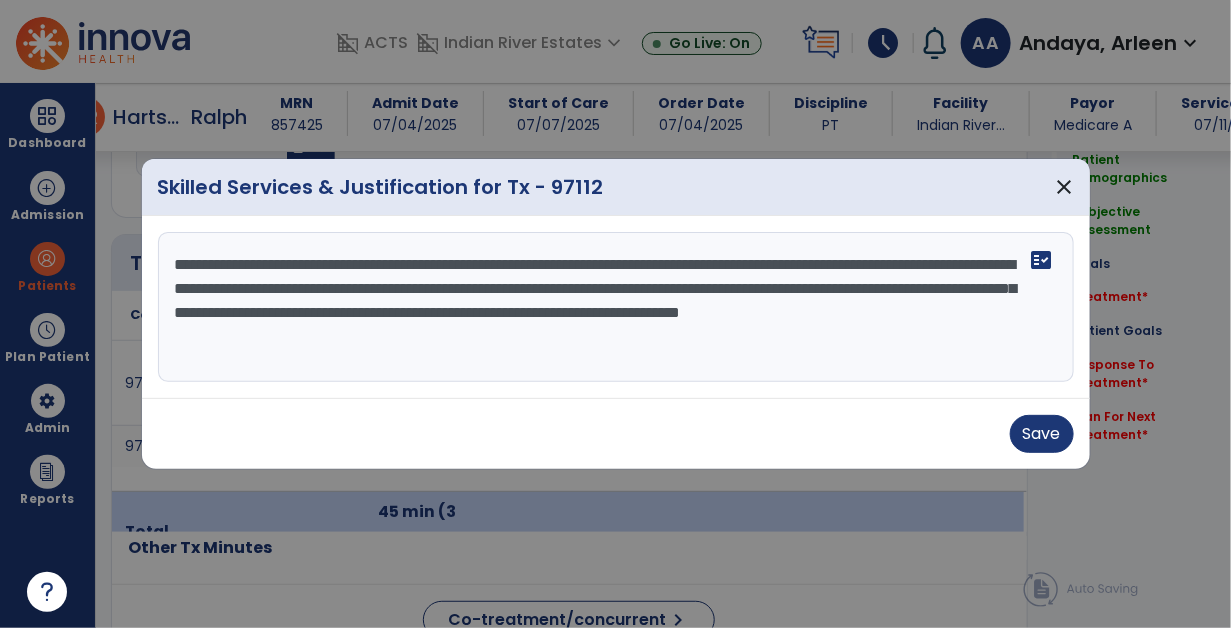 click on "**********" at bounding box center [616, 307] 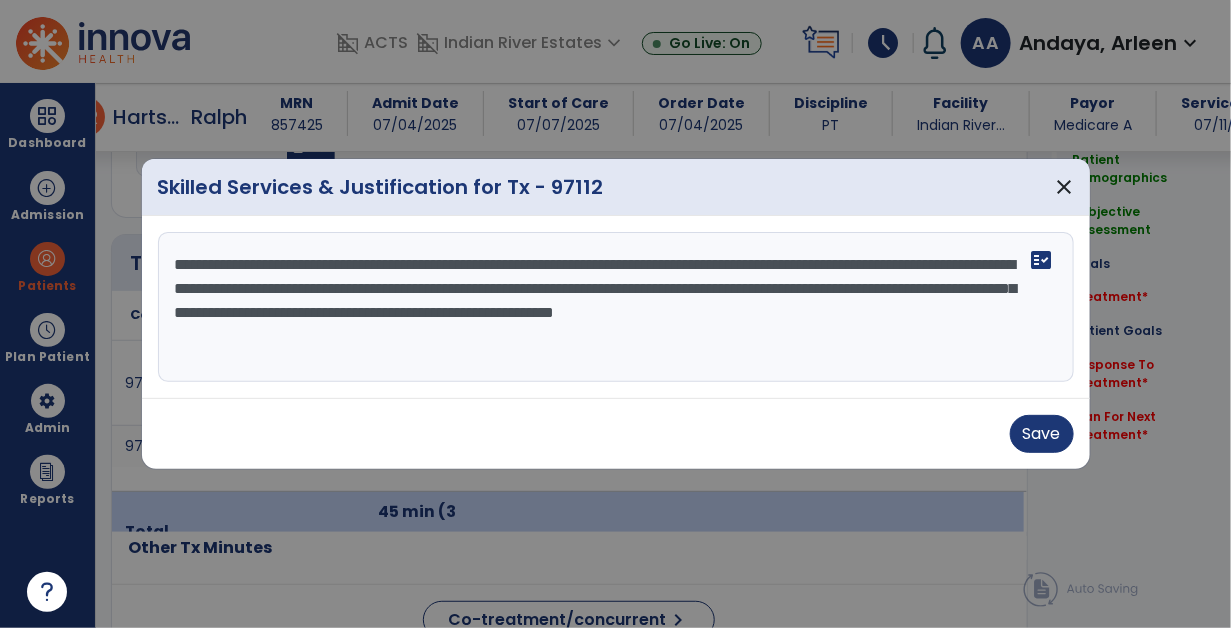 click on "**********" at bounding box center (616, 307) 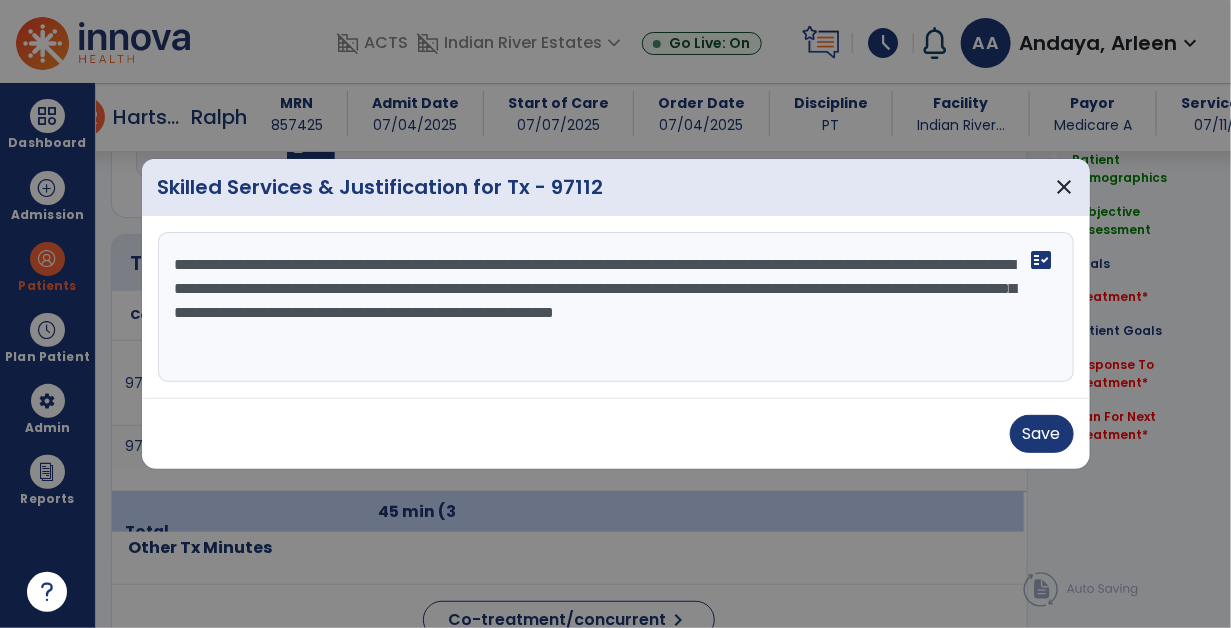 click on "**********" at bounding box center [616, 307] 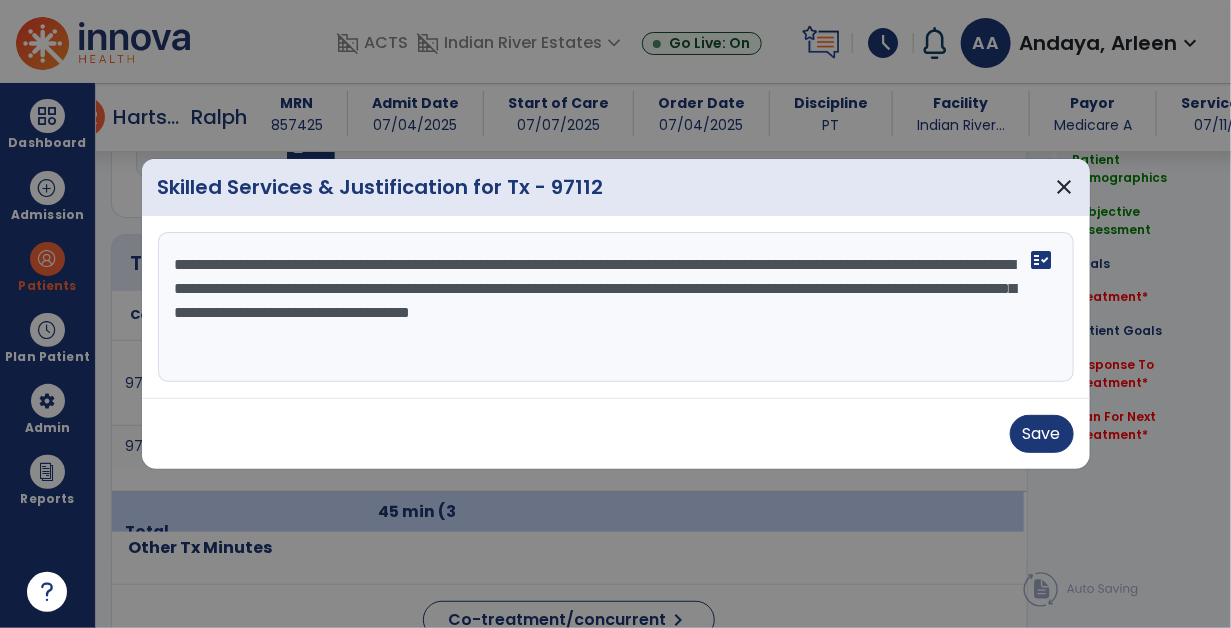 click on "**********" at bounding box center [616, 307] 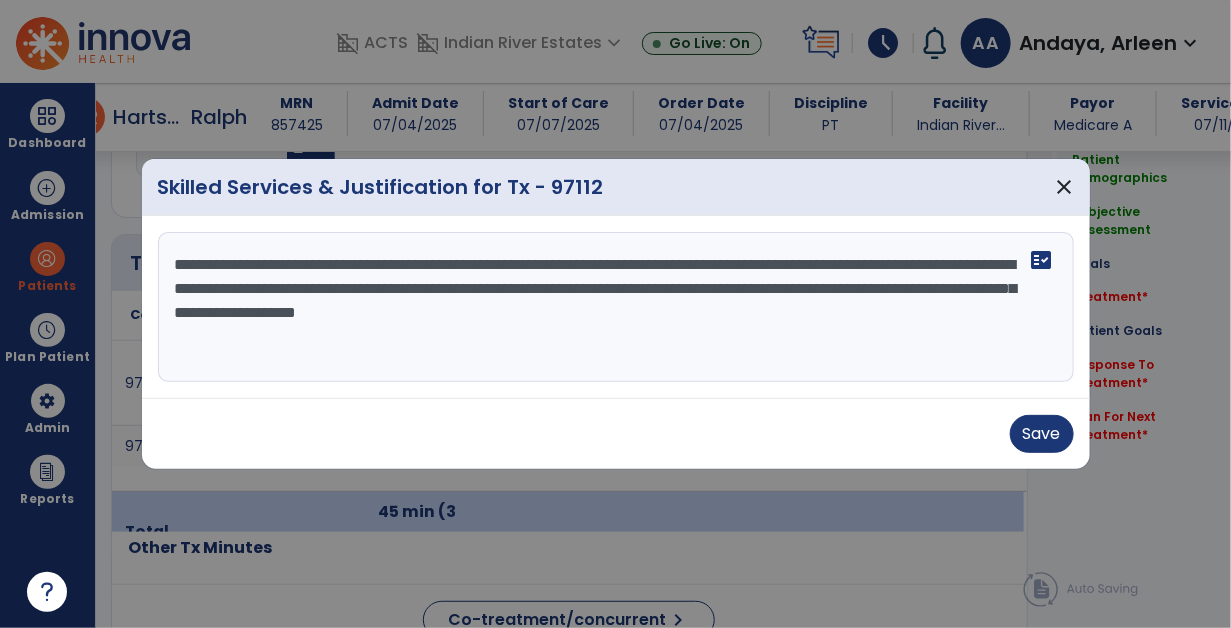 click on "**********" at bounding box center (616, 307) 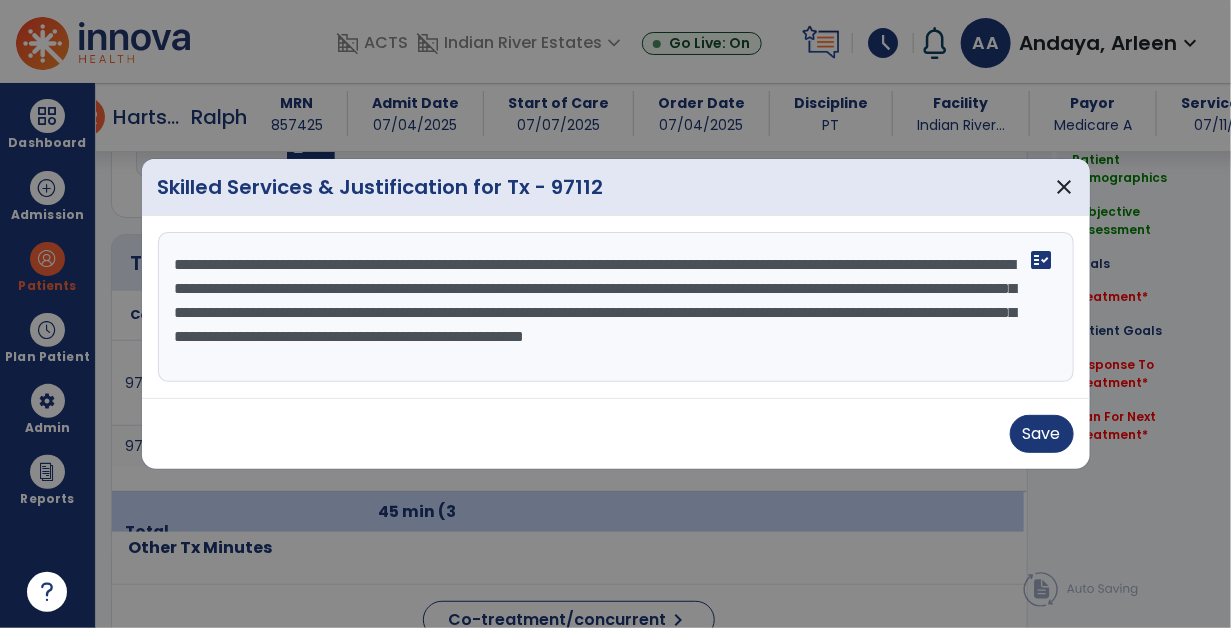 click on "**********" at bounding box center [616, 307] 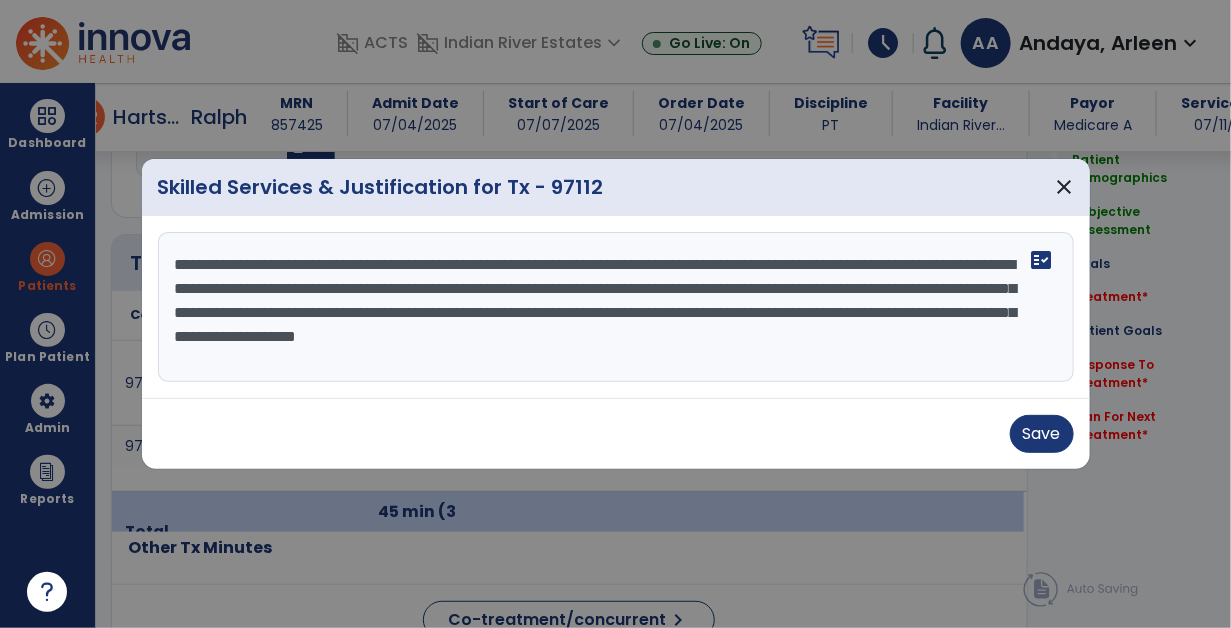 click on "**********" at bounding box center (616, 307) 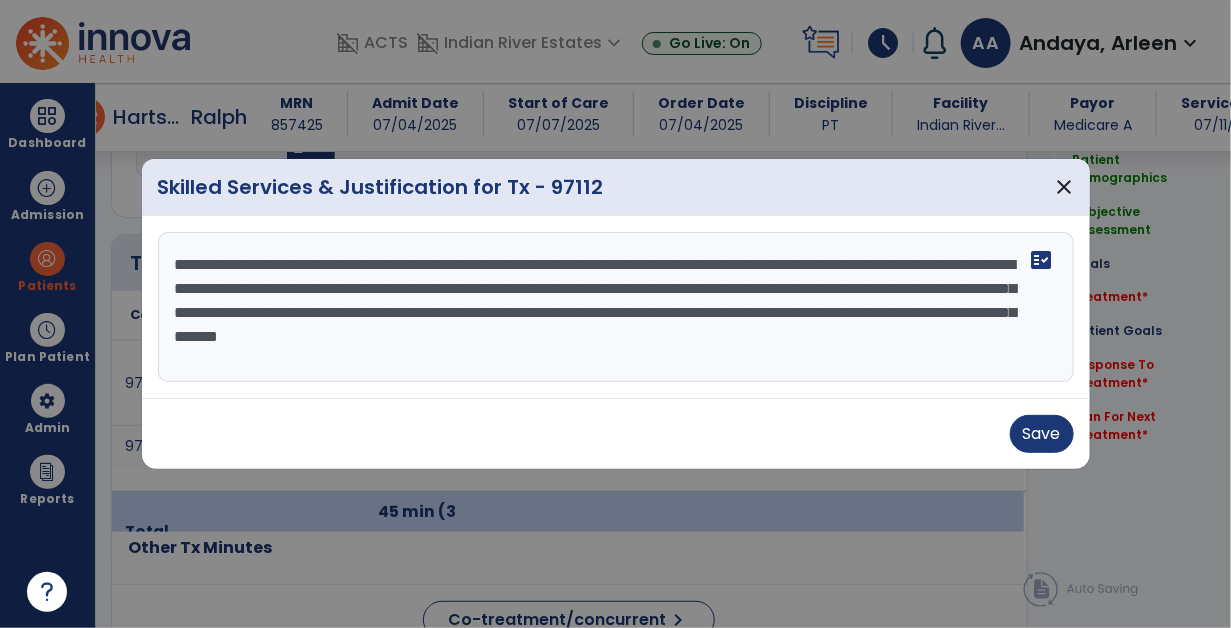 click on "**********" at bounding box center [616, 307] 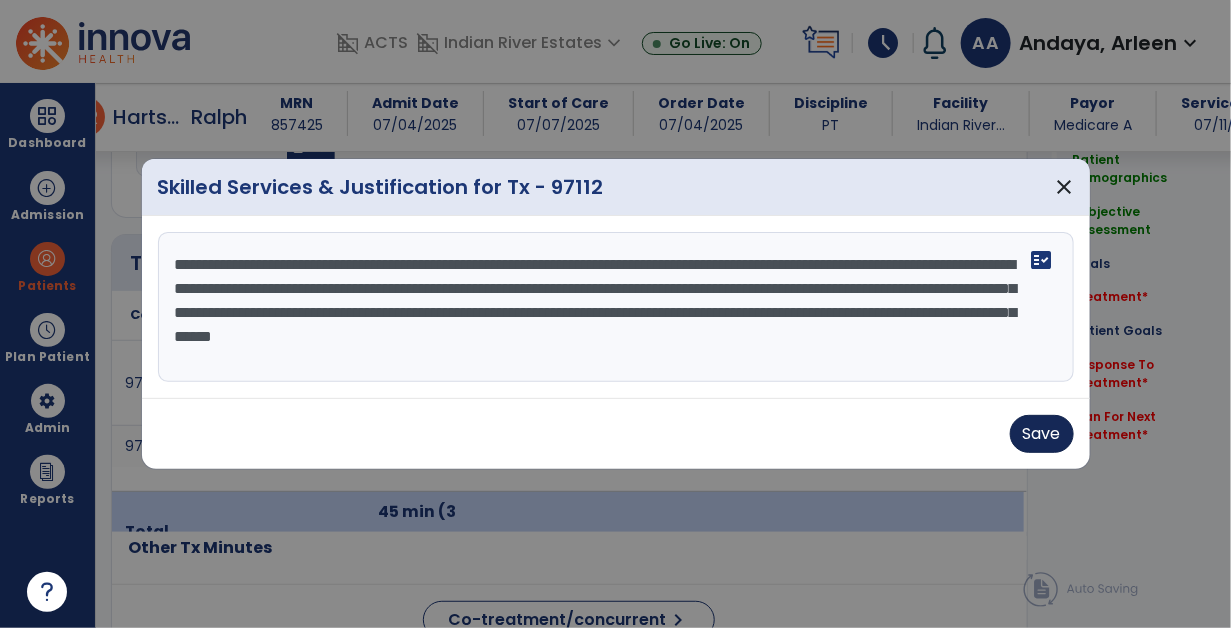 type on "**********" 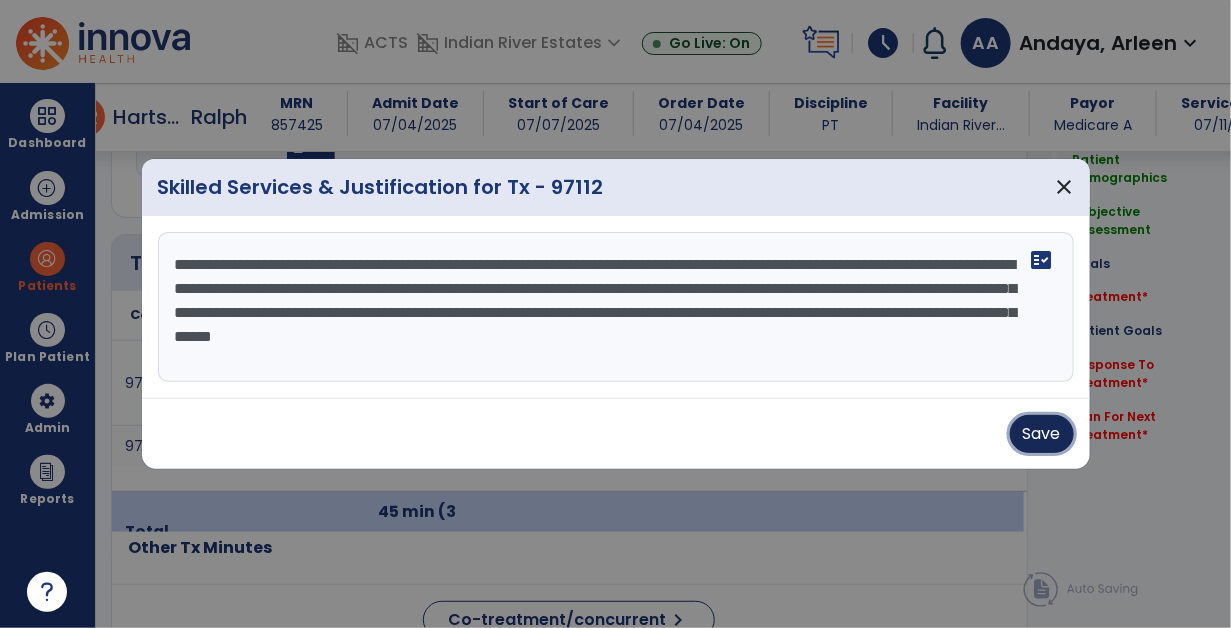 click on "Save" at bounding box center [1042, 434] 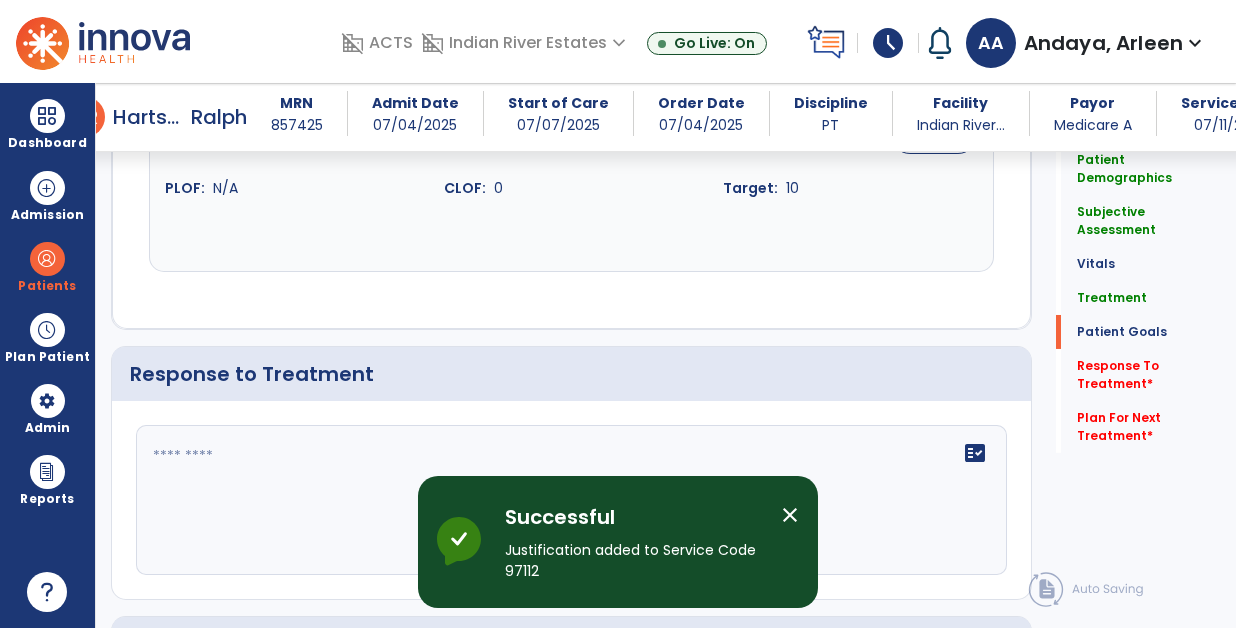 scroll, scrollTop: 2620, scrollLeft: 0, axis: vertical 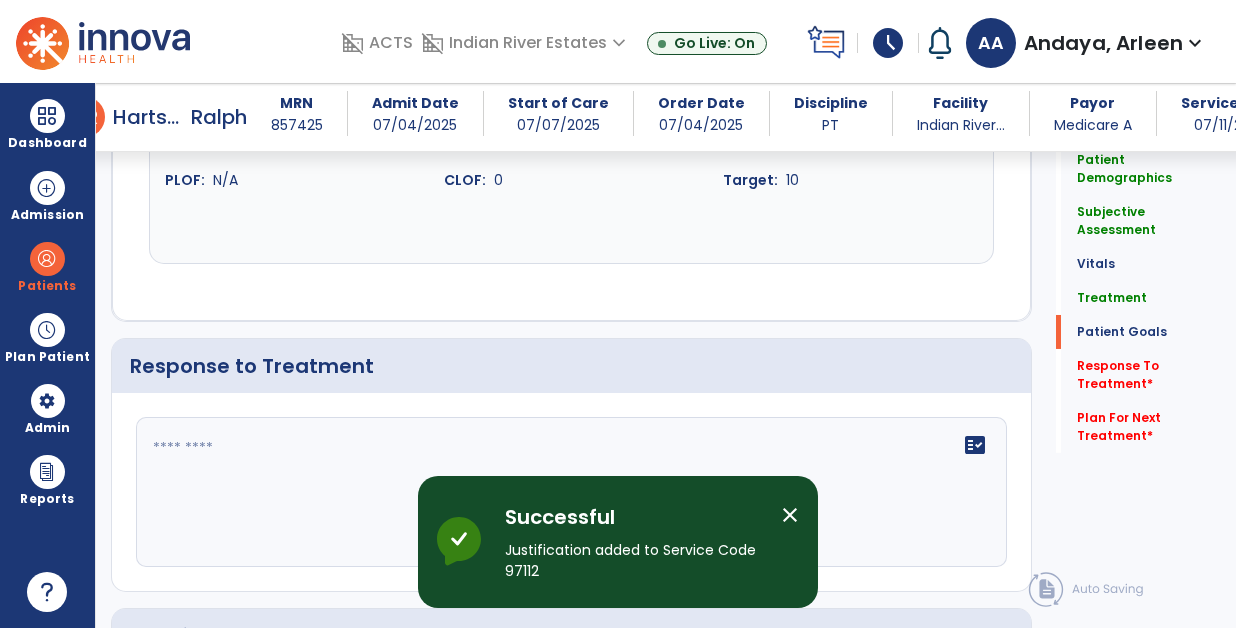 click 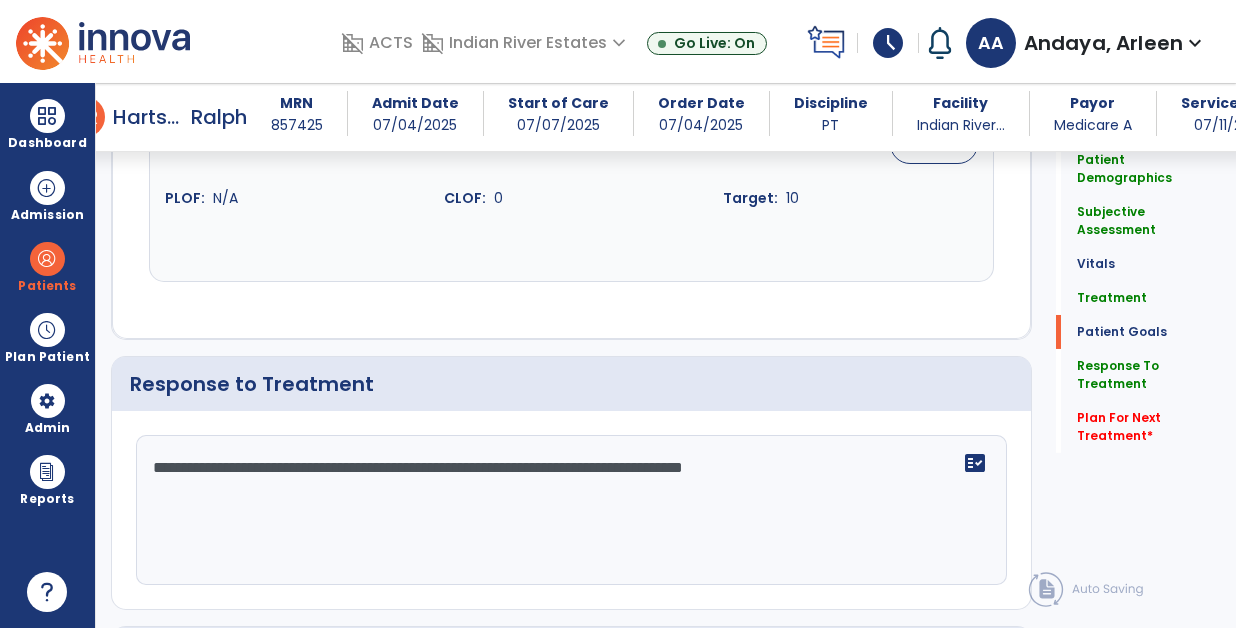 scroll, scrollTop: 2620, scrollLeft: 0, axis: vertical 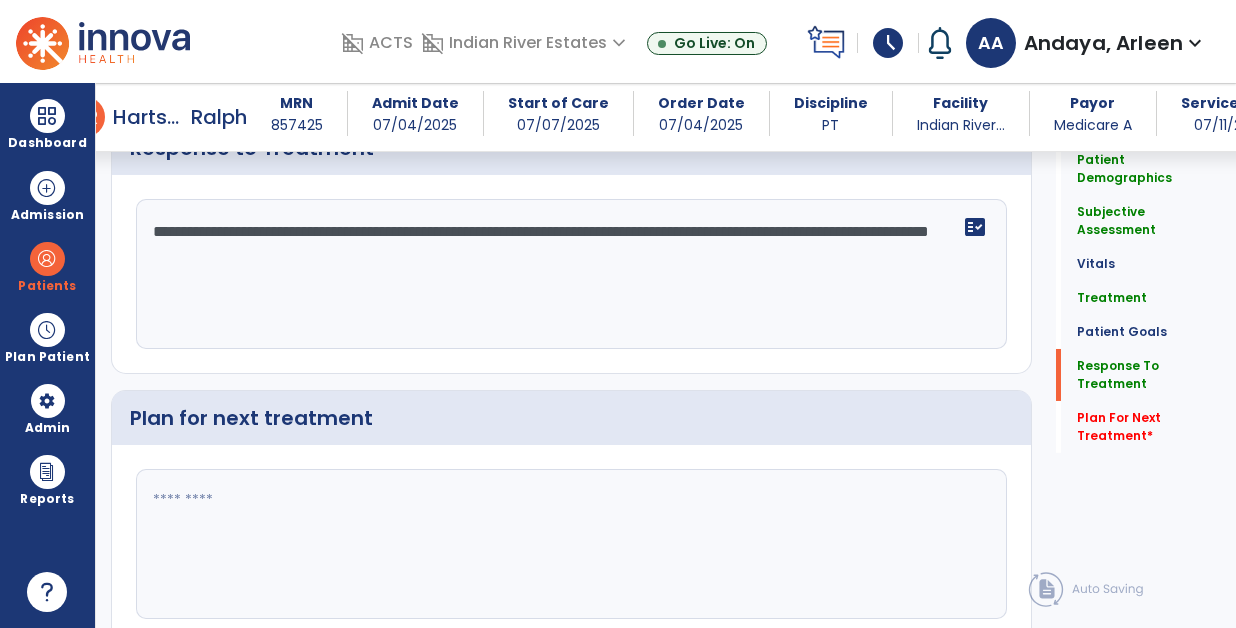 type on "**********" 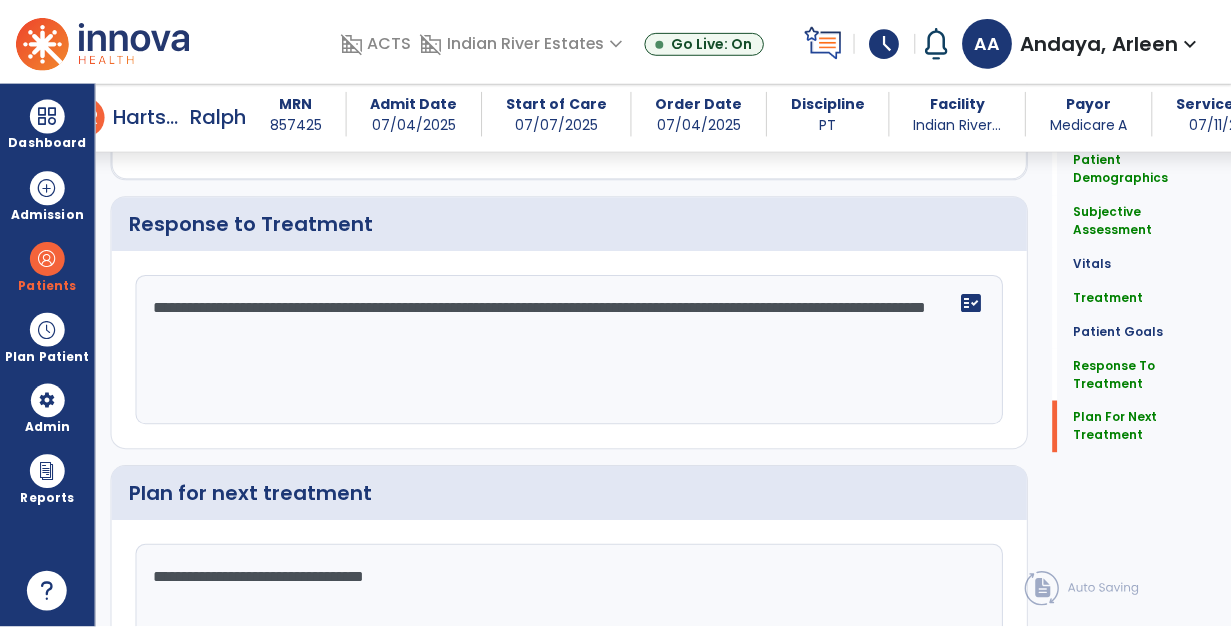 scroll, scrollTop: 2906, scrollLeft: 0, axis: vertical 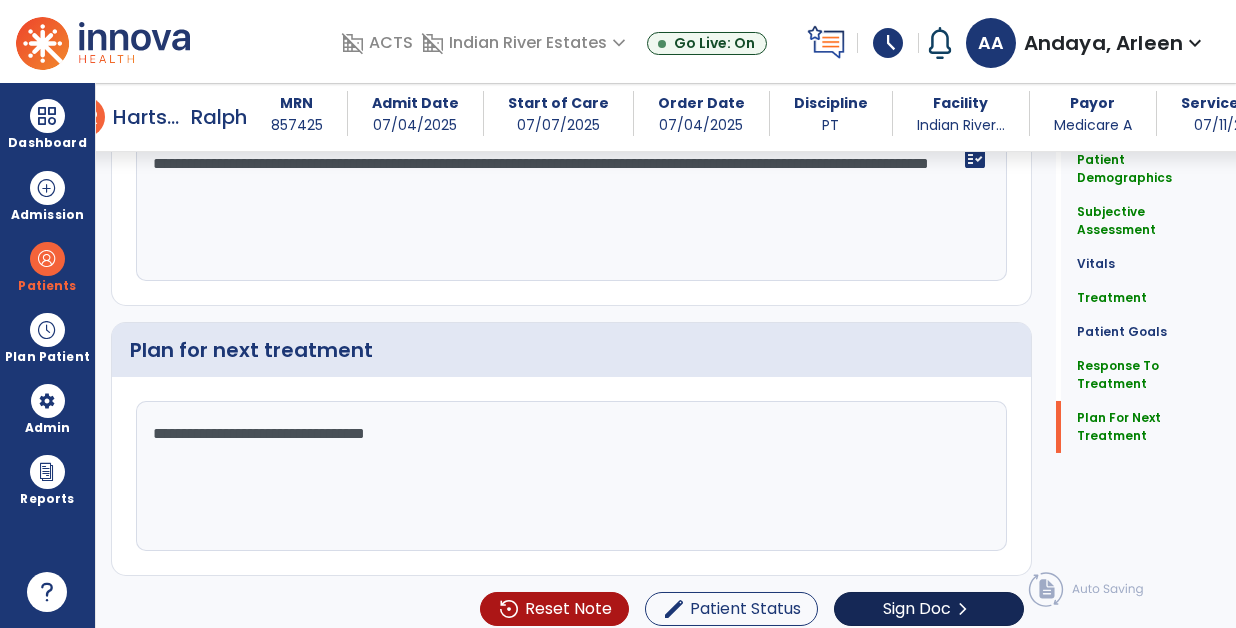 type on "**********" 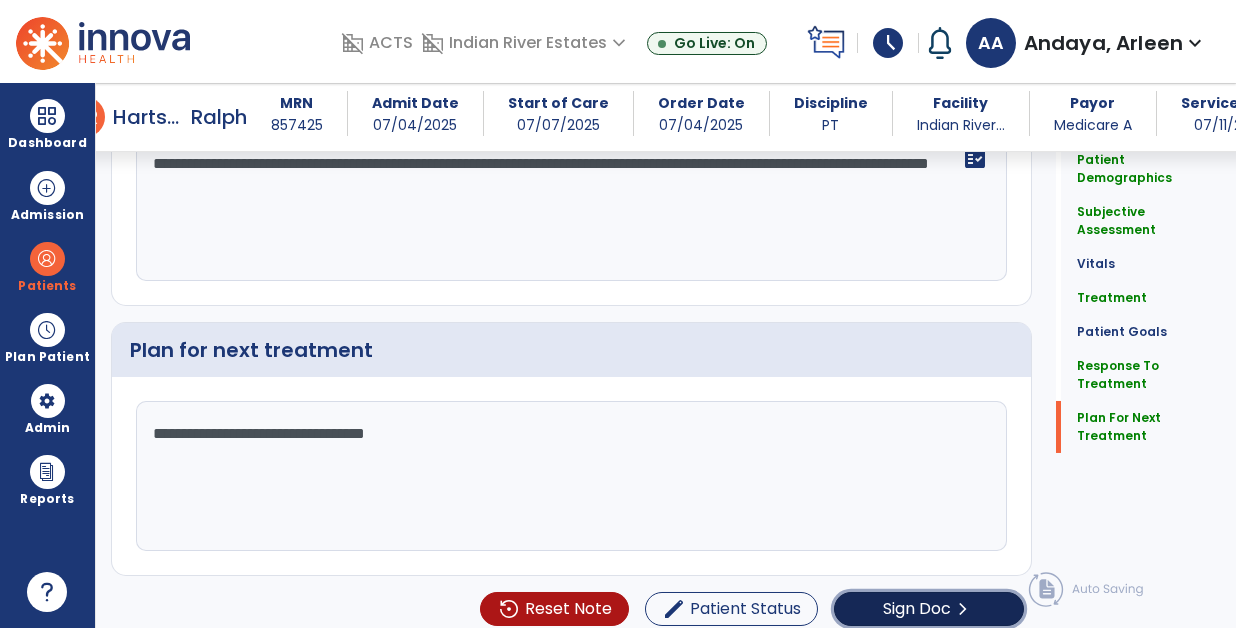 click on "Sign Doc  chevron_right" 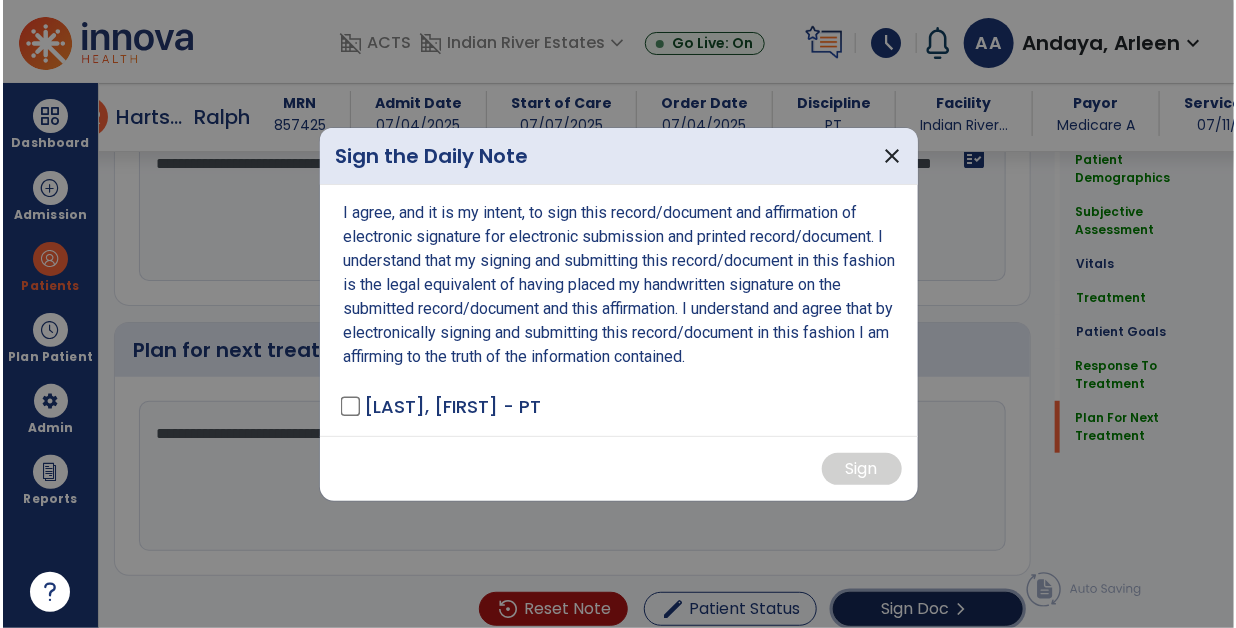 scroll, scrollTop: 2906, scrollLeft: 0, axis: vertical 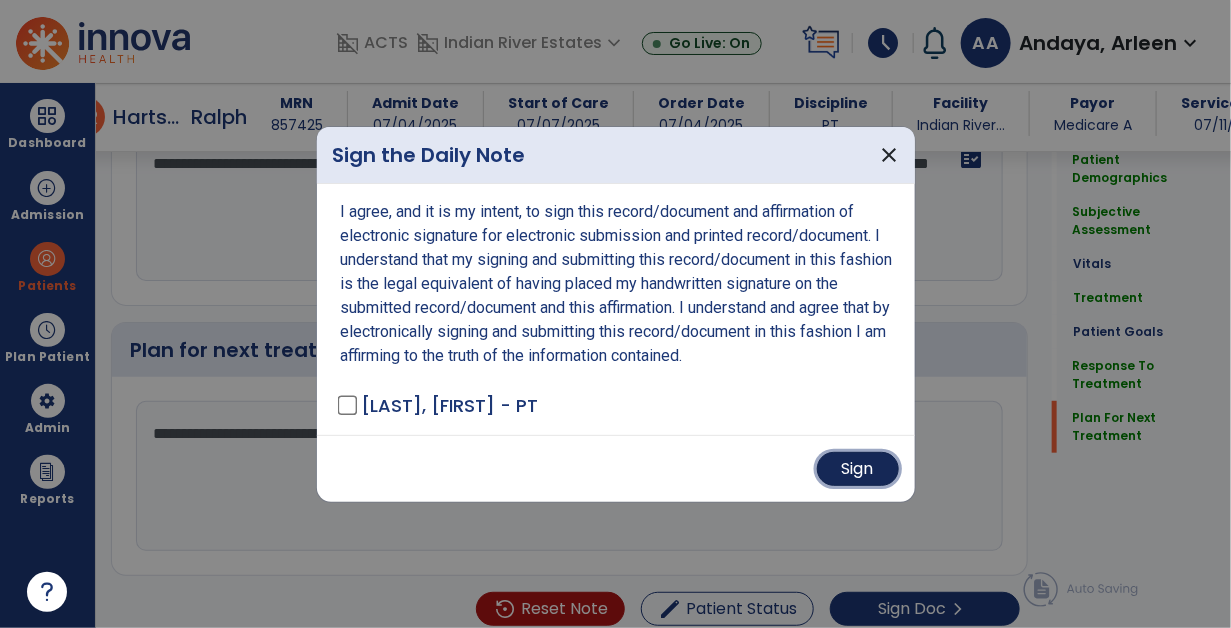 click on "Sign" at bounding box center (858, 469) 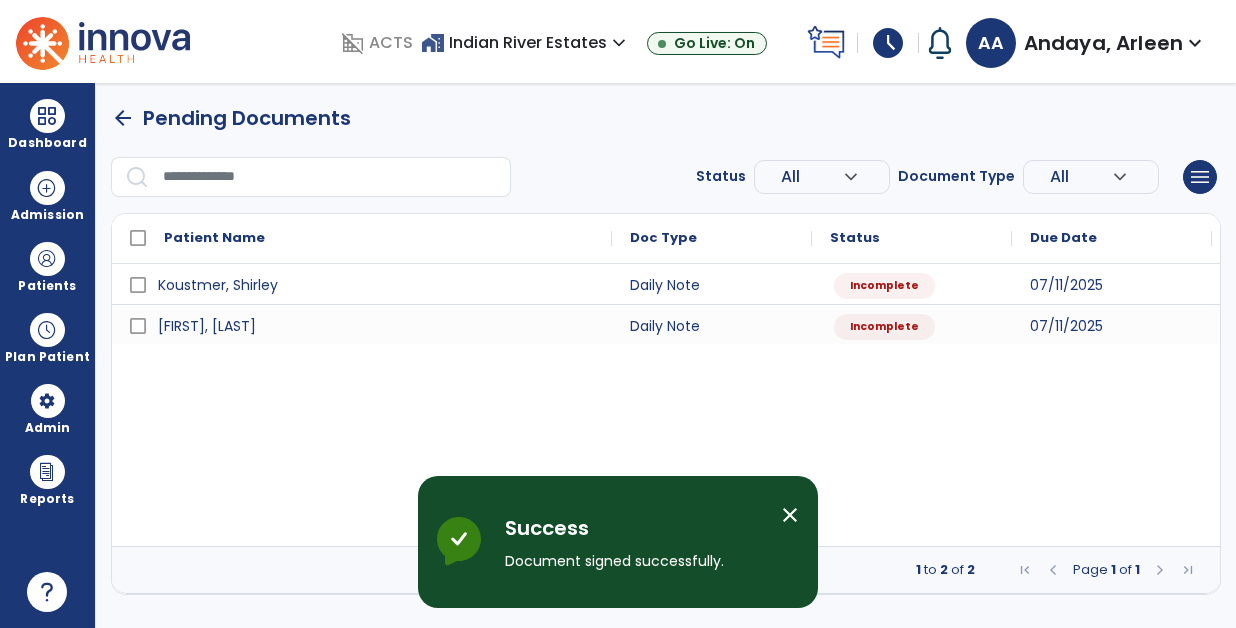 scroll, scrollTop: 0, scrollLeft: 0, axis: both 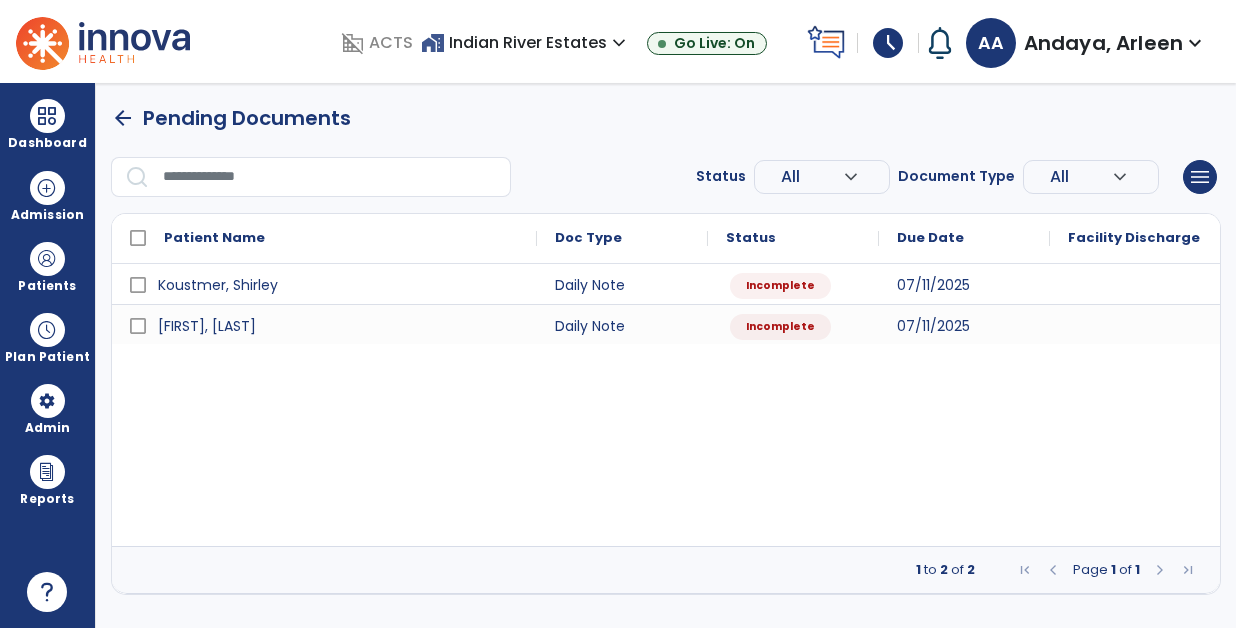 drag, startPoint x: 40, startPoint y: 123, endPoint x: 63, endPoint y: 89, distance: 41.04875 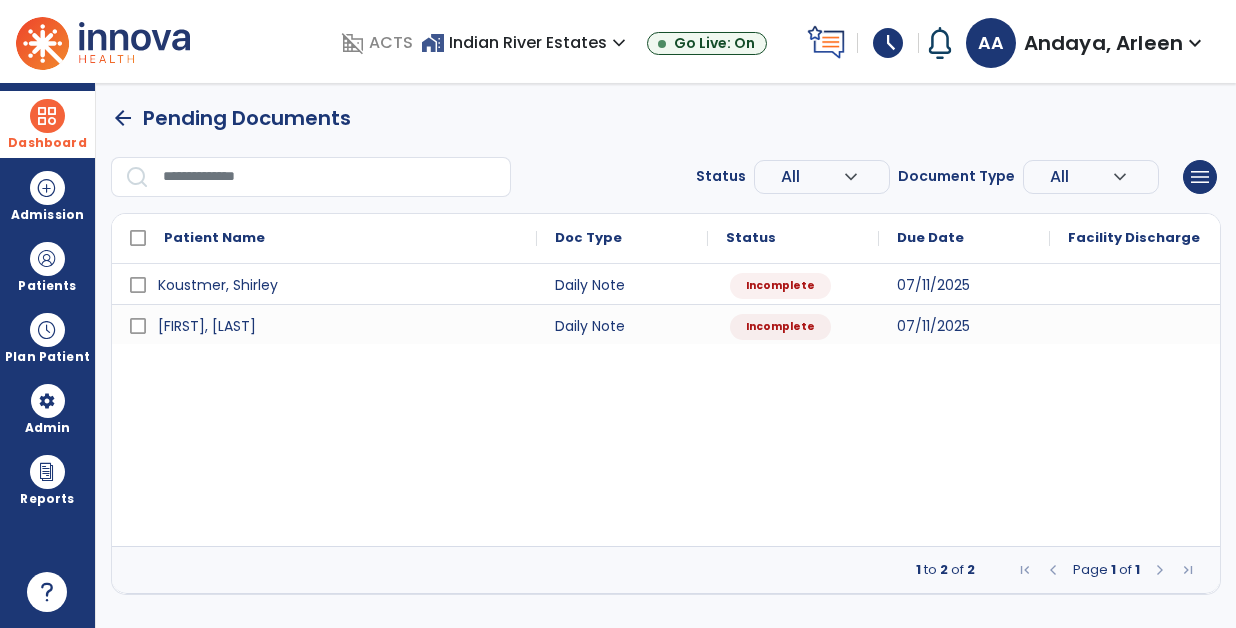 click at bounding box center (47, 116) 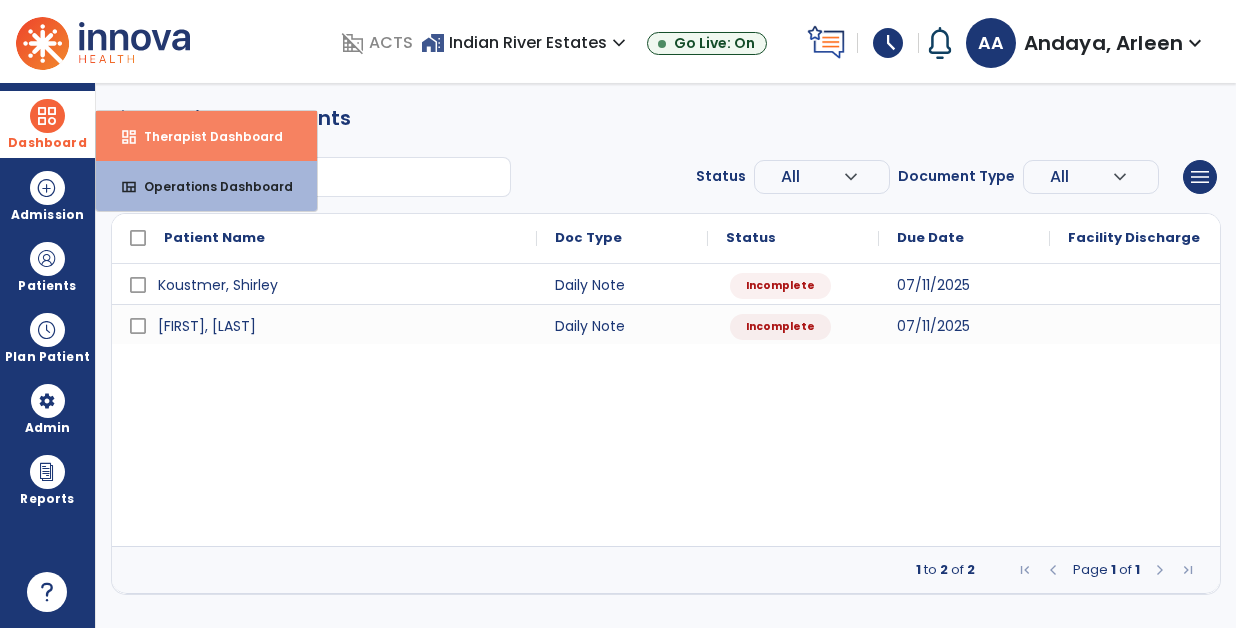 click on "Therapist Dashboard" at bounding box center [205, 136] 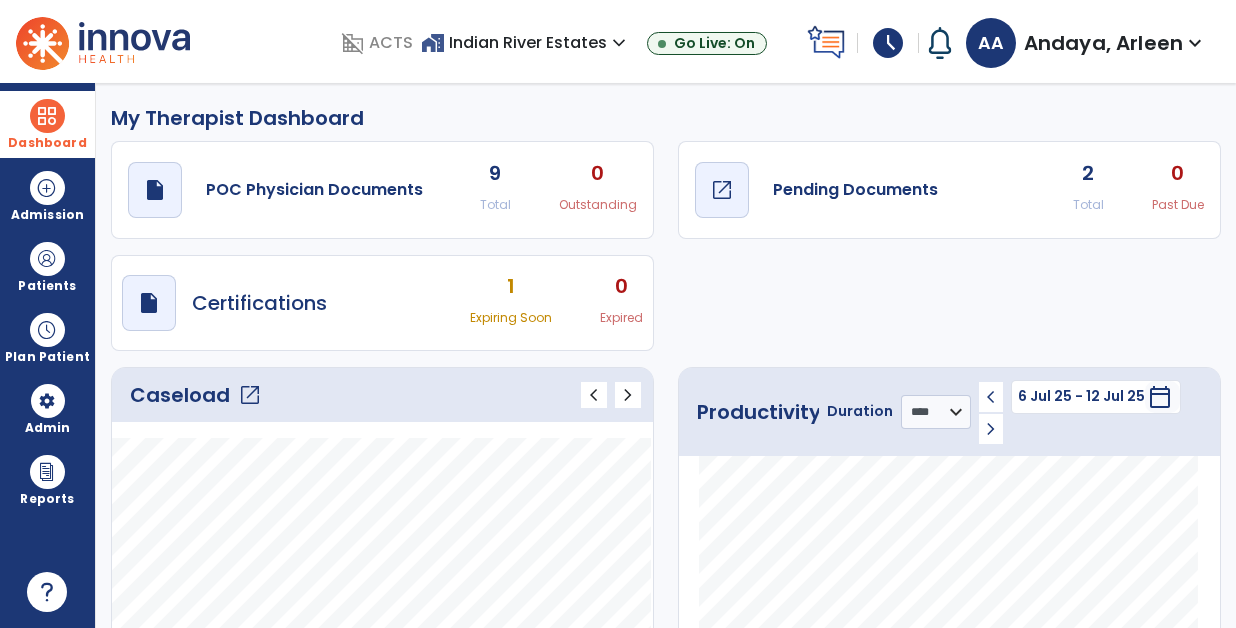 click on "Pending Documents" 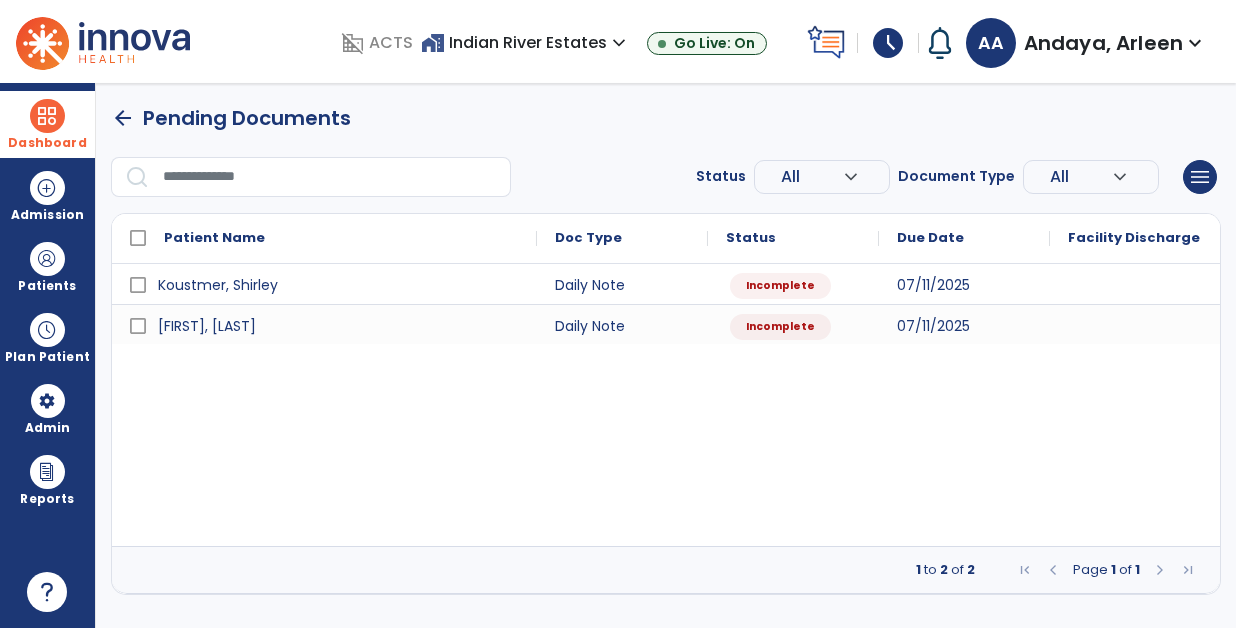click at bounding box center (47, 116) 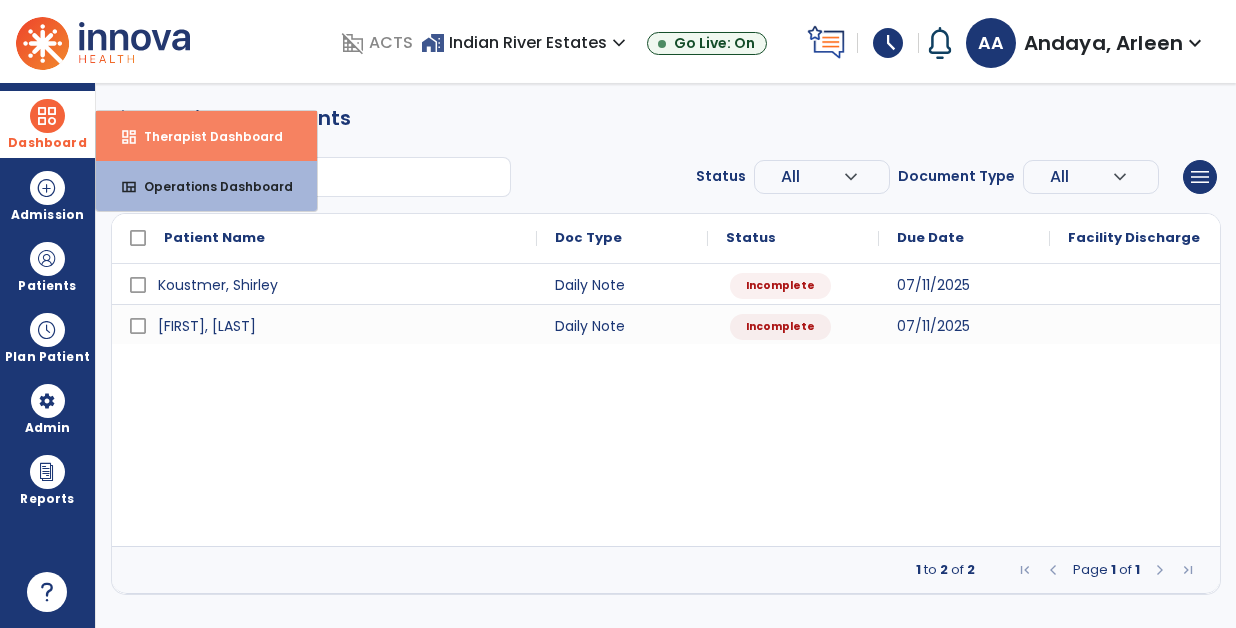 click on "Therapist Dashboard" at bounding box center [205, 136] 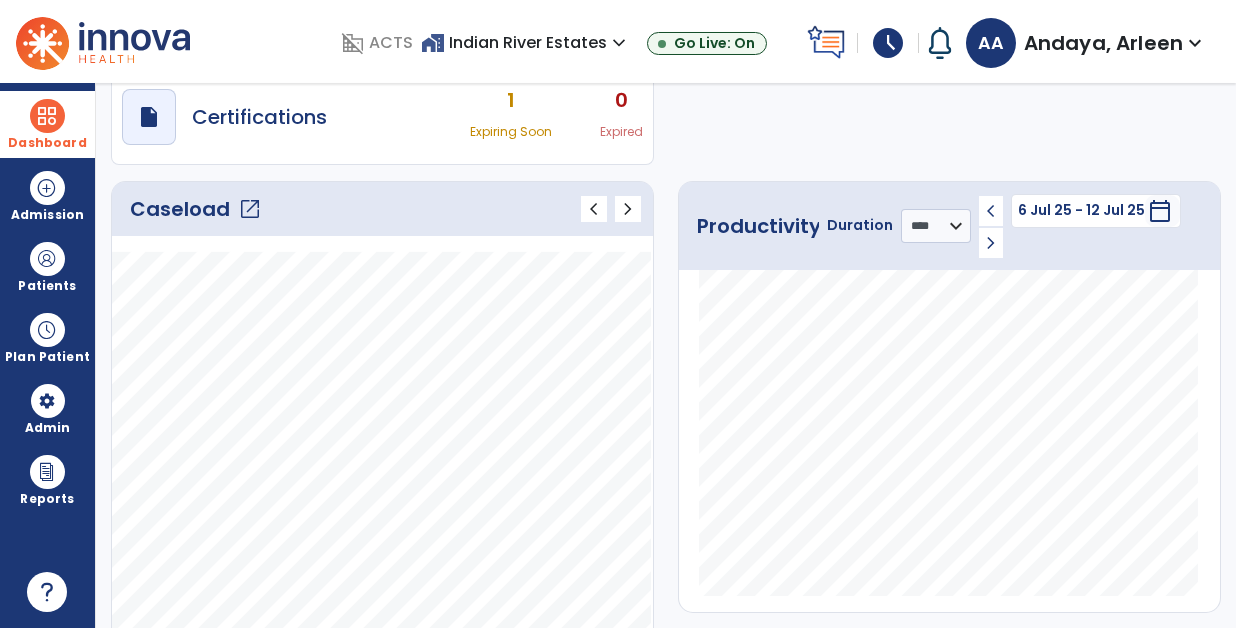 scroll, scrollTop: 0, scrollLeft: 0, axis: both 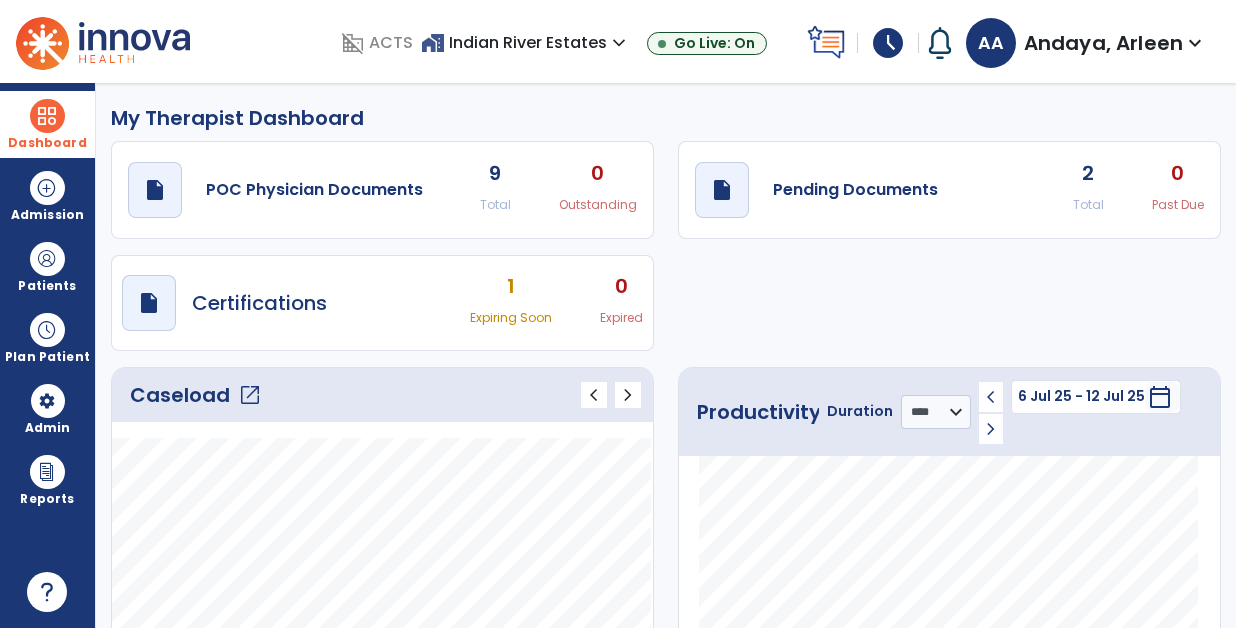 click on "draft   open_in_new  Pending Documents 2 Total 0 Past Due" 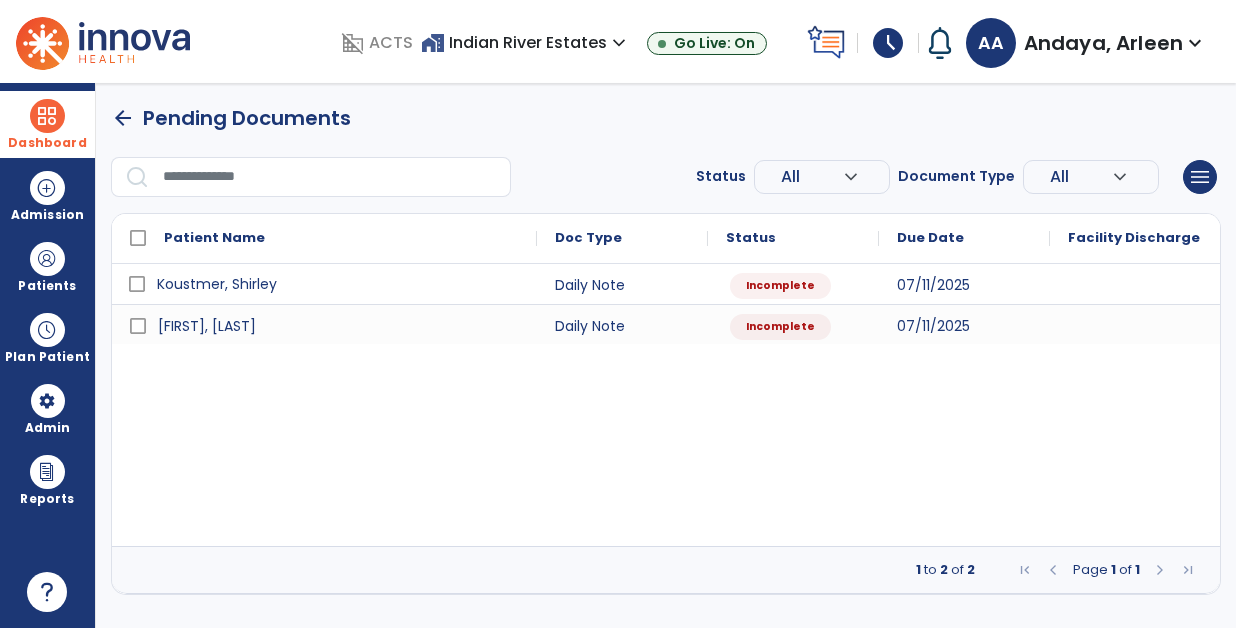 click on "Koustmer, Shirley" at bounding box center (217, 284) 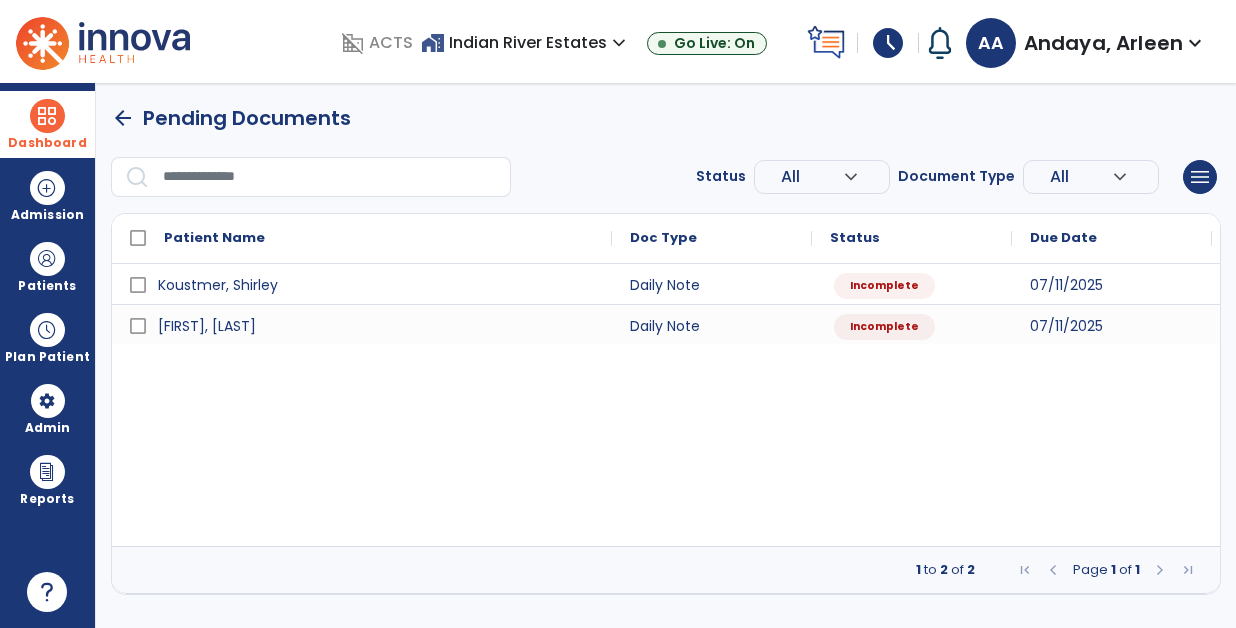select on "*" 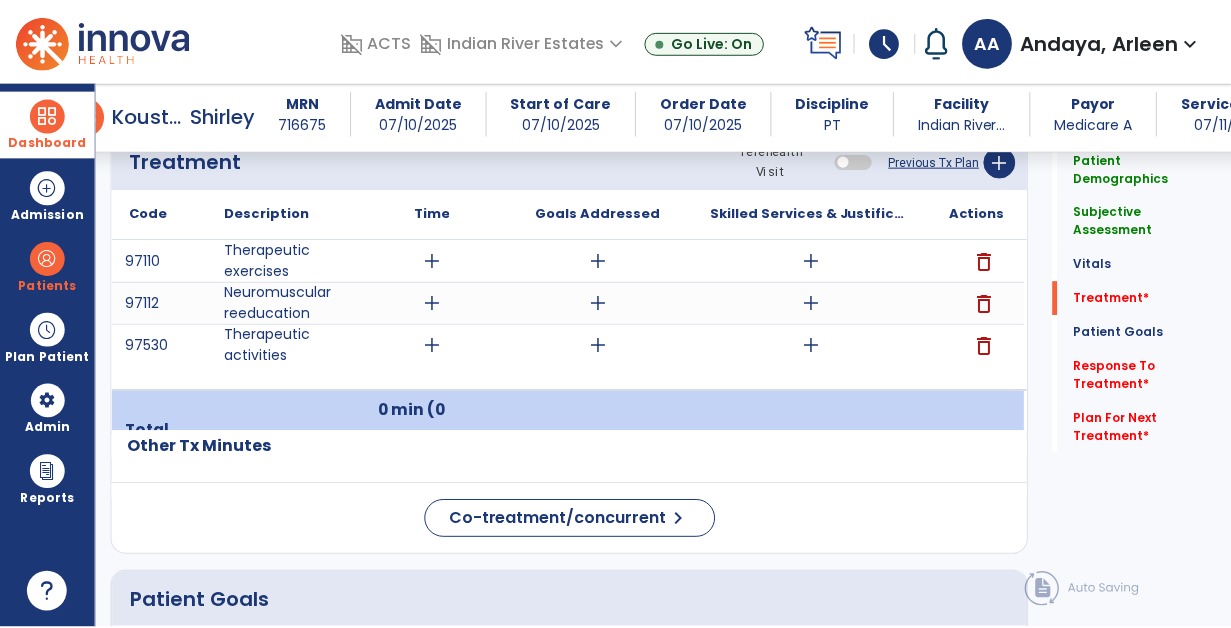 scroll, scrollTop: 1231, scrollLeft: 0, axis: vertical 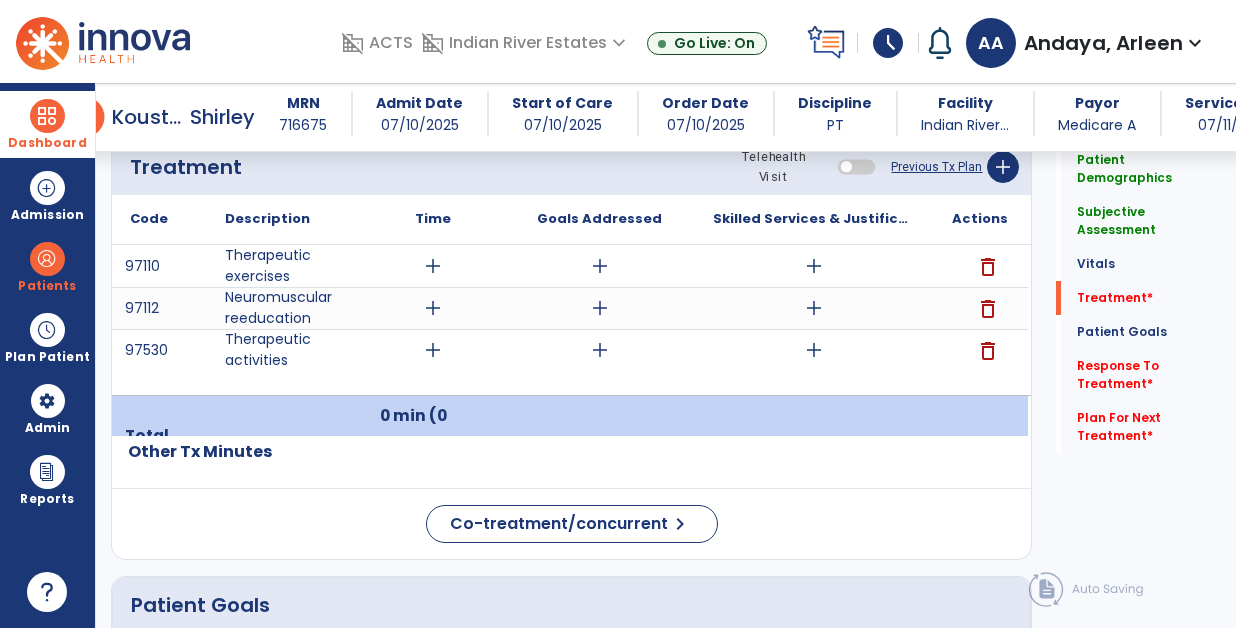 click on "add" at bounding box center [433, 266] 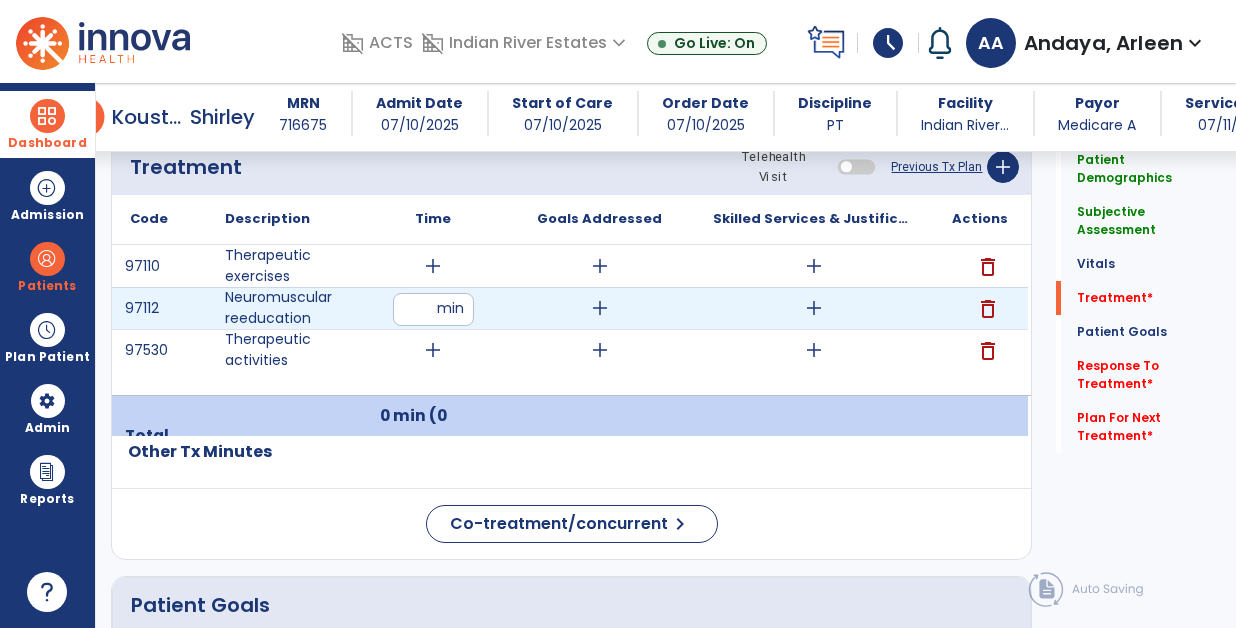type on "**" 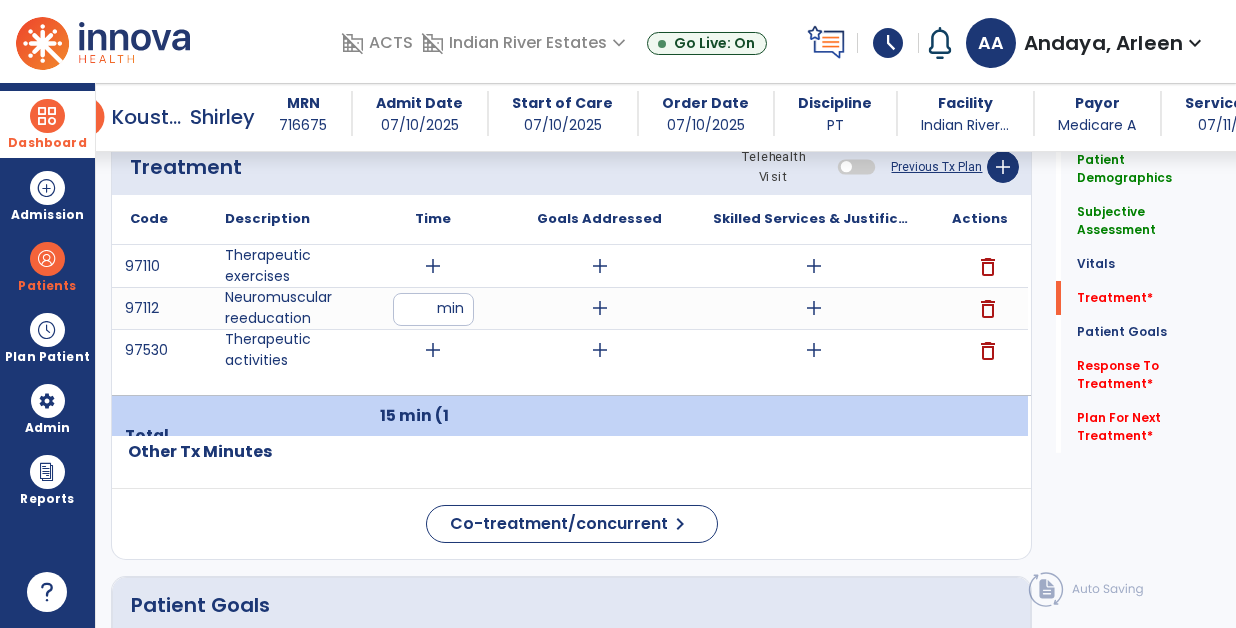 click on "add" at bounding box center [433, 350] 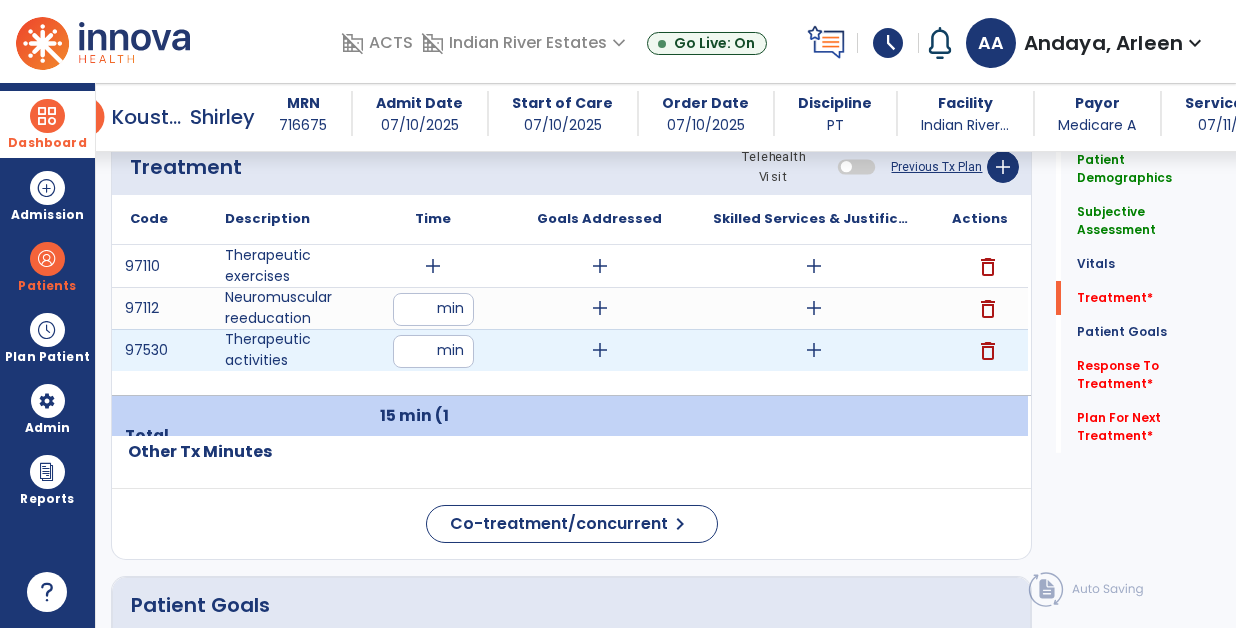 type on "**" 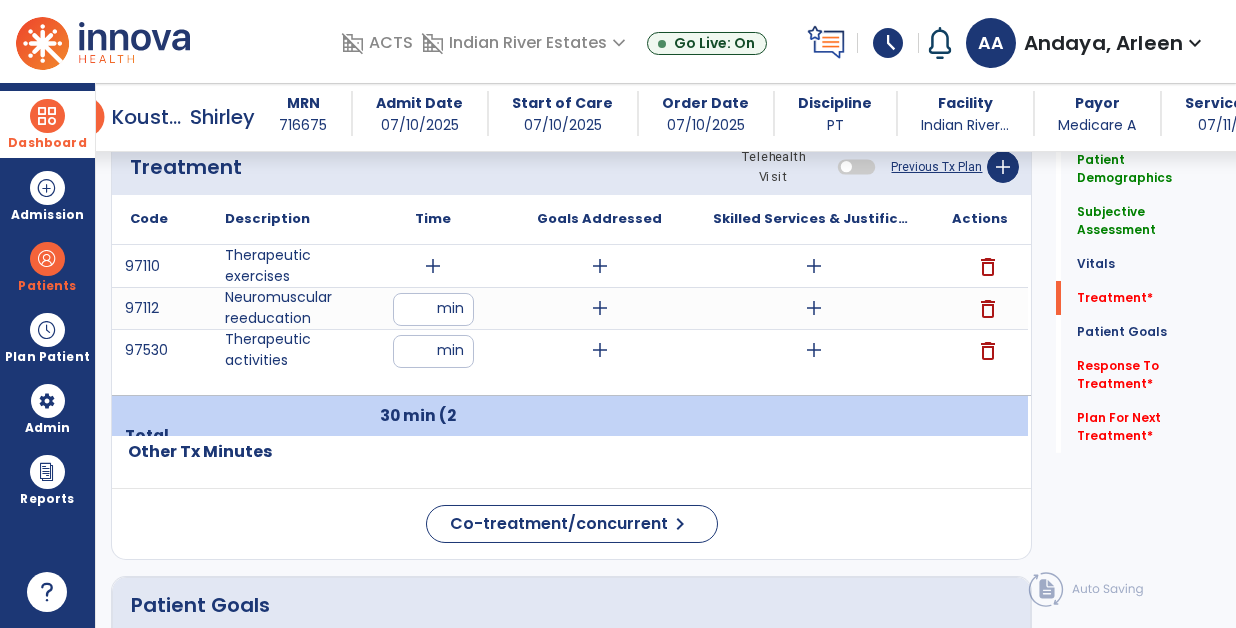 click on "add" at bounding box center [433, 266] 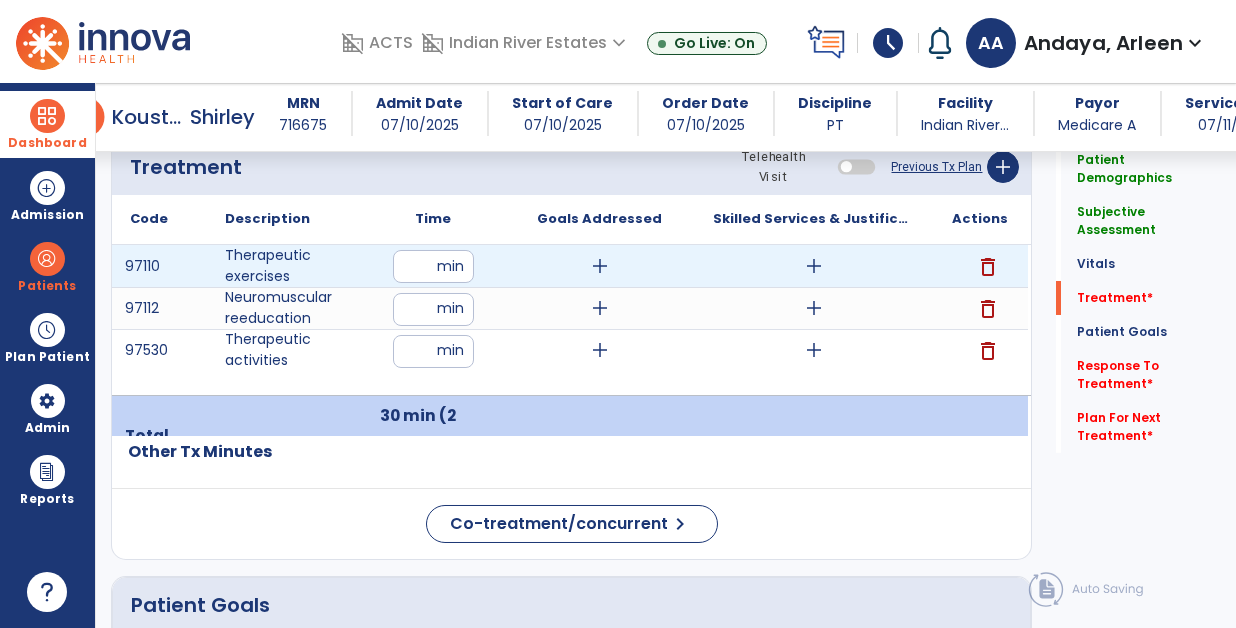 type on "**" 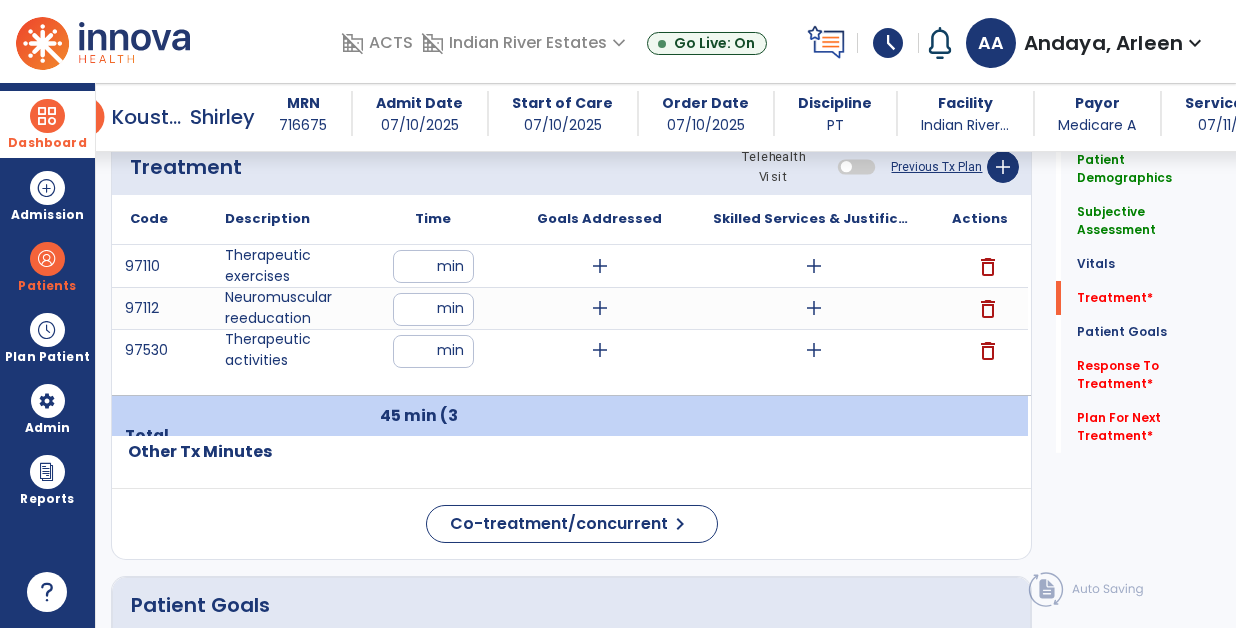 click on "**" at bounding box center [433, 266] 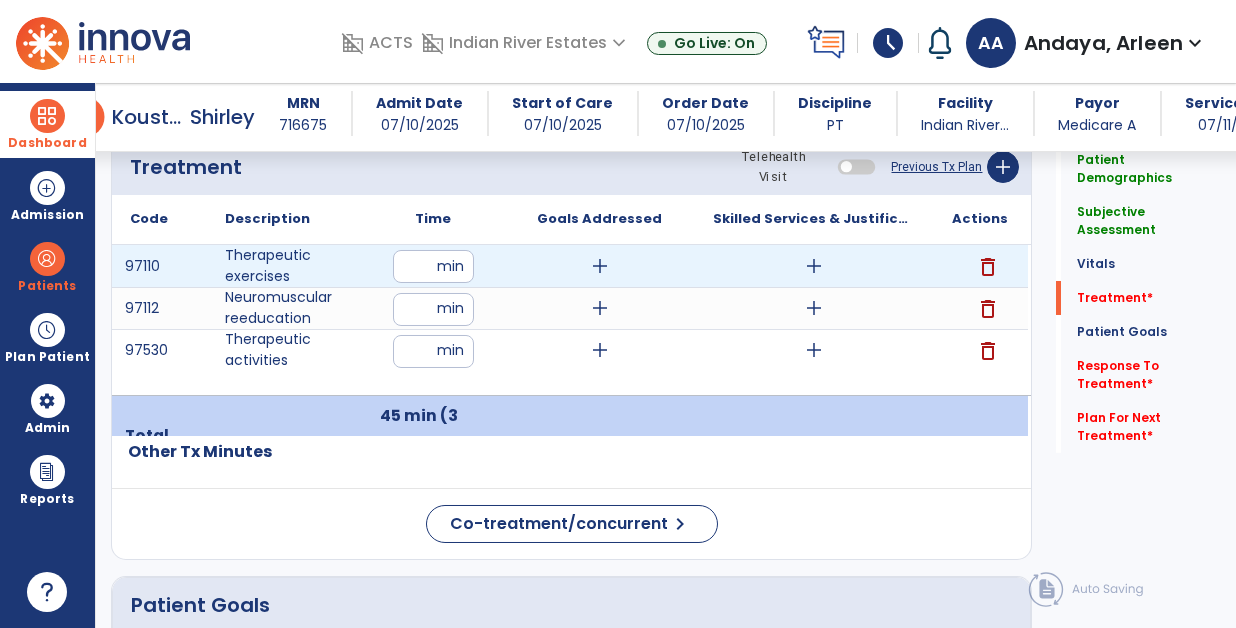 type on "**" 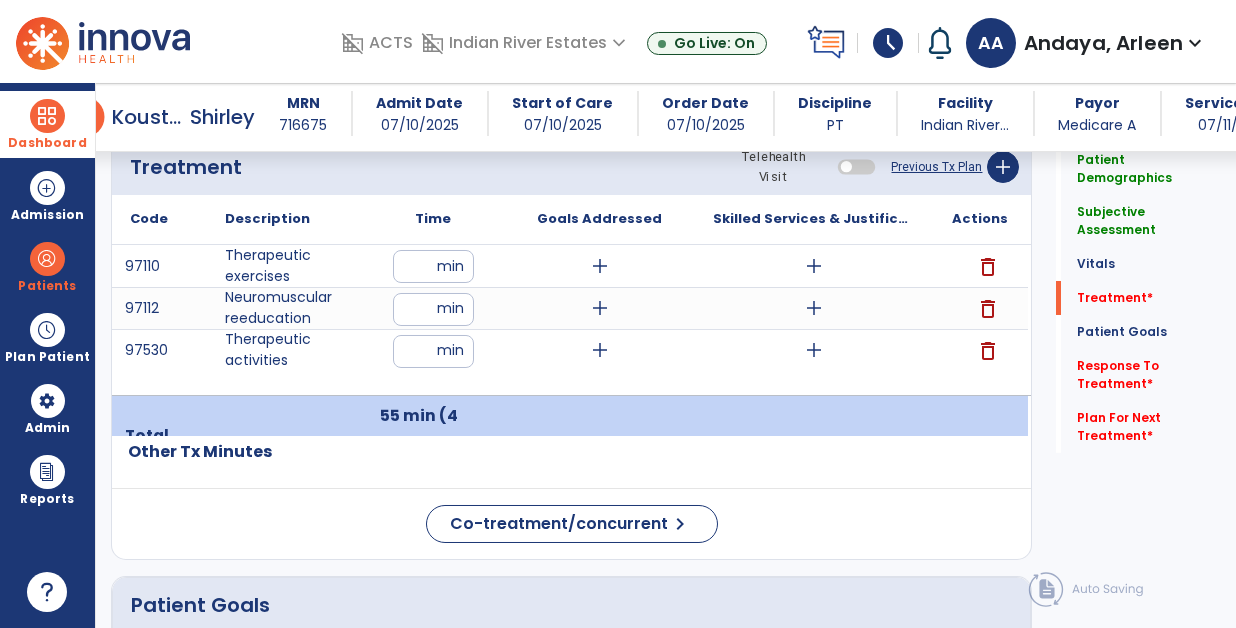 click on "add" at bounding box center [814, 266] 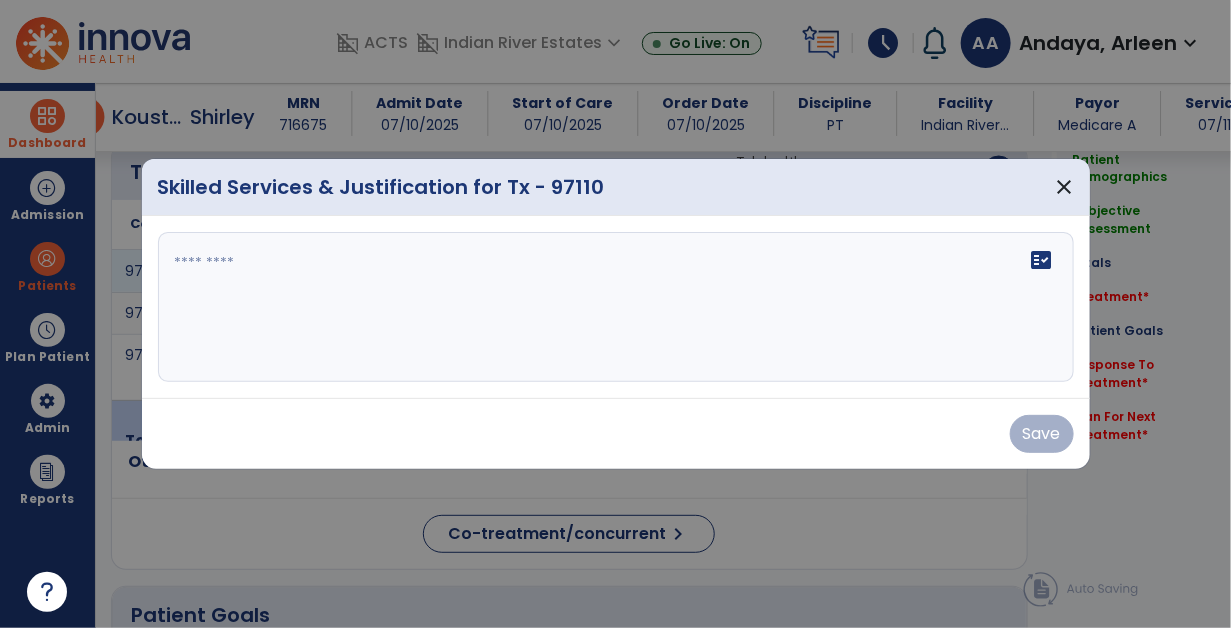 scroll, scrollTop: 1231, scrollLeft: 0, axis: vertical 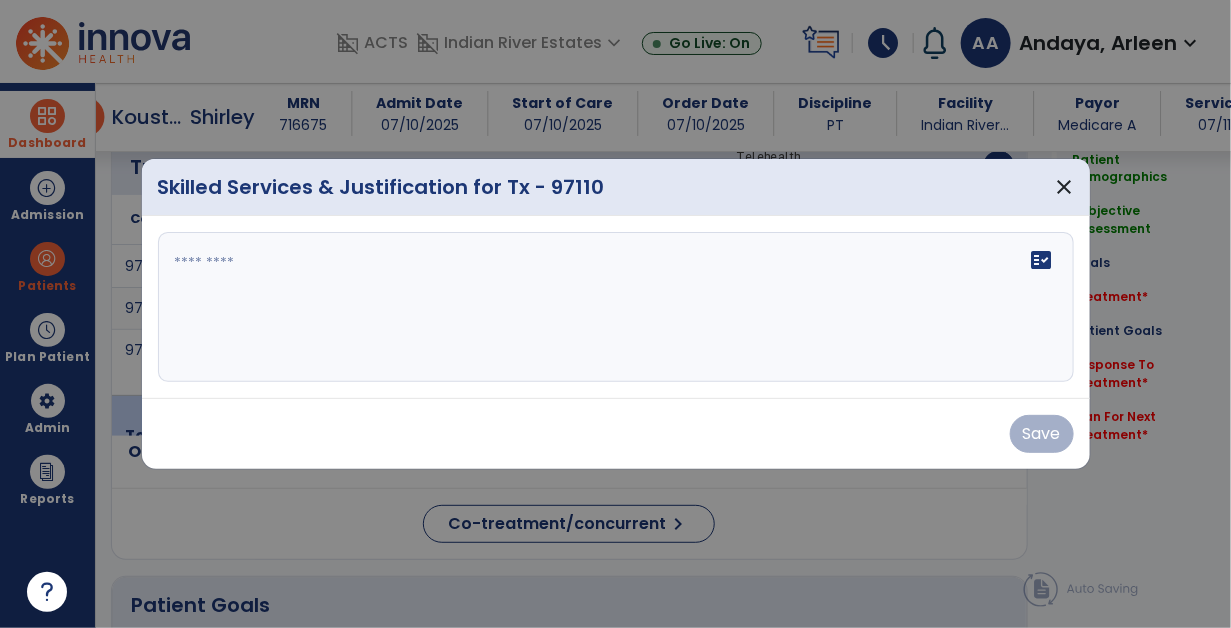 click 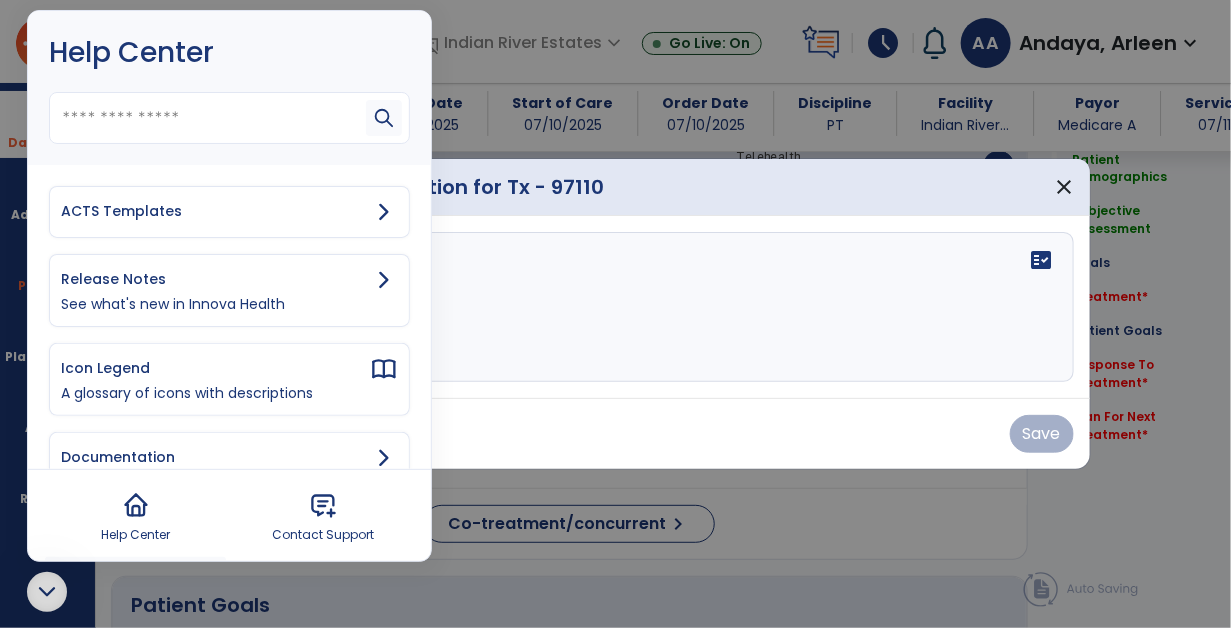 click on "ACTS Templates" at bounding box center [215, 211] 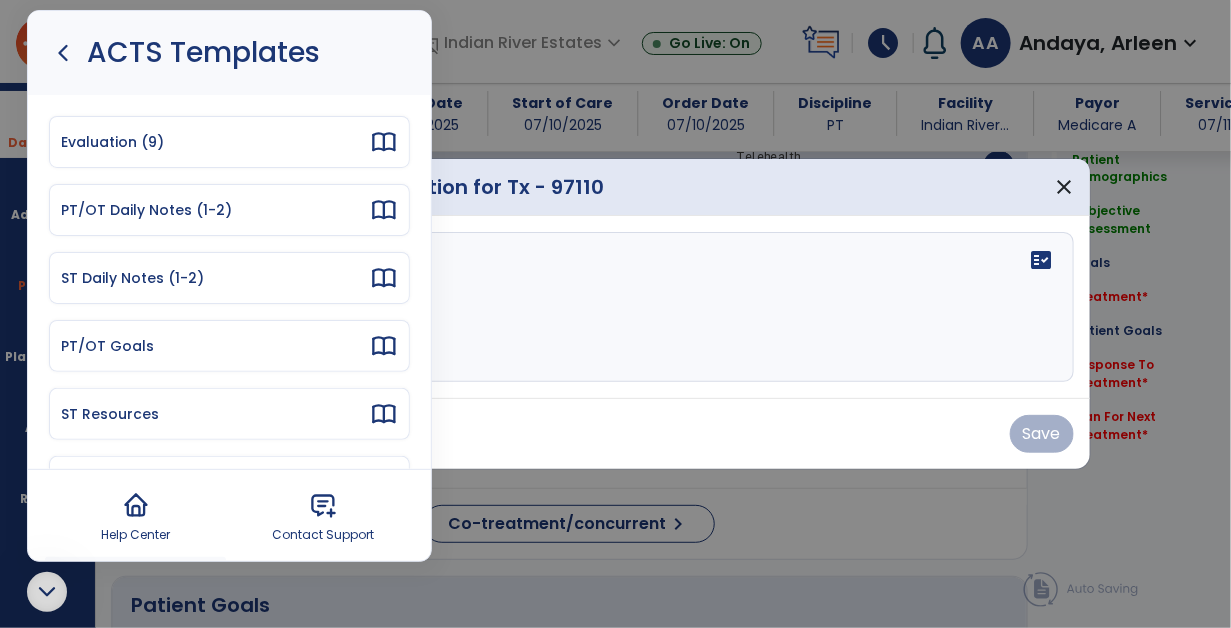 click on "PT/OT Daily Notes (1-2)" at bounding box center [215, 210] 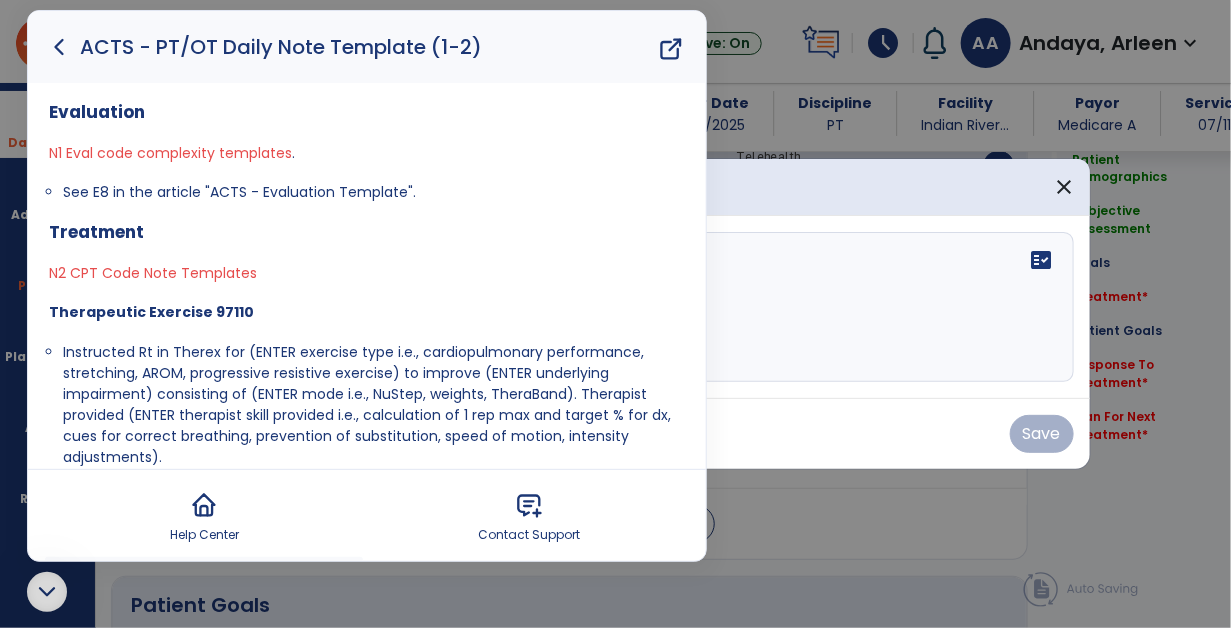 click on "Instructed Rt in Therex for (ENTER exercise type i.e., cardiopulmonary performance, stretching, AROM, progressive resistive exercise) to improve (ENTER underlying impairment) consisting of (ENTER mode i.e., NuStep, weights, TheraBand). Therapist provided (ENTER therapist skill provided i.e., calculation of 1 rep max and target % for dx, cues for correct breathing, prevention of substitution, speed of motion, intensity adjustments)." at bounding box center [367, 404] 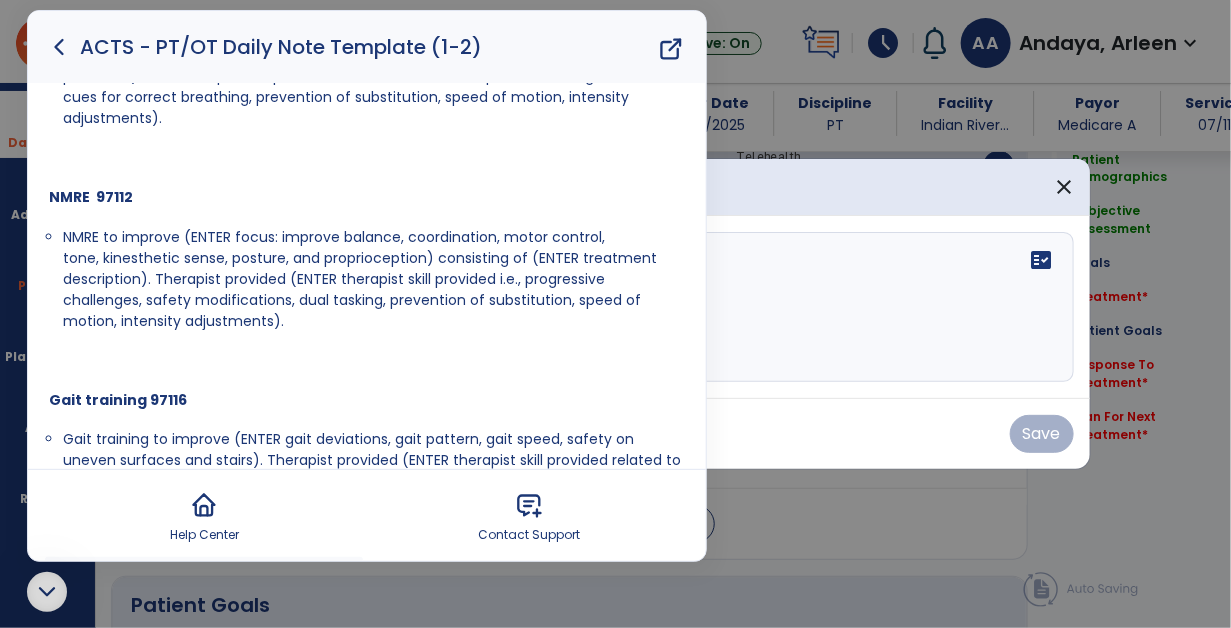 scroll, scrollTop: 364, scrollLeft: 0, axis: vertical 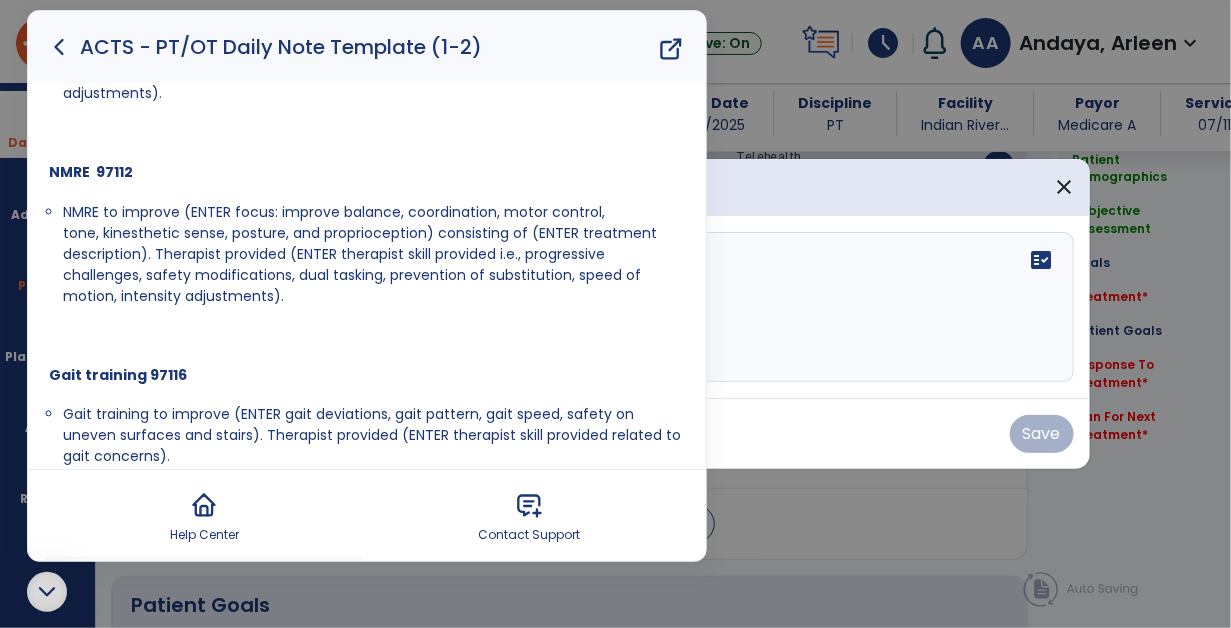 drag, startPoint x: 56, startPoint y: 343, endPoint x: 263, endPoint y: 96, distance: 322.27008 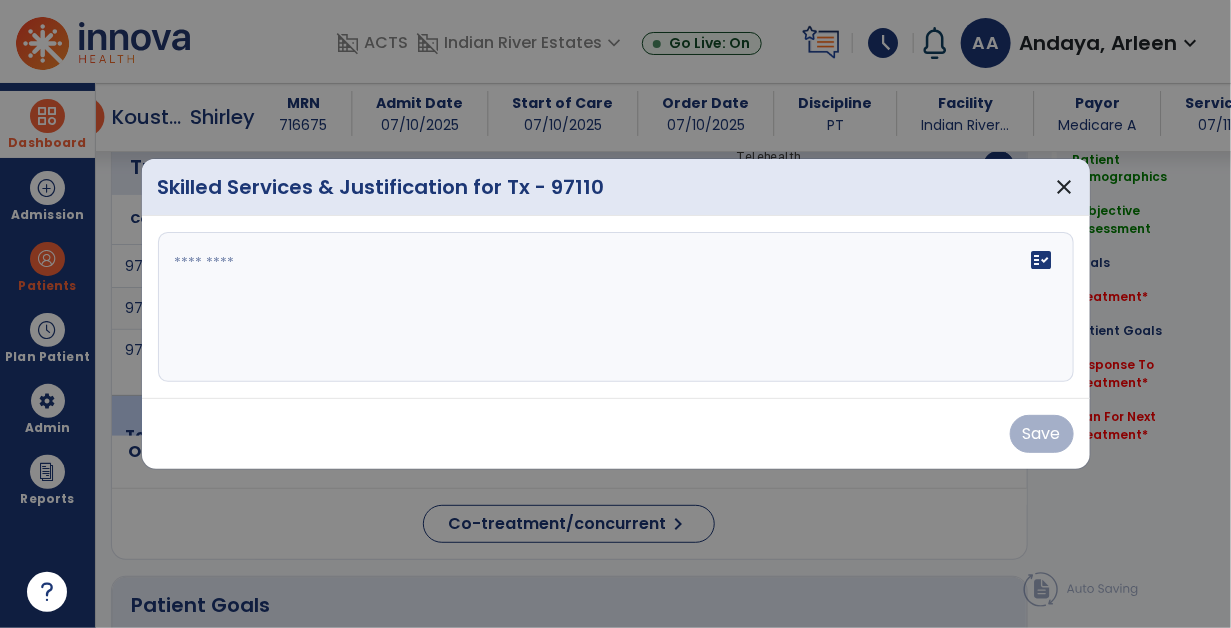 scroll, scrollTop: 0, scrollLeft: 0, axis: both 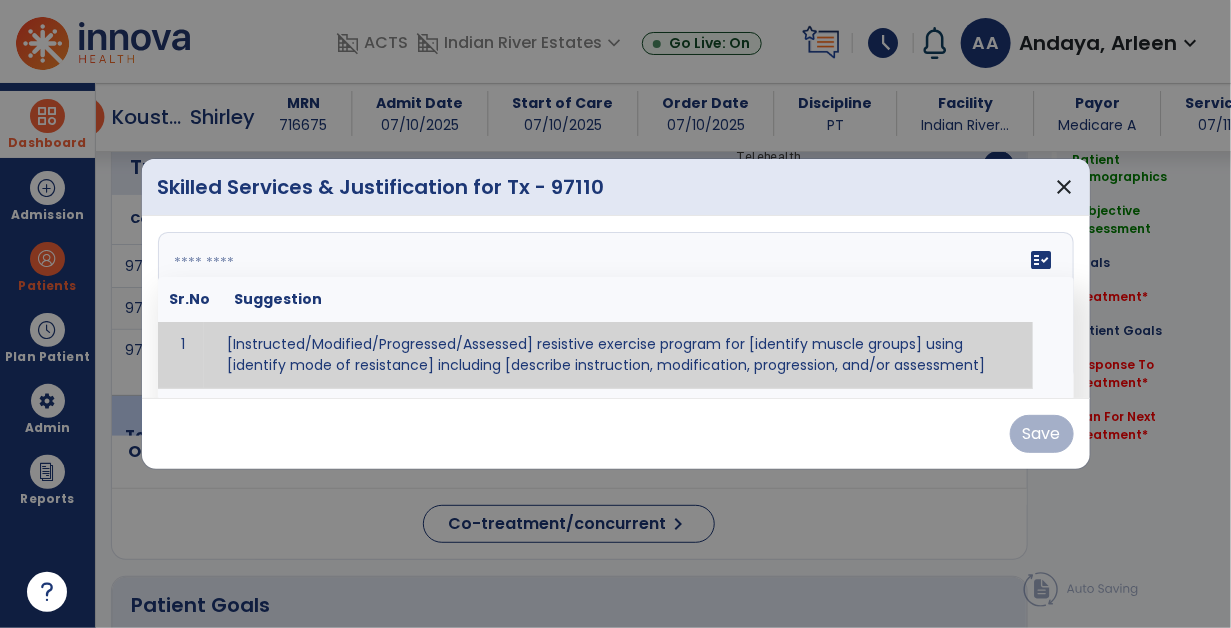 click on "fact_check  Sr.No Suggestion 1 [Instructed/Modified/Progressed/Assessed] resistive exercise program for [identify muscle groups] using [identify mode of resistance] including [describe instruction, modification, progression, and/or assessment] 2 [Instructed/Modified/Progressed/Assessed] aerobic exercise program using [identify equipment/mode] including [describe instruction, modification,progression, and/or assessment] 3 [Instructed/Modified/Progressed/Assessed] [PROM/A/AROM/AROM] program for [identify joint movements] using [contract-relax, over-pressure, inhibitory techniques, other] 4 [Assessed/Tested] aerobic capacity with administration of [aerobic capacity test]" at bounding box center [616, 307] 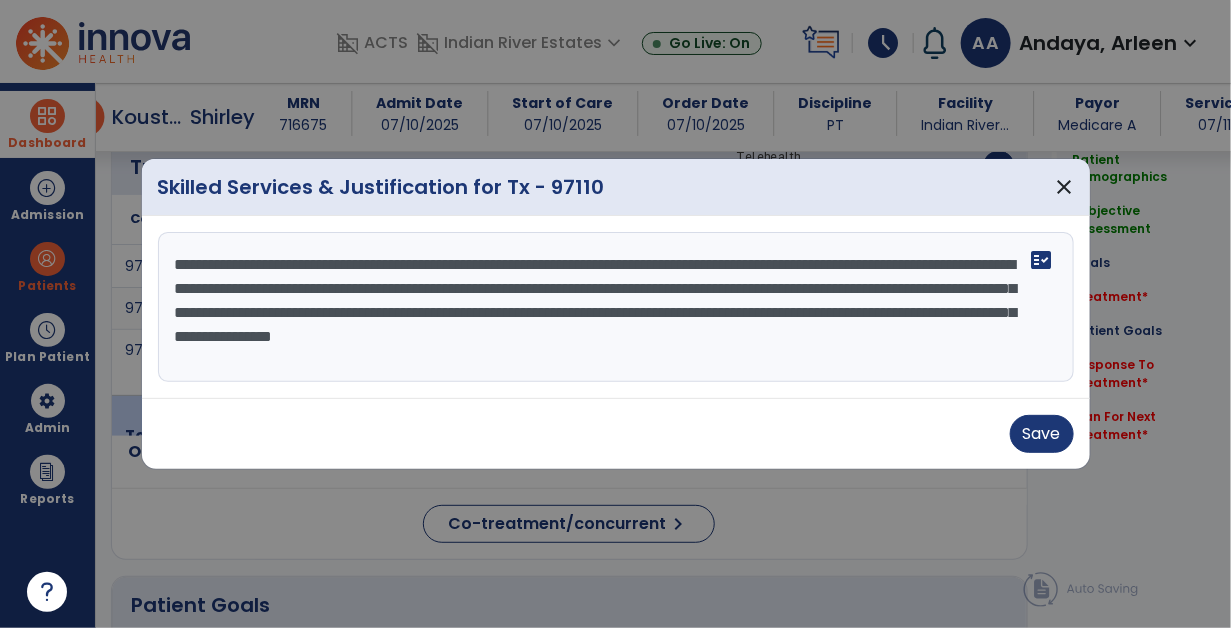 click at bounding box center (615, 314) 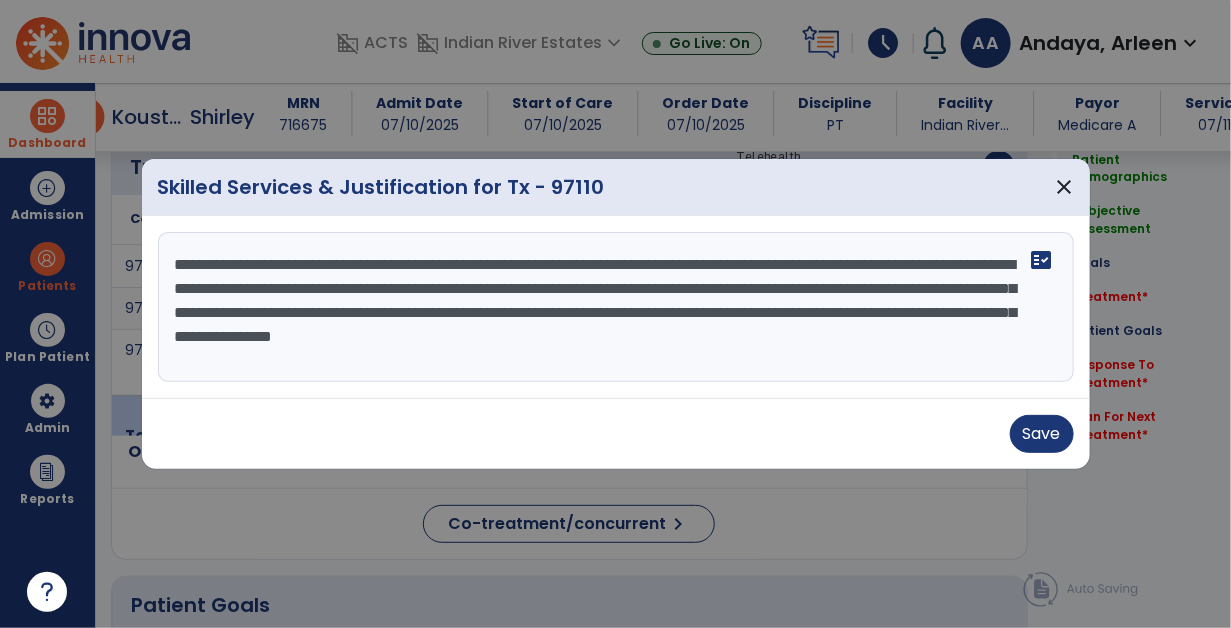 click on "**********" at bounding box center [616, 307] 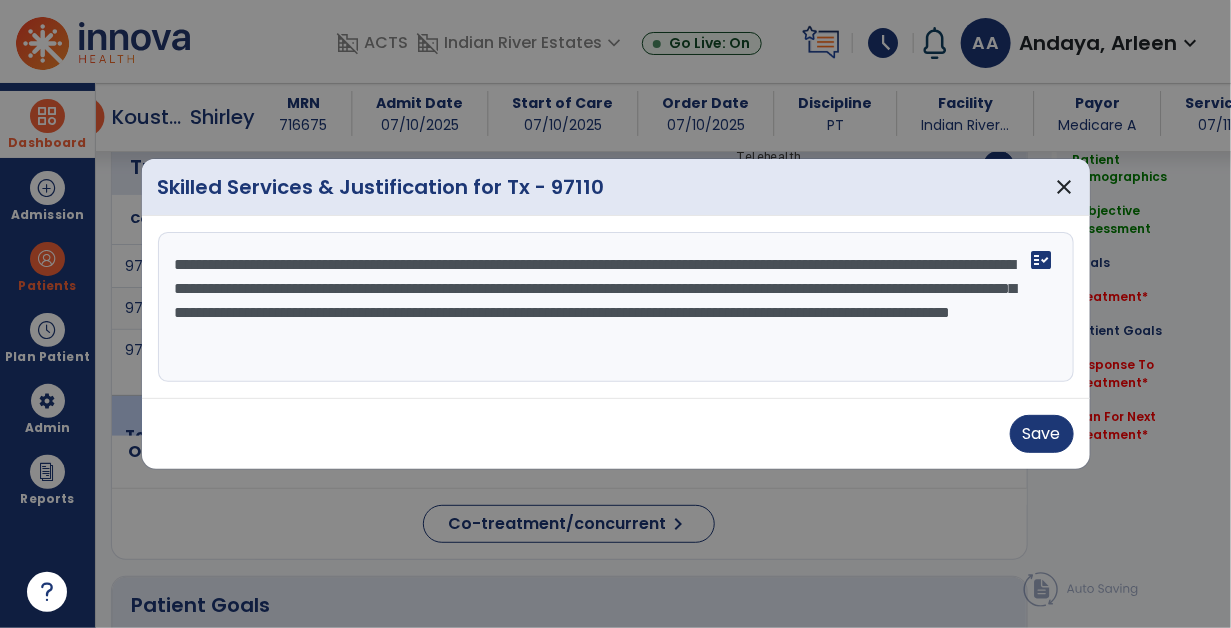 click on "**********" at bounding box center (616, 307) 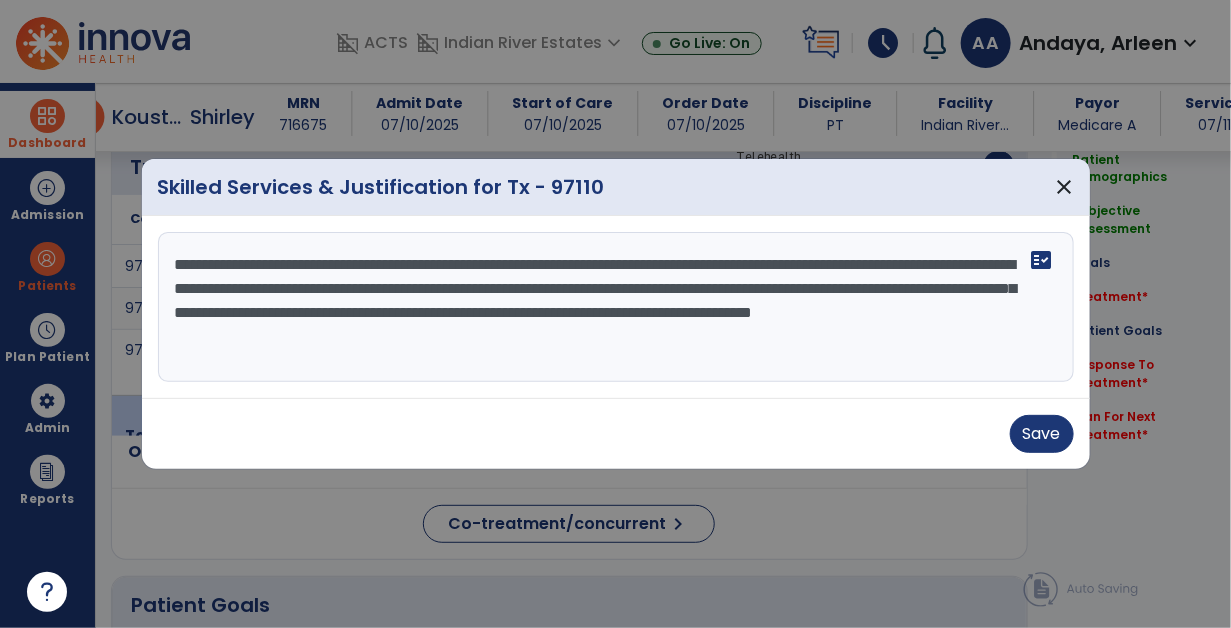 click on "**********" at bounding box center (616, 307) 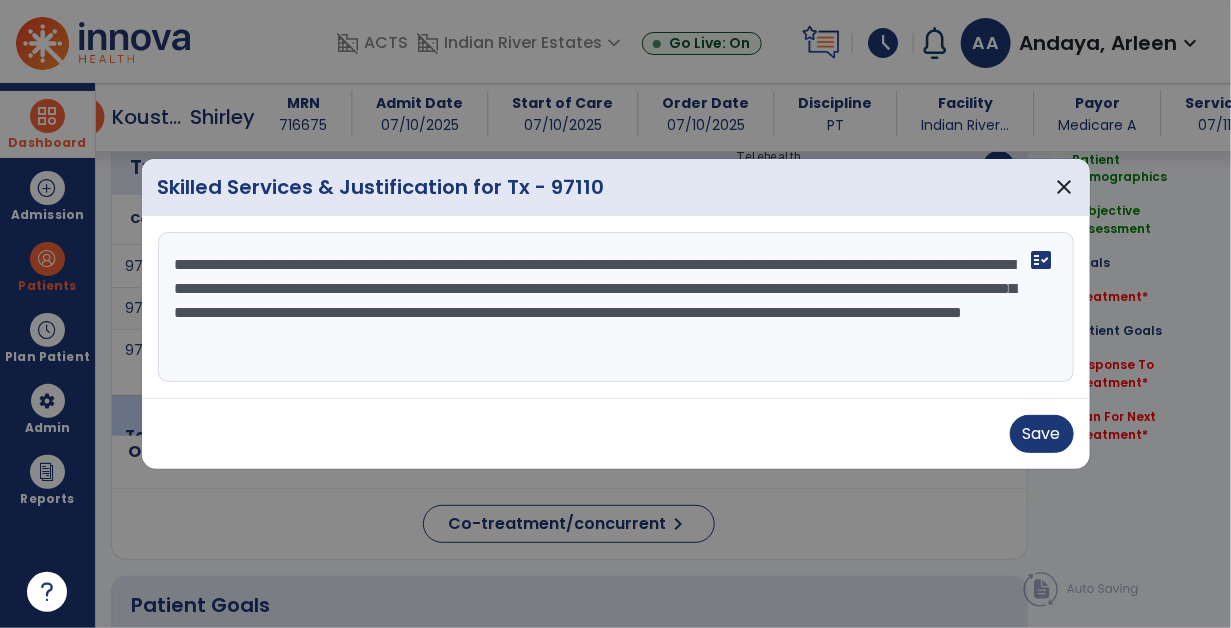 click on "**********" at bounding box center [616, 307] 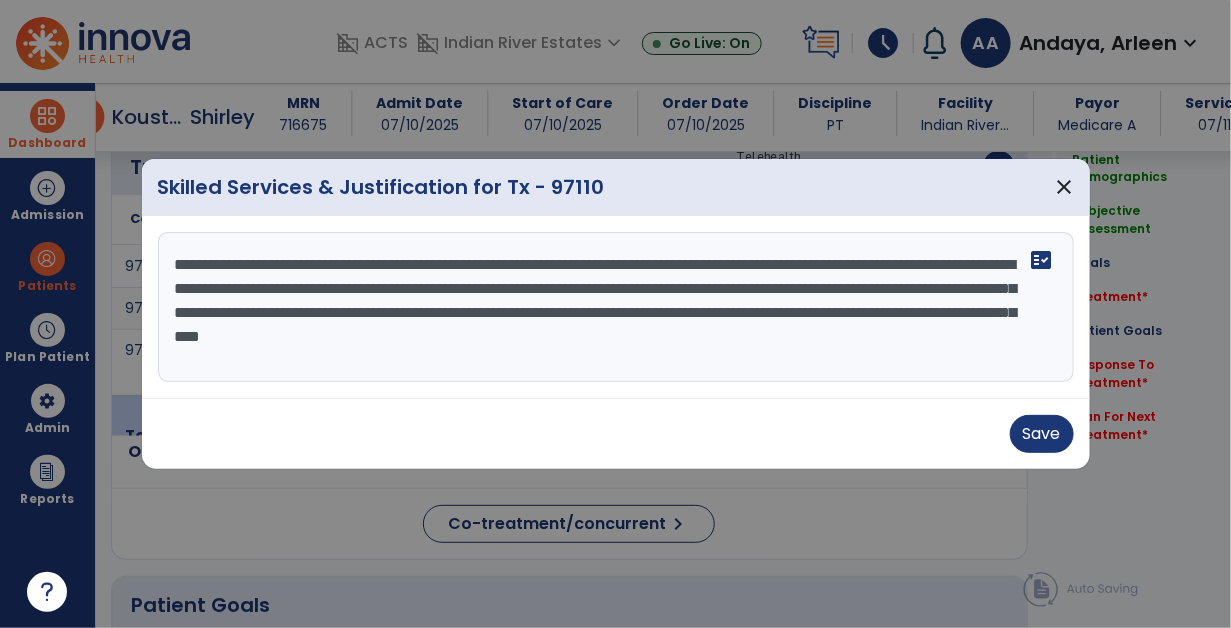 click on "**********" at bounding box center (616, 307) 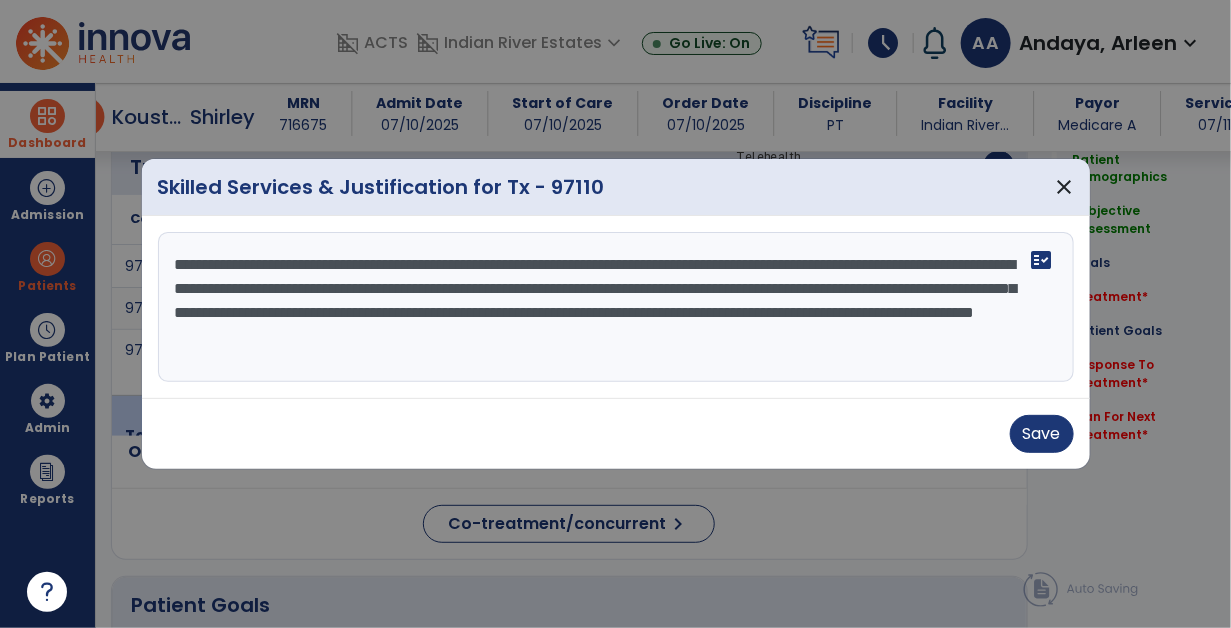 click on "**********" at bounding box center (616, 307) 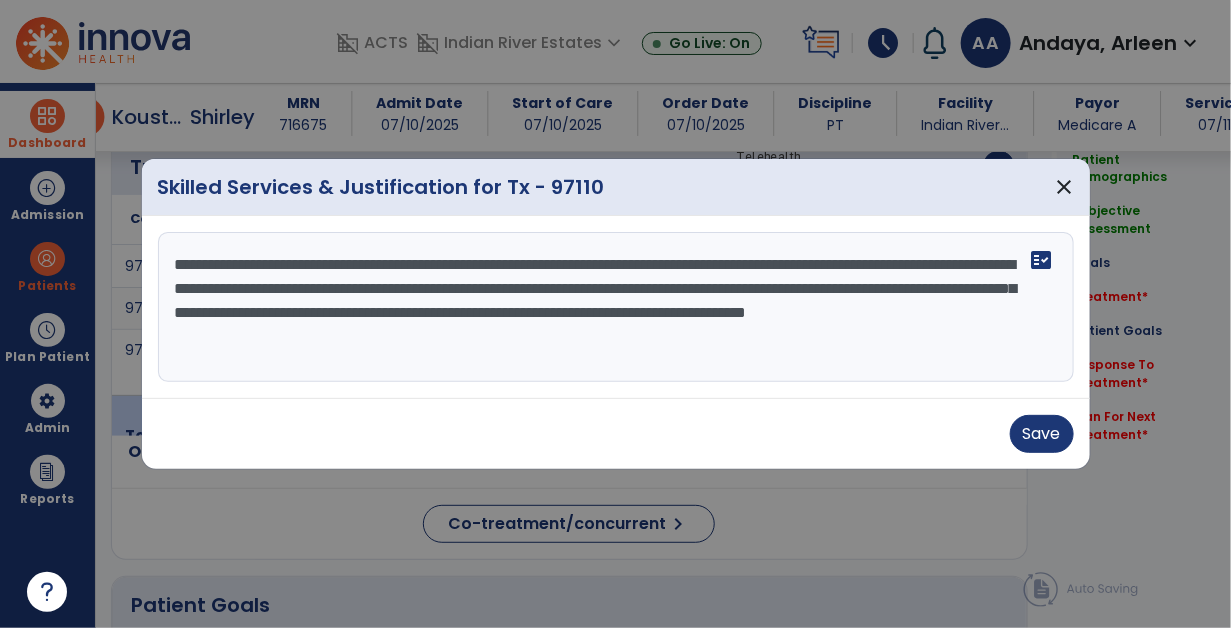 click on "**********" at bounding box center [616, 307] 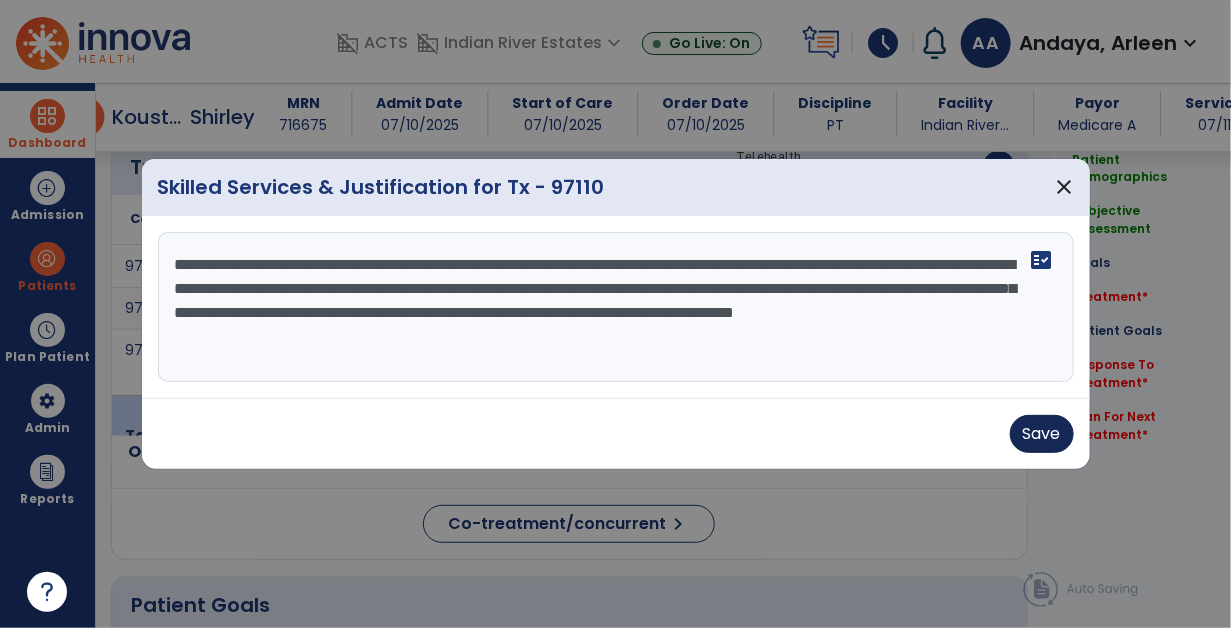 type on "**********" 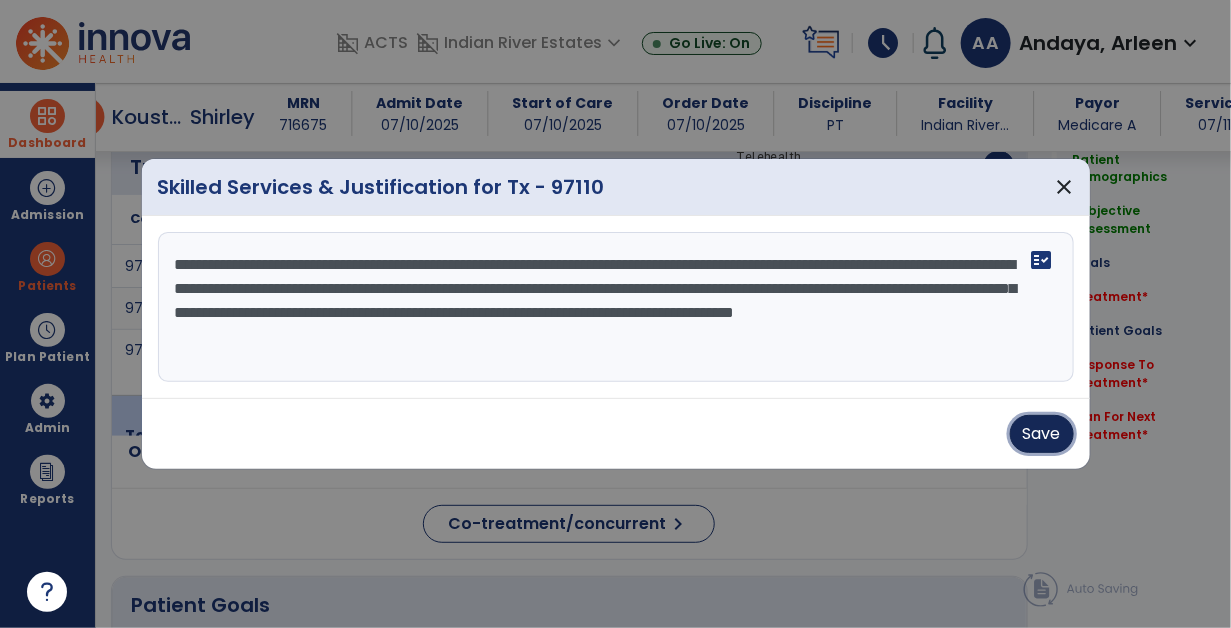 click on "Save" at bounding box center (1042, 434) 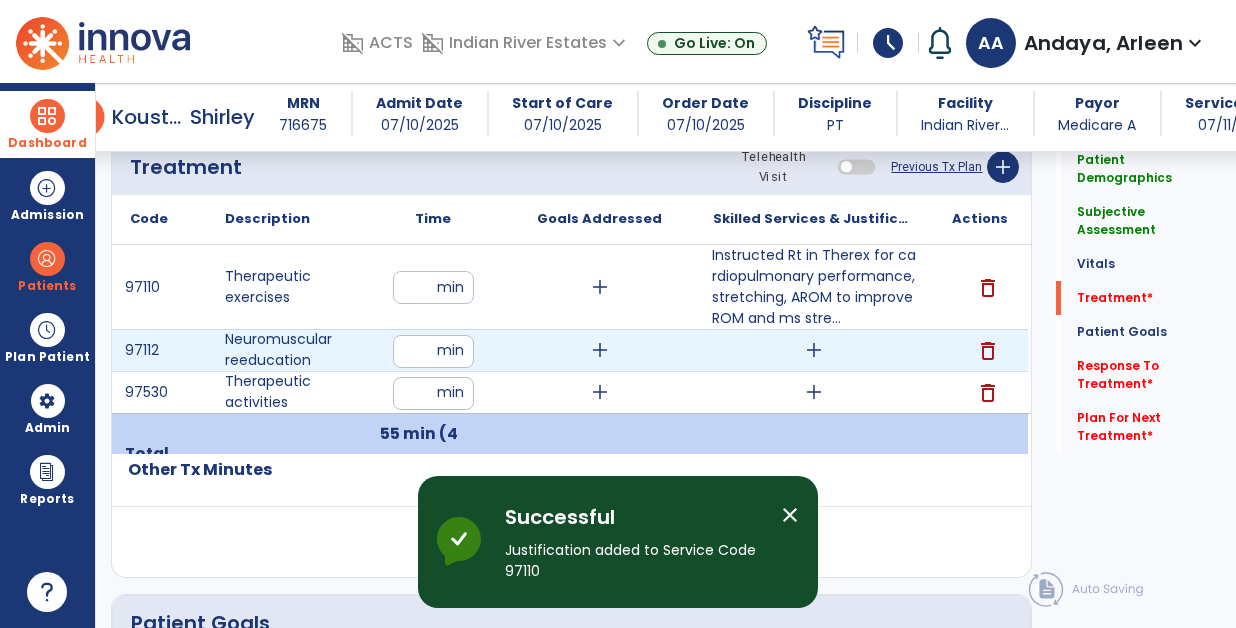 click on "add" at bounding box center (814, 350) 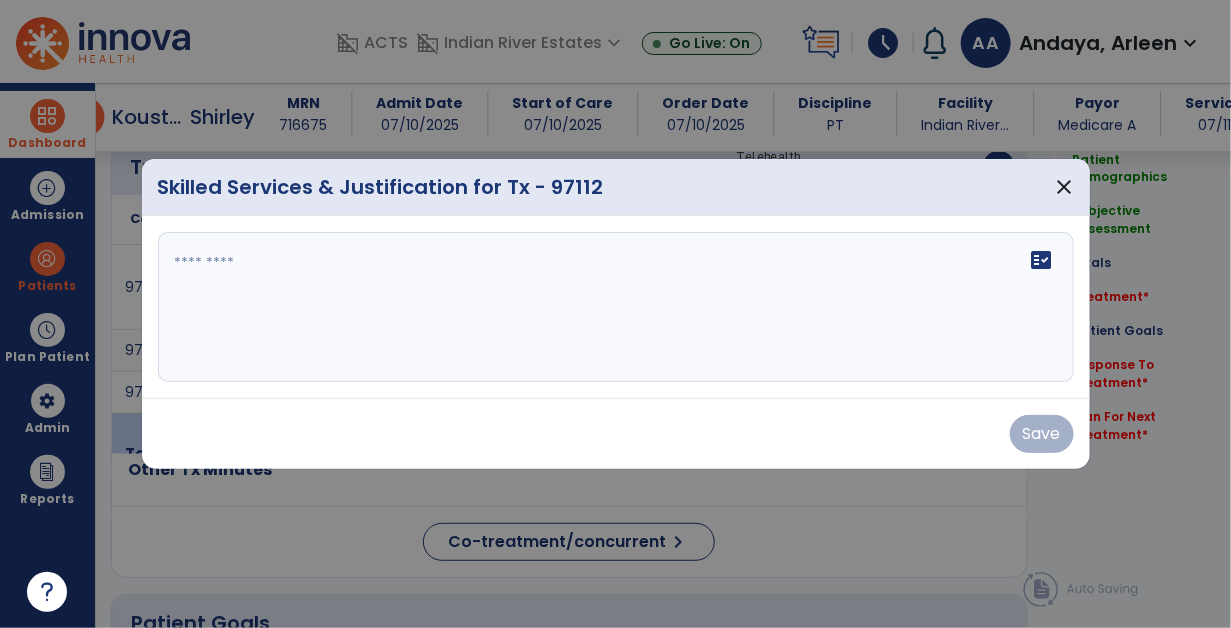 scroll, scrollTop: 1231, scrollLeft: 0, axis: vertical 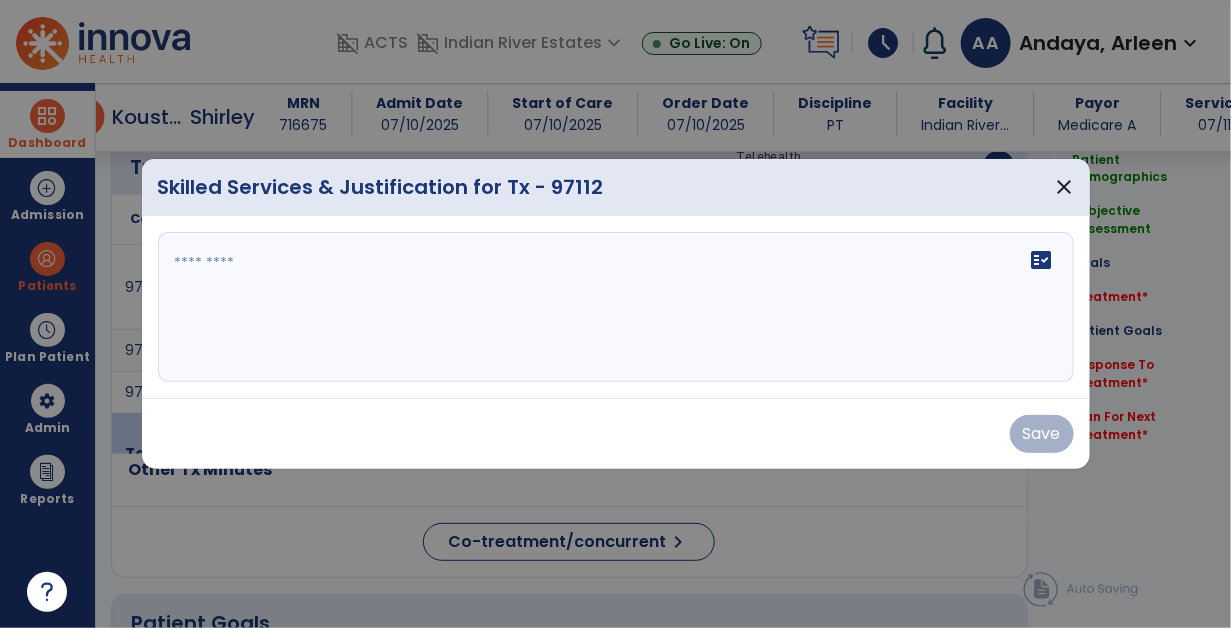 click 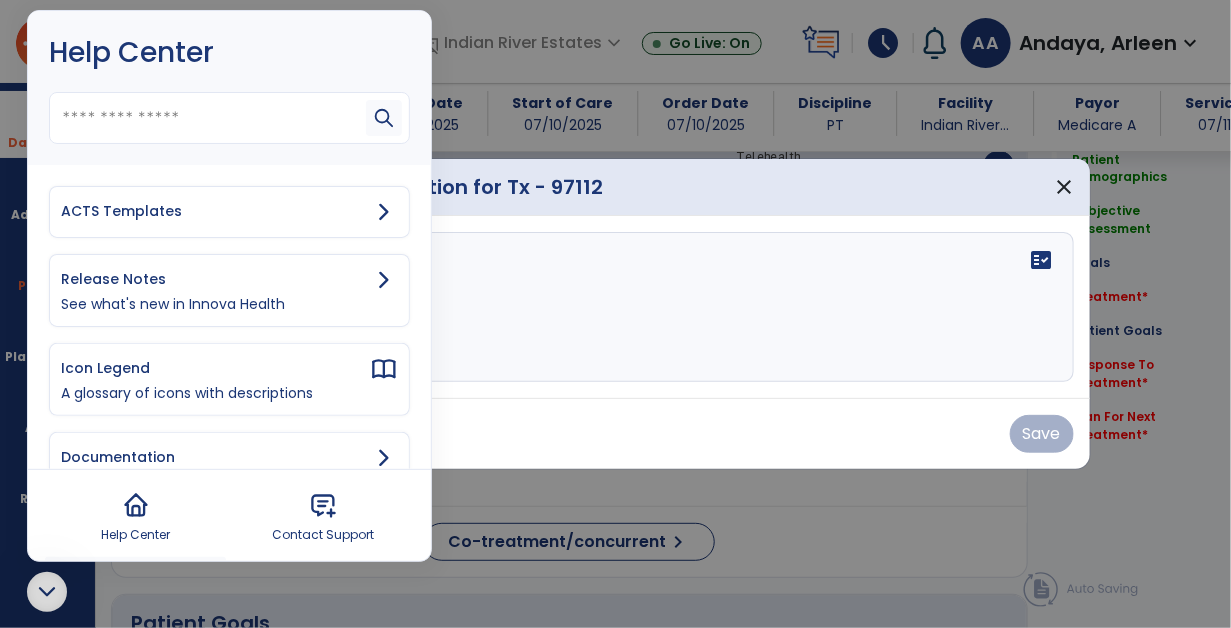 click on "ACTS Templates" at bounding box center (215, 211) 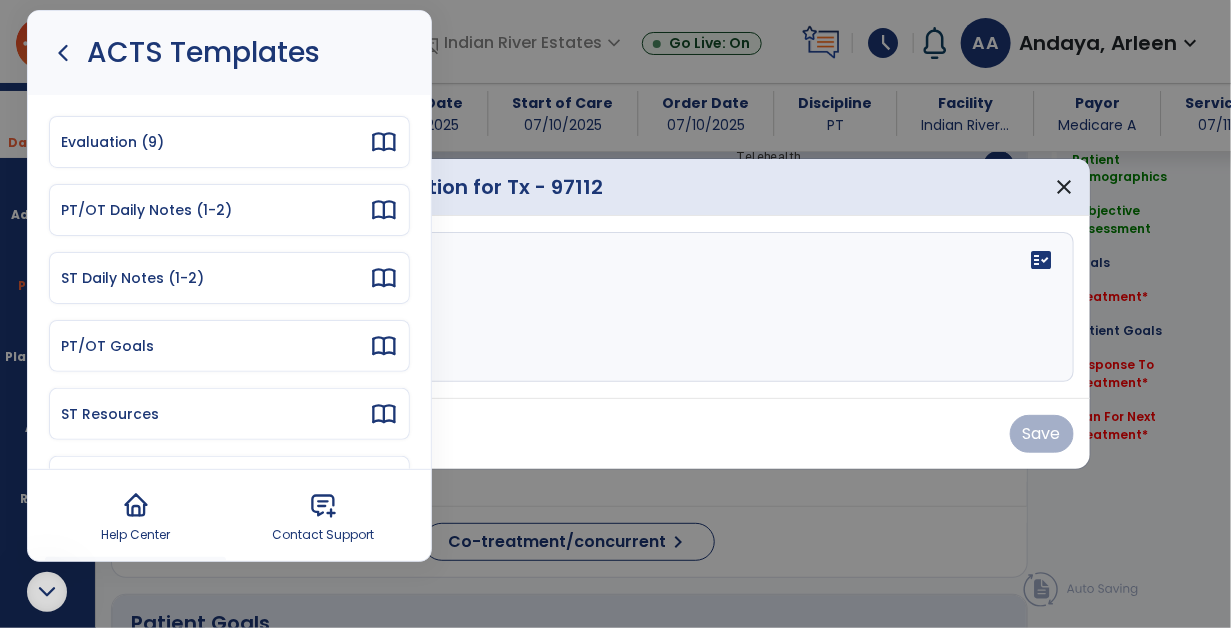 click on "PT/OT Daily Notes (1-2)" at bounding box center (215, 210) 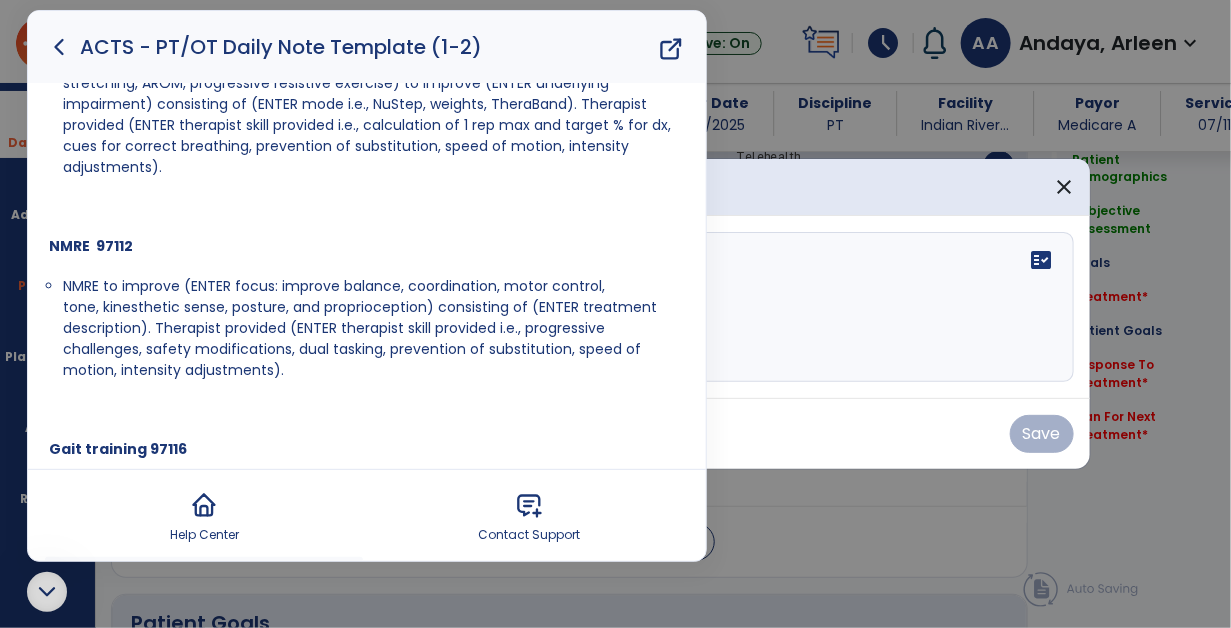 scroll, scrollTop: 293, scrollLeft: 0, axis: vertical 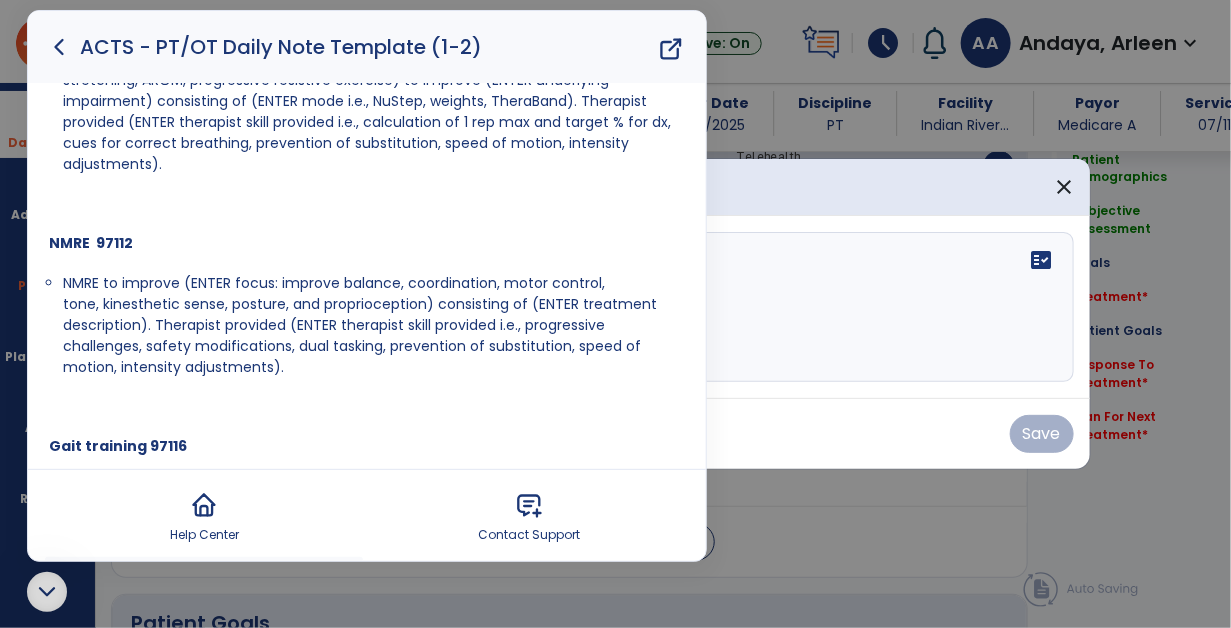 drag, startPoint x: 66, startPoint y: 276, endPoint x: 311, endPoint y: 358, distance: 258.35828 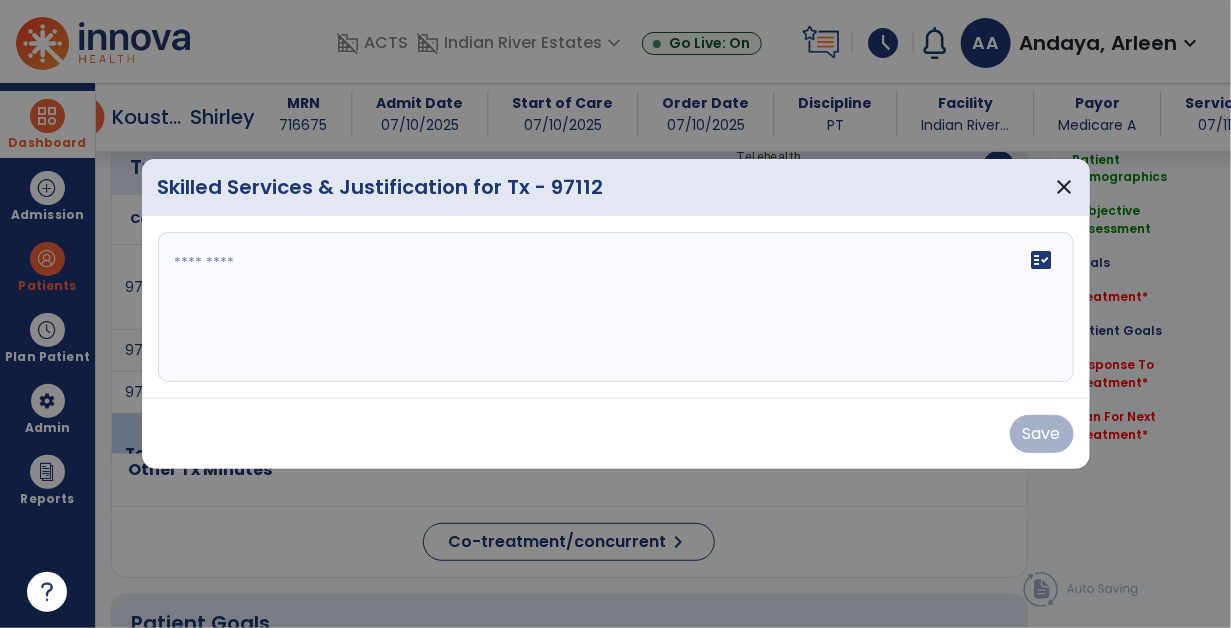 scroll, scrollTop: 0, scrollLeft: 0, axis: both 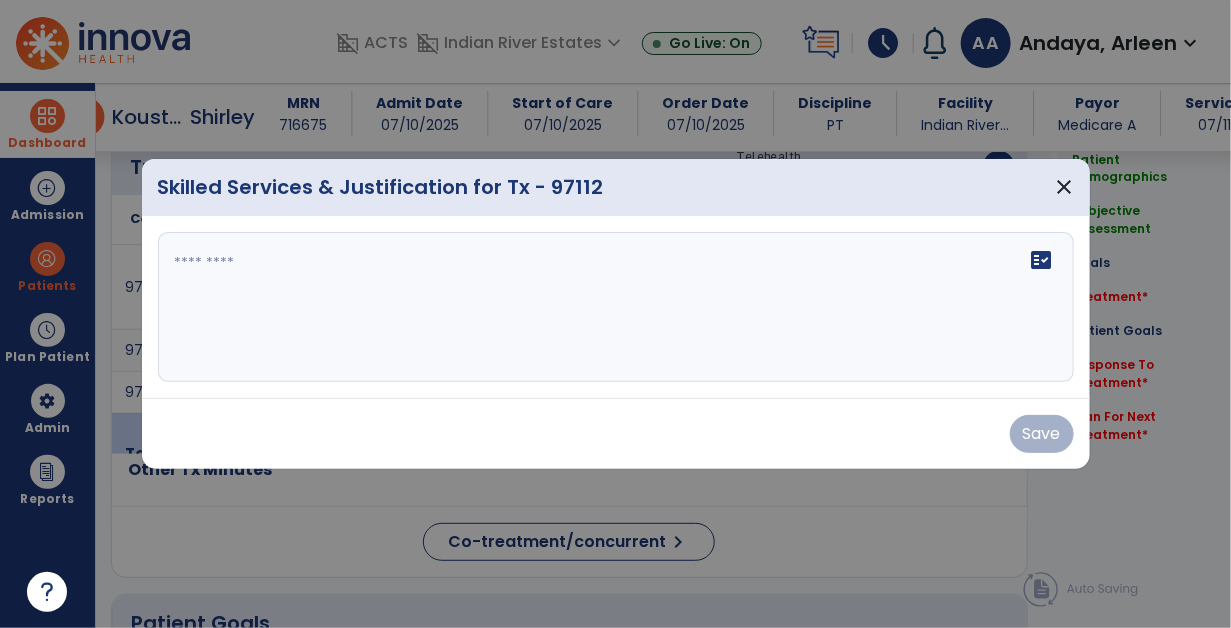 click on "fact_check" at bounding box center (616, 307) 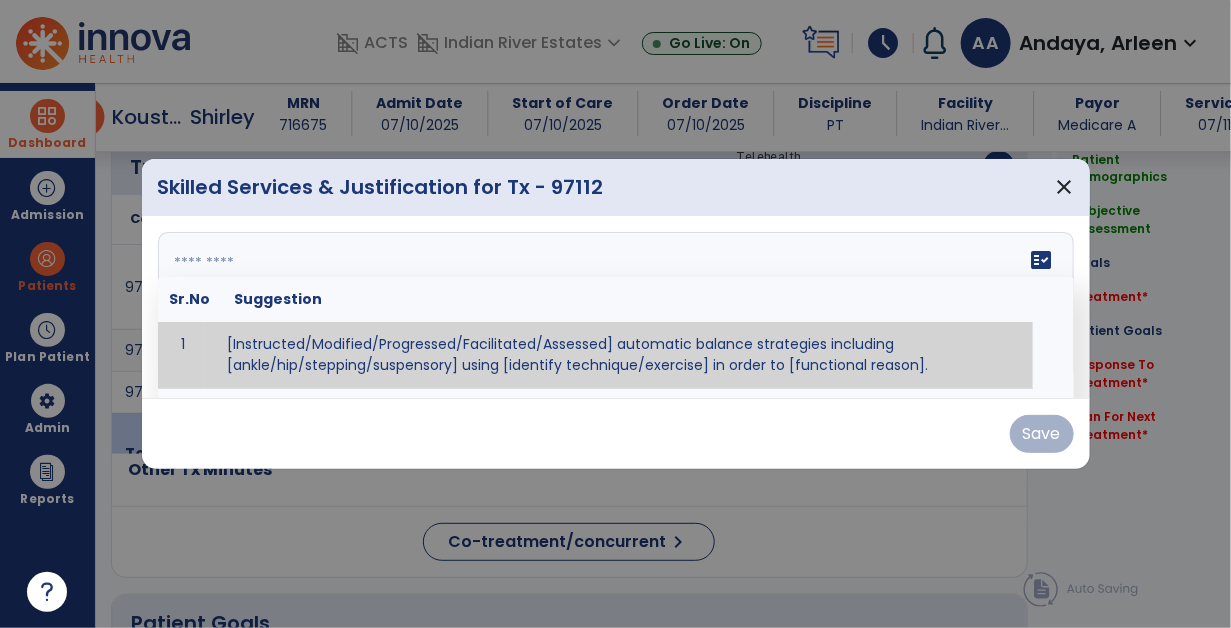 paste on "**********" 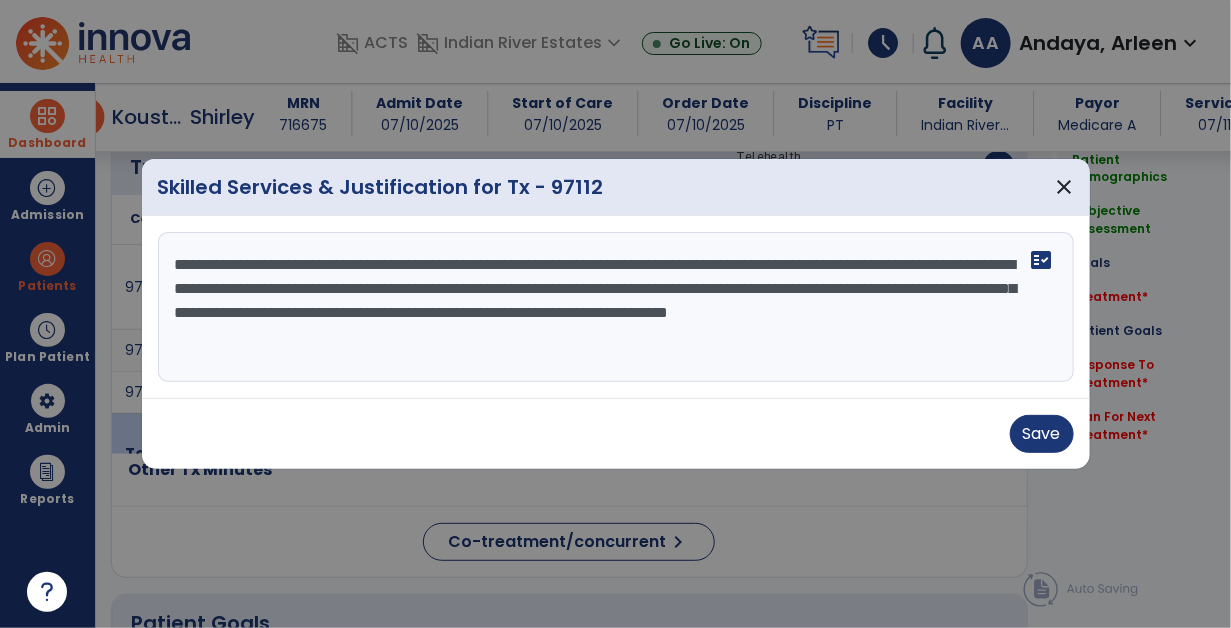click on "**********" at bounding box center (616, 307) 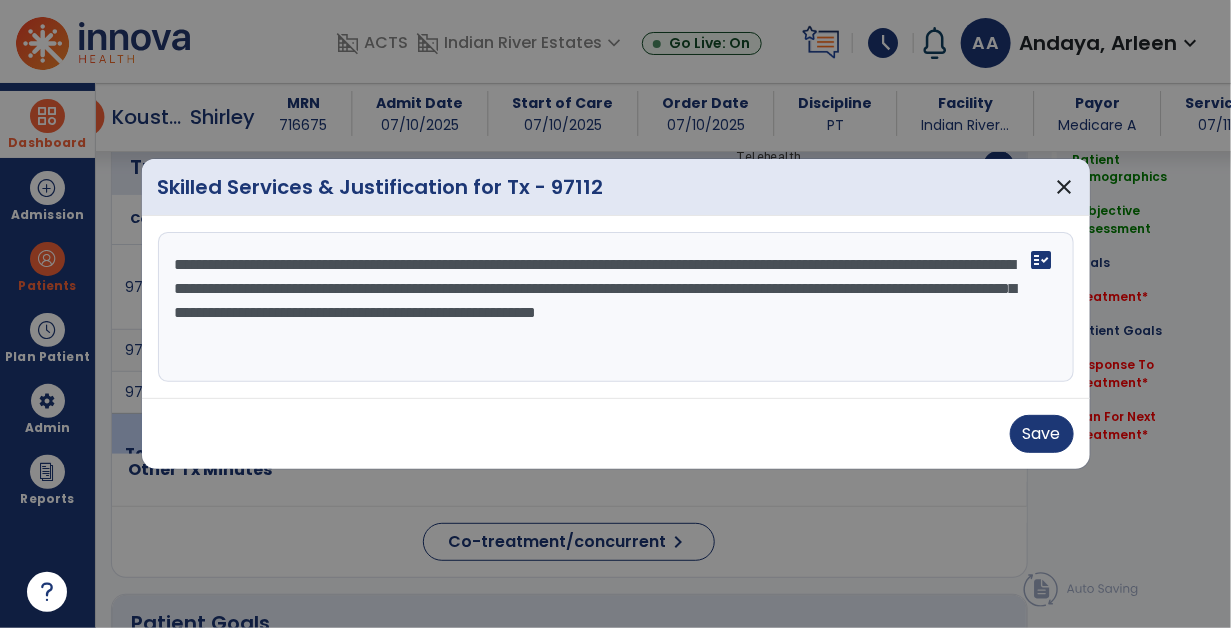 click on "**********" at bounding box center (616, 307) 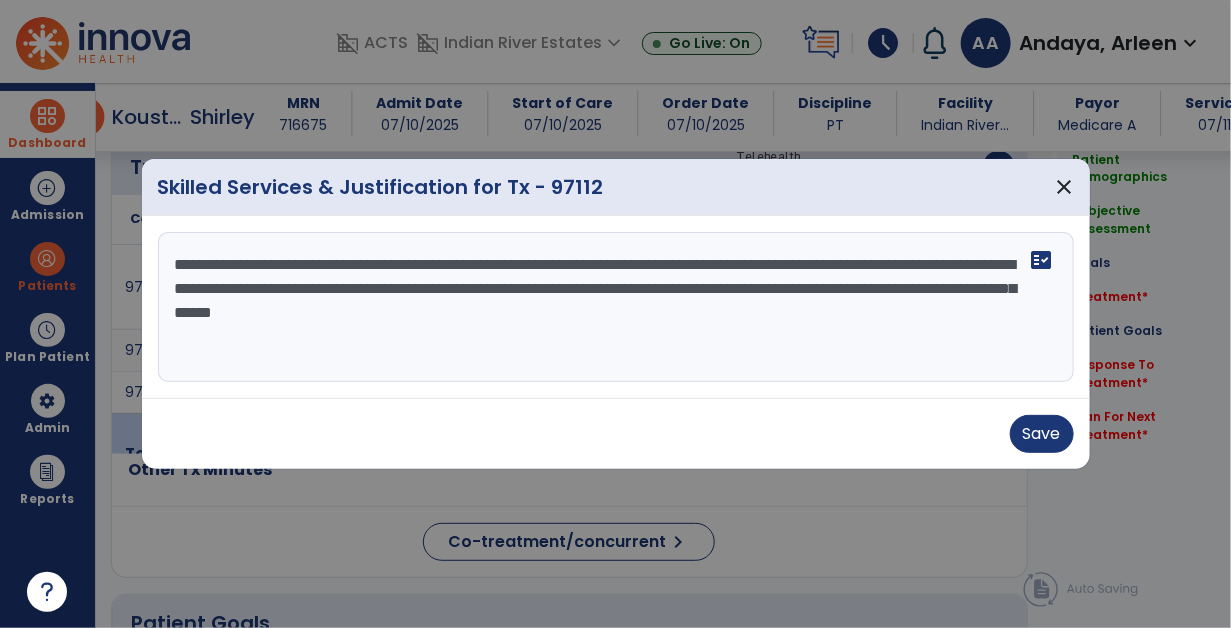 click on "**********" at bounding box center (616, 307) 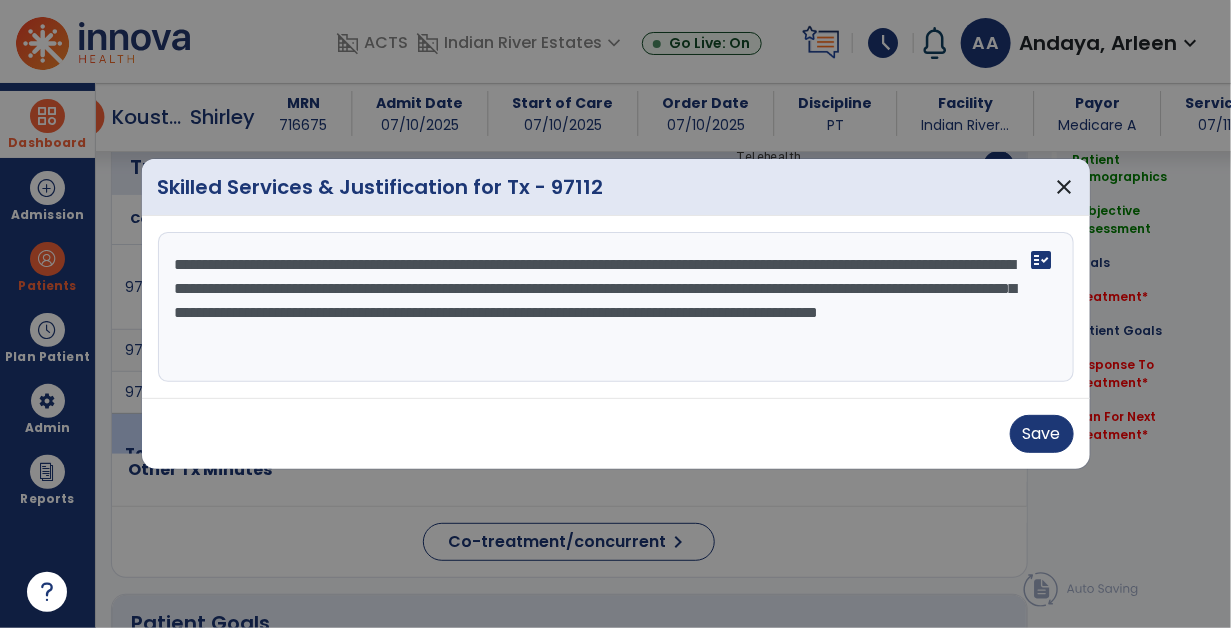 click on "**********" at bounding box center (616, 307) 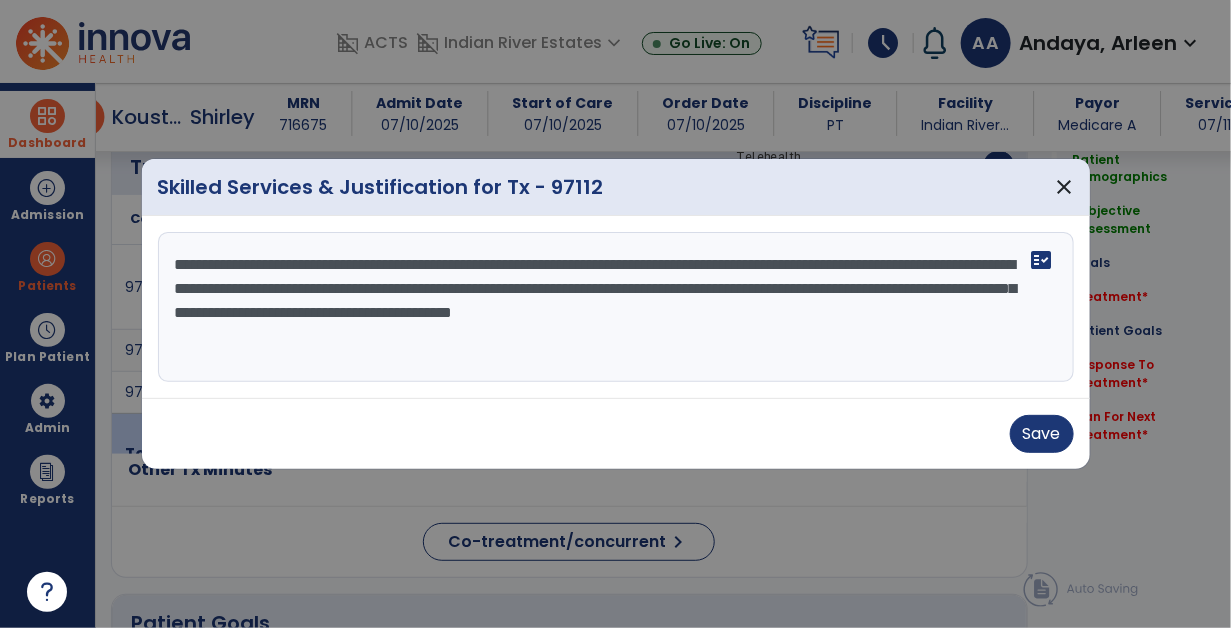 drag, startPoint x: 523, startPoint y: 319, endPoint x: 511, endPoint y: 316, distance: 12.369317 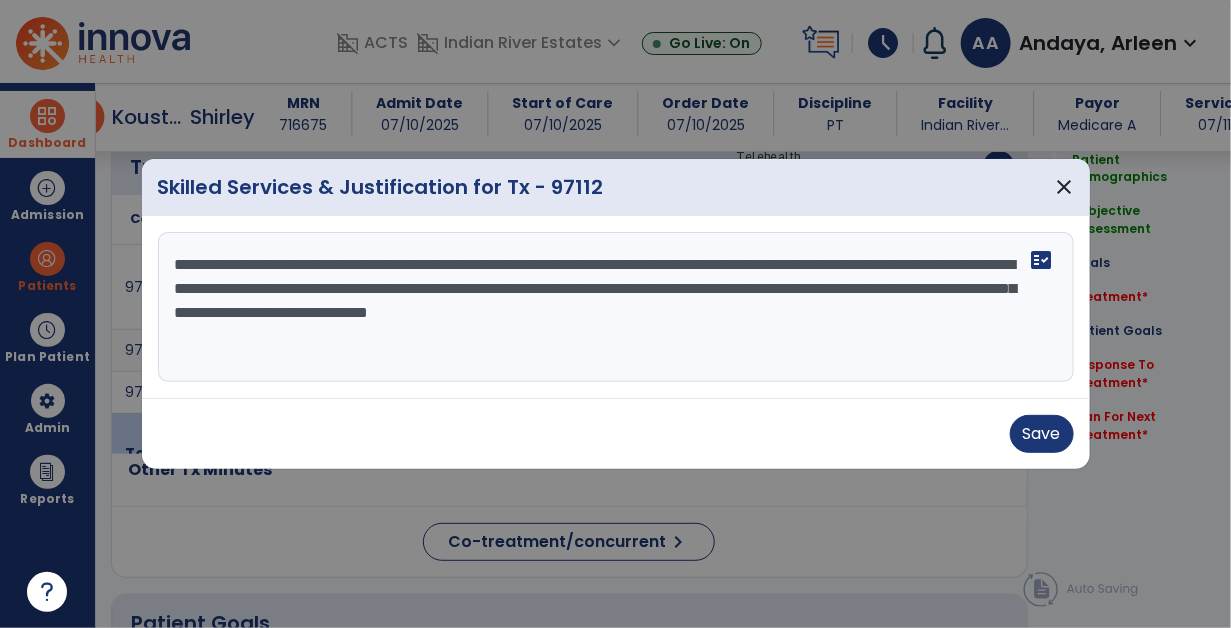 click on "**********" at bounding box center (616, 307) 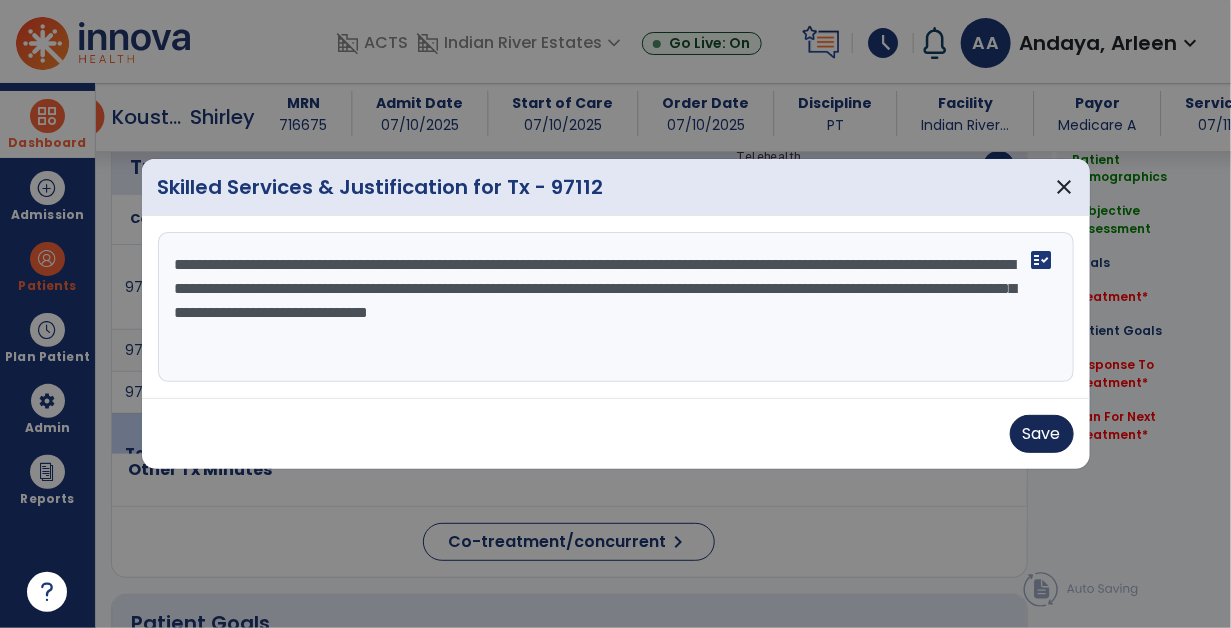 type on "**********" 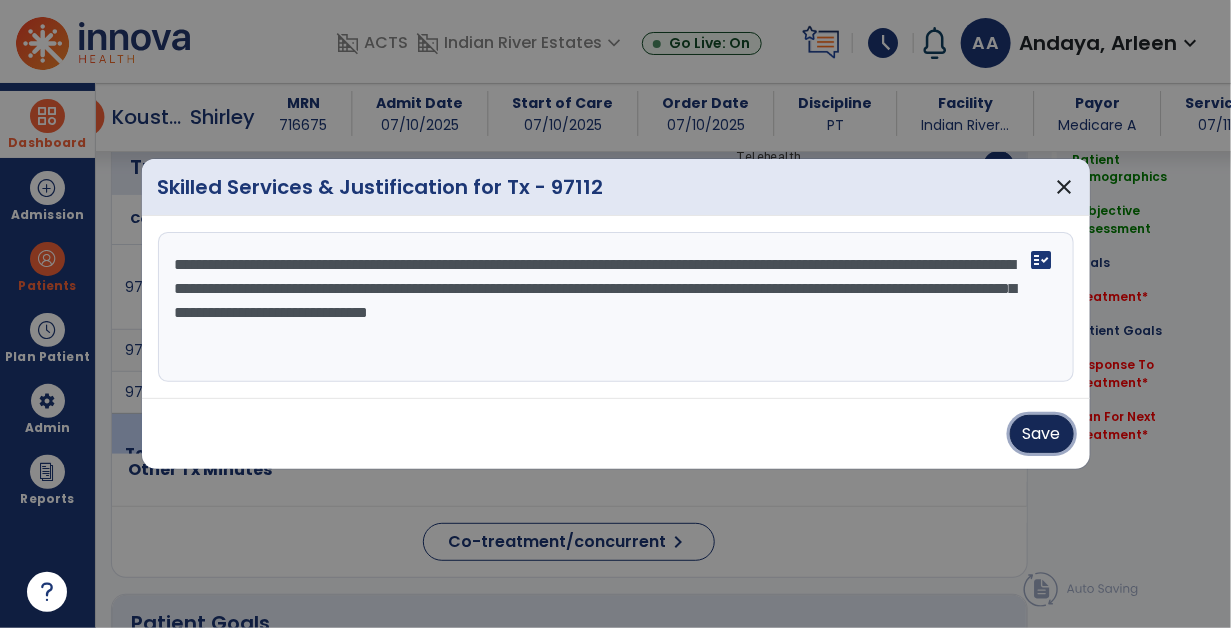 click on "Save" at bounding box center [1042, 434] 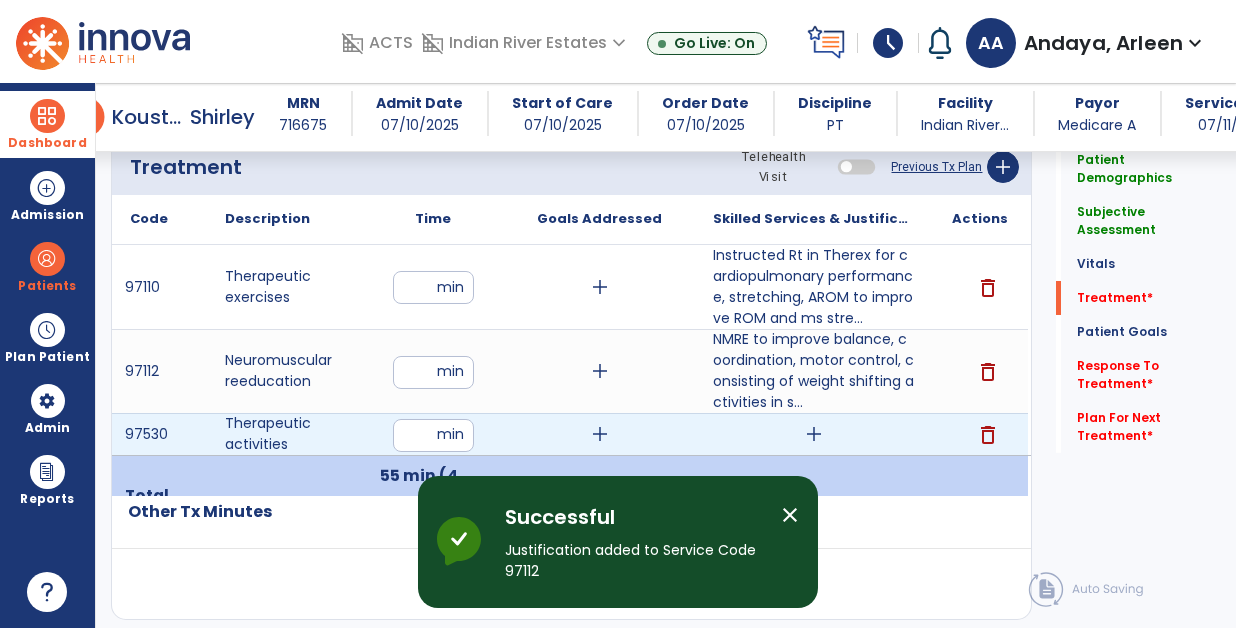 click on "add" at bounding box center (814, 434) 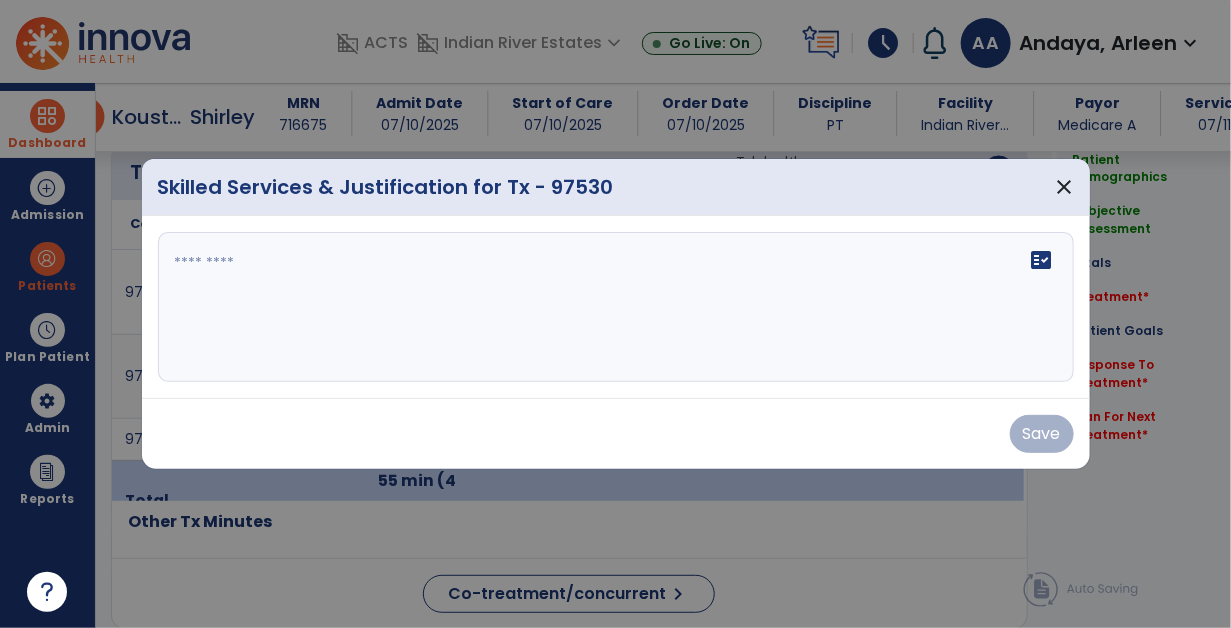 scroll, scrollTop: 1231, scrollLeft: 0, axis: vertical 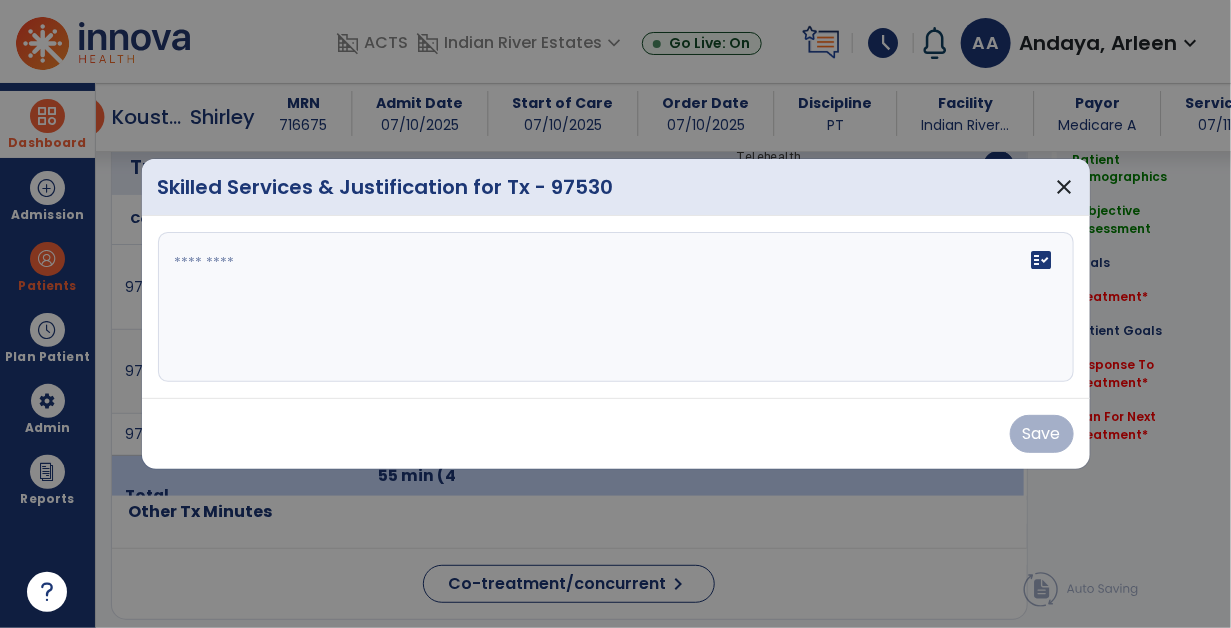 click 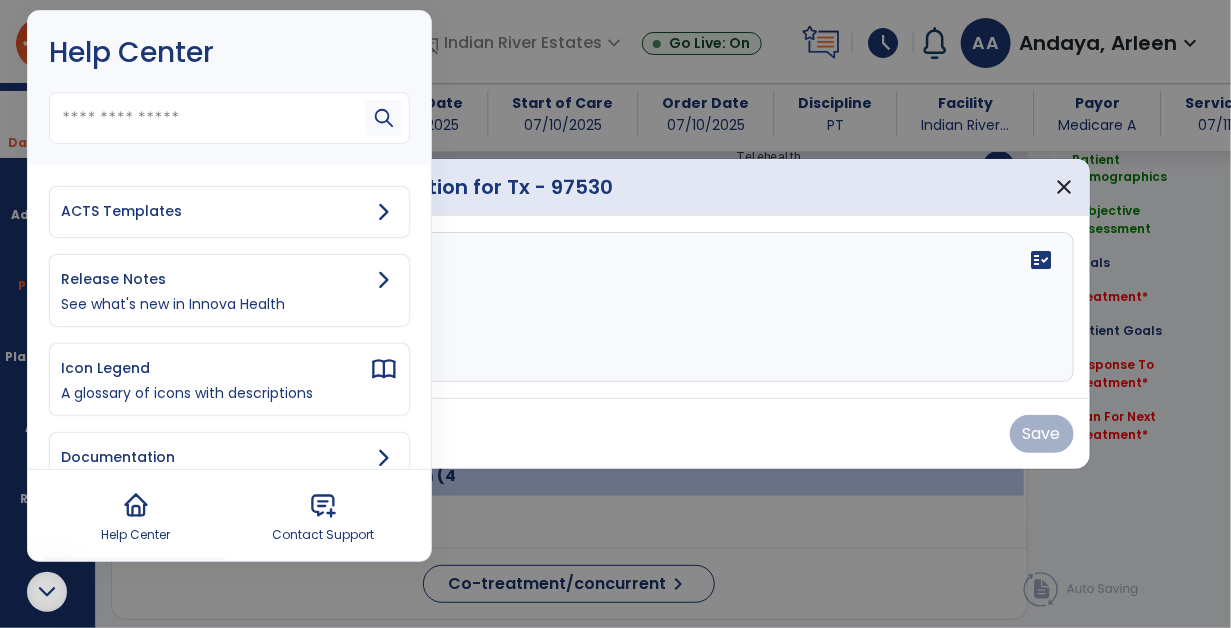 click on "ACTS Templates" at bounding box center [215, 211] 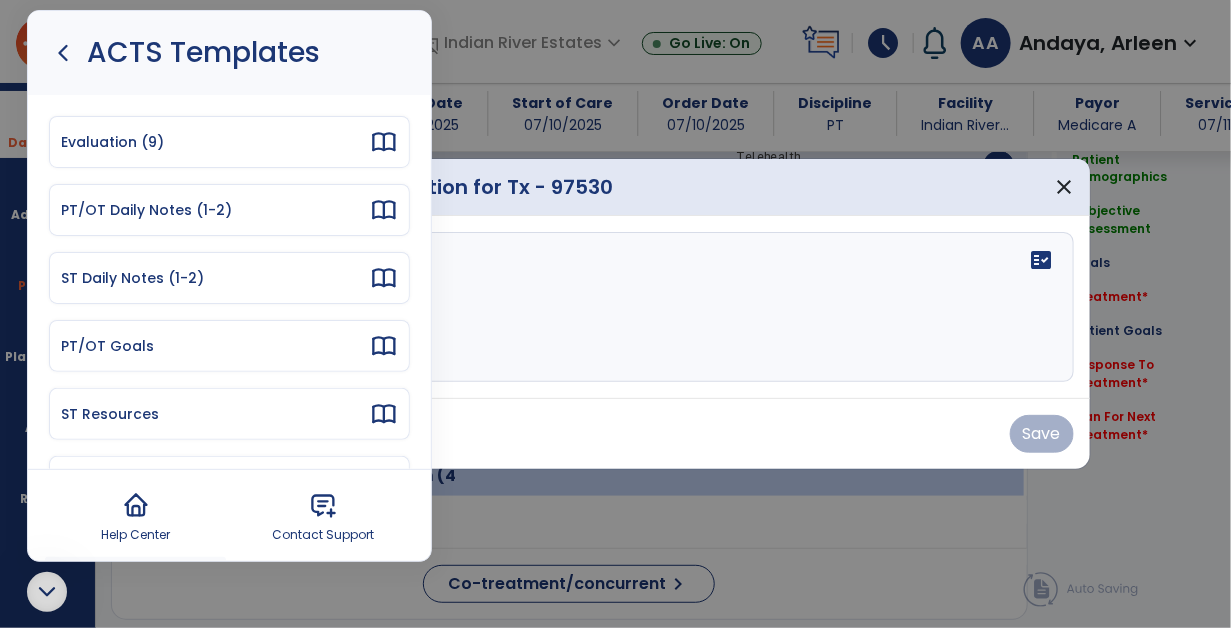 click on "PT/OT Daily Notes (1-2)" at bounding box center (215, 210) 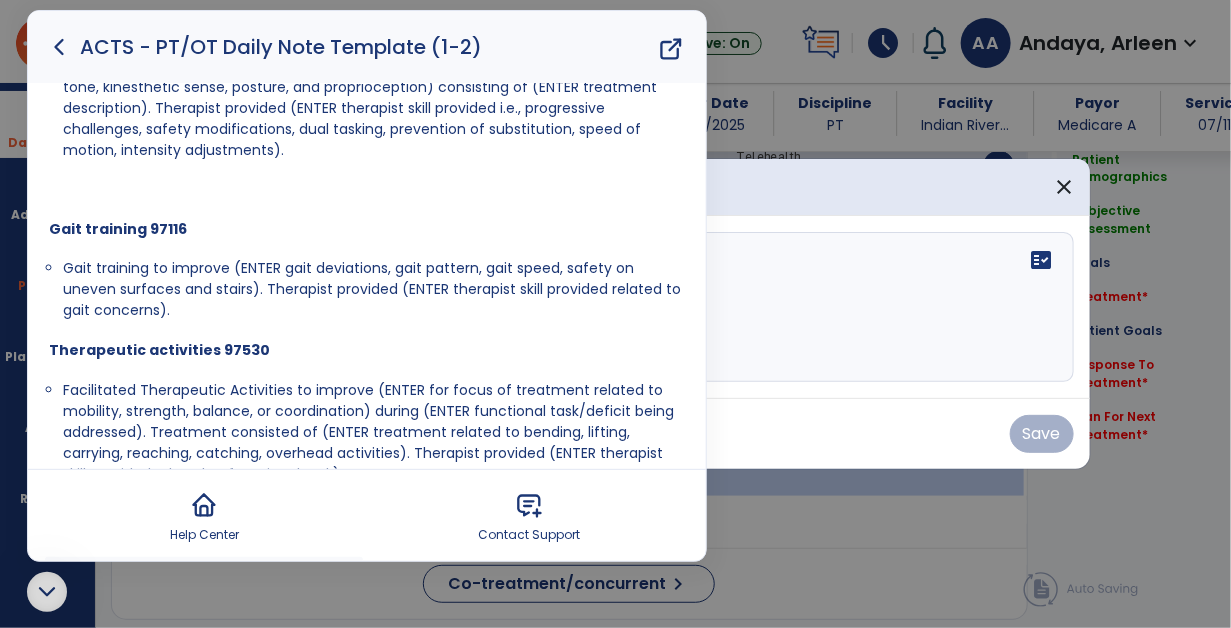 scroll, scrollTop: 545, scrollLeft: 0, axis: vertical 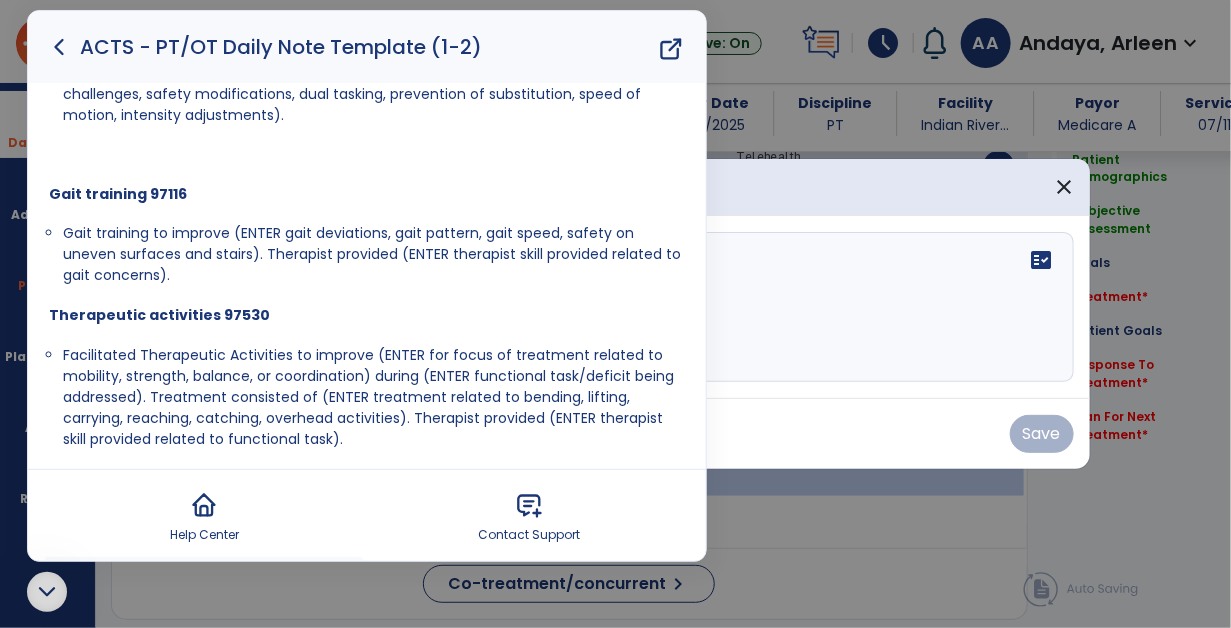drag, startPoint x: 59, startPoint y: 346, endPoint x: 344, endPoint y: 433, distance: 297.98322 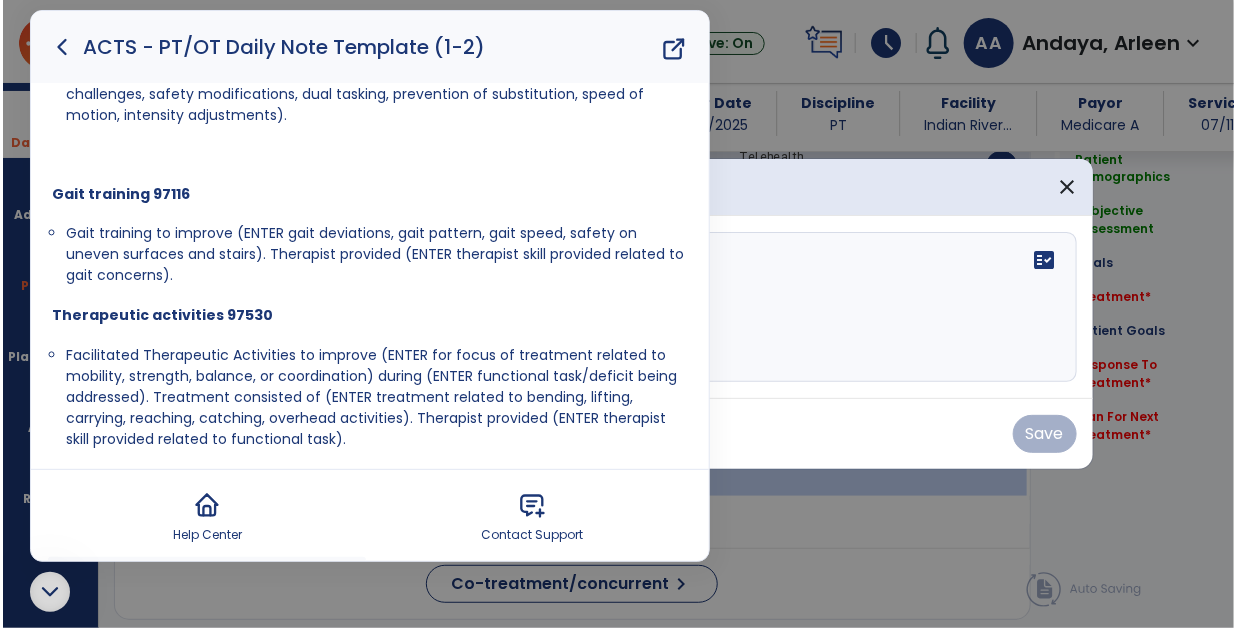 scroll, scrollTop: 0, scrollLeft: 0, axis: both 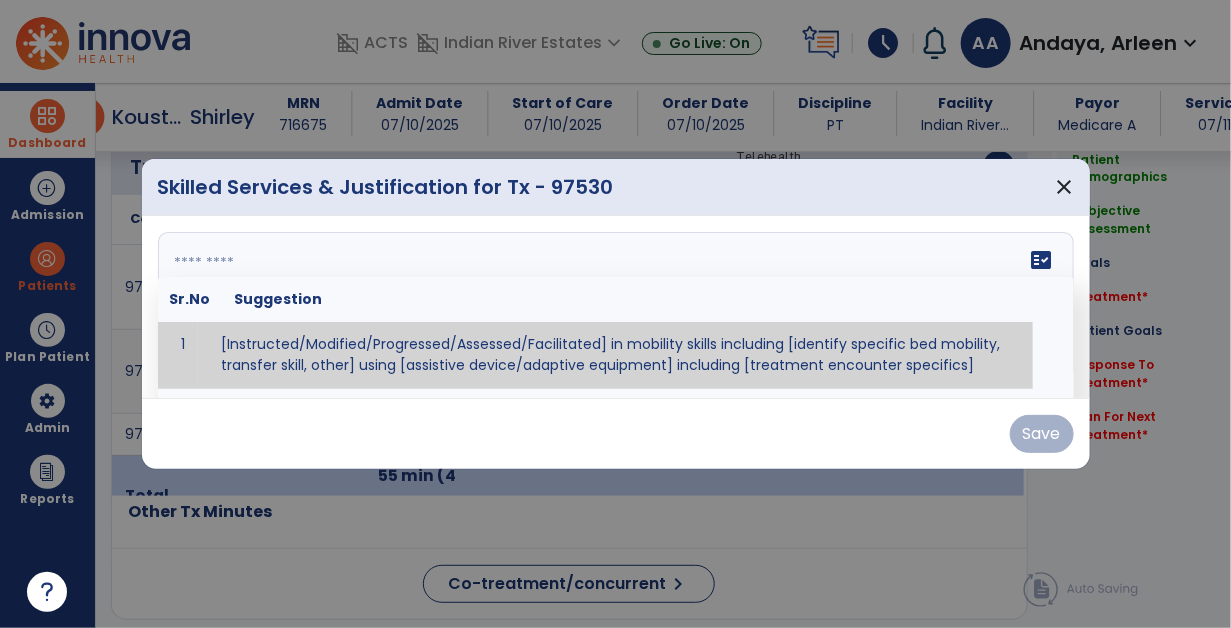 click on "fact_check  Sr.No Suggestion 1 [Instructed/Modified/Progressed/Assessed/Facilitated] in mobility skills including [identify specific bed mobility, transfer skill, other] using [assistive device/adaptive equipment] including [treatment encounter specifics]" at bounding box center (616, 307) 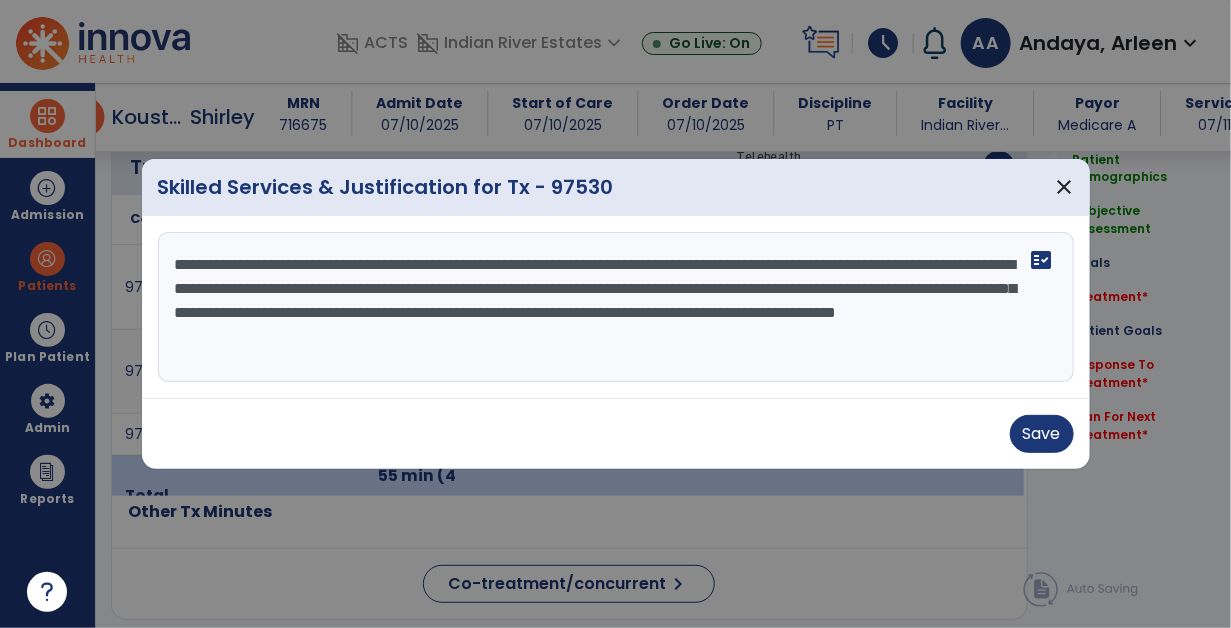 click on "**********" at bounding box center (616, 307) 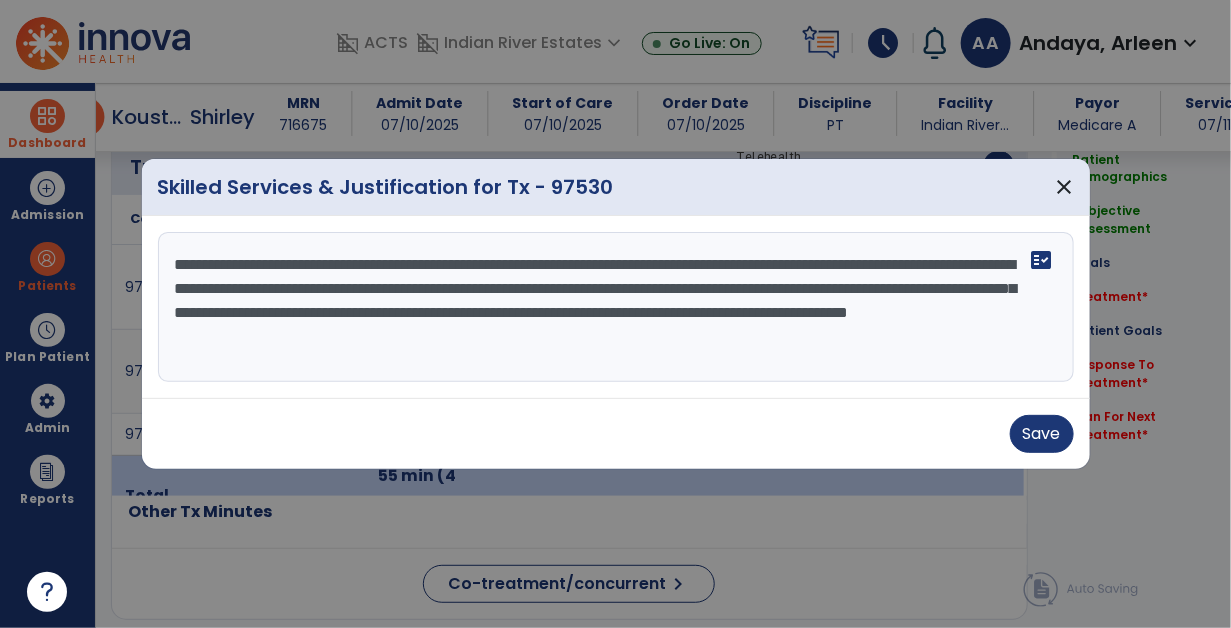 click at bounding box center [615, 314] 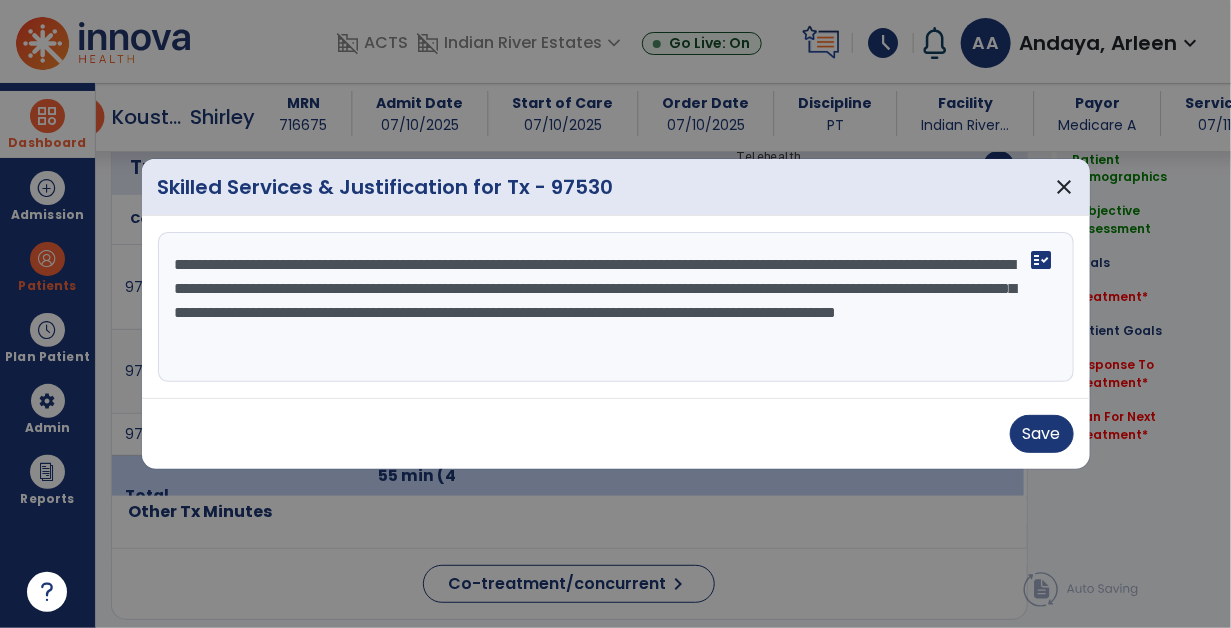 click on "**********" at bounding box center (616, 307) 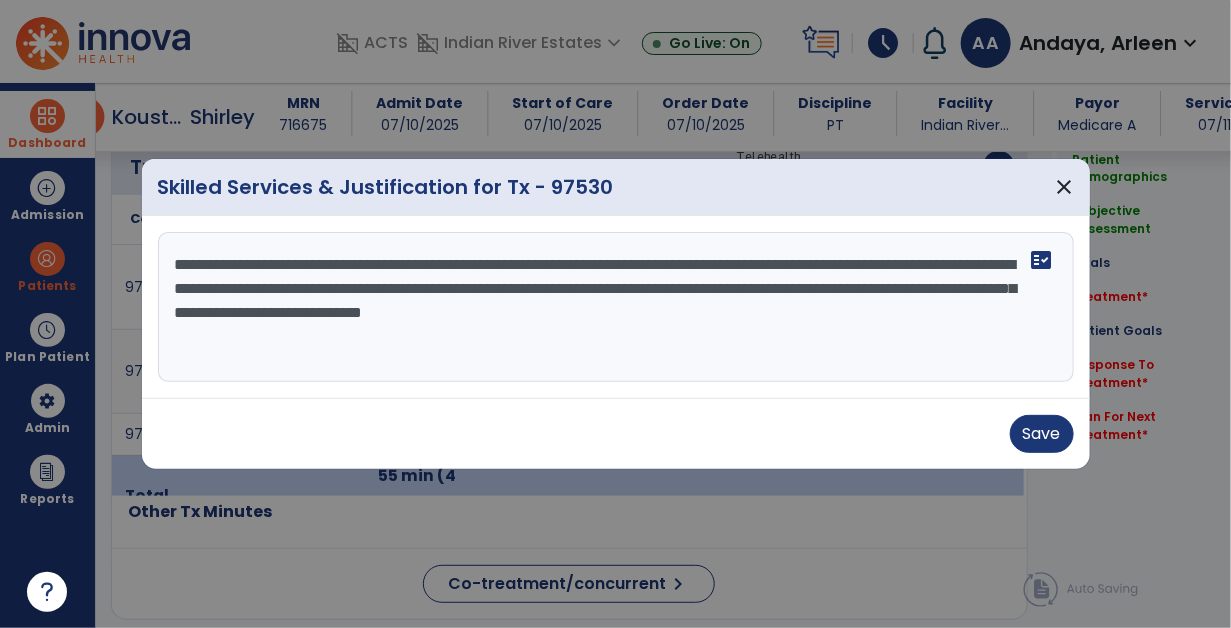 click on "**********" at bounding box center (616, 307) 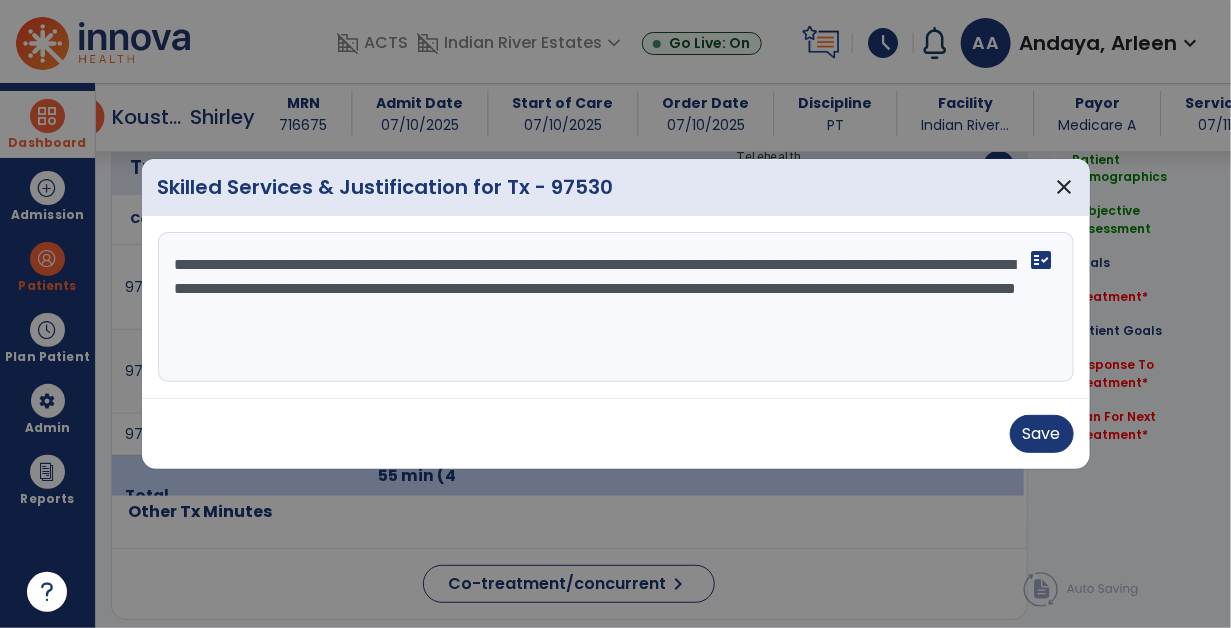 click on "**********" at bounding box center [616, 307] 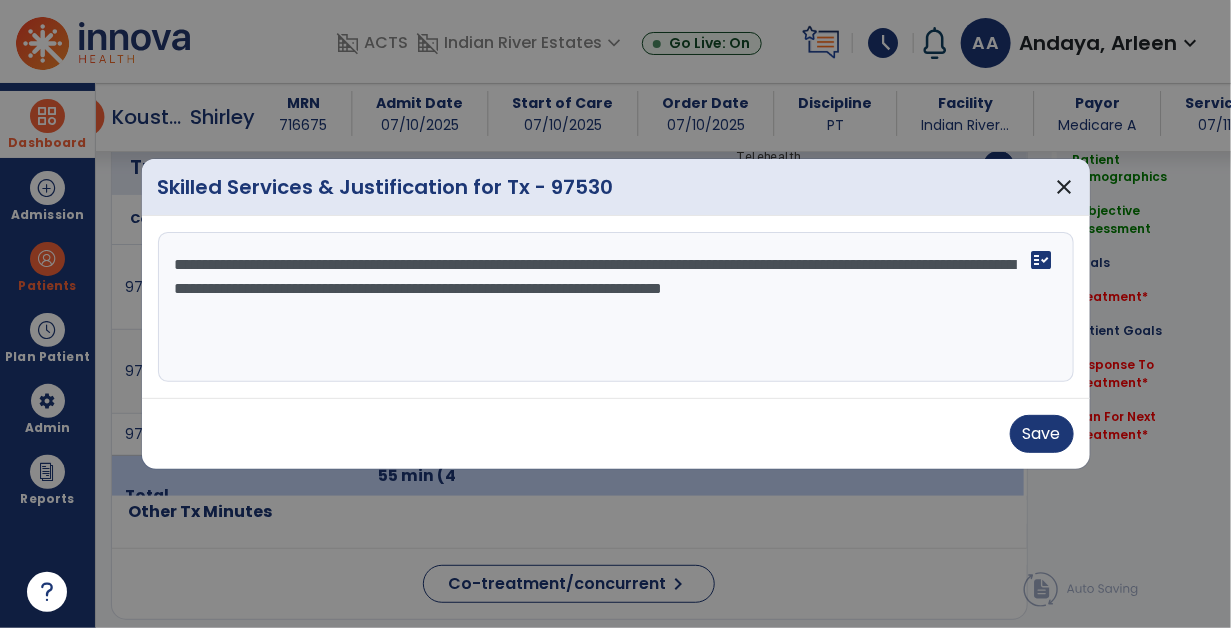 click on "**********" at bounding box center [616, 307] 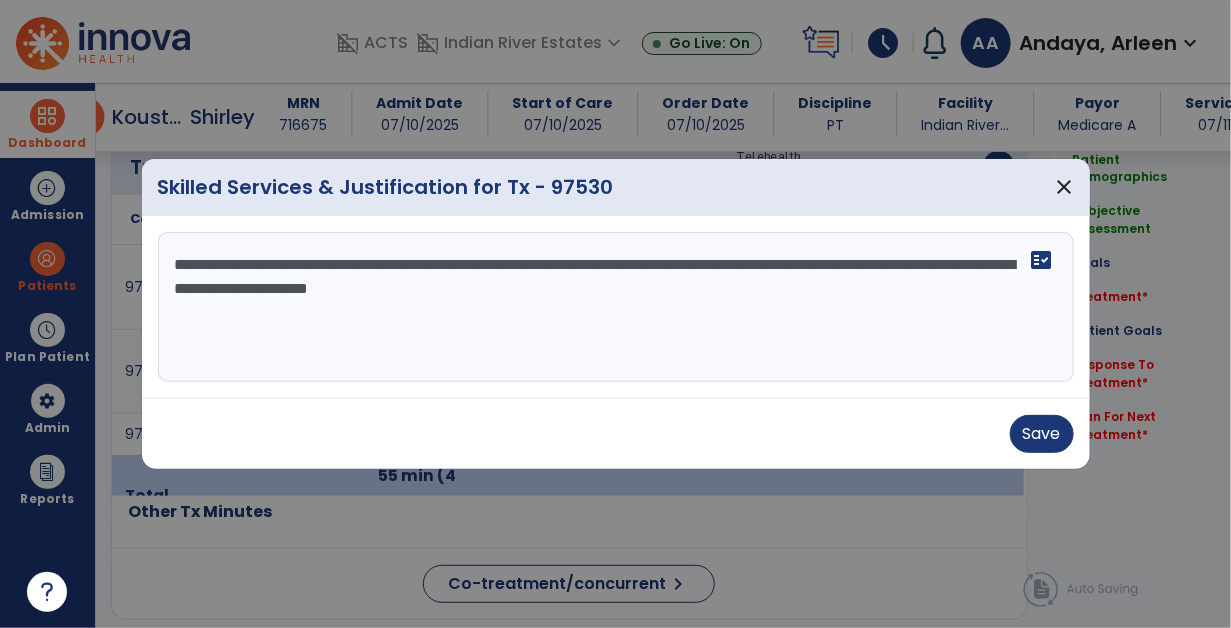 click on "**********" at bounding box center (616, 307) 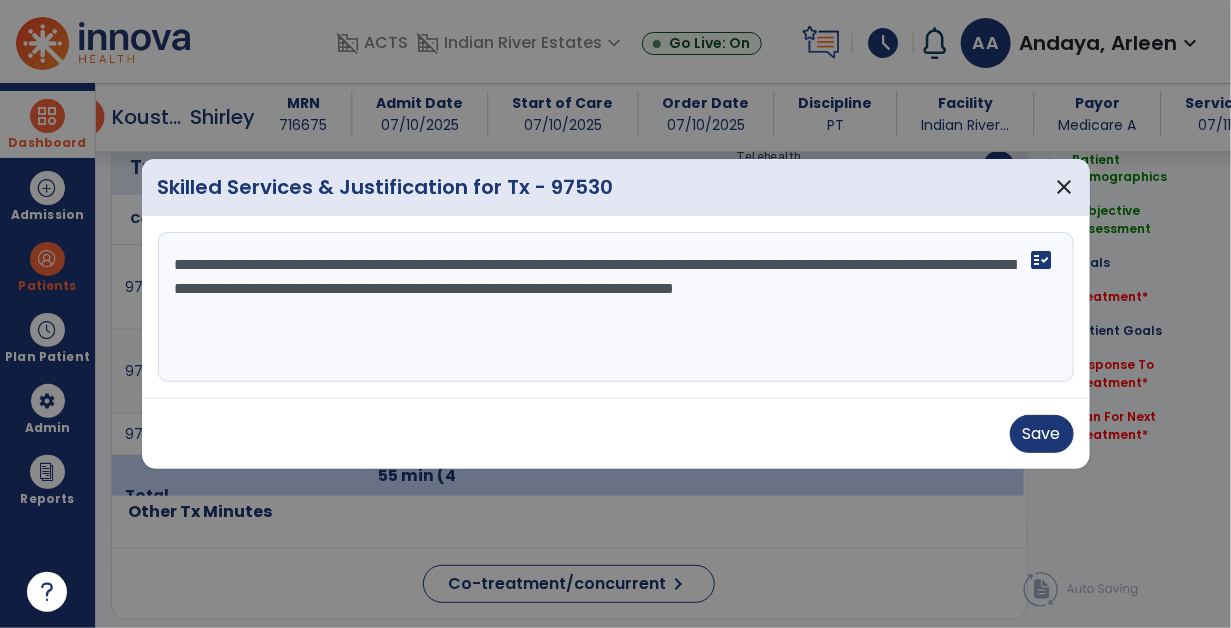 click on "**********" at bounding box center [616, 307] 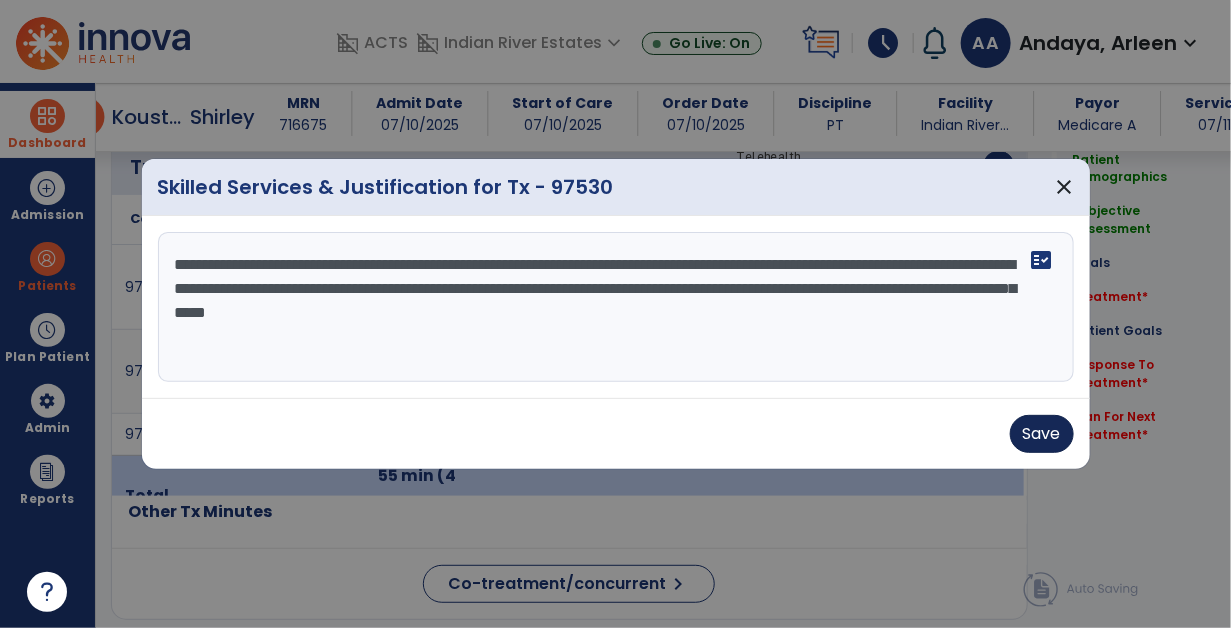 type on "**********" 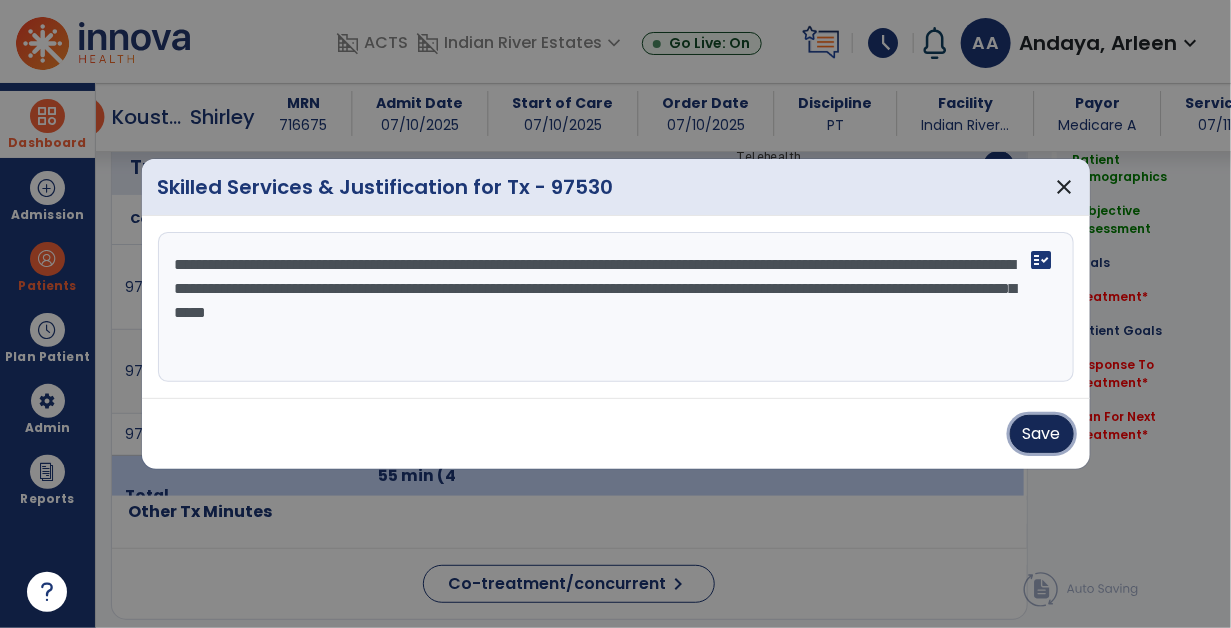 click on "Save" at bounding box center (1042, 434) 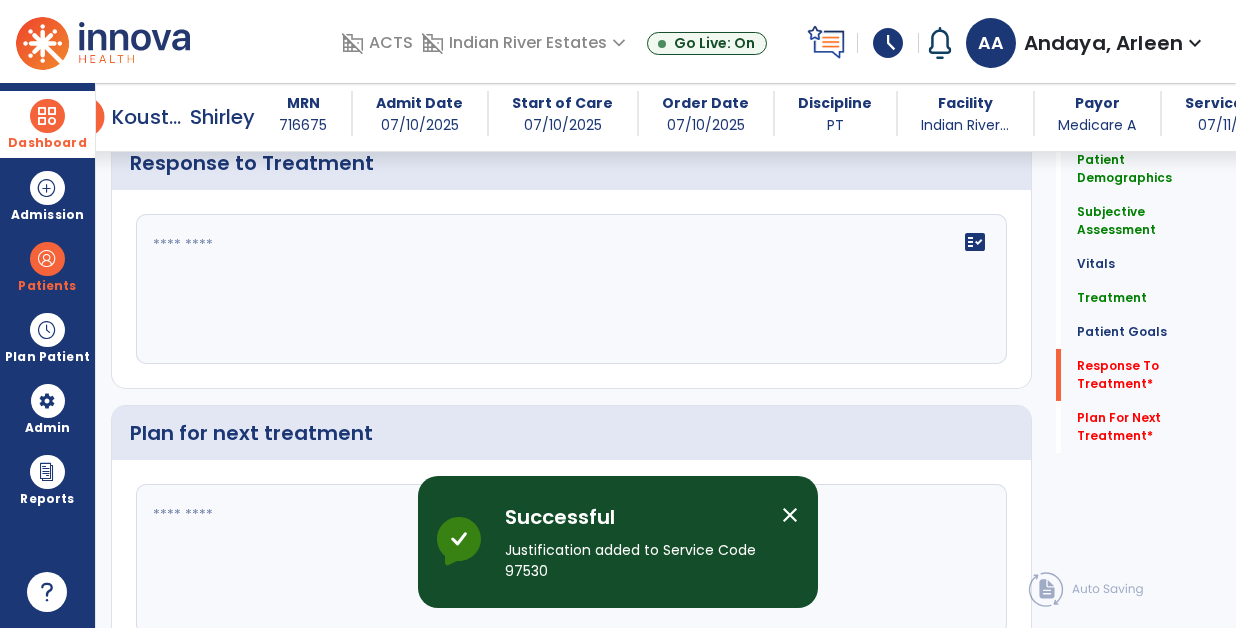 scroll, scrollTop: 3687, scrollLeft: 0, axis: vertical 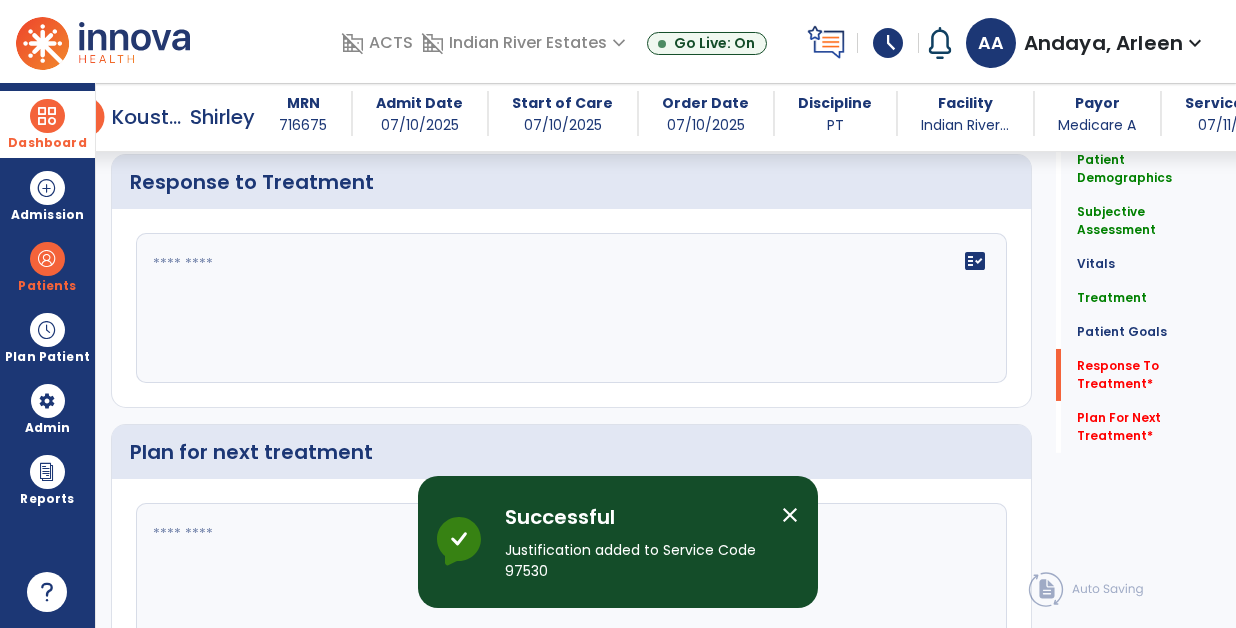 click on "fact_check" 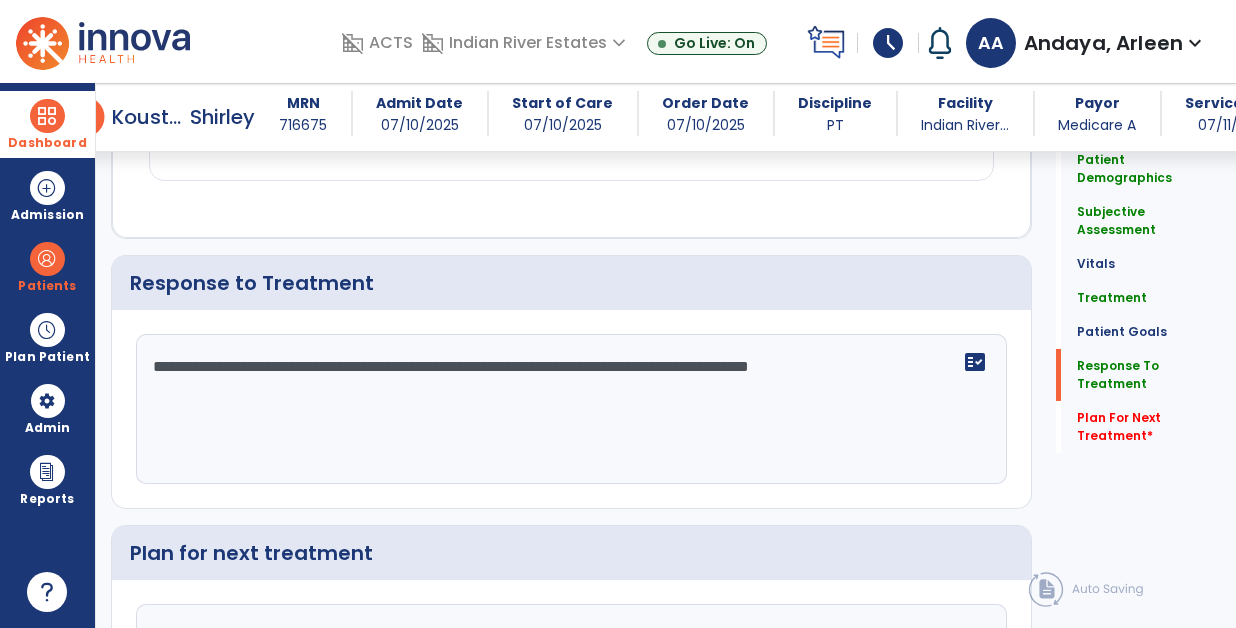 scroll, scrollTop: 3687, scrollLeft: 0, axis: vertical 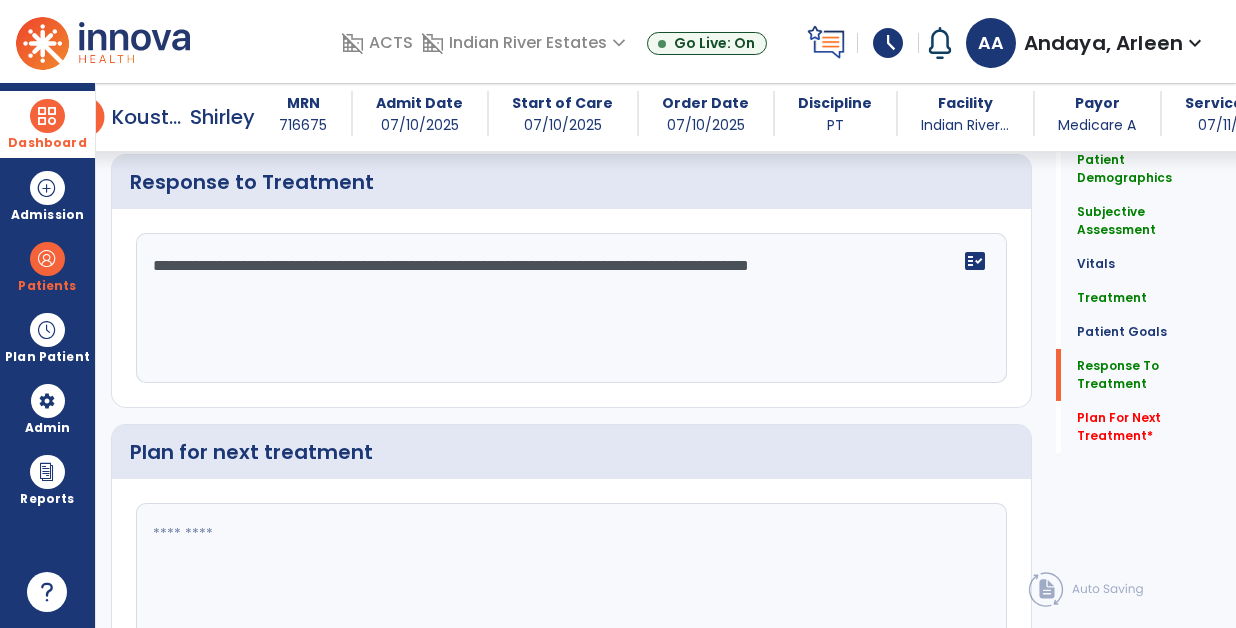 click on "**********" 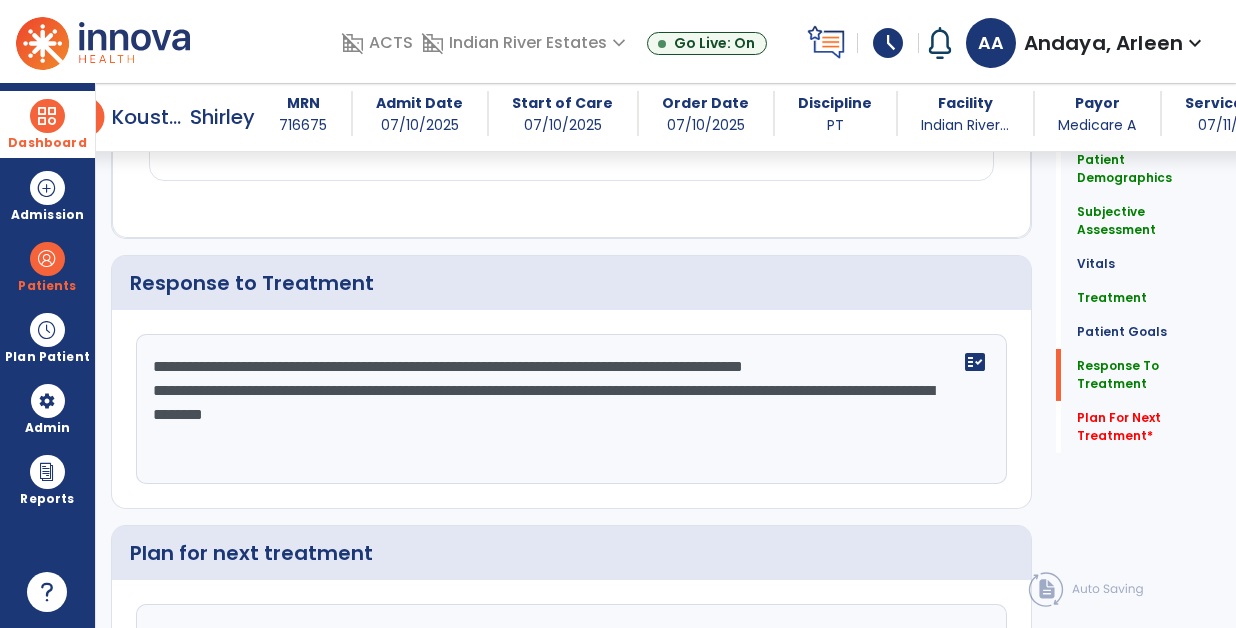 scroll, scrollTop: 3687, scrollLeft: 0, axis: vertical 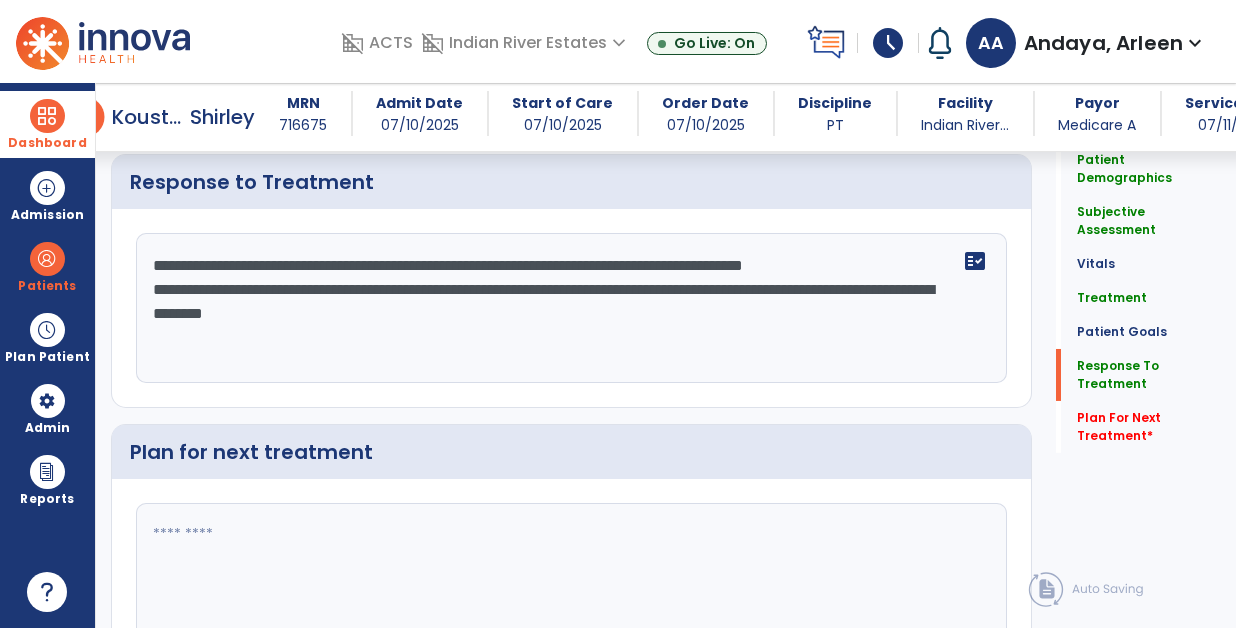 type on "**********" 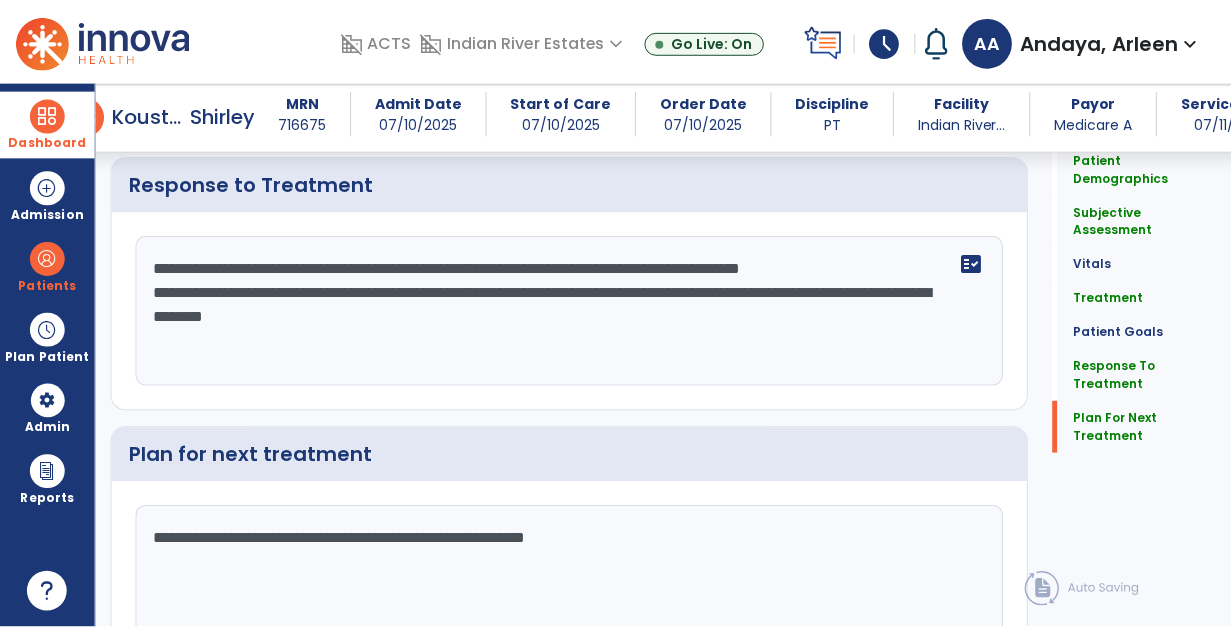 scroll, scrollTop: 3787, scrollLeft: 0, axis: vertical 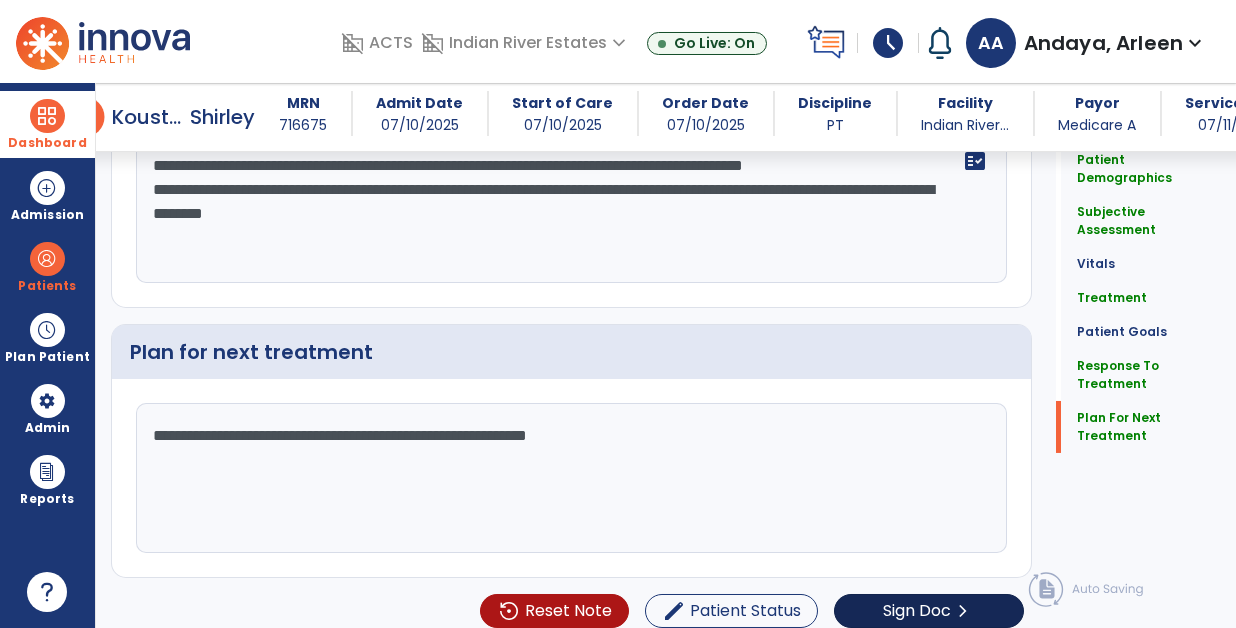 type on "**********" 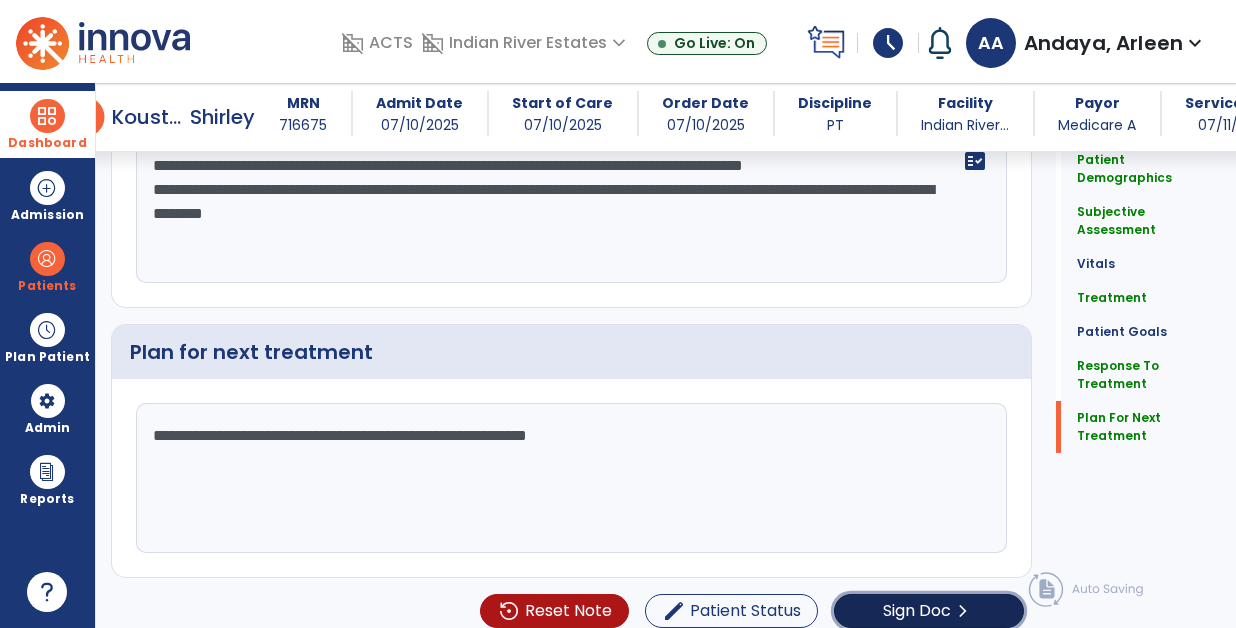 click on "Sign Doc" 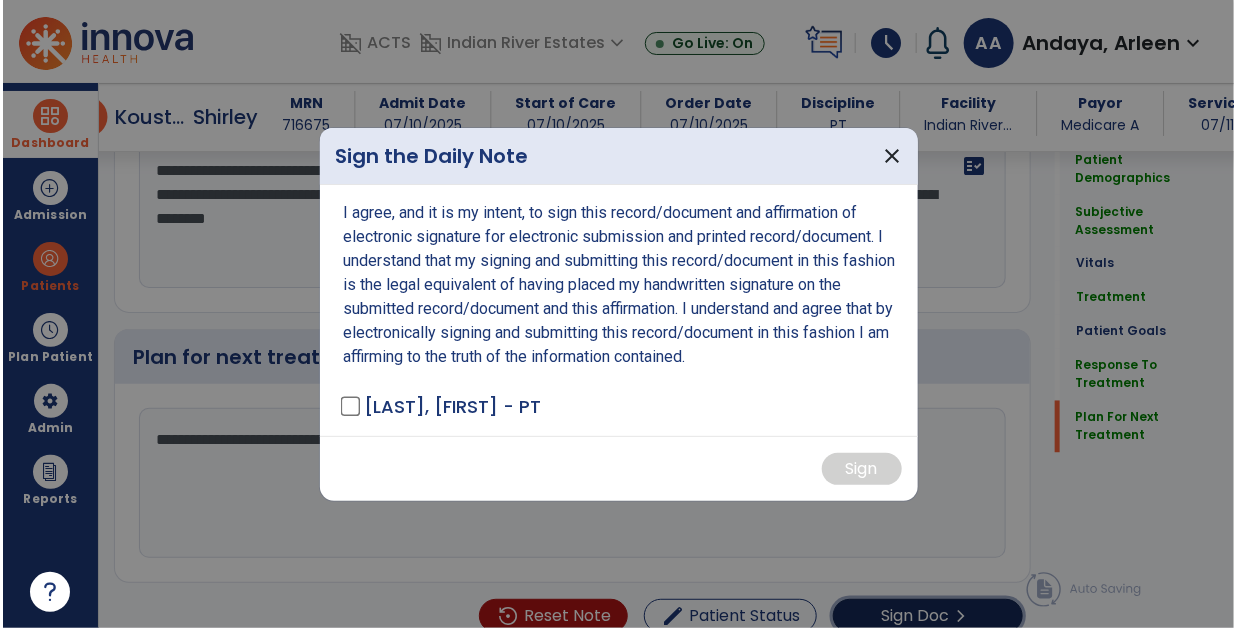 scroll, scrollTop: 3787, scrollLeft: 0, axis: vertical 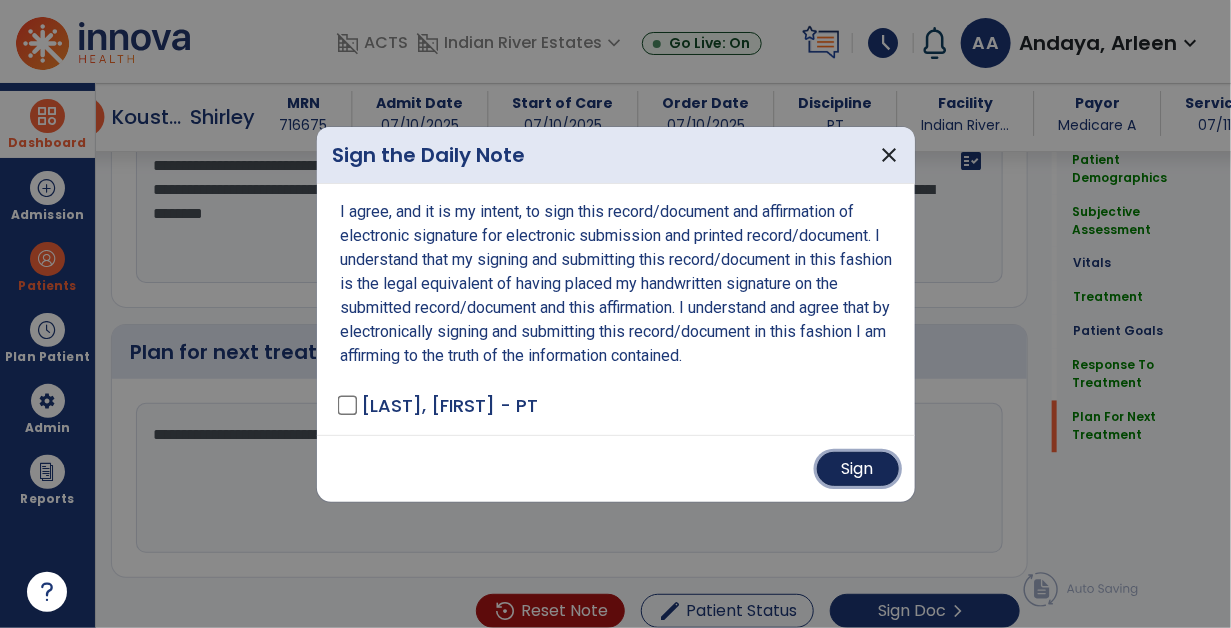 click on "Sign" at bounding box center [858, 469] 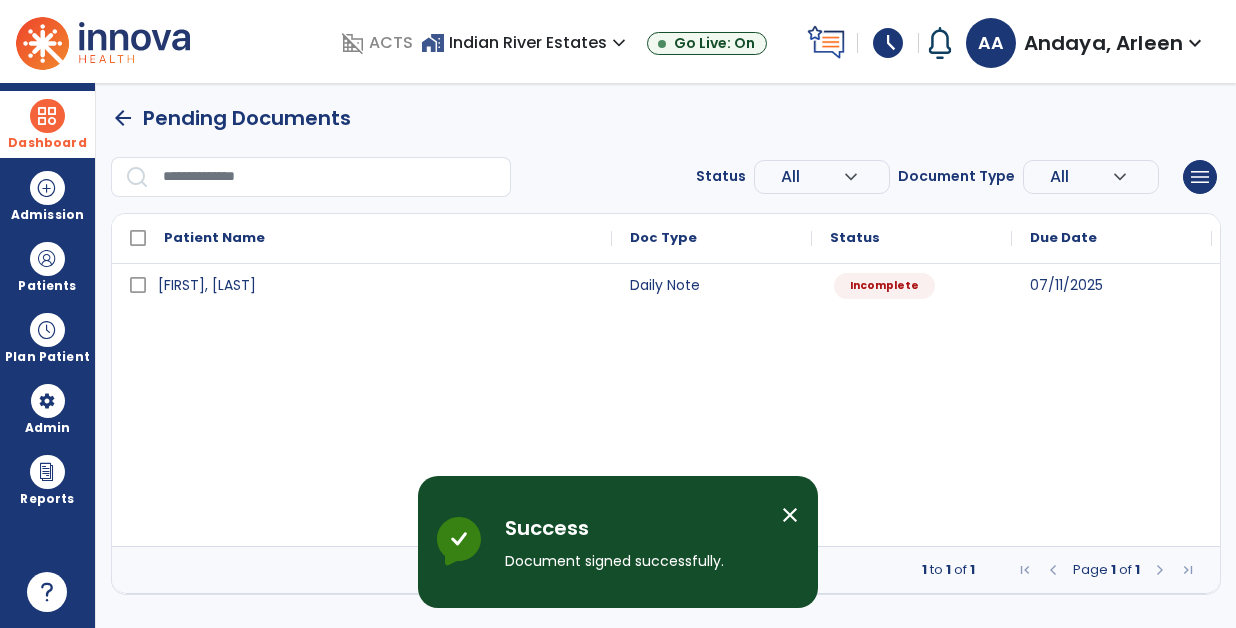 scroll, scrollTop: 0, scrollLeft: 0, axis: both 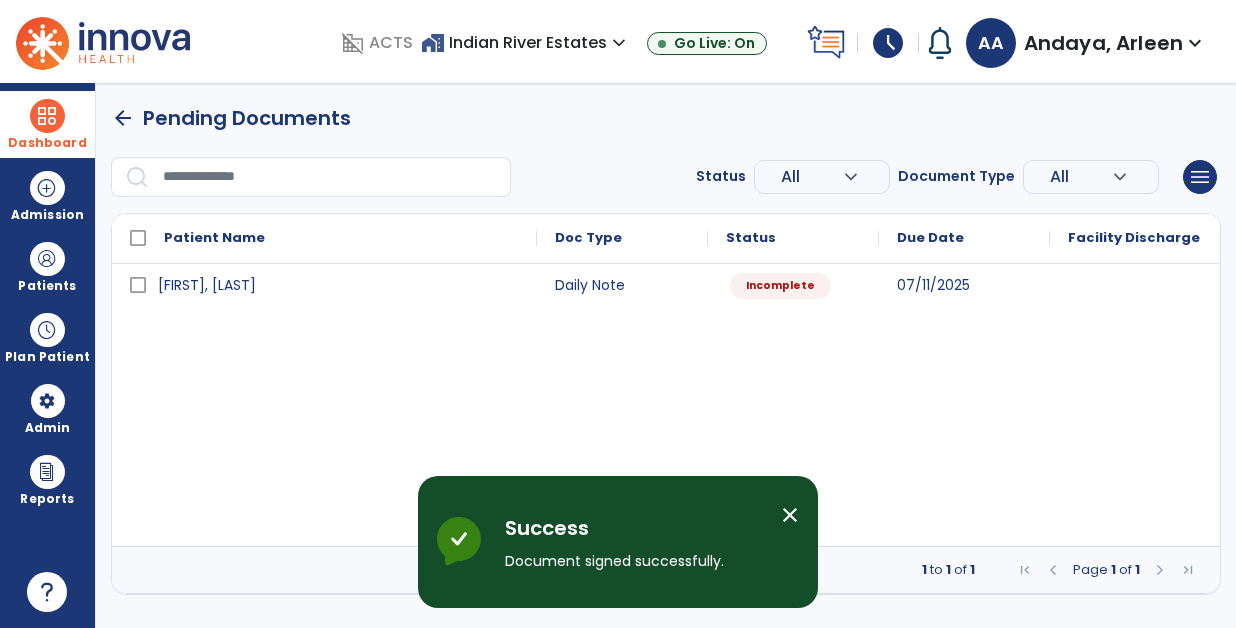 click on "Hively, [LAST] Daily Note Incomplete [DATE]" at bounding box center (666, 405) 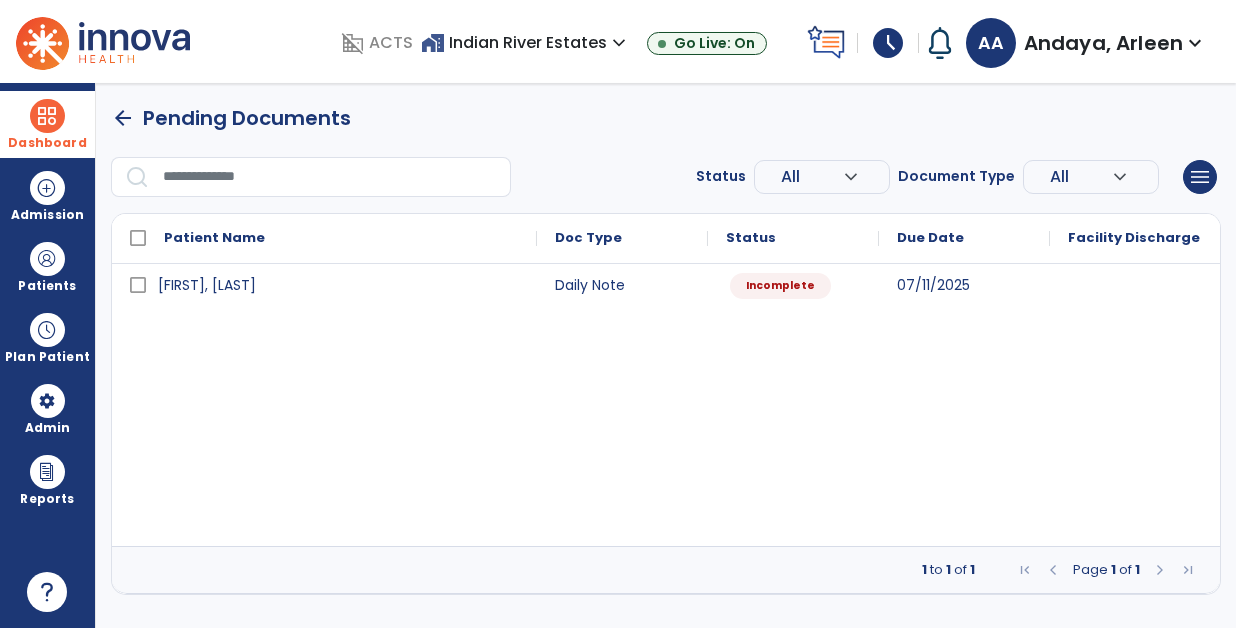 click at bounding box center [47, 116] 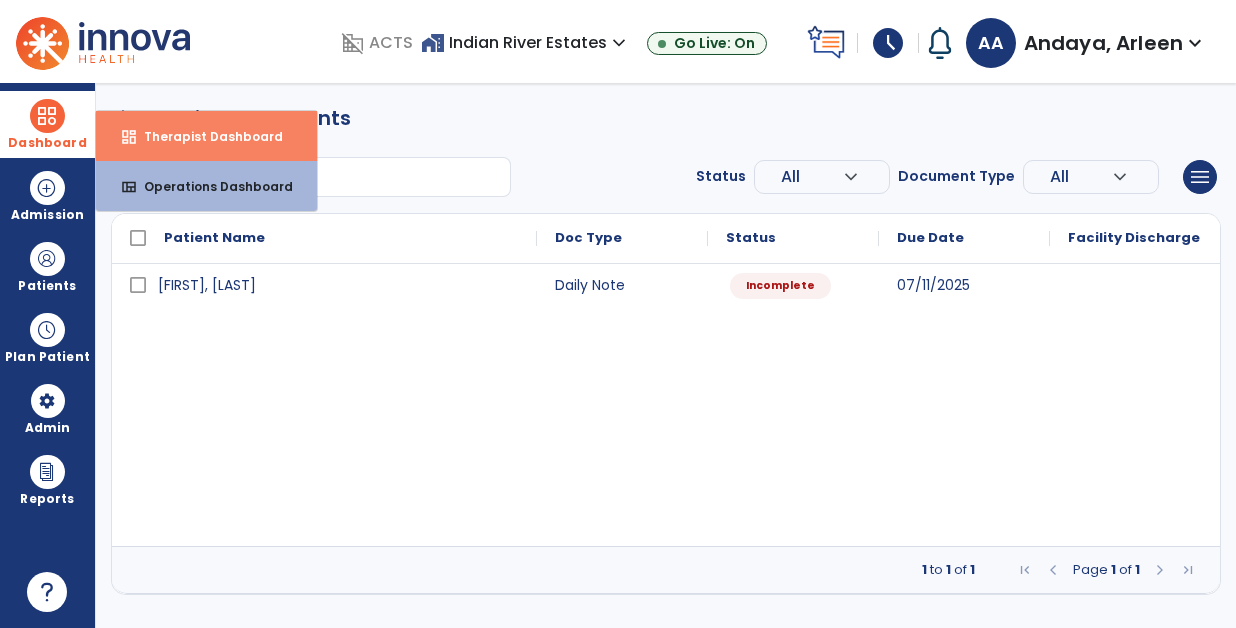 click on "Therapist Dashboard" at bounding box center (205, 136) 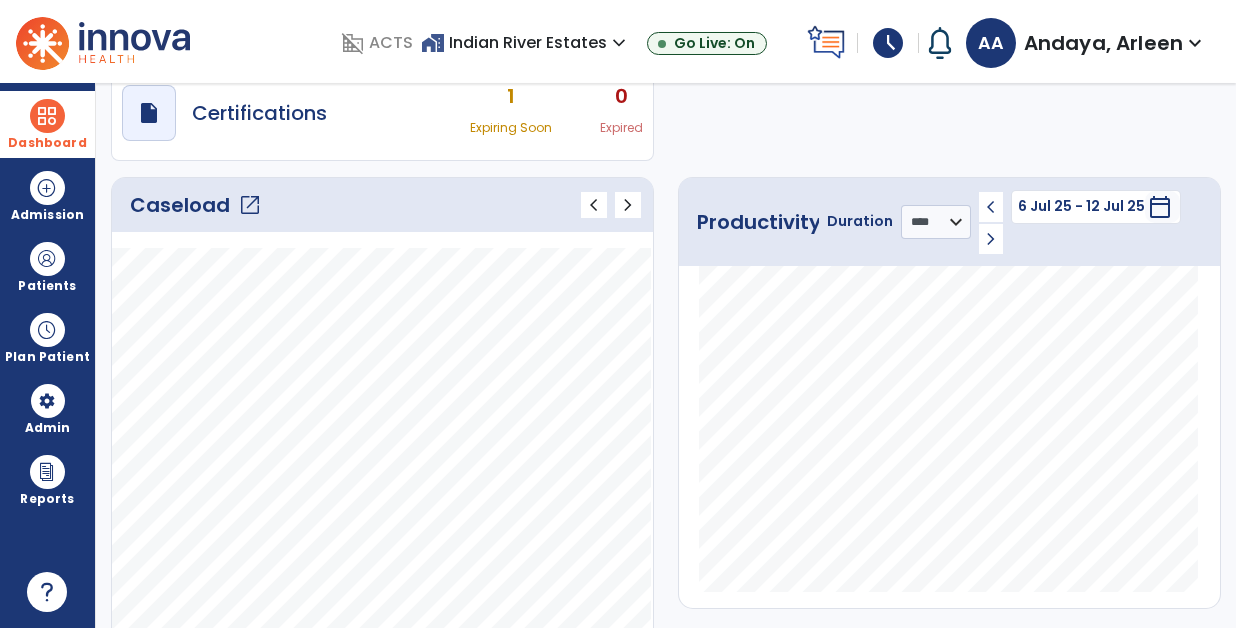 scroll, scrollTop: 0, scrollLeft: 0, axis: both 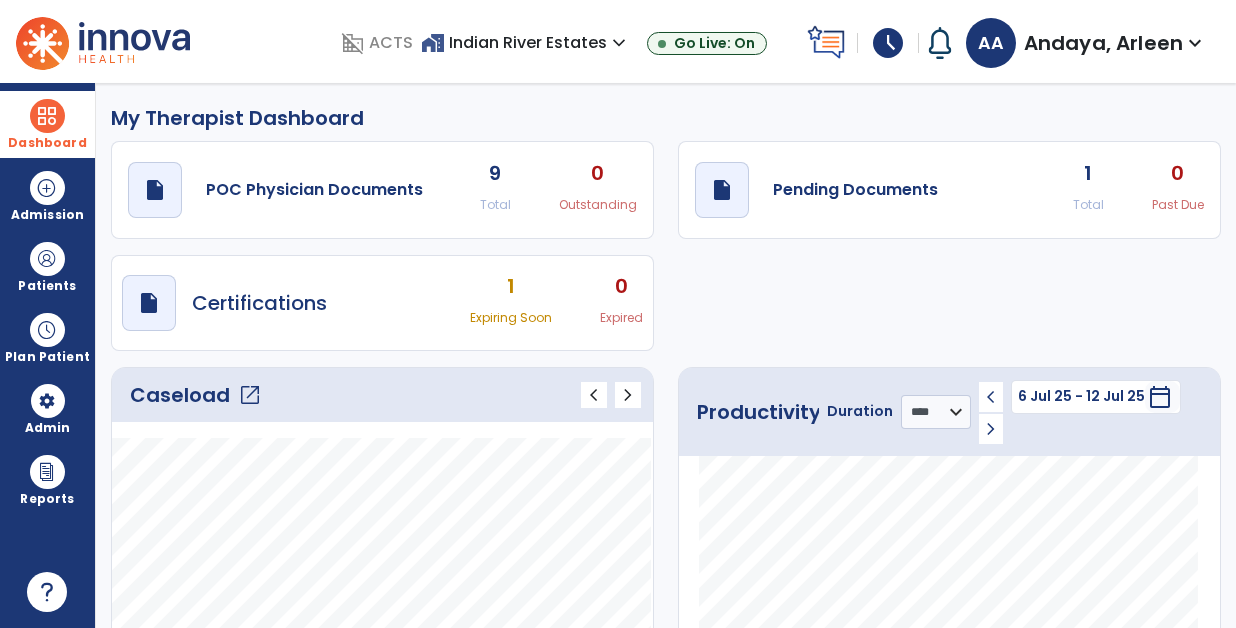 click on "1" 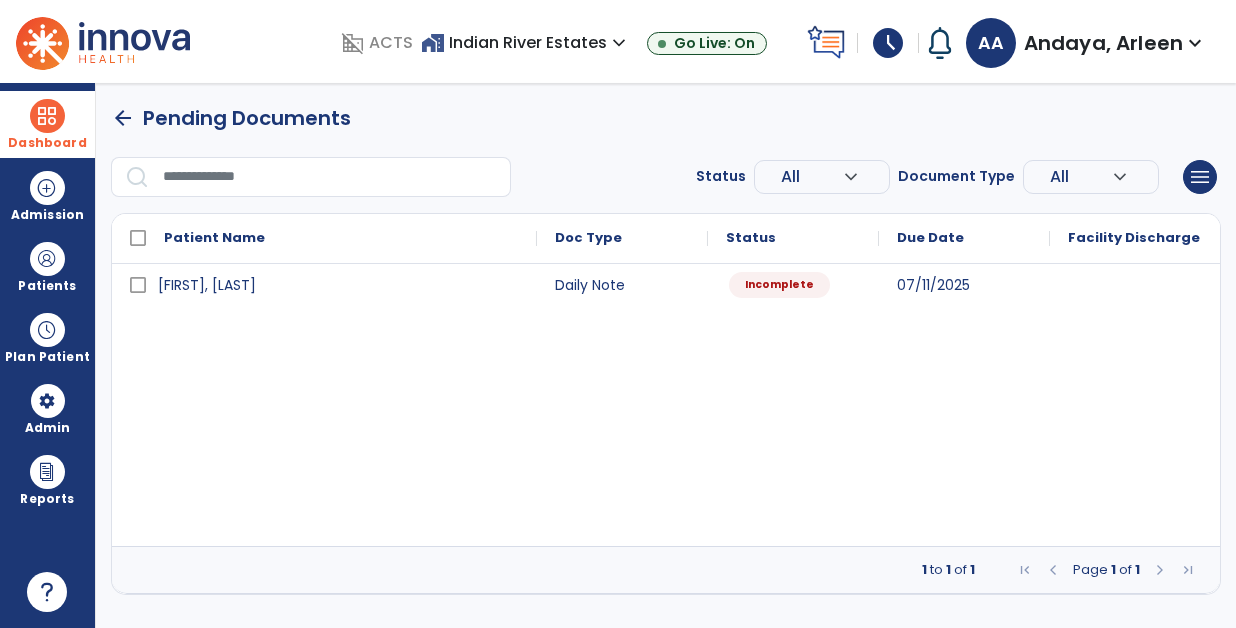 click on "Incomplete" at bounding box center [779, 285] 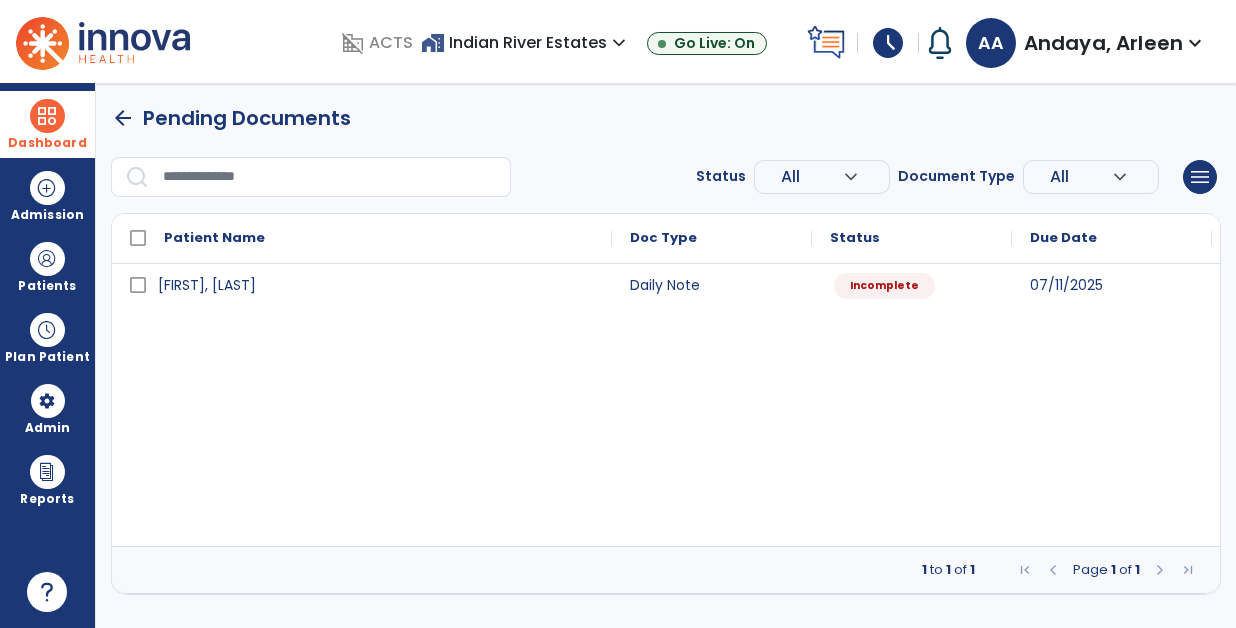 select on "*" 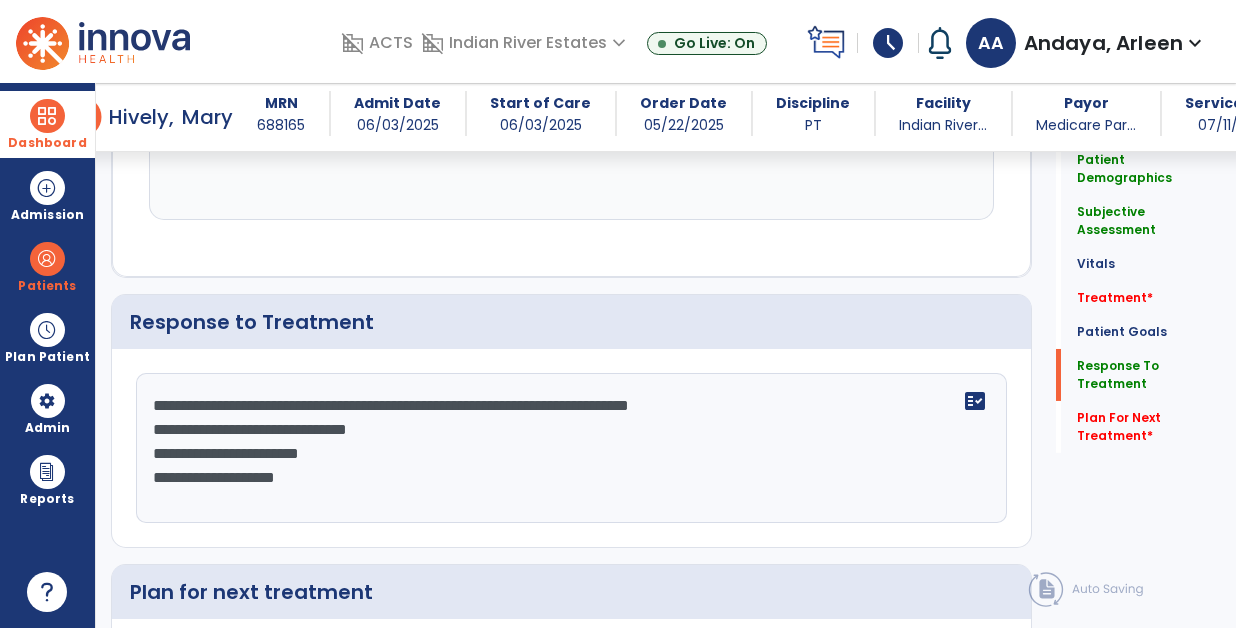 scroll, scrollTop: 3505, scrollLeft: 0, axis: vertical 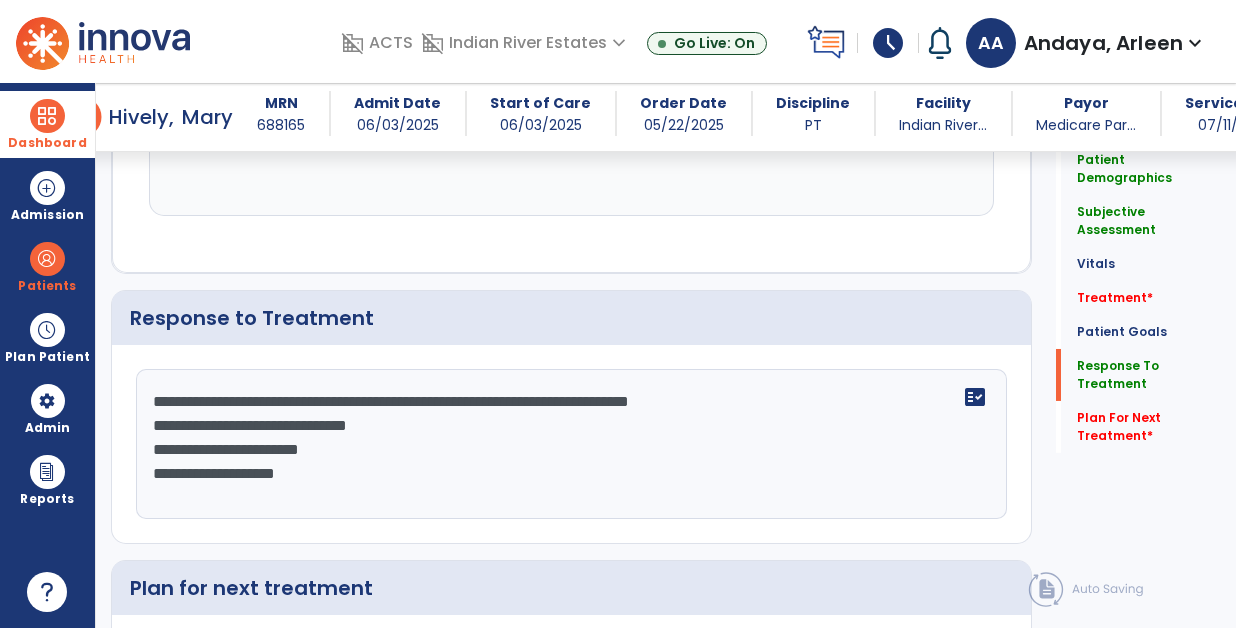 click on "**********" 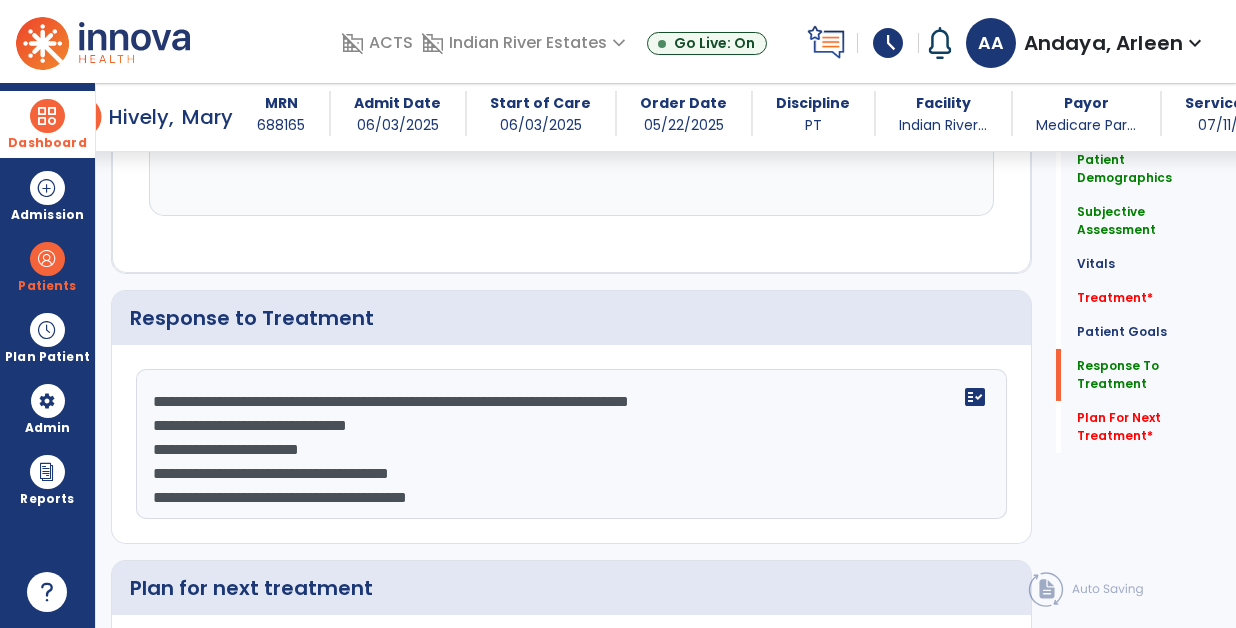 click on "**********" 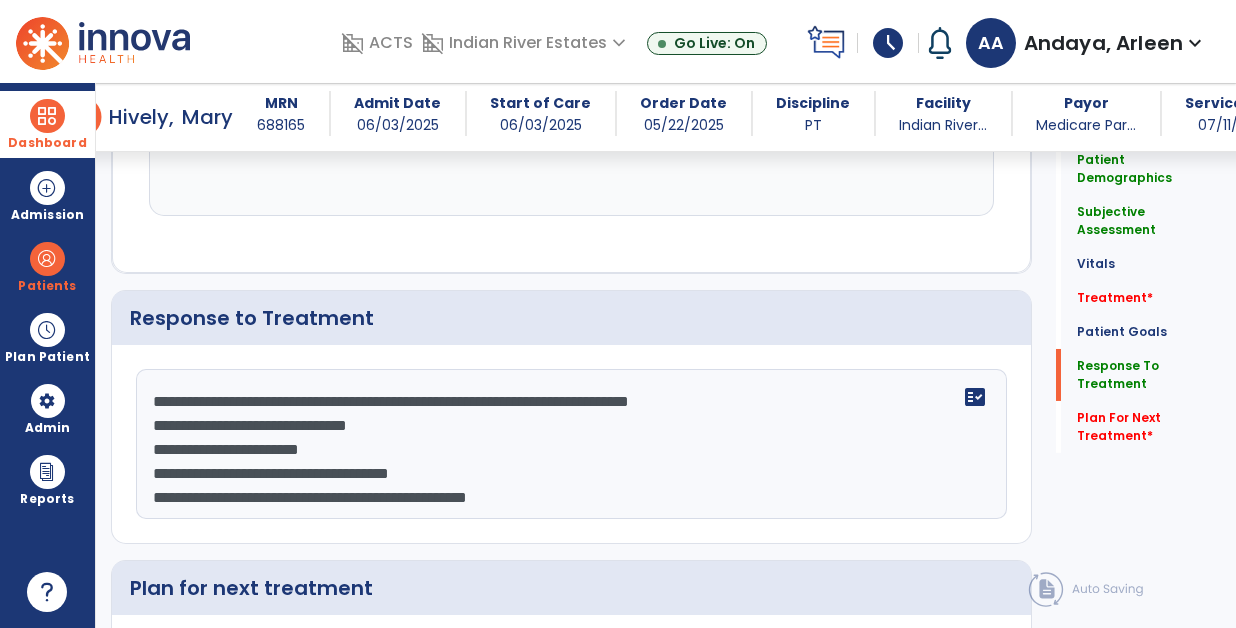 click on "**********" 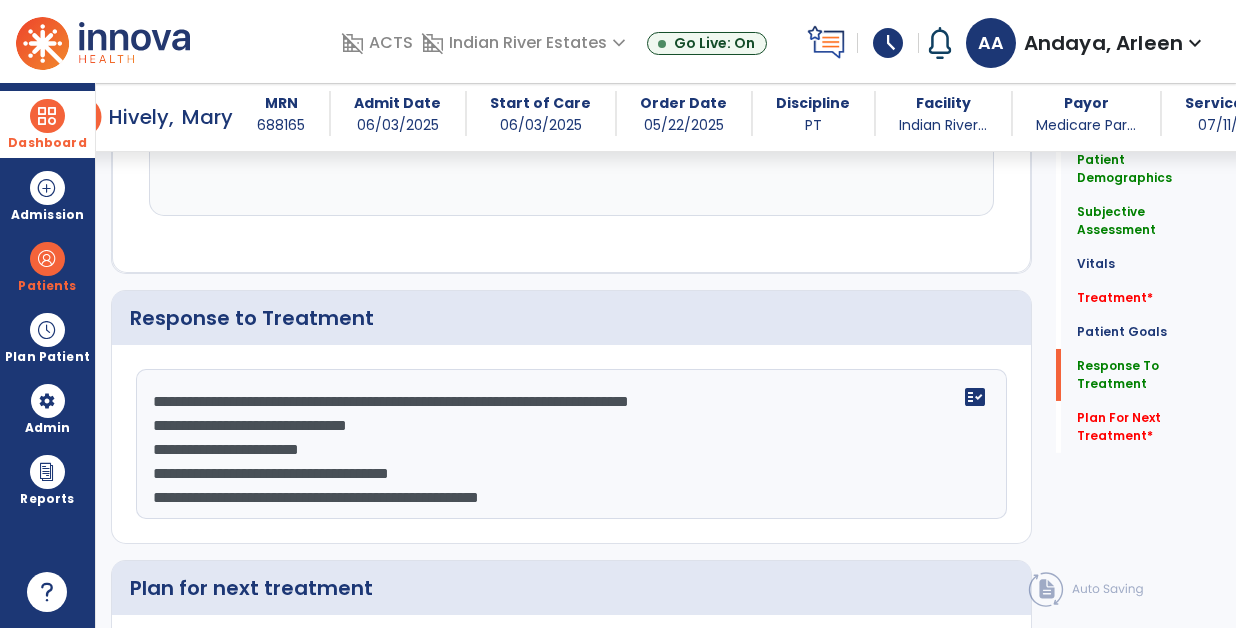 scroll, scrollTop: 15, scrollLeft: 0, axis: vertical 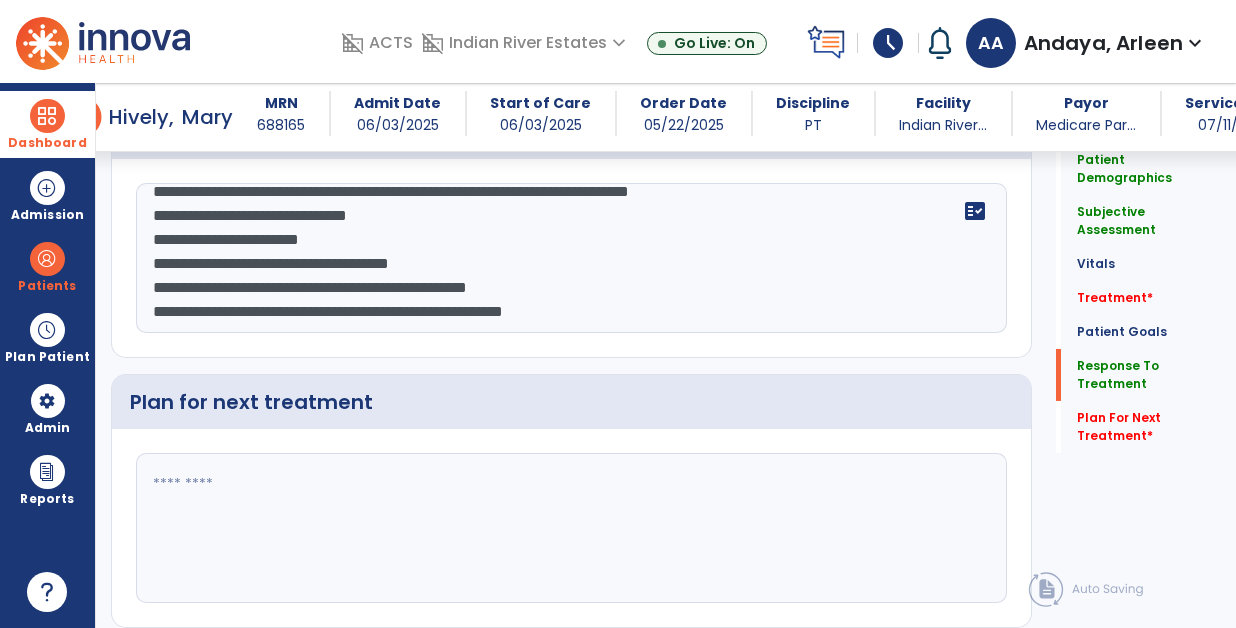type on "**********" 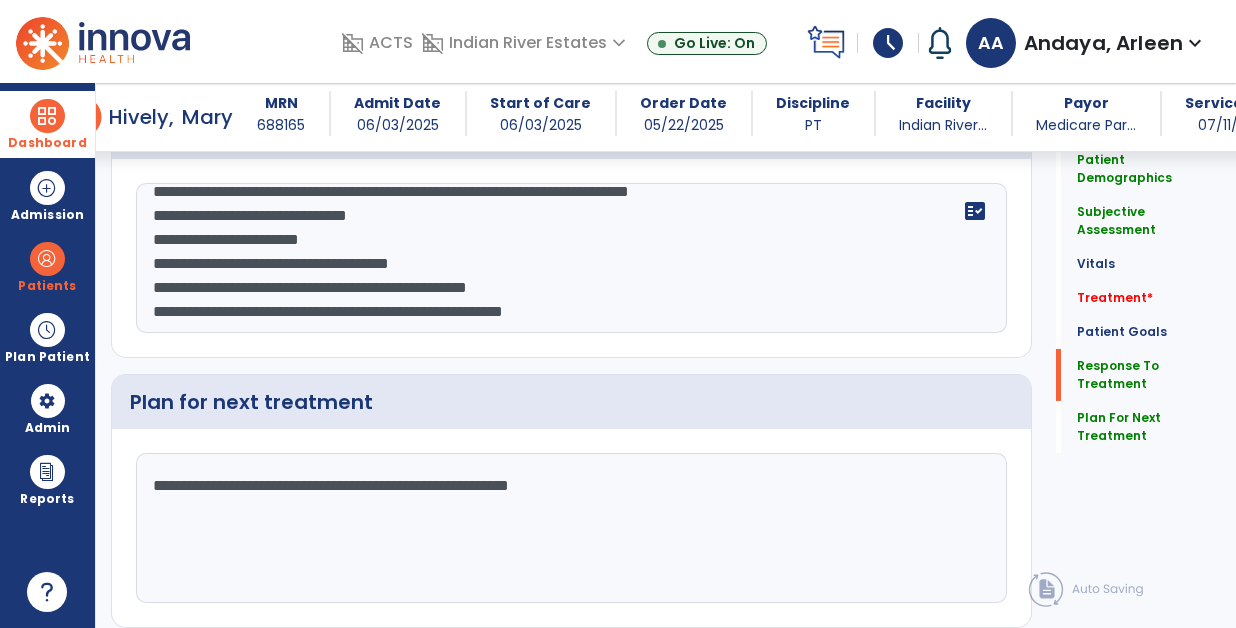 scroll, scrollTop: 3741, scrollLeft: 0, axis: vertical 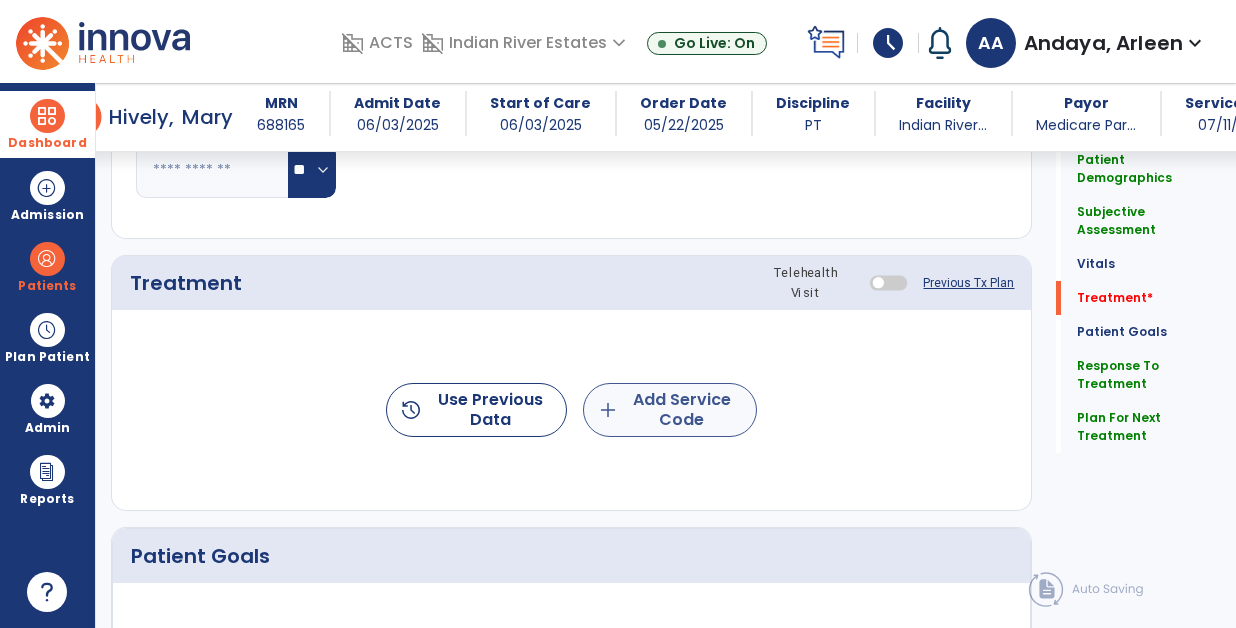 type on "**********" 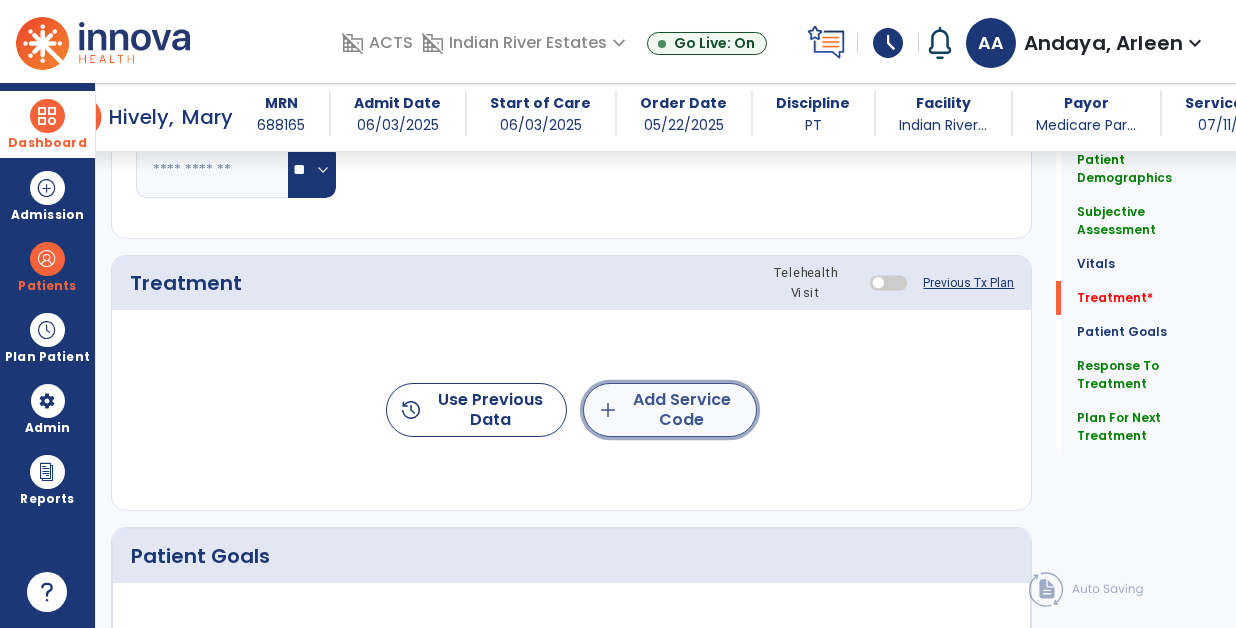 click on "add  Add Service Code" 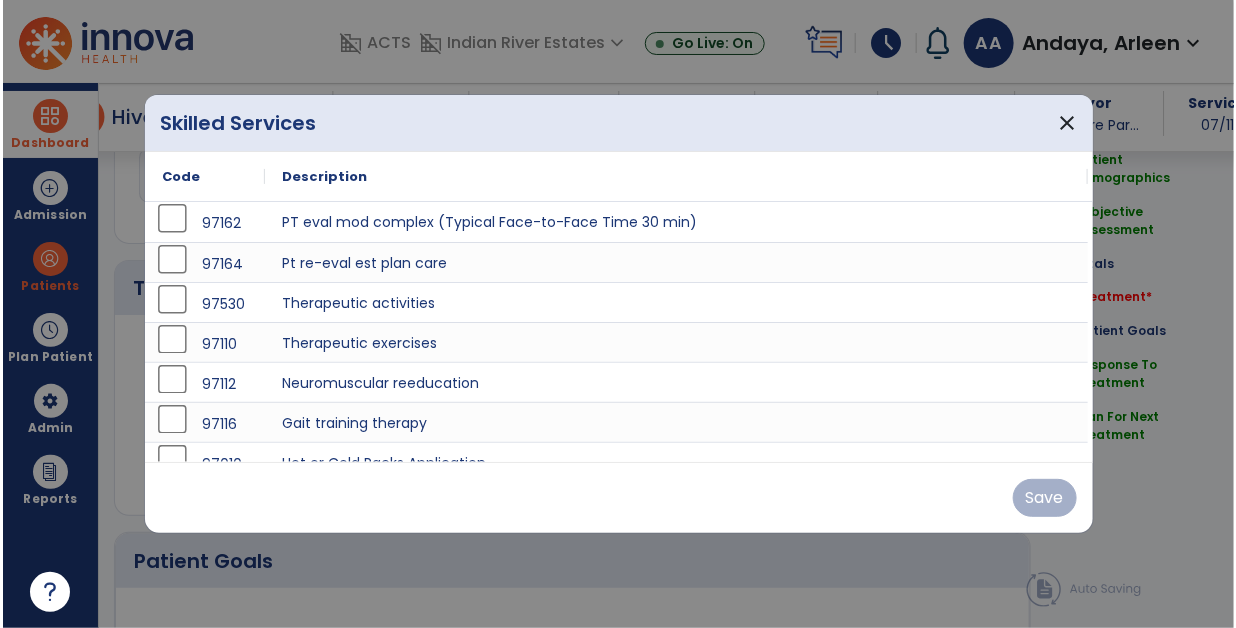 scroll, scrollTop: 1104, scrollLeft: 0, axis: vertical 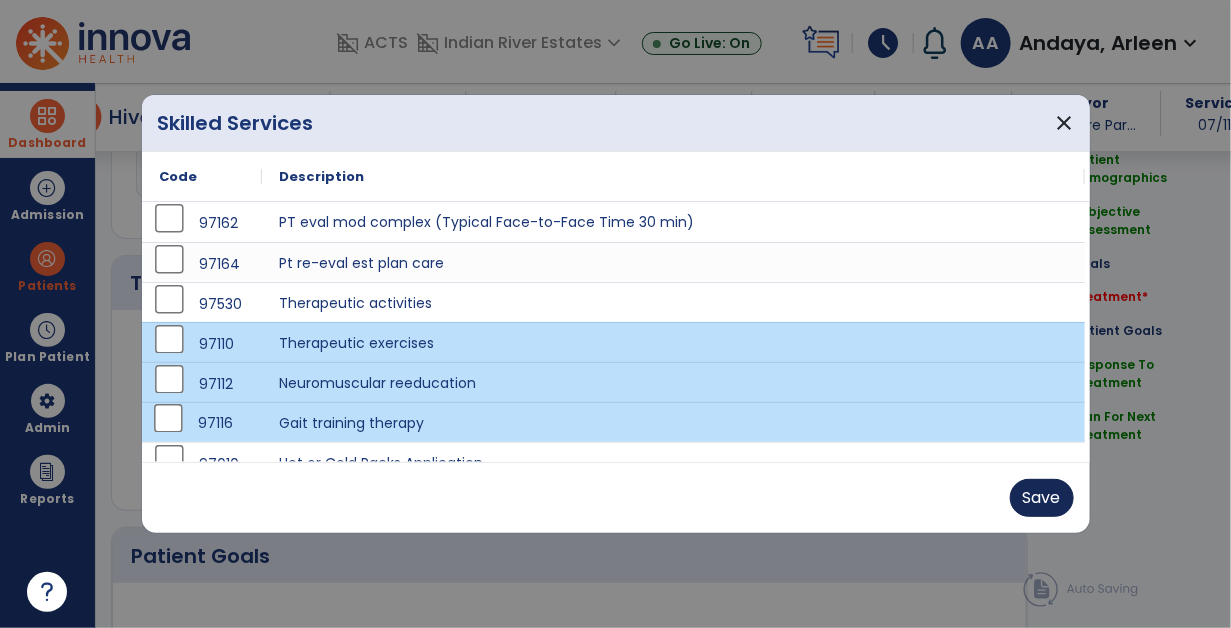 click on "Save" at bounding box center [1042, 498] 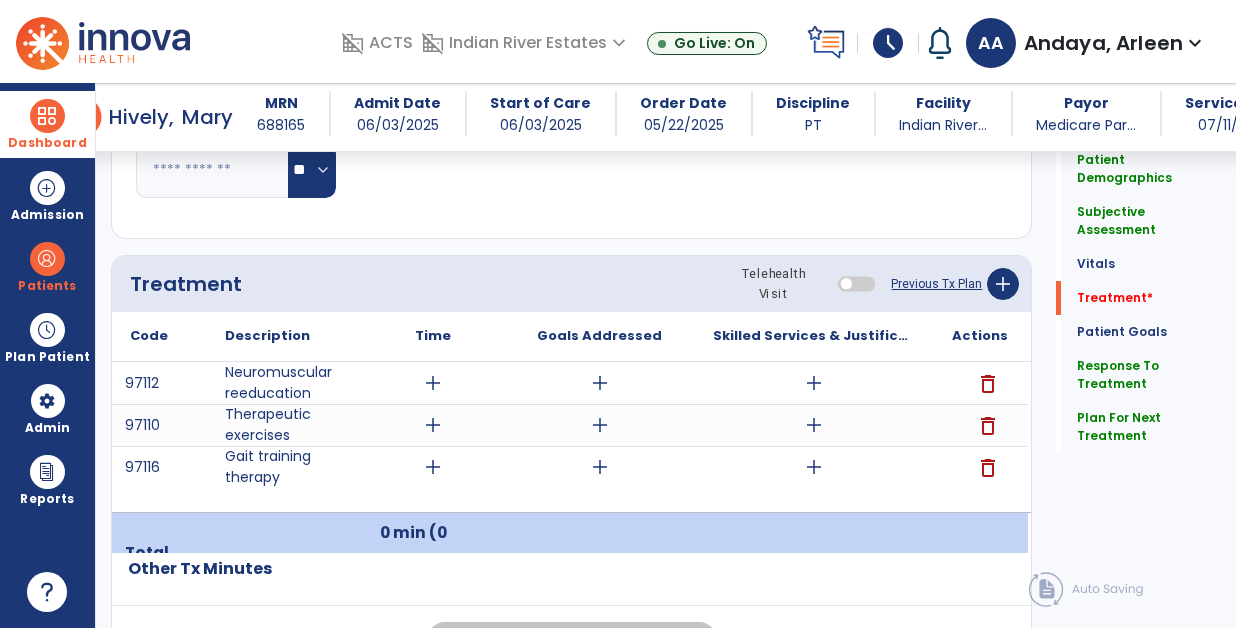 click 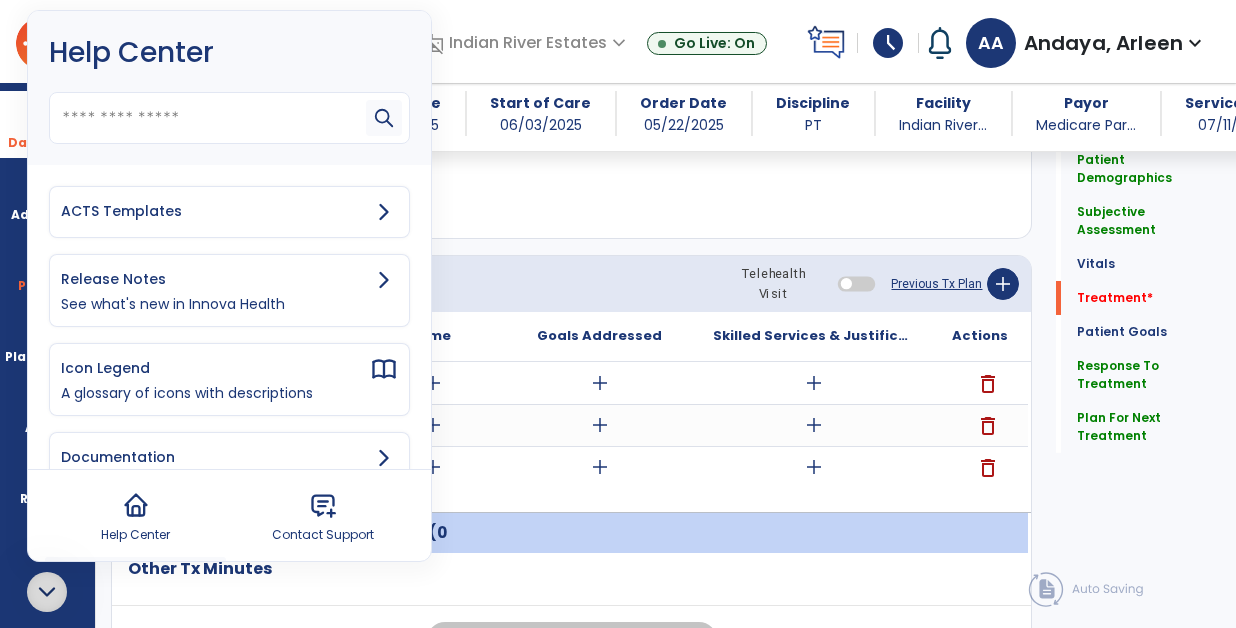 click on "ACTS Templates" at bounding box center (229, 212) 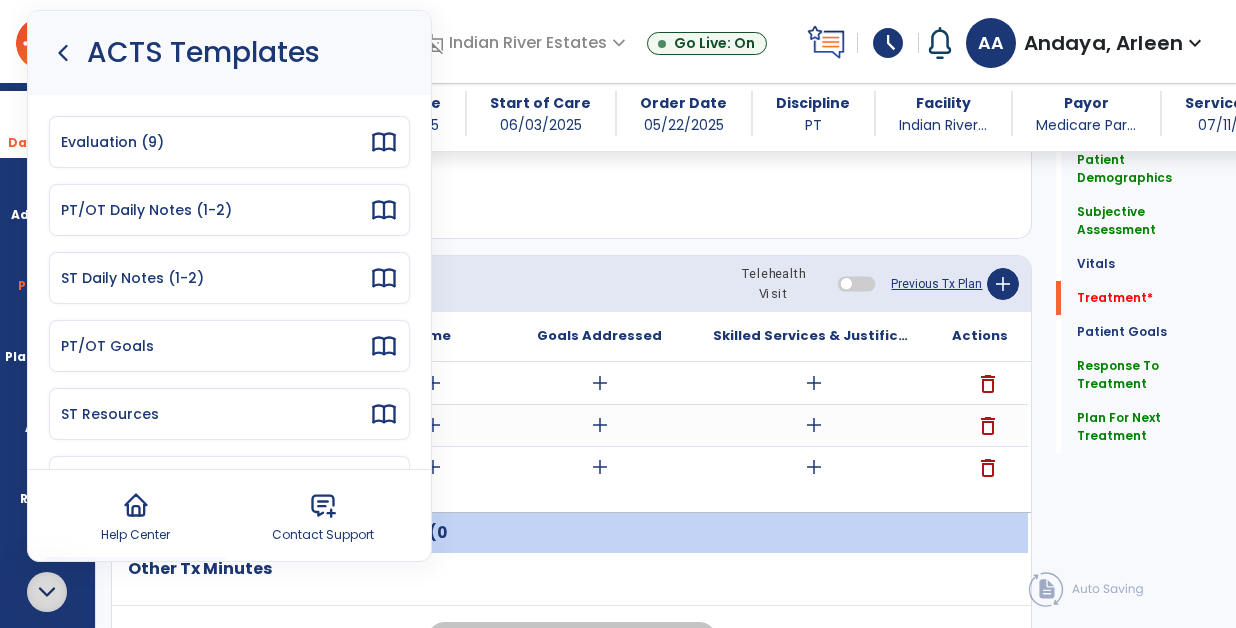 click on "PT/OT Daily Notes (1-2)" at bounding box center [229, 210] 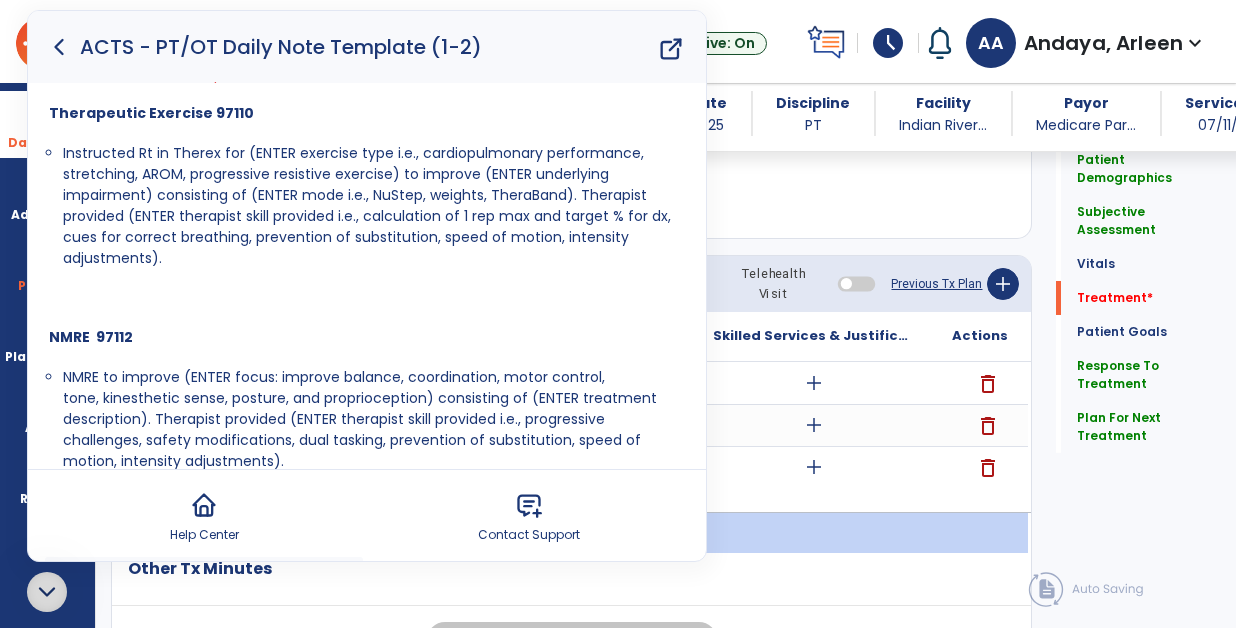 scroll, scrollTop: 202, scrollLeft: 0, axis: vertical 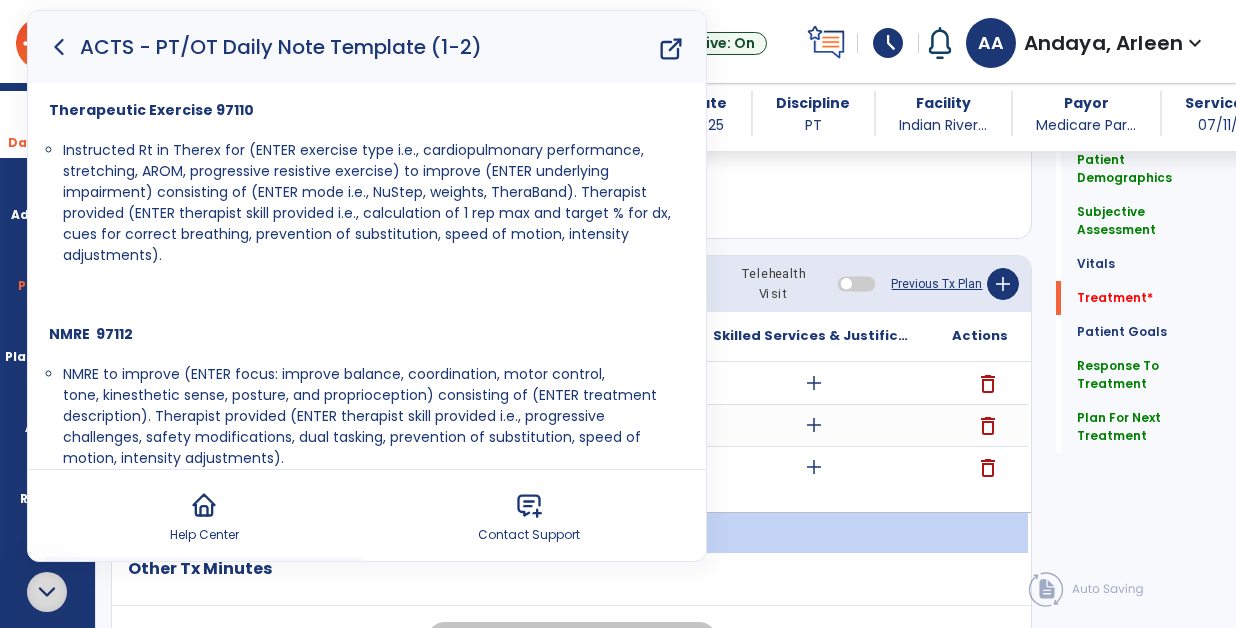 drag, startPoint x: 56, startPoint y: 364, endPoint x: 290, endPoint y: 445, distance: 247.6227 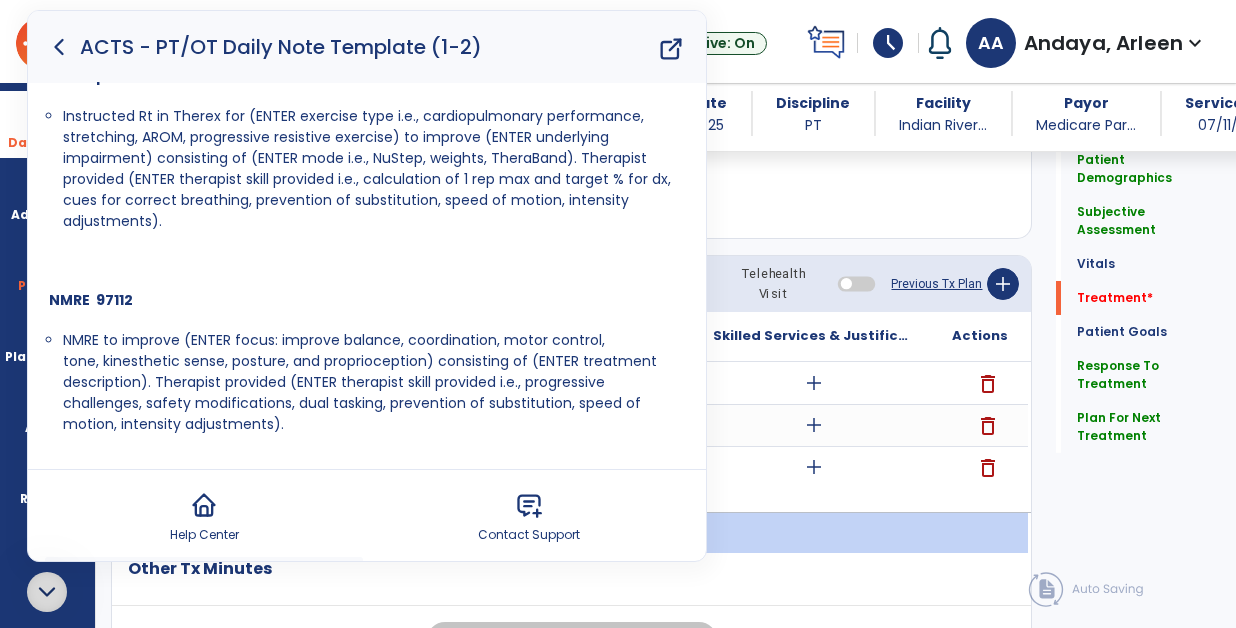 scroll, scrollTop: 286, scrollLeft: 0, axis: vertical 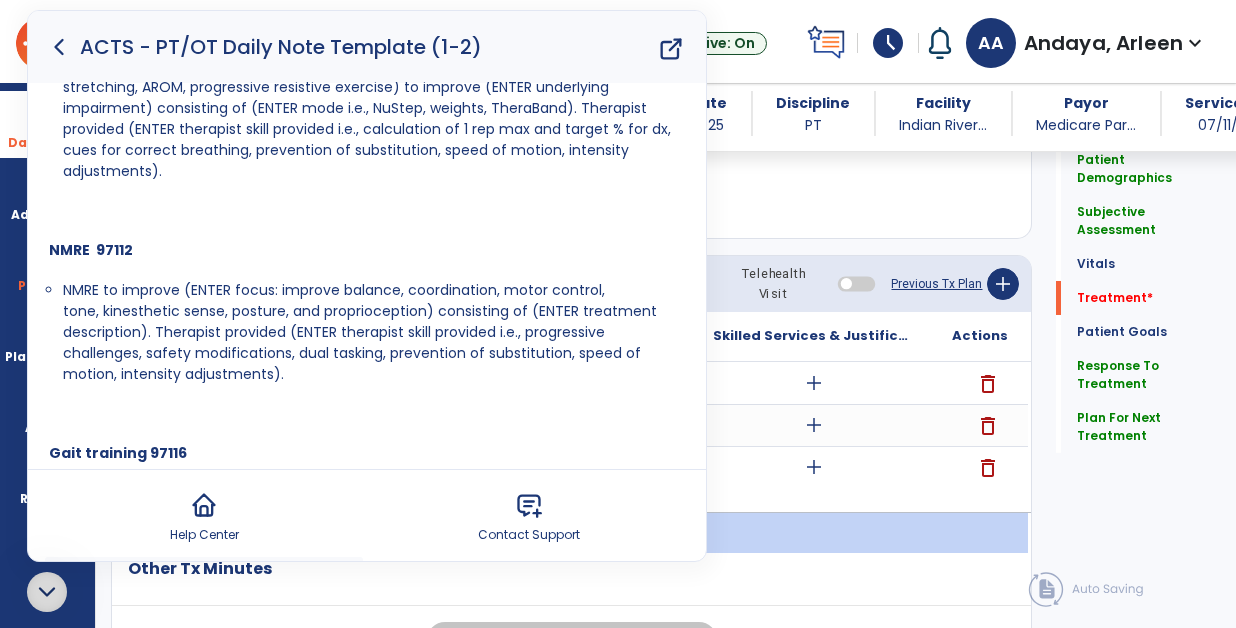 drag, startPoint x: 61, startPoint y: 361, endPoint x: 316, endPoint y: 463, distance: 274.6434 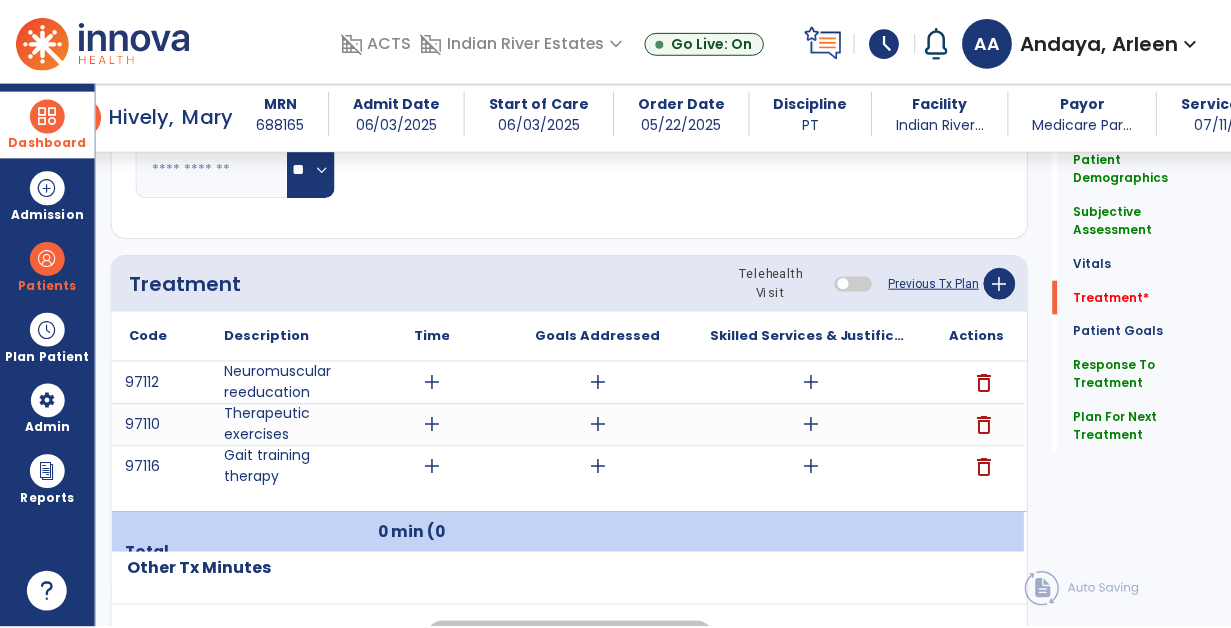 scroll, scrollTop: 0, scrollLeft: 0, axis: both 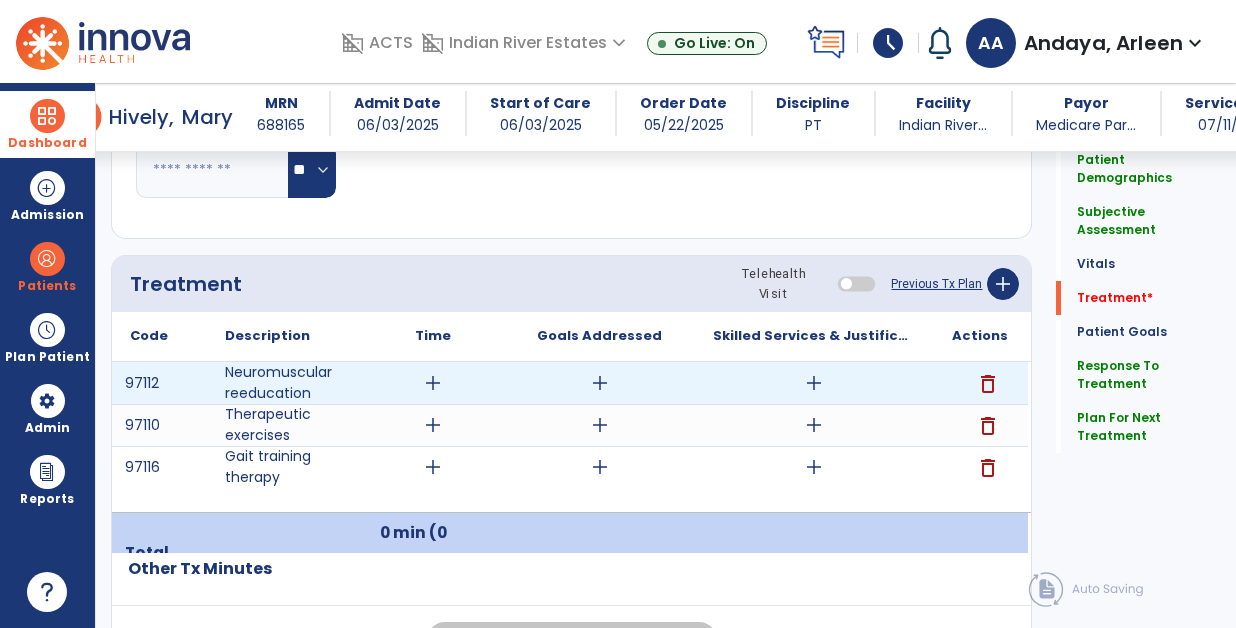 click on "add" at bounding box center [814, 383] 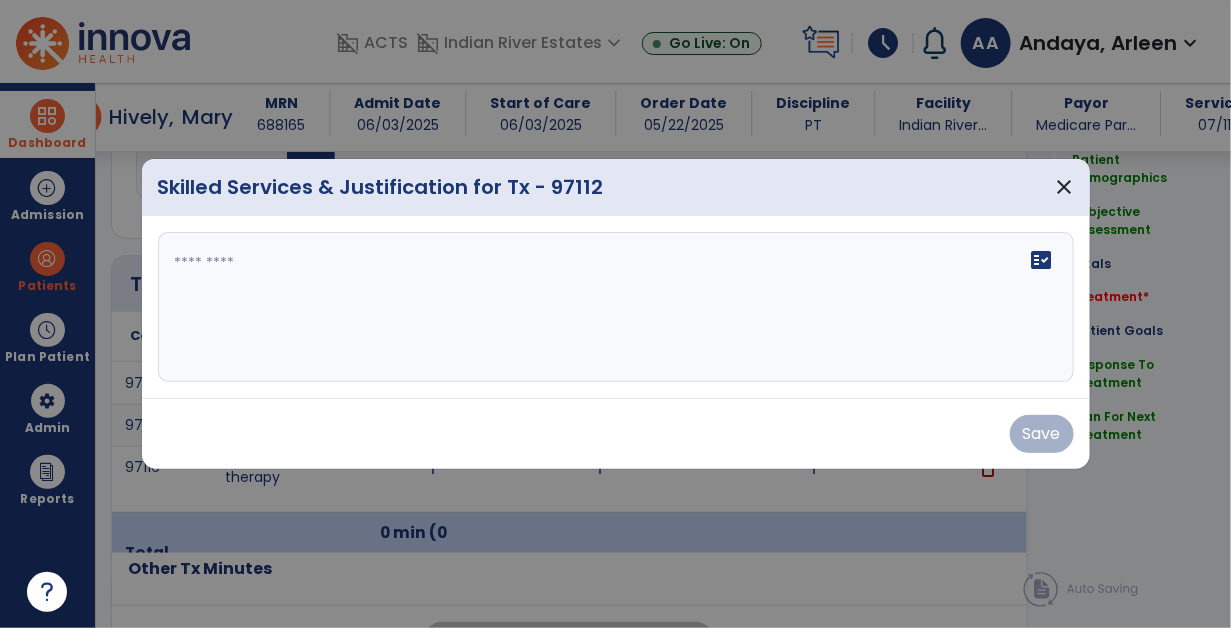 scroll, scrollTop: 1104, scrollLeft: 0, axis: vertical 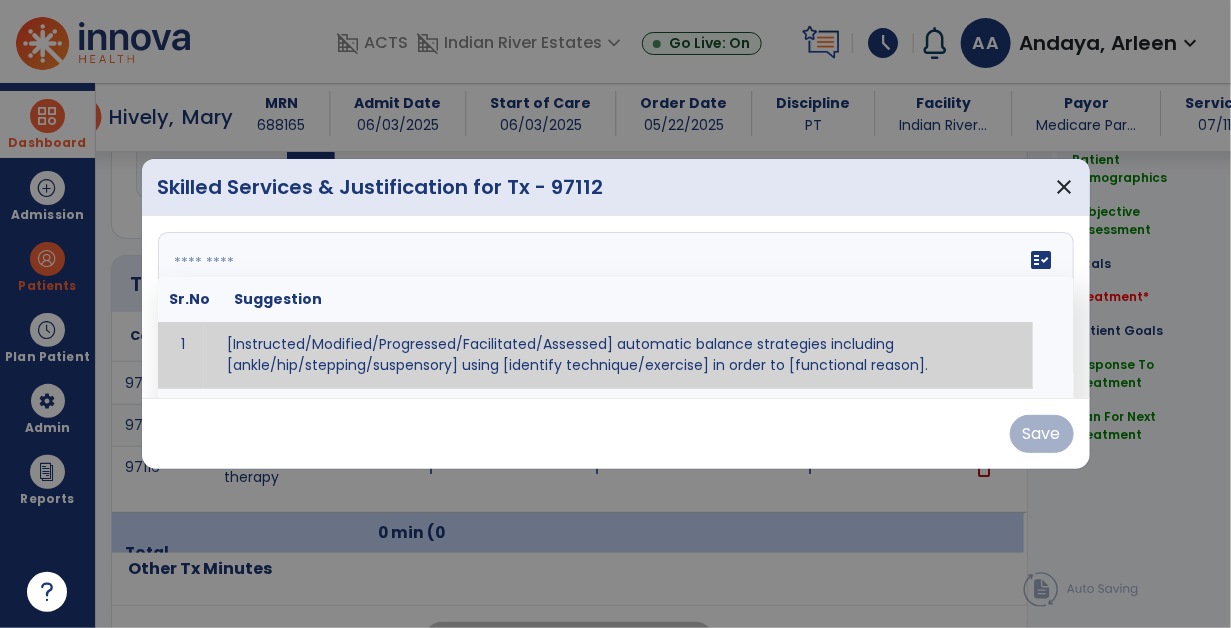 click on "fact_check  Sr.No Suggestion 1 [Instructed/Modified/Progressed/Facilitated/Assessed] automatic balance strategies including [ankle/hip/stepping/suspensory] using [identify technique/exercise] in order to [functional reason]. 2 [Instructed/Modified/Progressed/Facilitated/Assessed] sensory integration techniques including [visual inhibition/somatosensory inhibition/visual excitatory/somatosensory excitatory/vestibular excitatory] using [identify technique/exercise] in order to [functional reason]. 3 [Instructed/Modified/Progressed/Facilitated/Assessed] visual input including [oculomotor exercises, smooth pursuits, saccades, visual field, other] in order to [functional reasons]. 4 [Instructed/Modified/Progressed/Assessed] somatosensory techniques including [joint compression, proprioceptive activities, other] in order to [functional reasons]. 5 [Instructed/Modified/Progressed/Assessed] vestibular techniques including [gaze stabilization, Brandt-Darhoff, Epley, other] in order to [functional reasons]. 6 7" at bounding box center (616, 307) 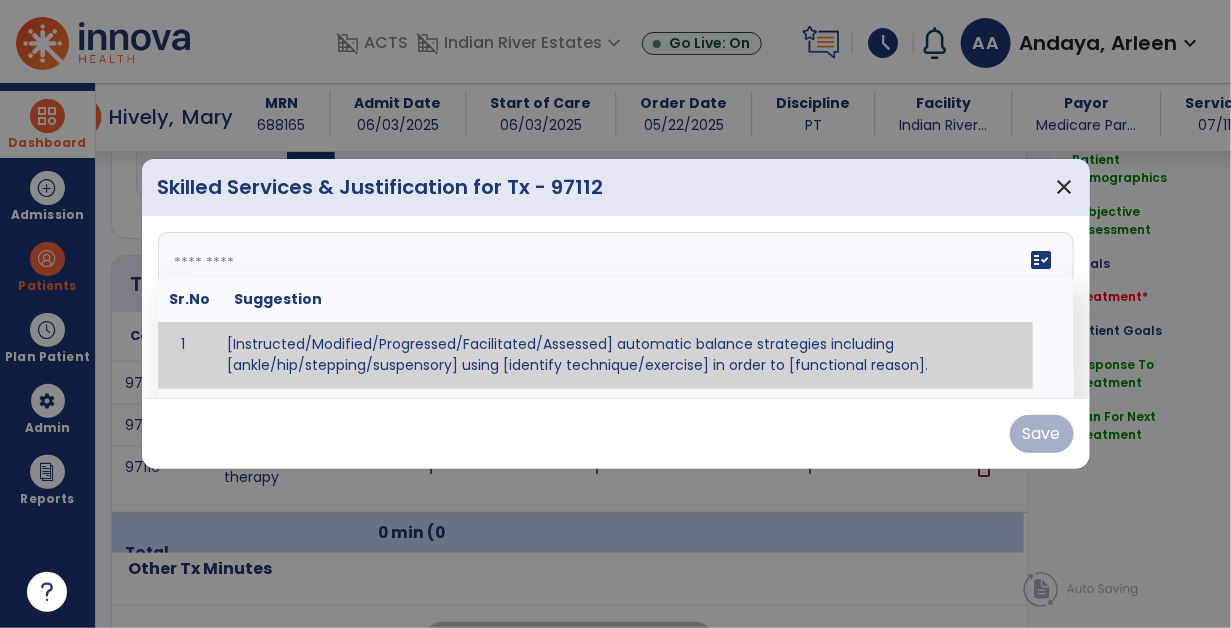 paste on "**********" 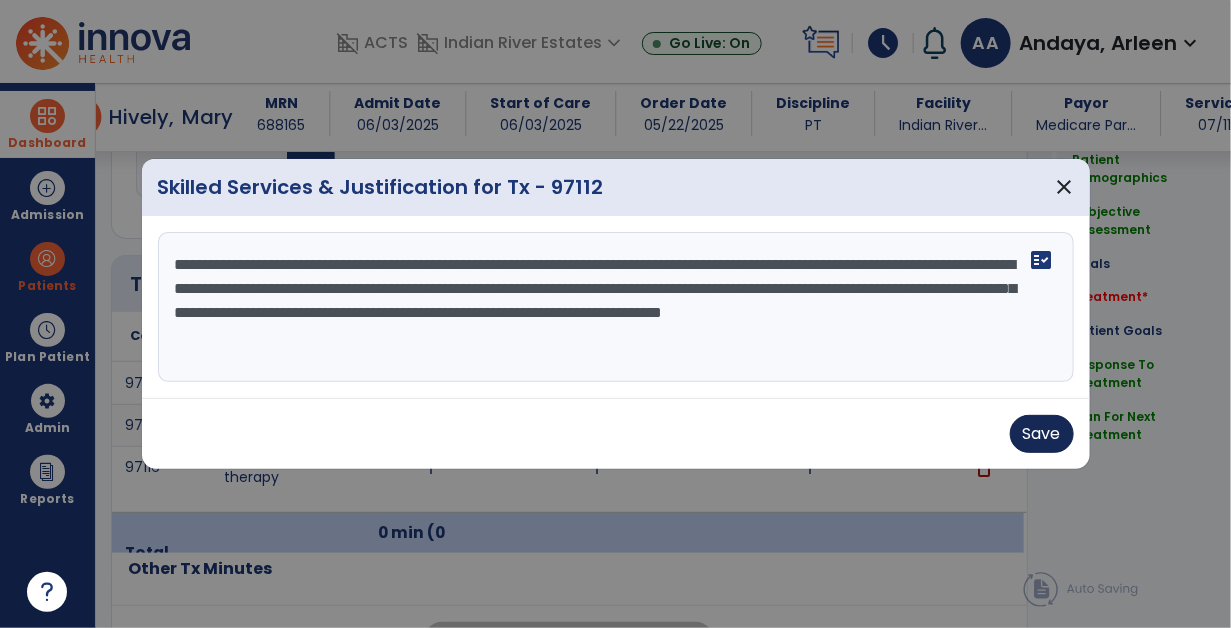 type on "**********" 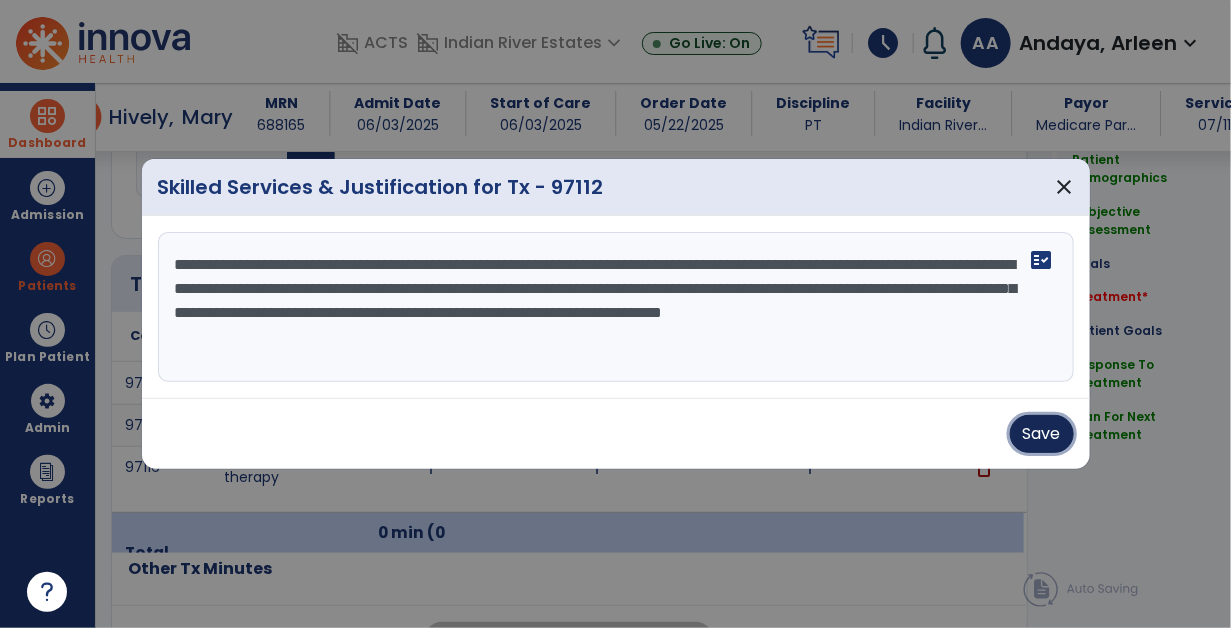 click on "Save" at bounding box center (1042, 434) 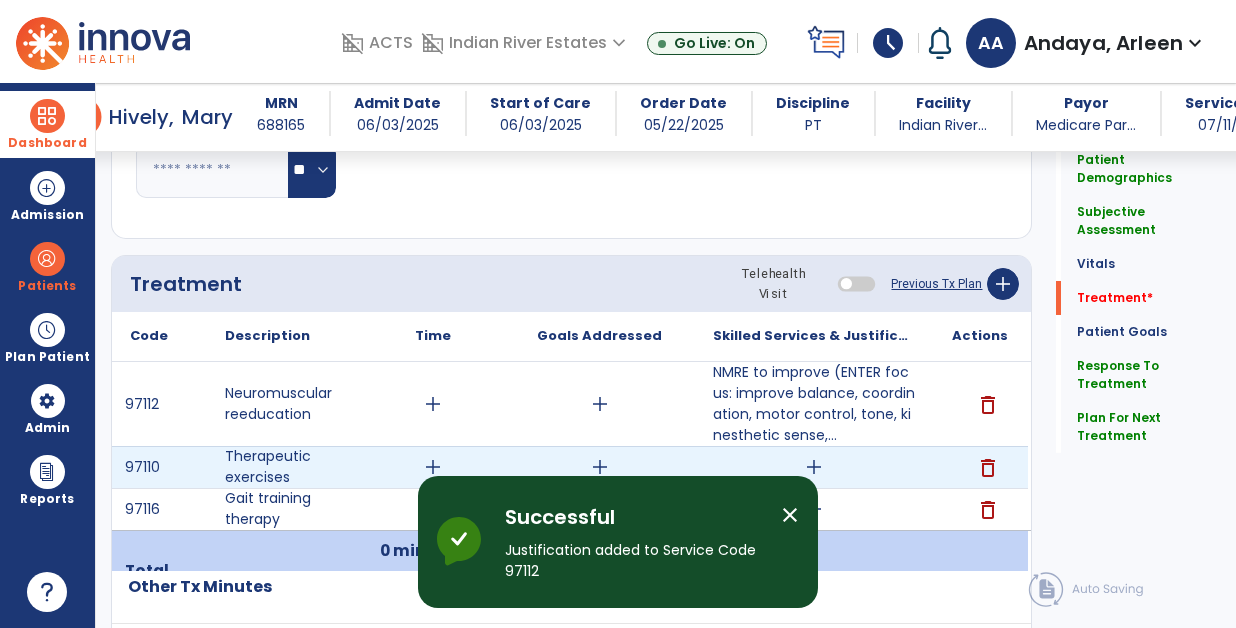 click on "add" at bounding box center [814, 467] 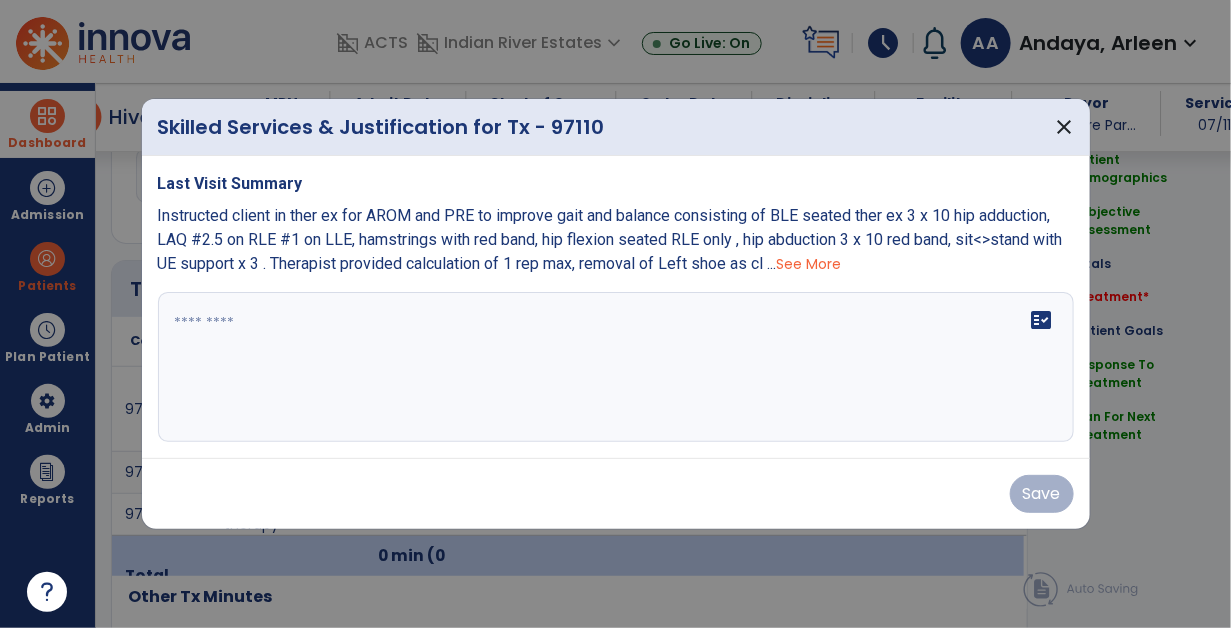 scroll, scrollTop: 1104, scrollLeft: 0, axis: vertical 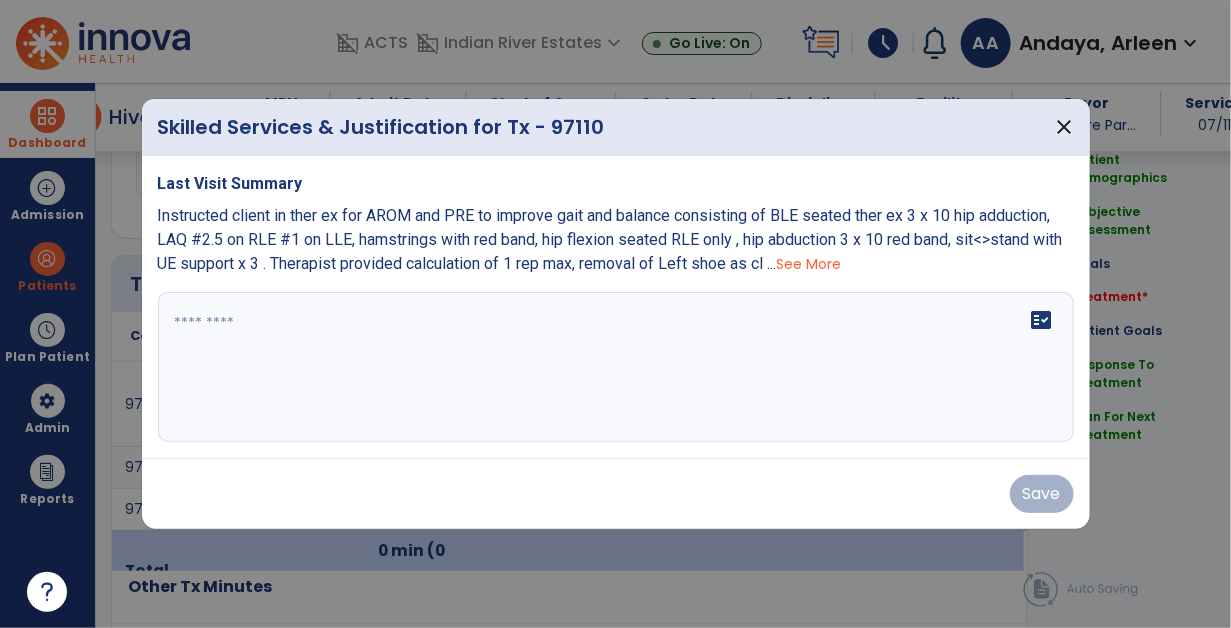 click 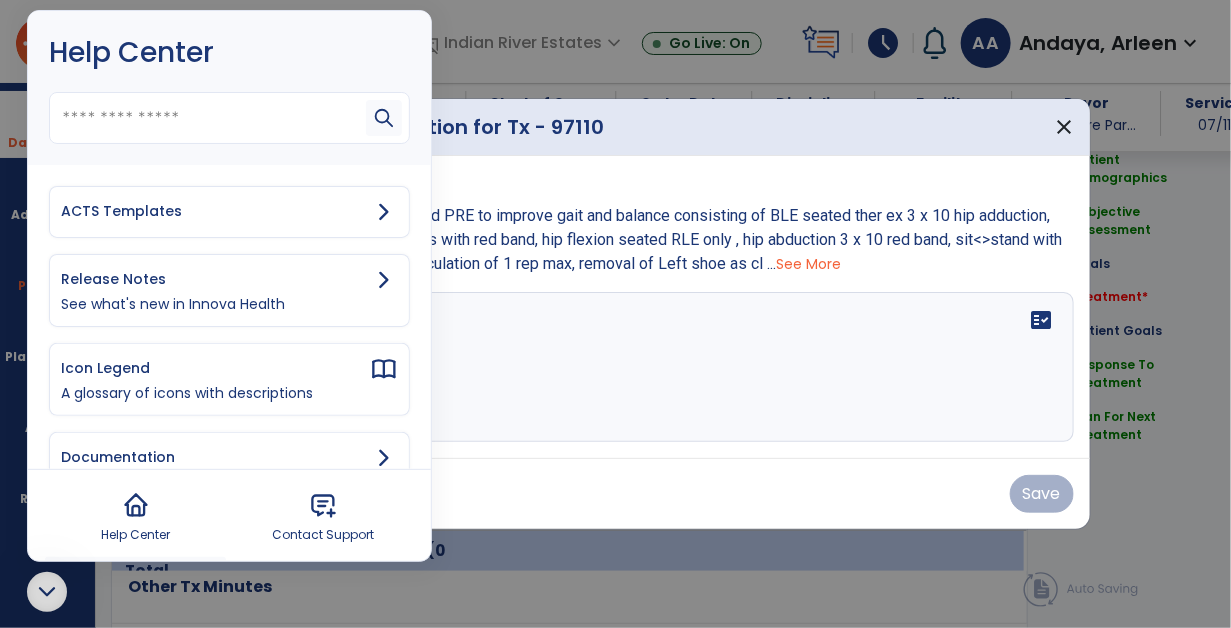 click on "ACTS Templates" at bounding box center [229, 212] 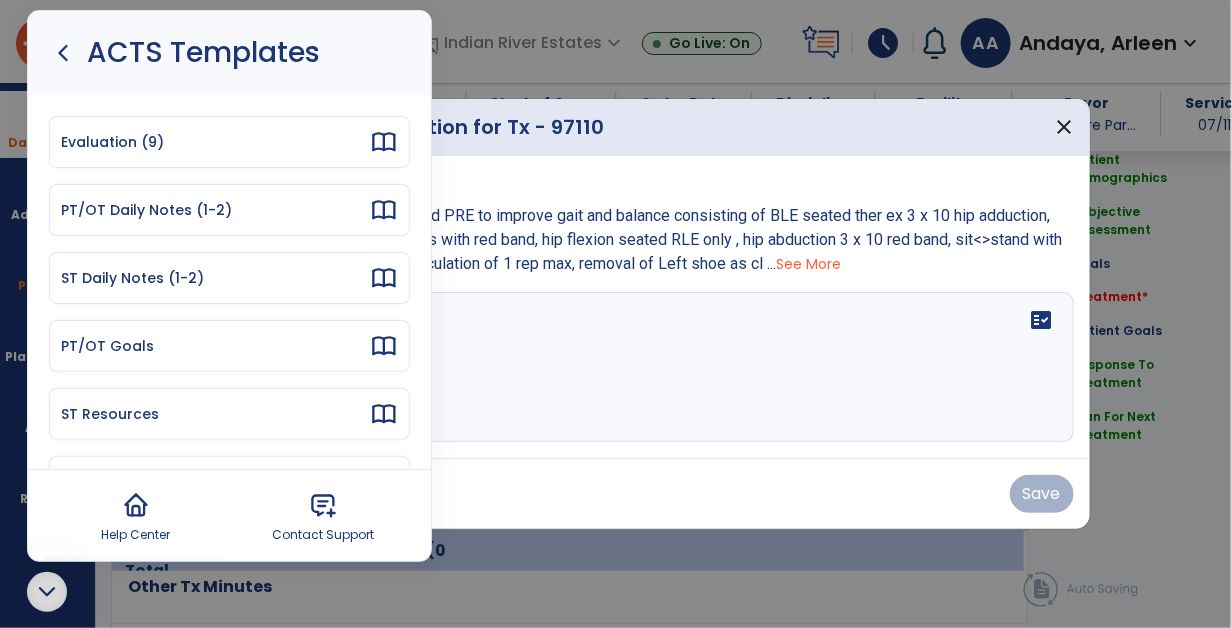click on "PT/OT Daily Notes (1-2)" at bounding box center (229, 210) 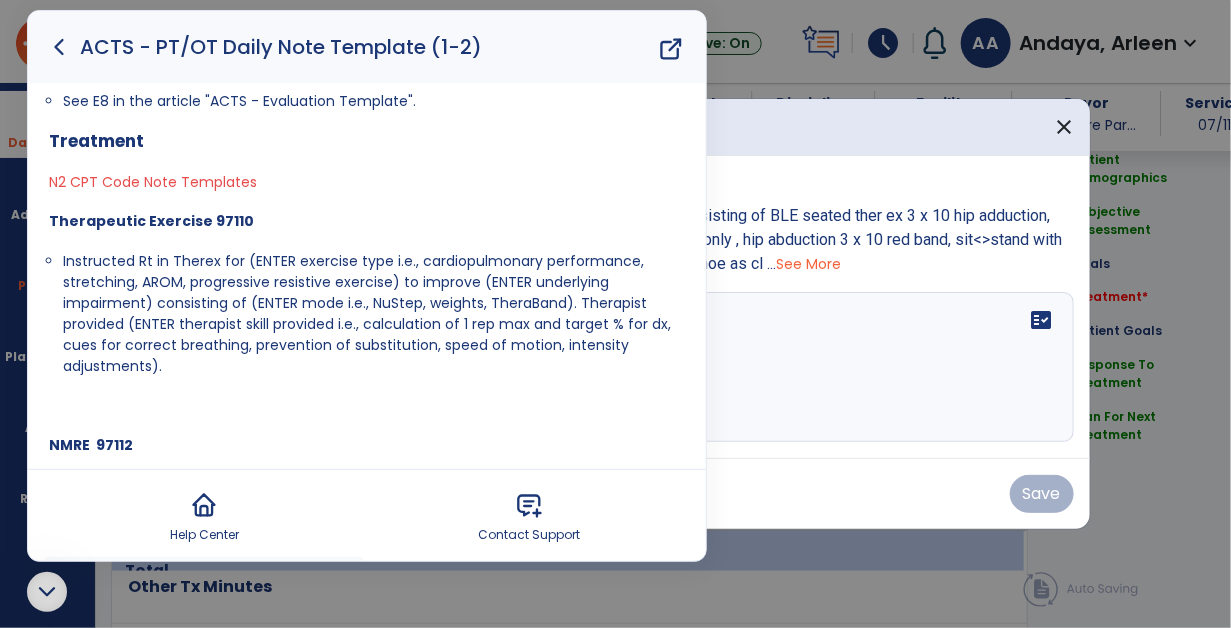 drag, startPoint x: 59, startPoint y: 351, endPoint x: 160, endPoint y: 459, distance: 147.86818 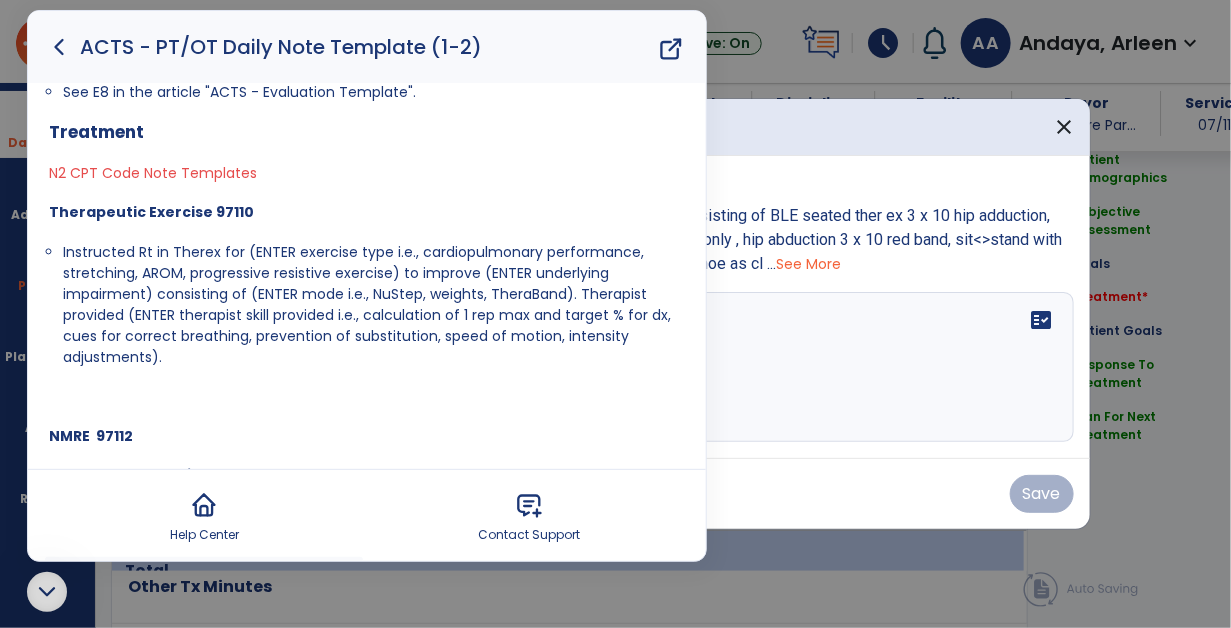 click at bounding box center (367, 396) 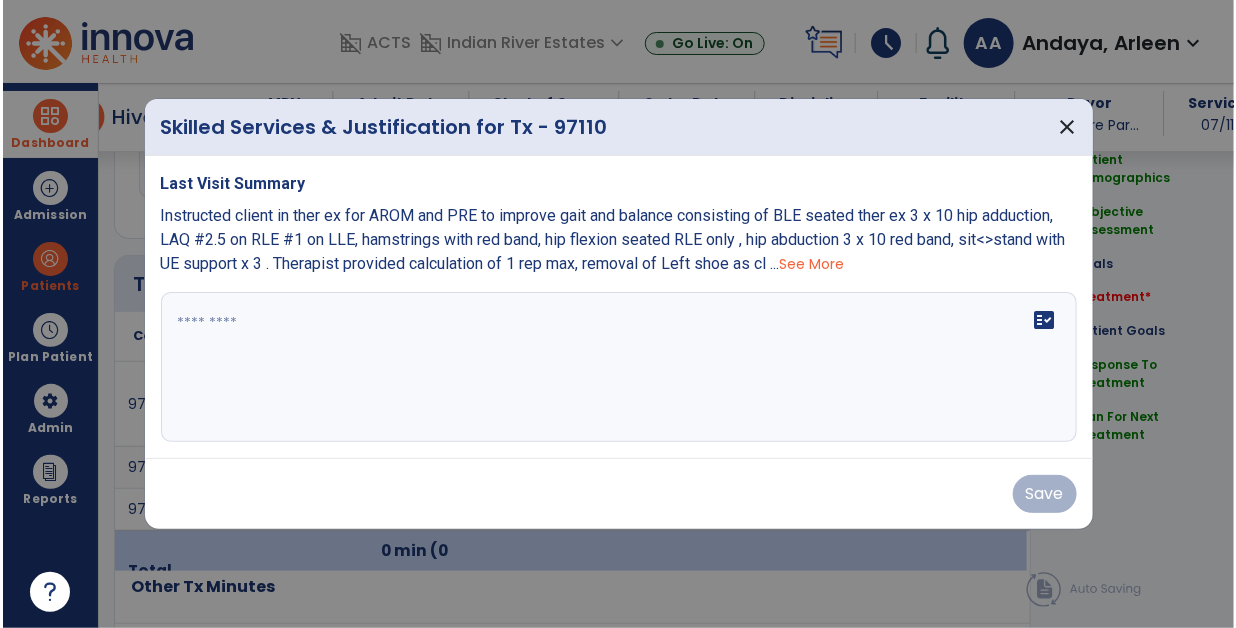scroll, scrollTop: 0, scrollLeft: 0, axis: both 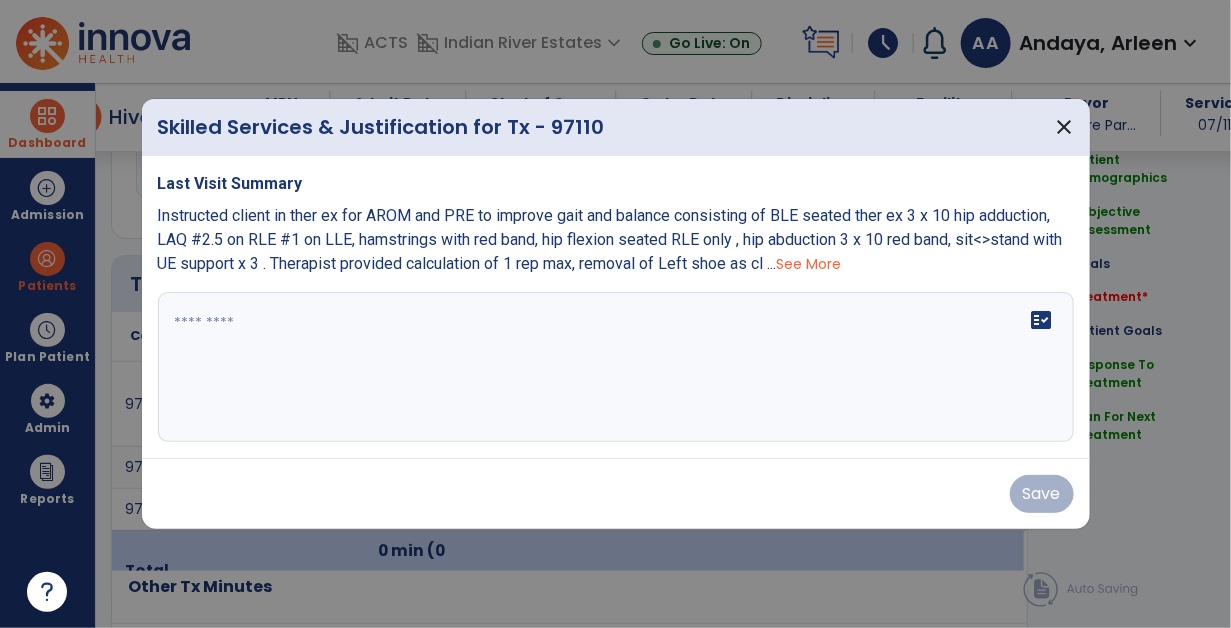 click on "fact_check" at bounding box center [616, 367] 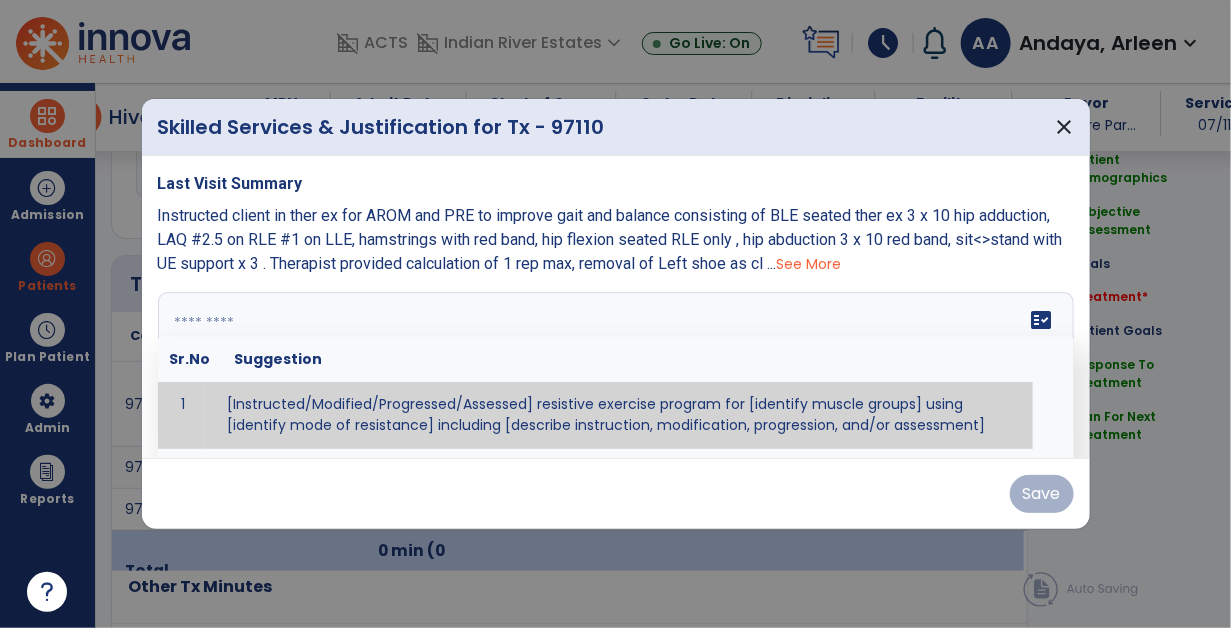 paste on "**********" 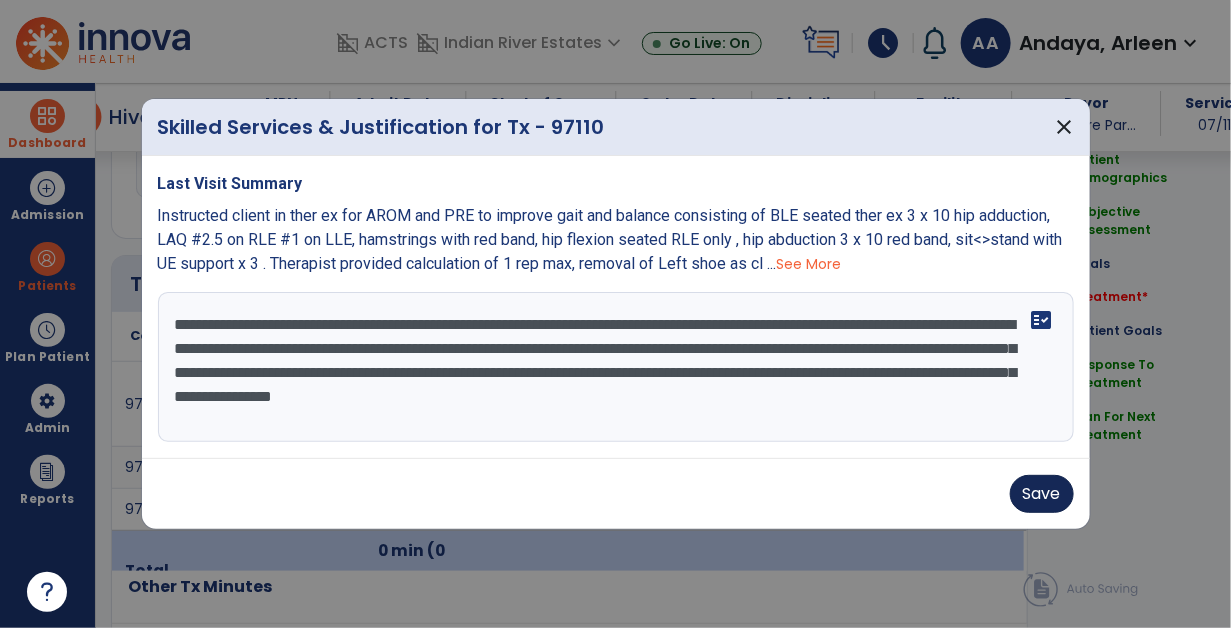 type on "**********" 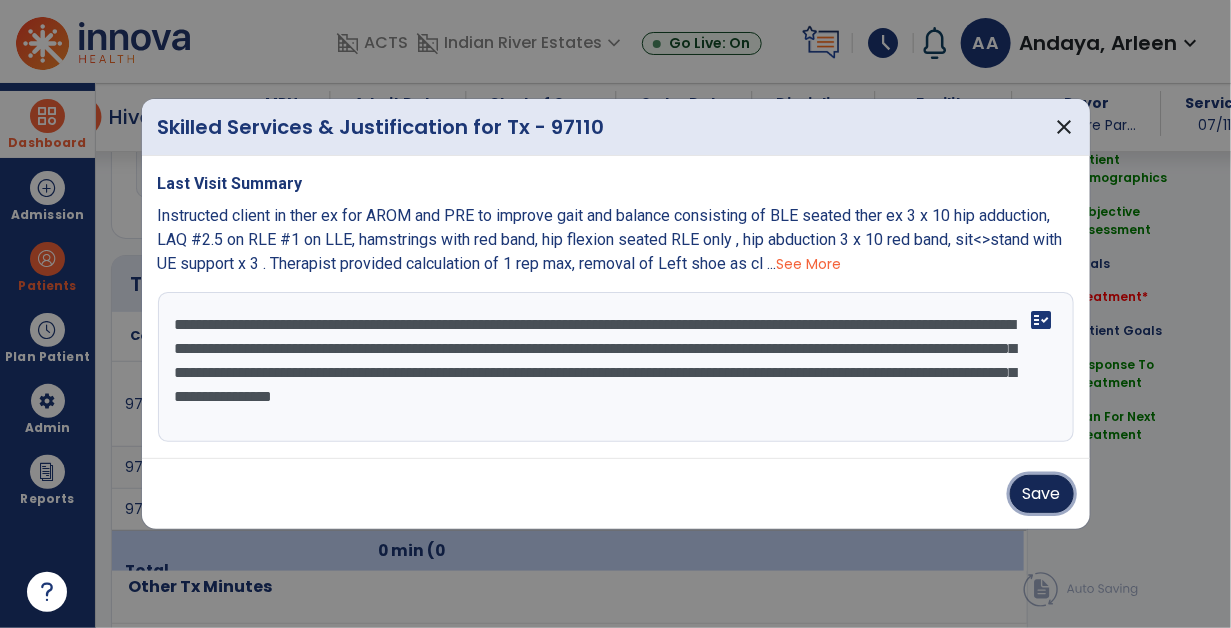 click on "Save" at bounding box center [1042, 494] 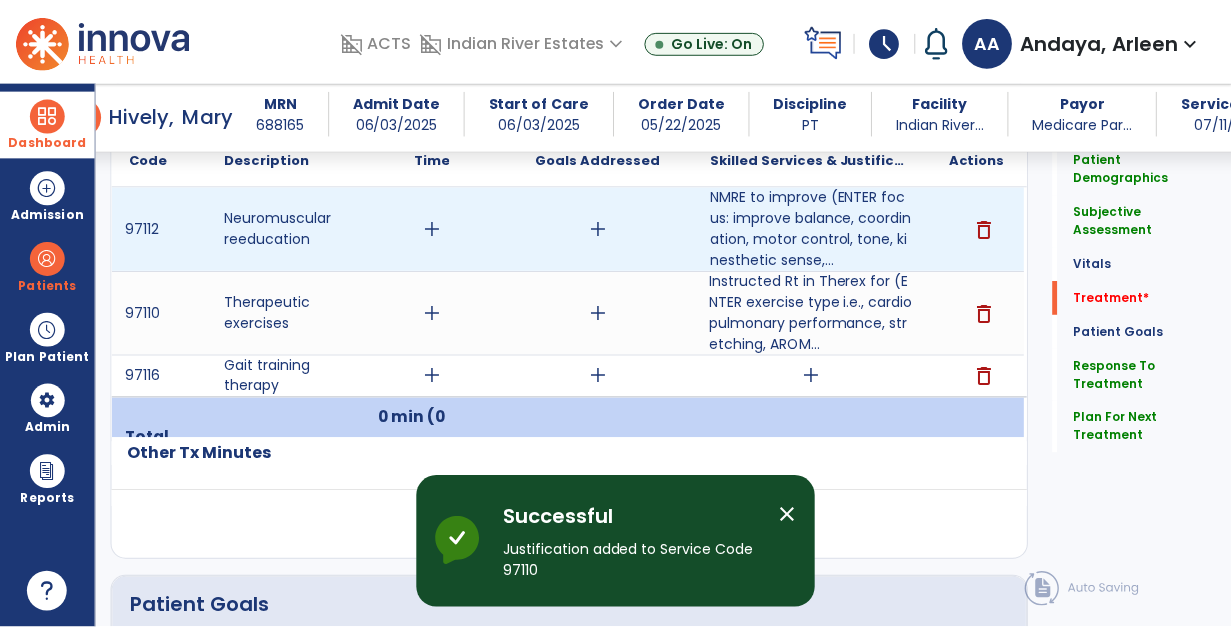 scroll, scrollTop: 1284, scrollLeft: 0, axis: vertical 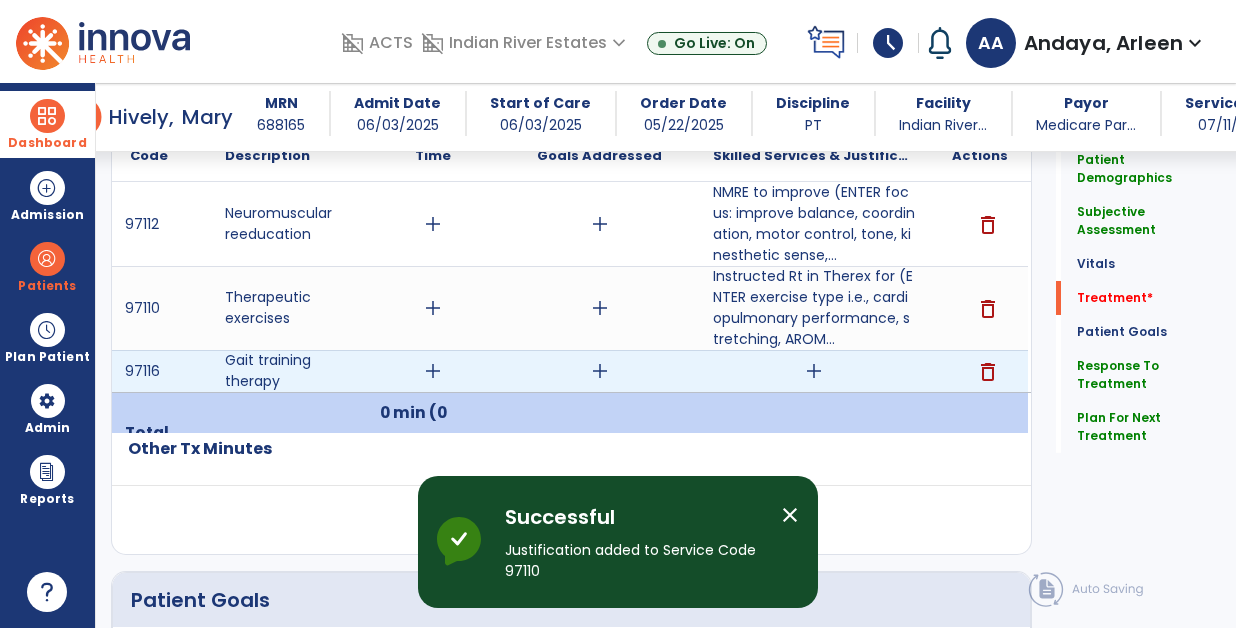 click on "add" at bounding box center (814, 371) 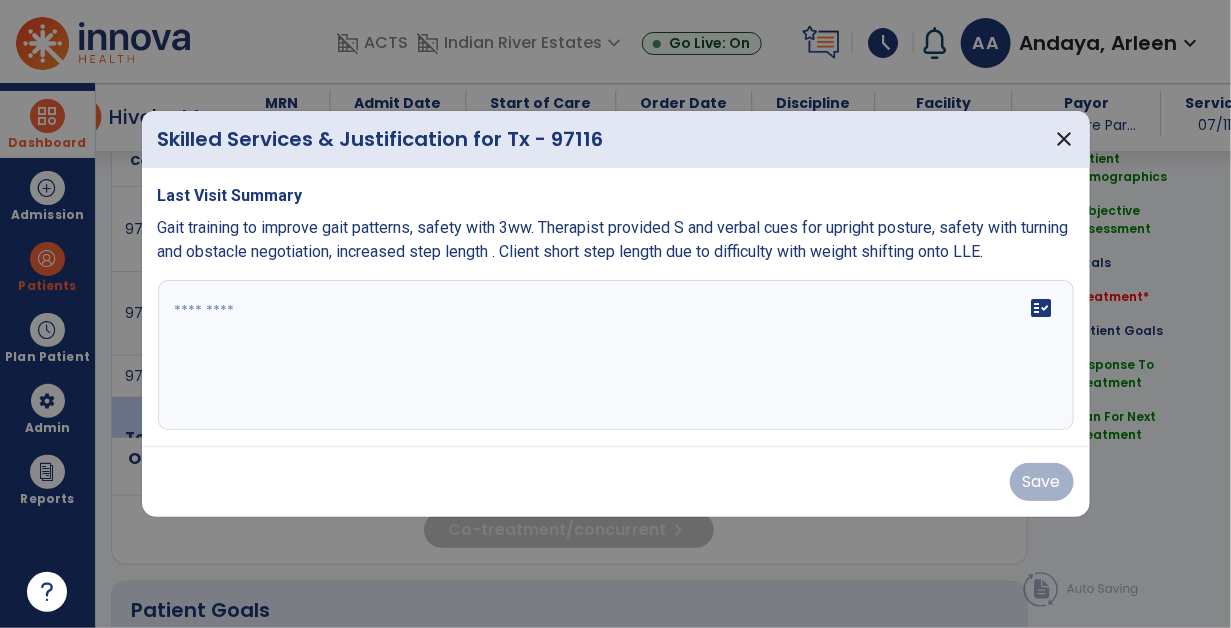 scroll, scrollTop: 1284, scrollLeft: 0, axis: vertical 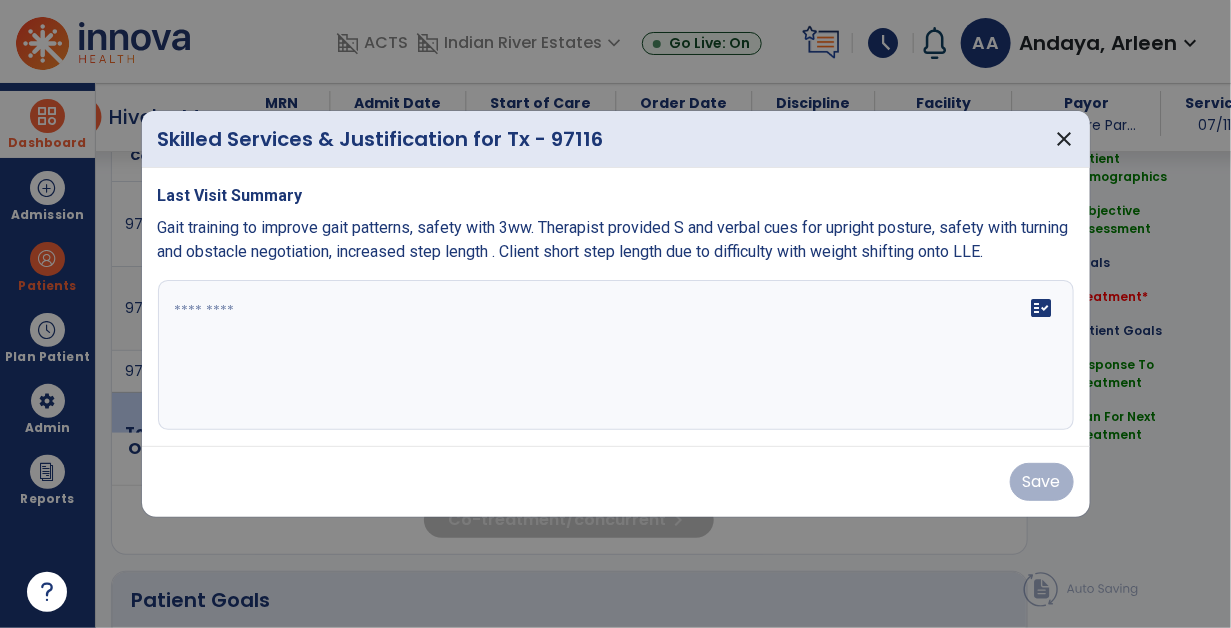 click 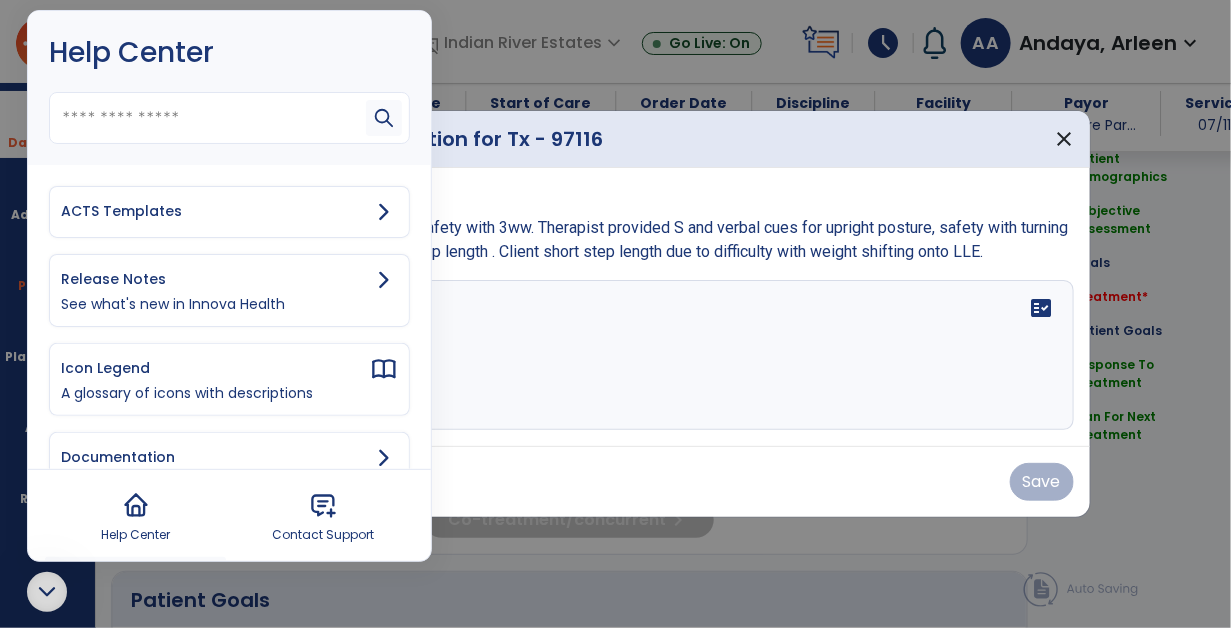 click on "ACTS Templates" at bounding box center (215, 211) 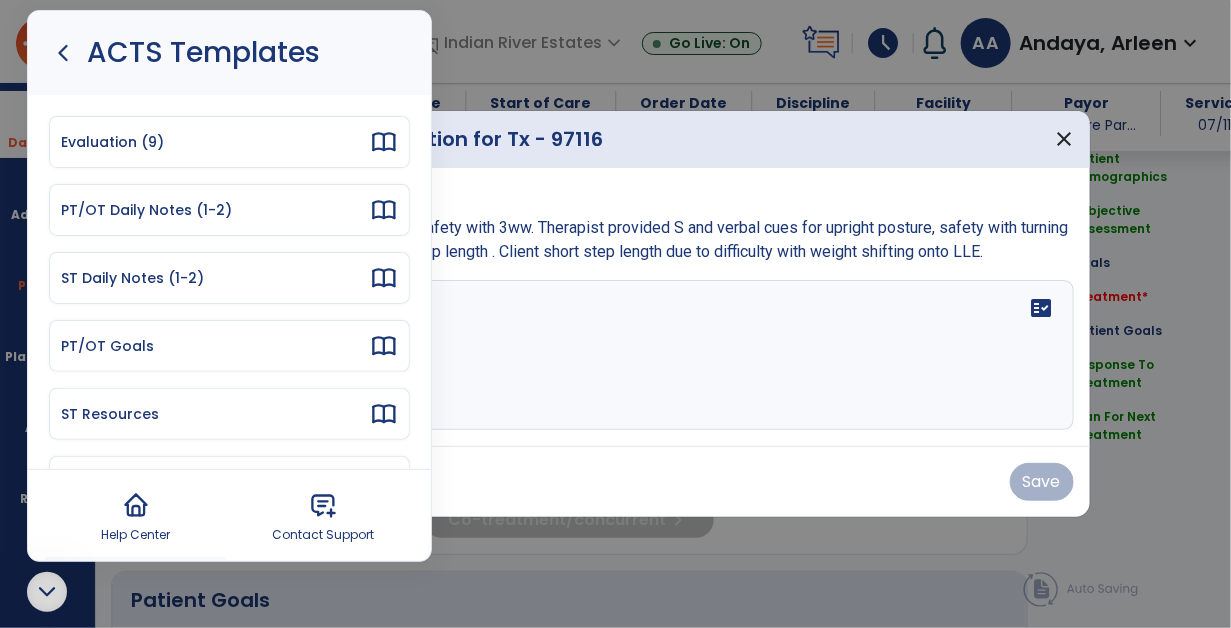click on "PT/OT Daily Notes (1-2)" at bounding box center [215, 210] 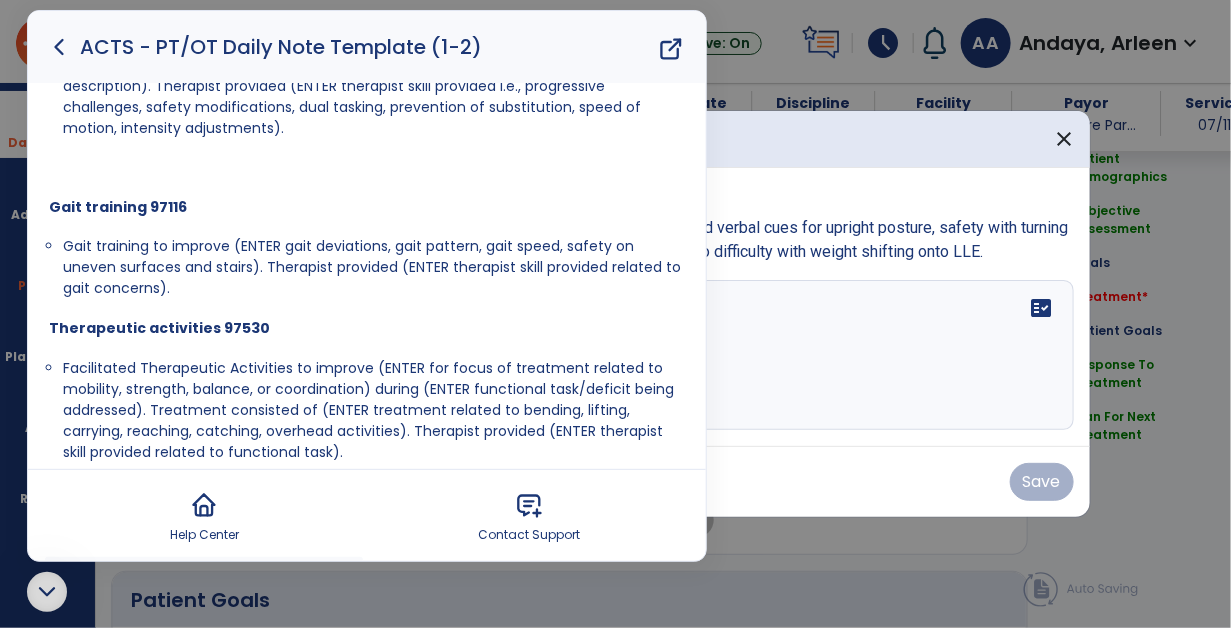 scroll, scrollTop: 533, scrollLeft: 0, axis: vertical 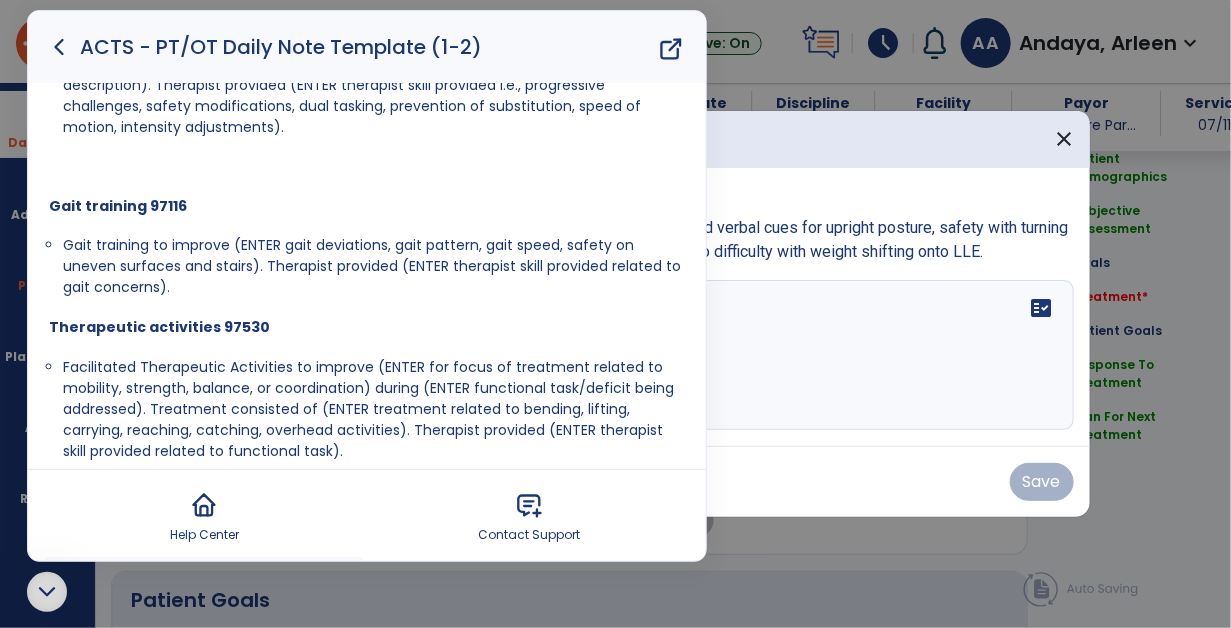 drag, startPoint x: 58, startPoint y: 233, endPoint x: 206, endPoint y: 277, distance: 154.40207 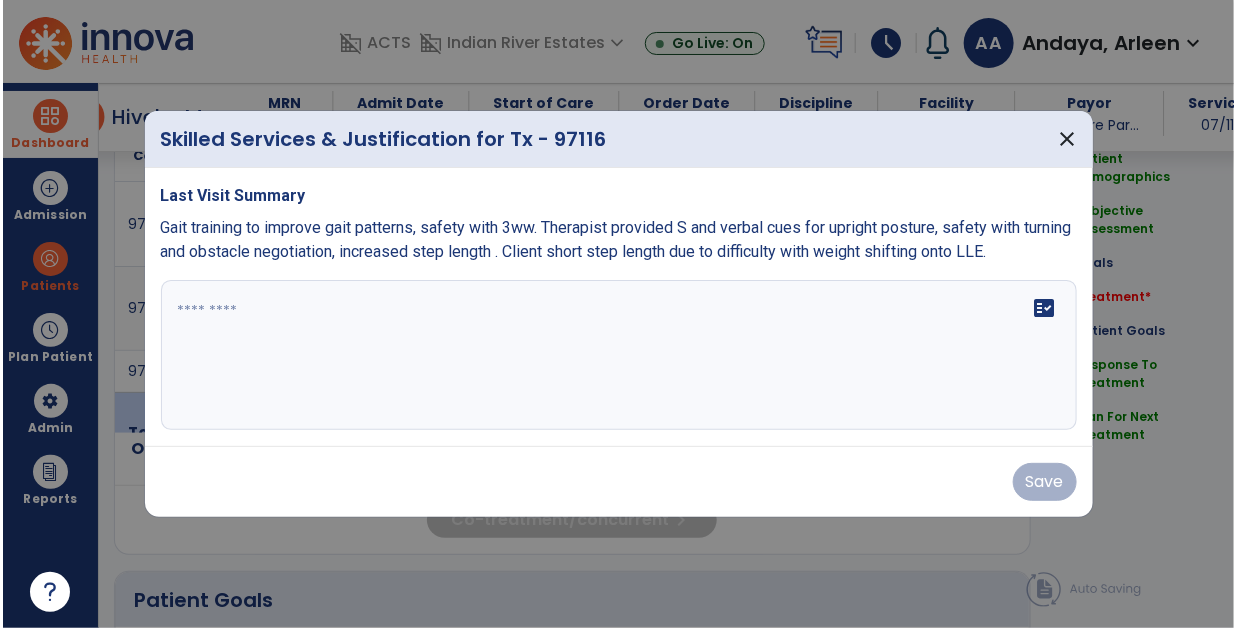 scroll, scrollTop: 0, scrollLeft: 0, axis: both 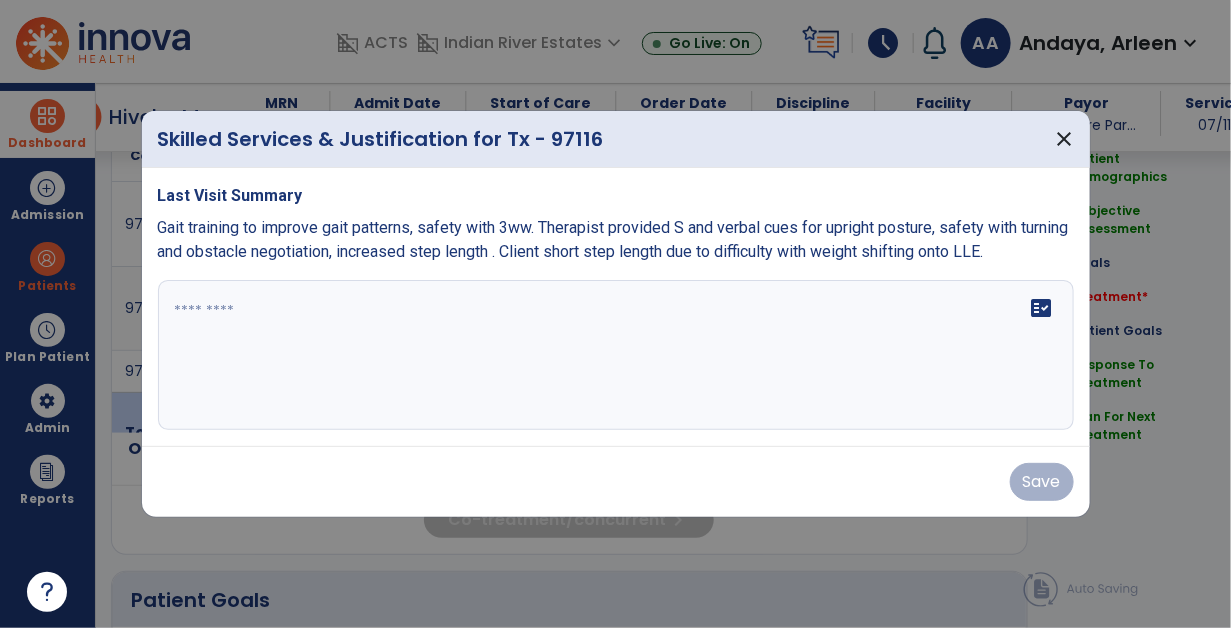 click on "fact_check" at bounding box center (616, 355) 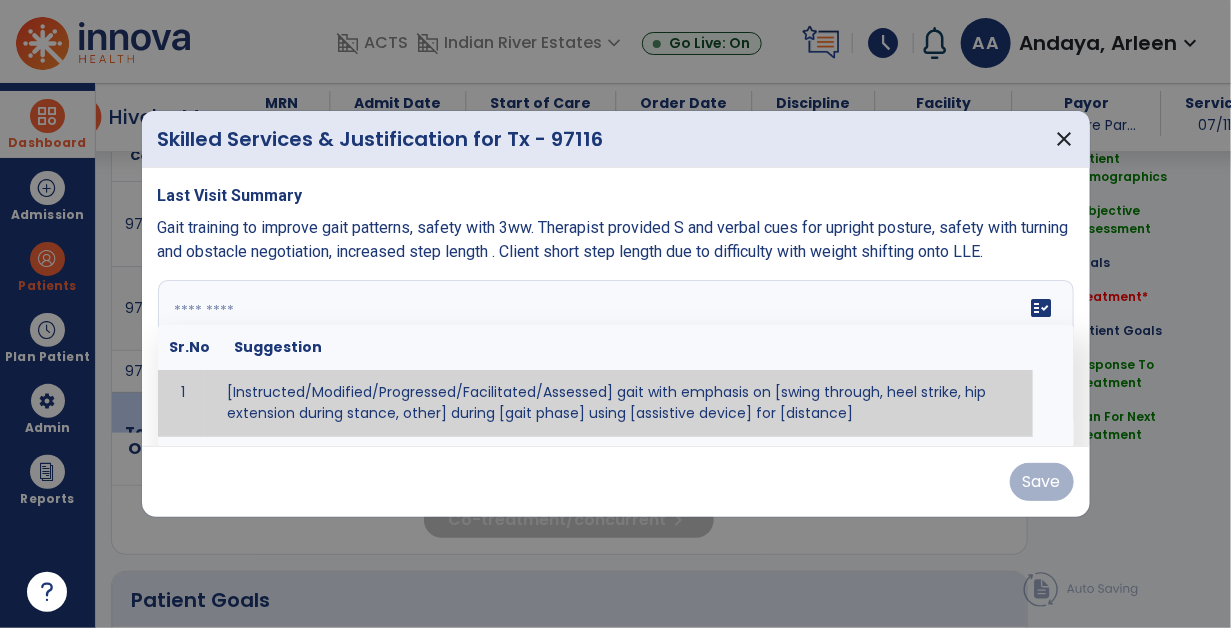 paste on "**********" 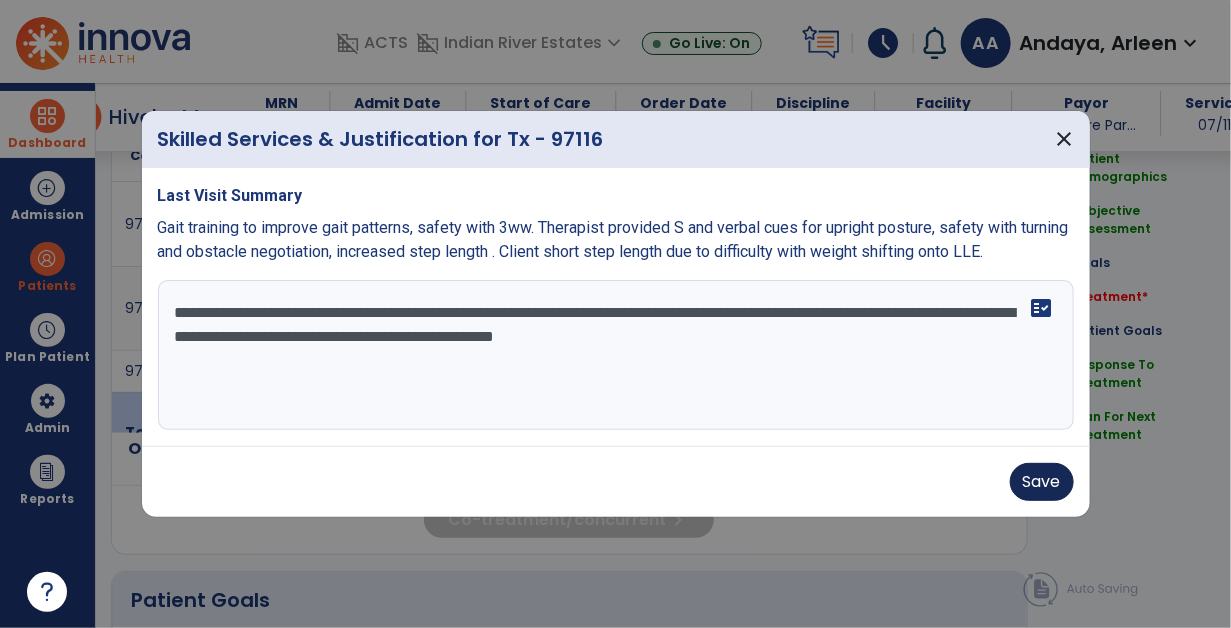 type on "**********" 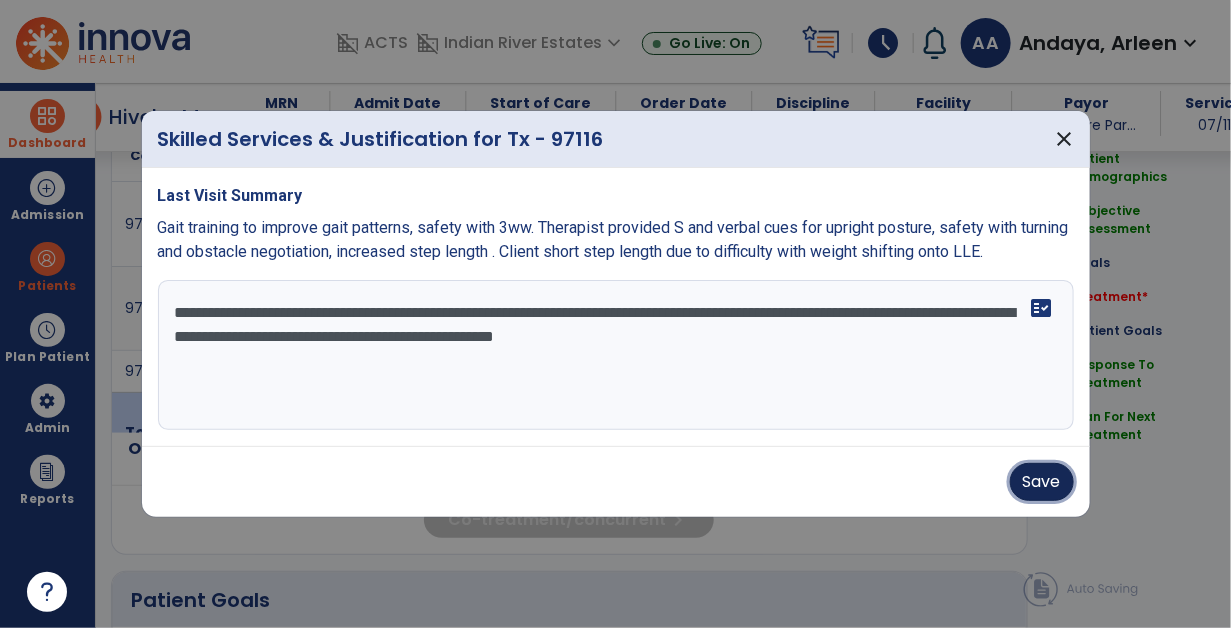 click on "Save" at bounding box center [1042, 482] 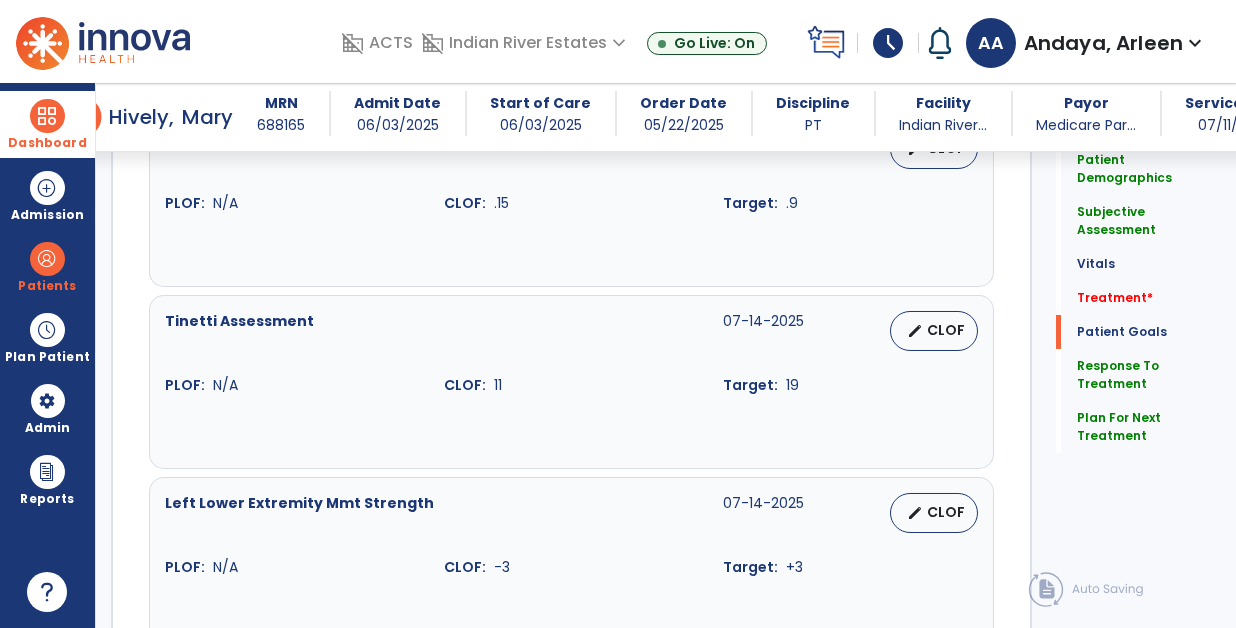 scroll, scrollTop: 2970, scrollLeft: 0, axis: vertical 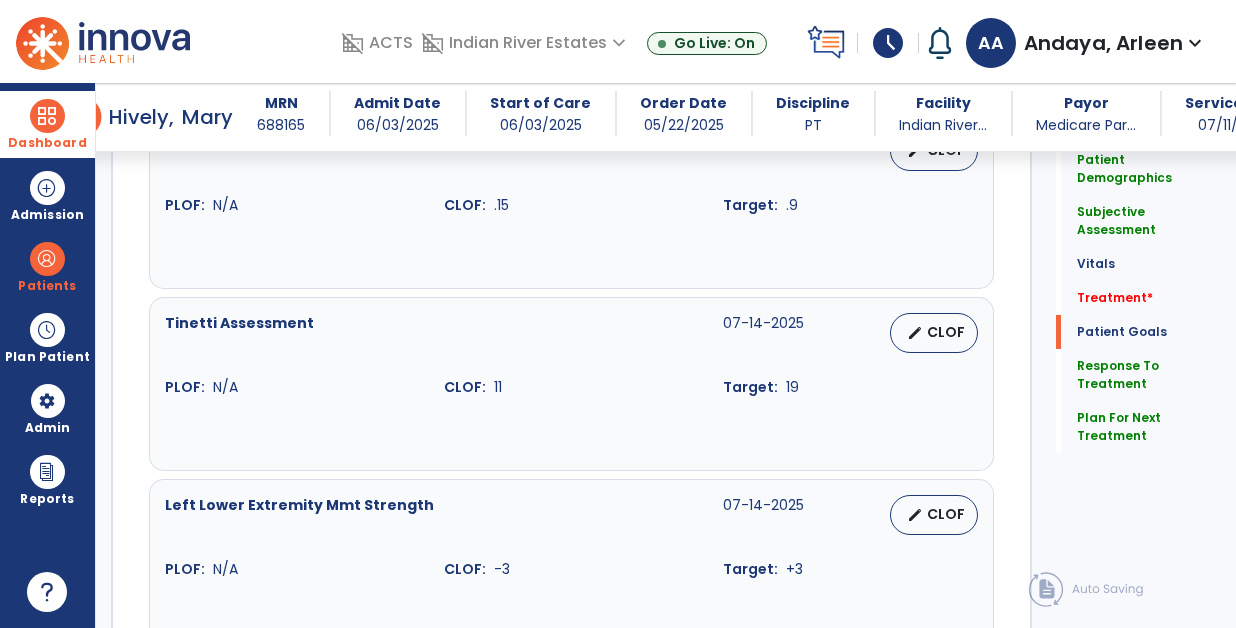click on "Andaya, Arleen" at bounding box center [1103, 43] 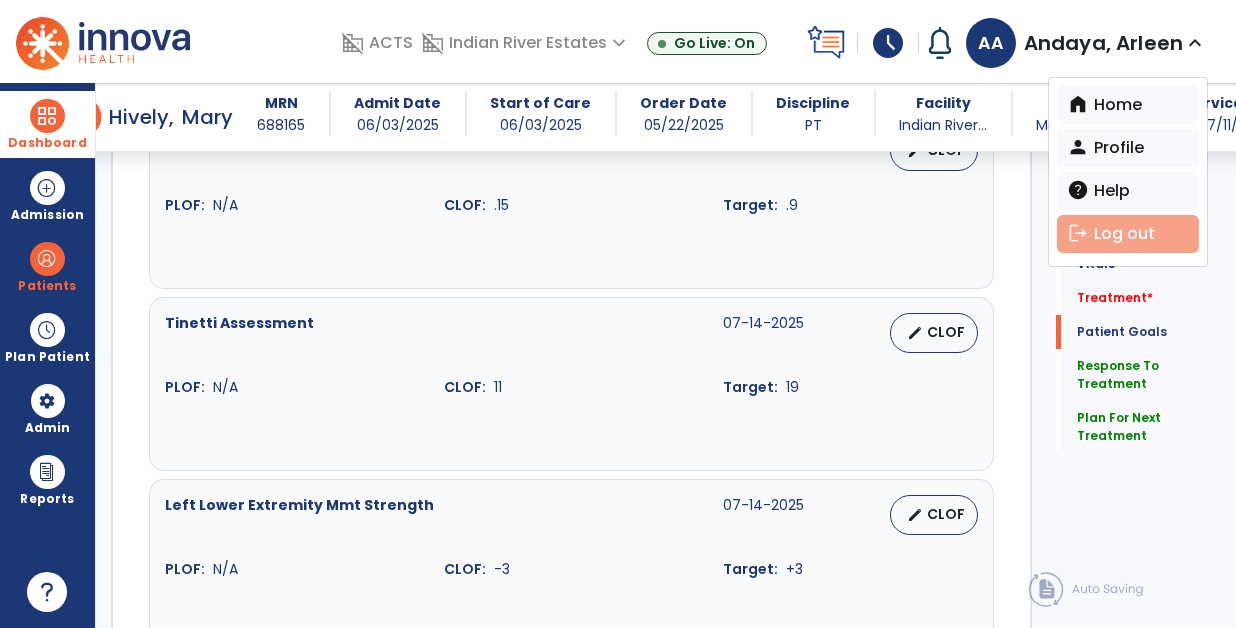 click on "logout   Log out" at bounding box center (1128, 234) 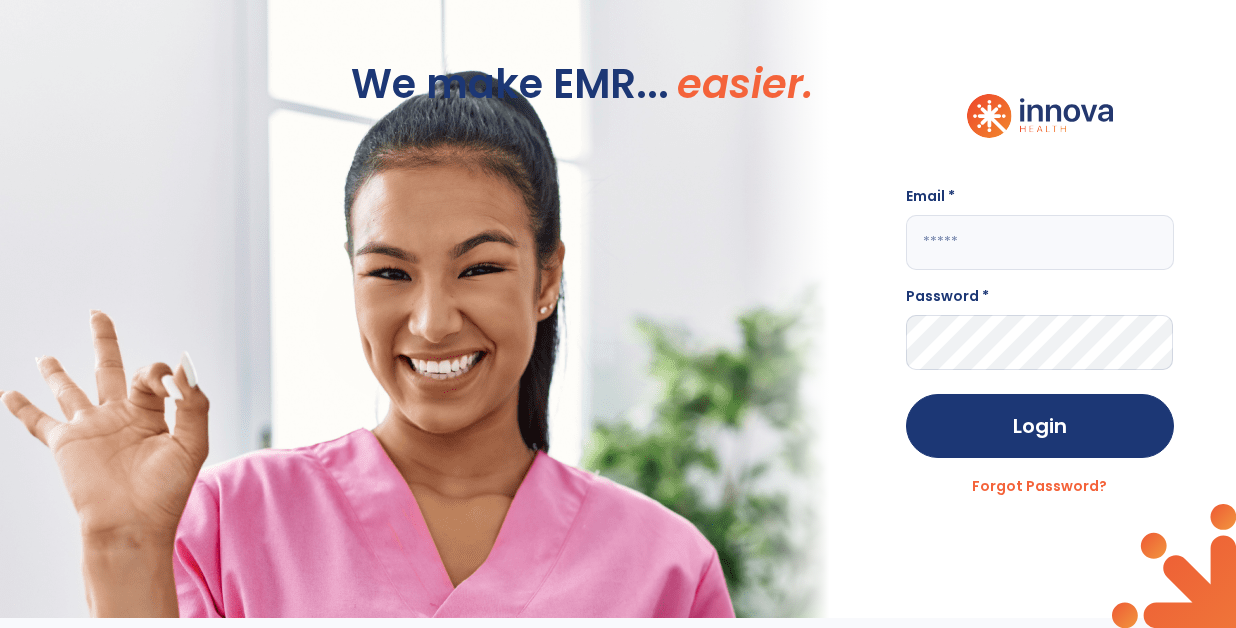 scroll, scrollTop: 0, scrollLeft: 0, axis: both 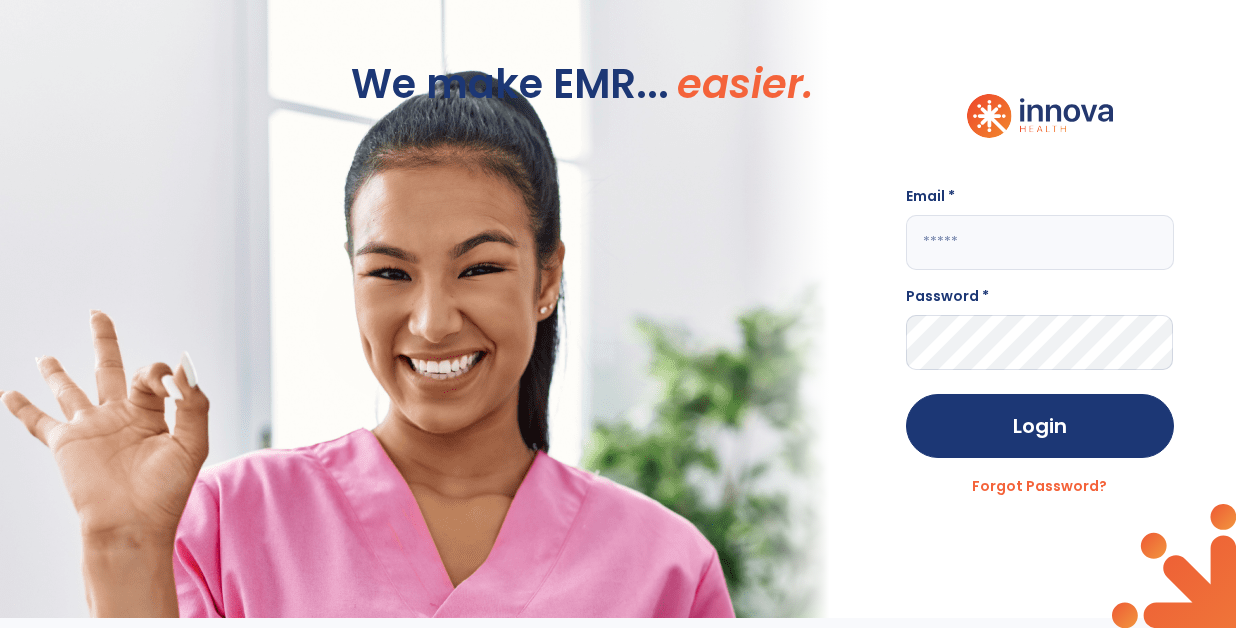 type on "**********" 